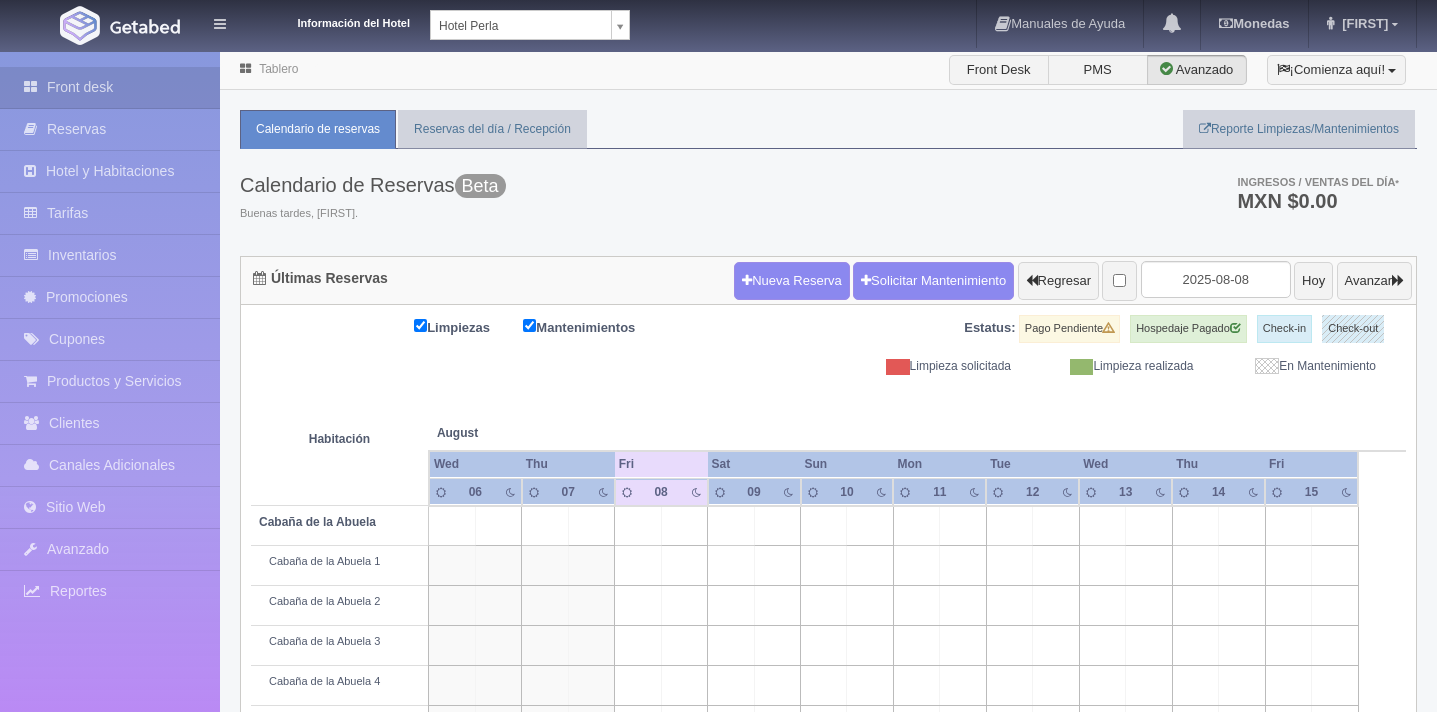 scroll, scrollTop: 0, scrollLeft: 0, axis: both 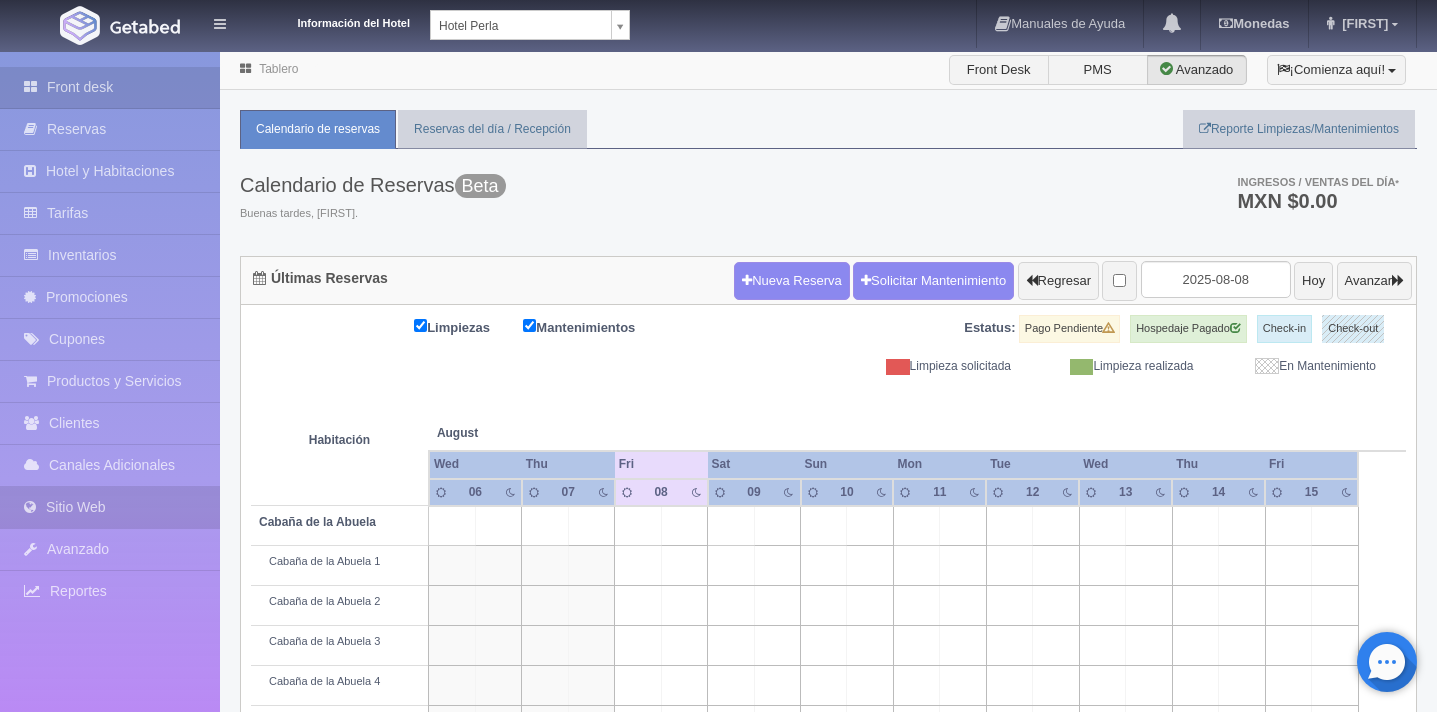 click on "Sitio Web" at bounding box center (110, 507) 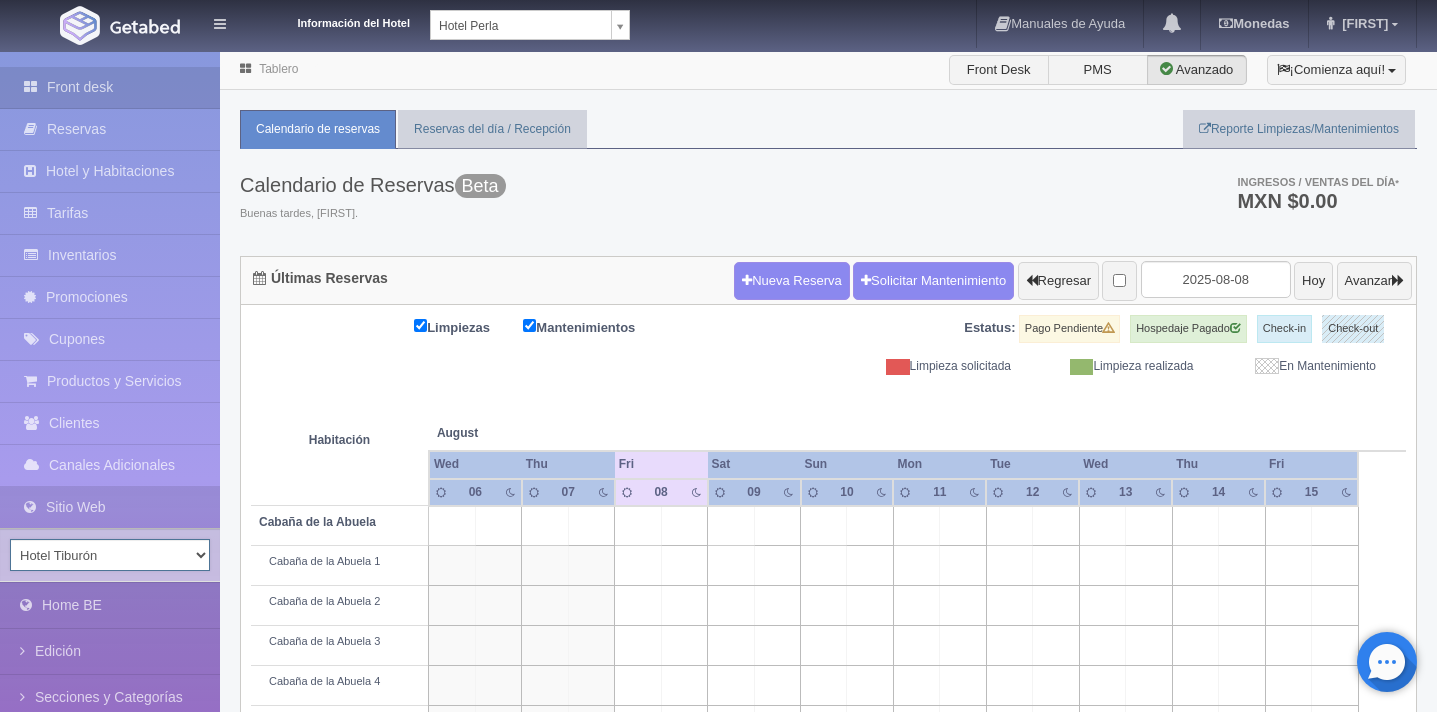 click on "Hotel Tiburón
Hotel Perla
Hotel Gema
Hotel Aguamarina
Hotel Zafiro Premium
Hotel Tiburón Premium
Hotel Gema Premium
Hotel Aguamarina Premium
Hotel Perla Premium
Hotel Zafiro" at bounding box center (110, 555) 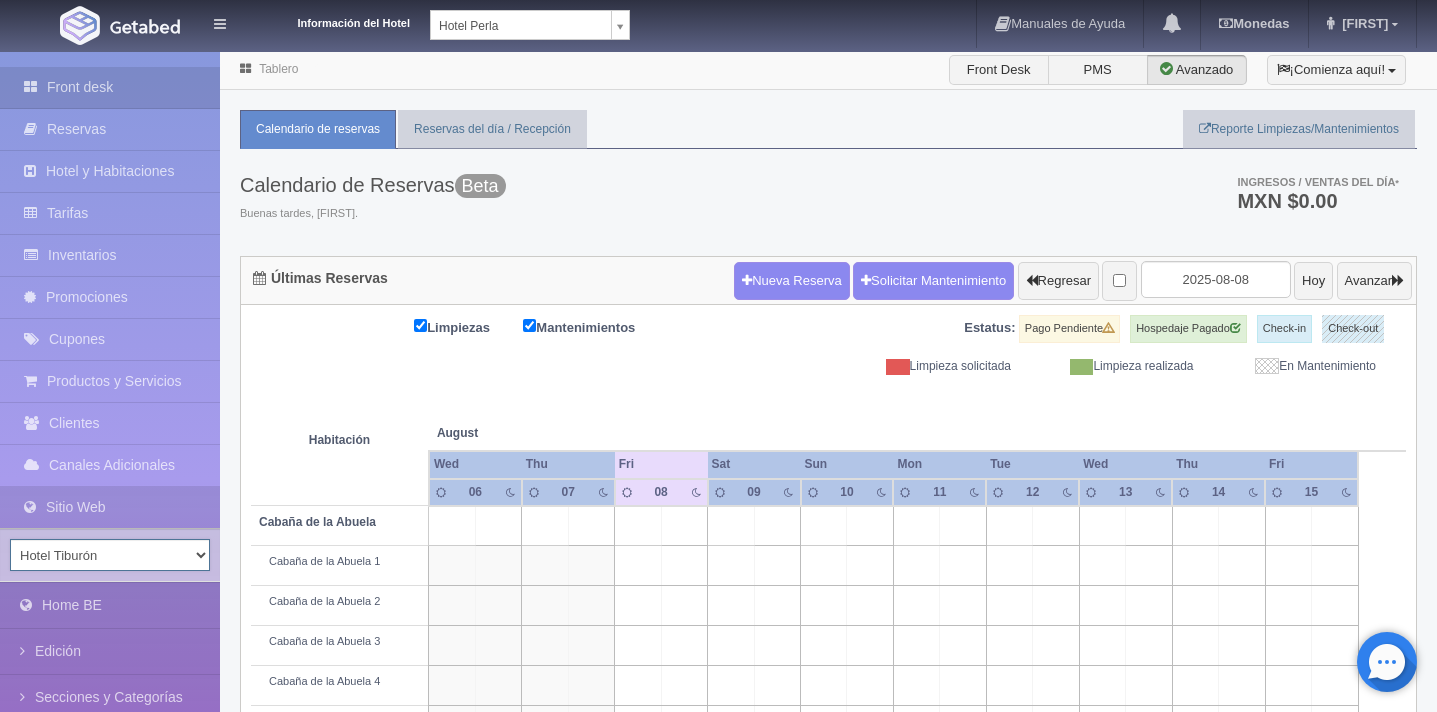 select on "210" 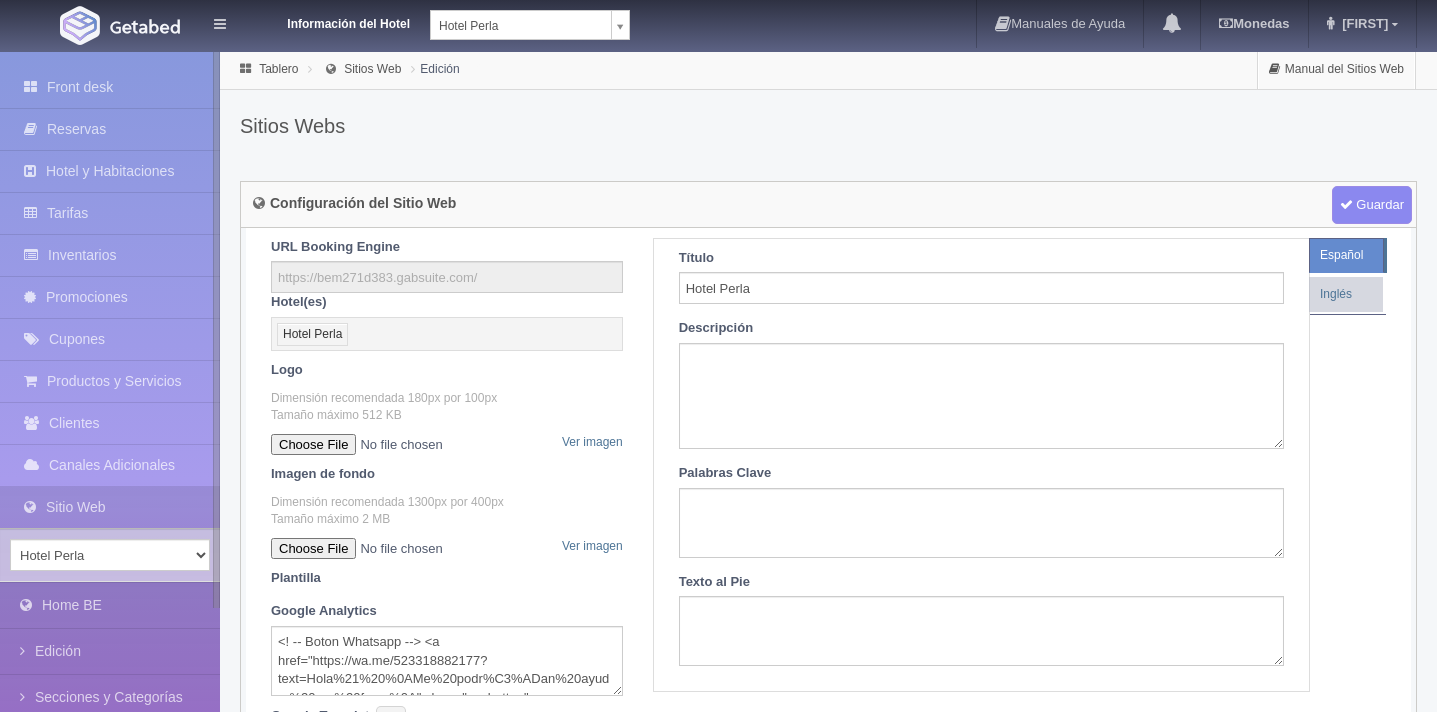 scroll, scrollTop: 0, scrollLeft: 0, axis: both 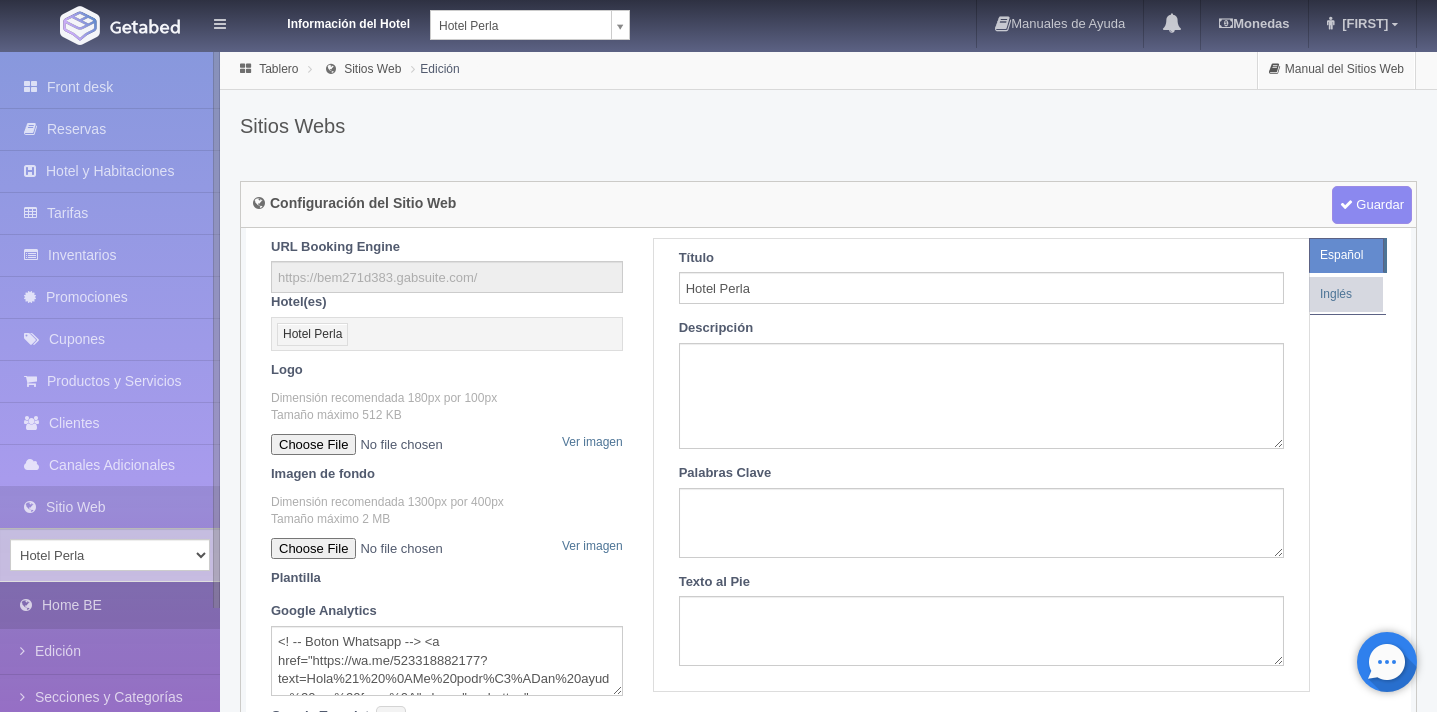 click on "Home BE" at bounding box center [110, 605] 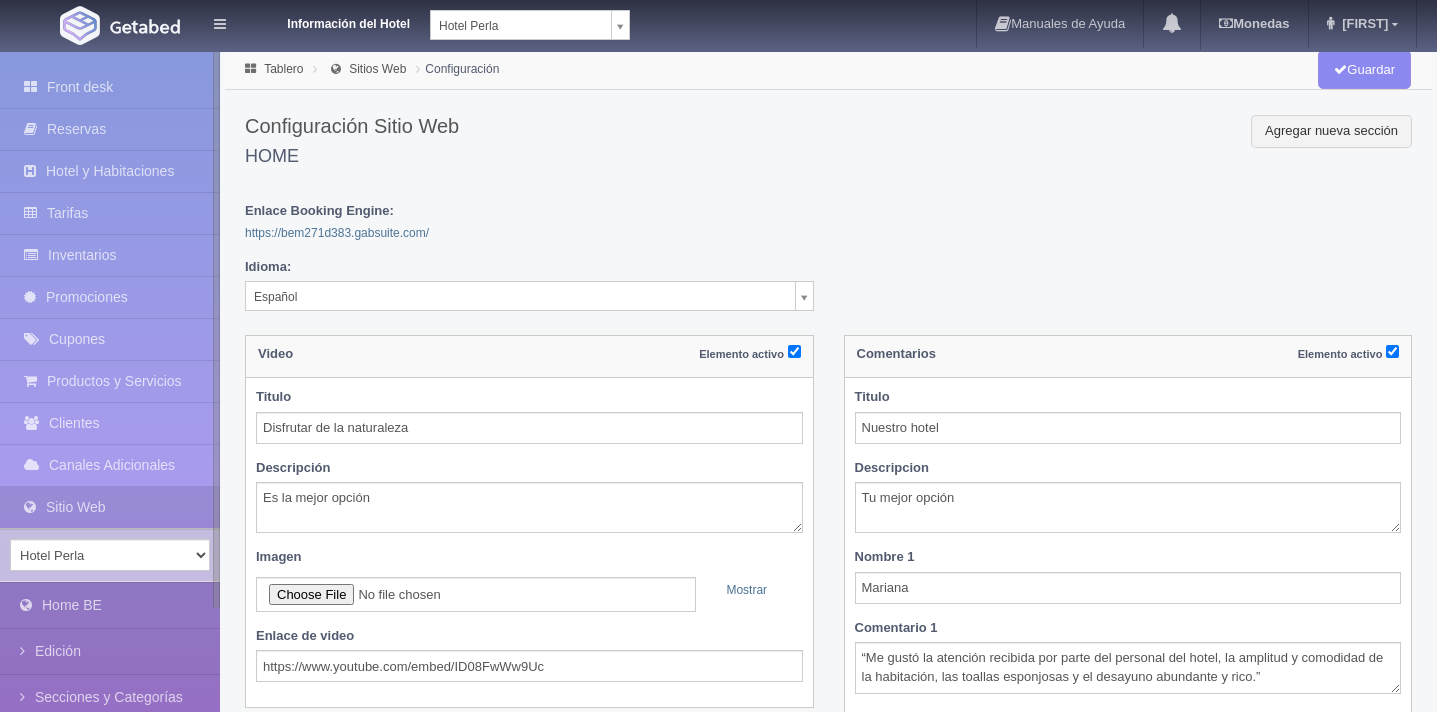 scroll, scrollTop: 0, scrollLeft: 0, axis: both 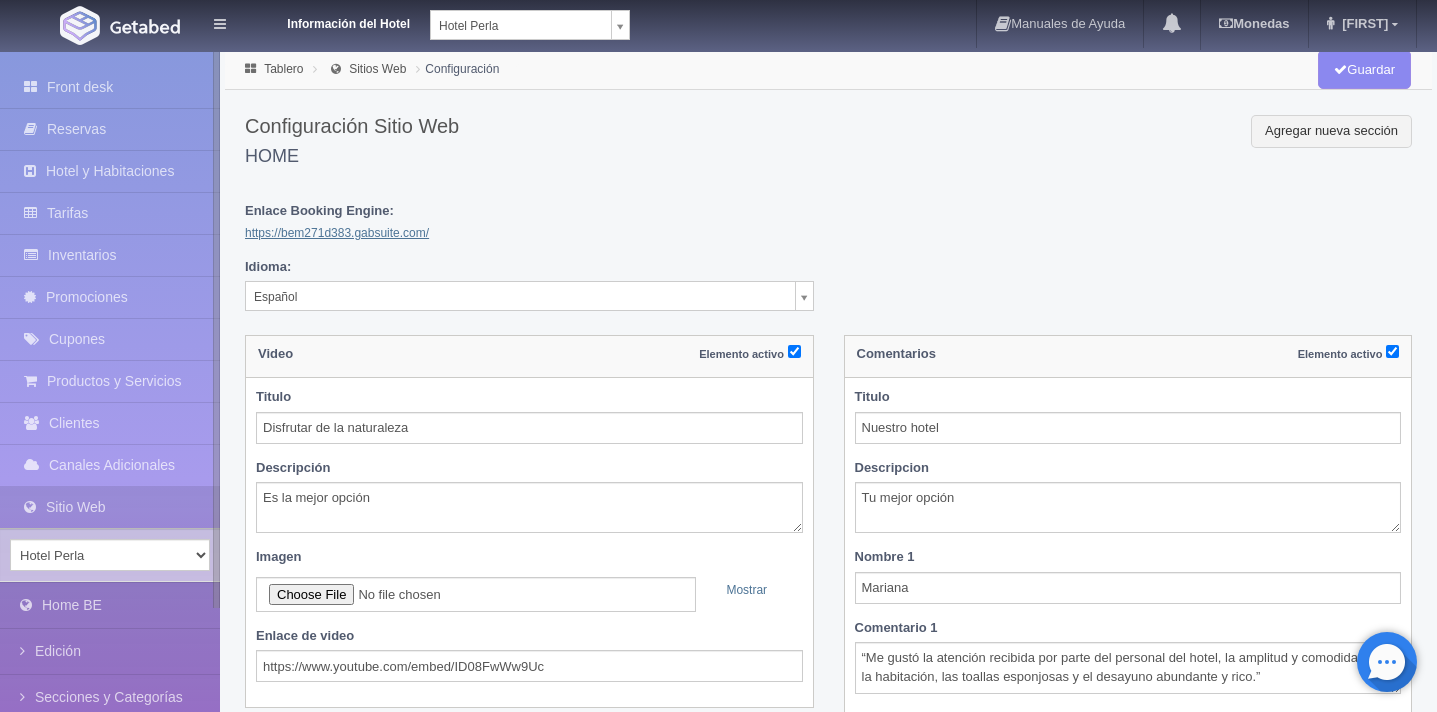 click on "https://bem271d383.gabsuite.com/" at bounding box center [337, 233] 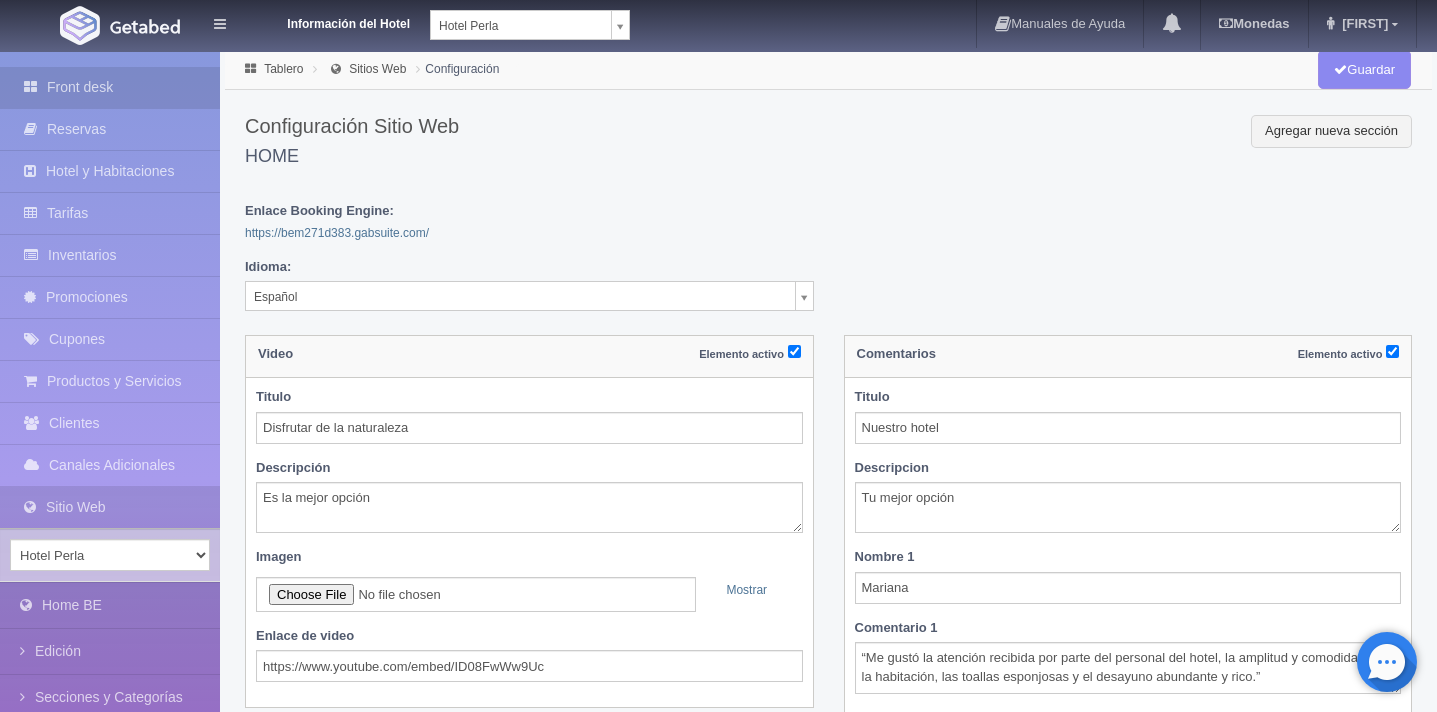 click on "Front desk" at bounding box center (110, 87) 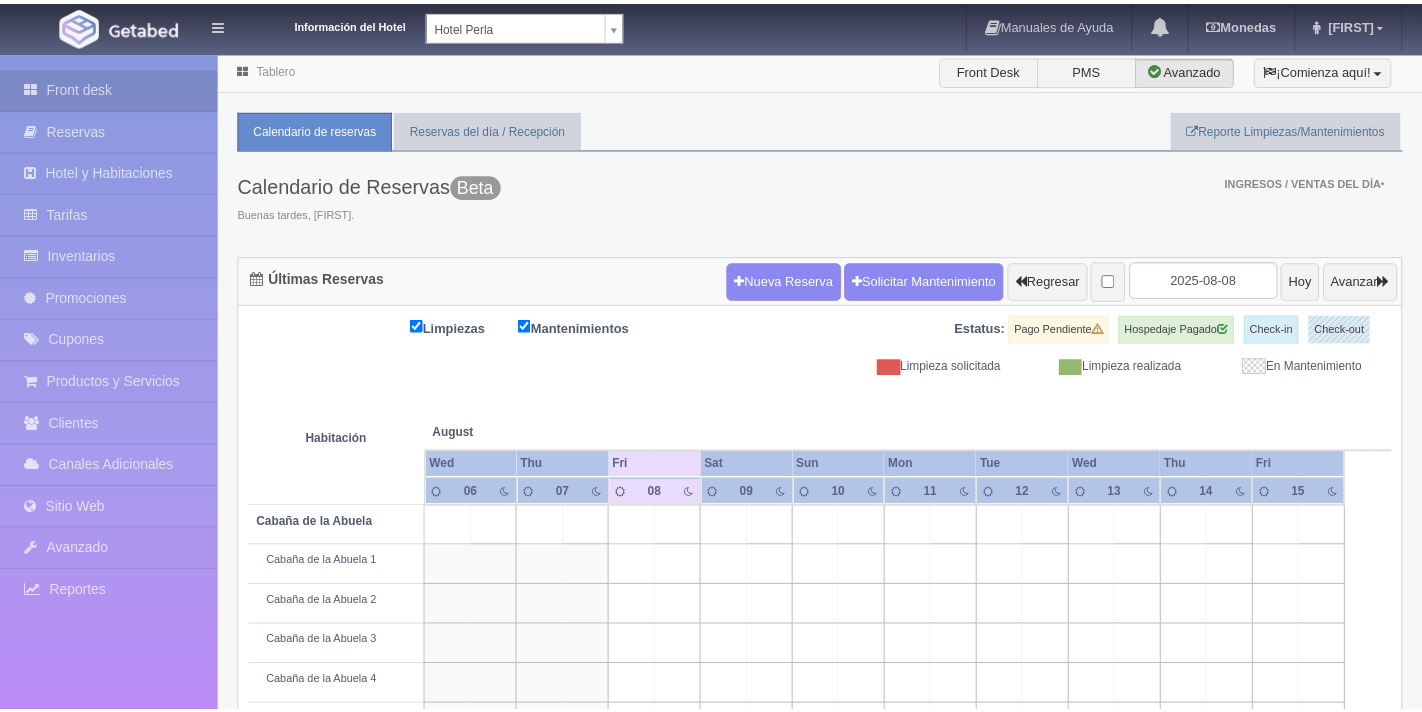 scroll, scrollTop: 0, scrollLeft: 0, axis: both 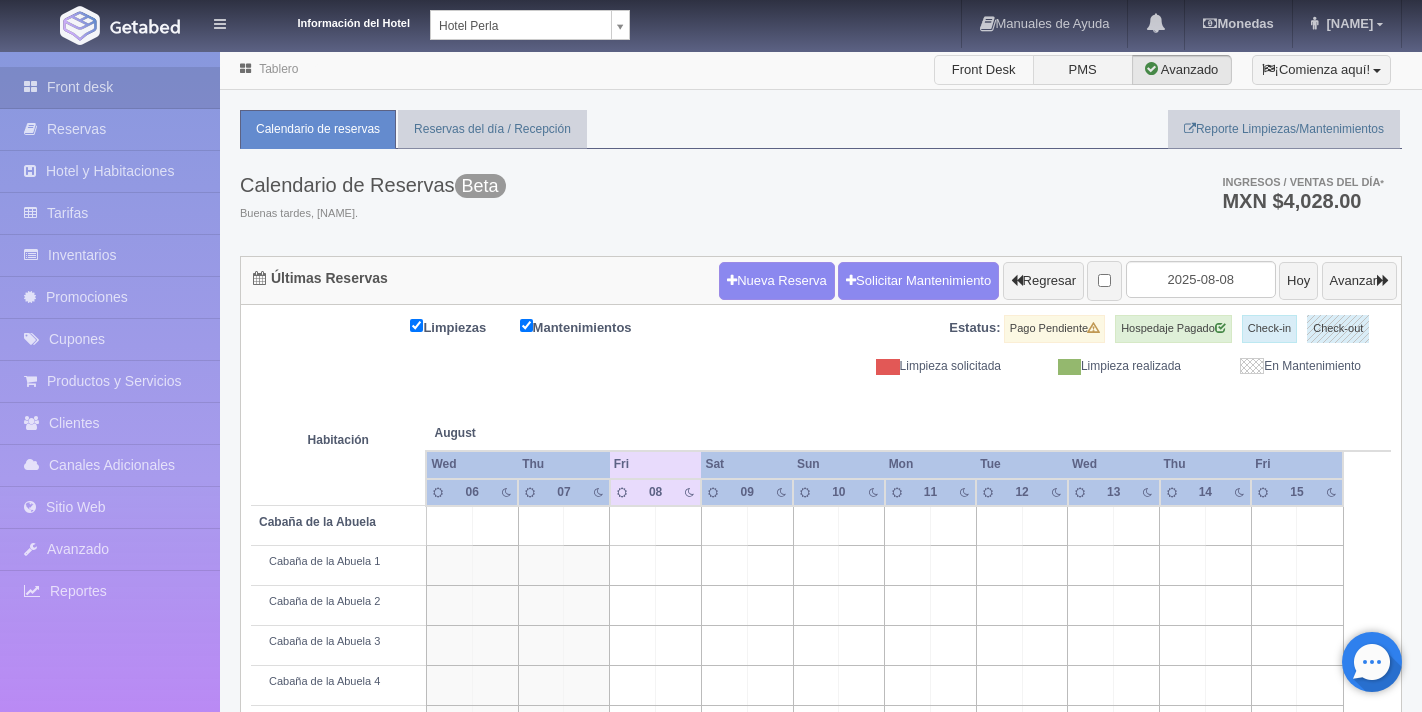 click on "Front Desk" at bounding box center (984, 70) 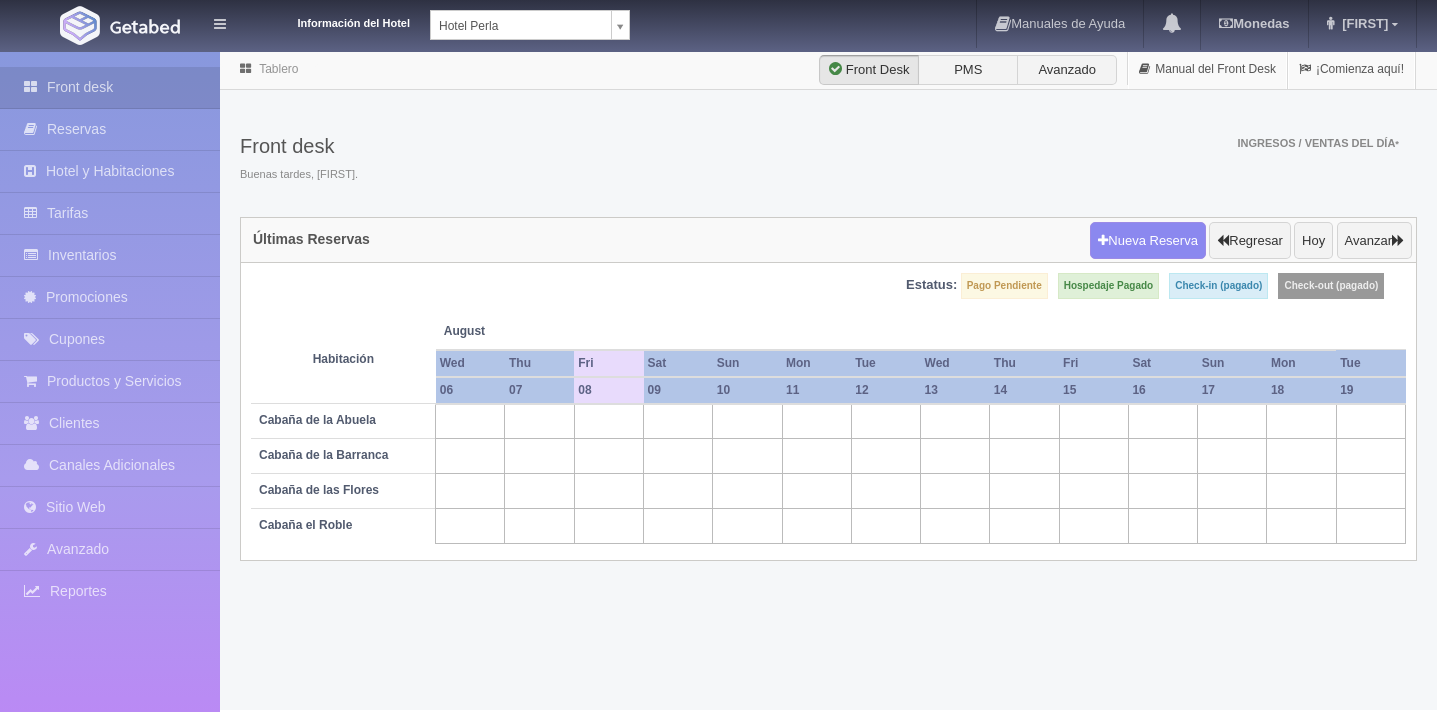 scroll, scrollTop: 0, scrollLeft: 0, axis: both 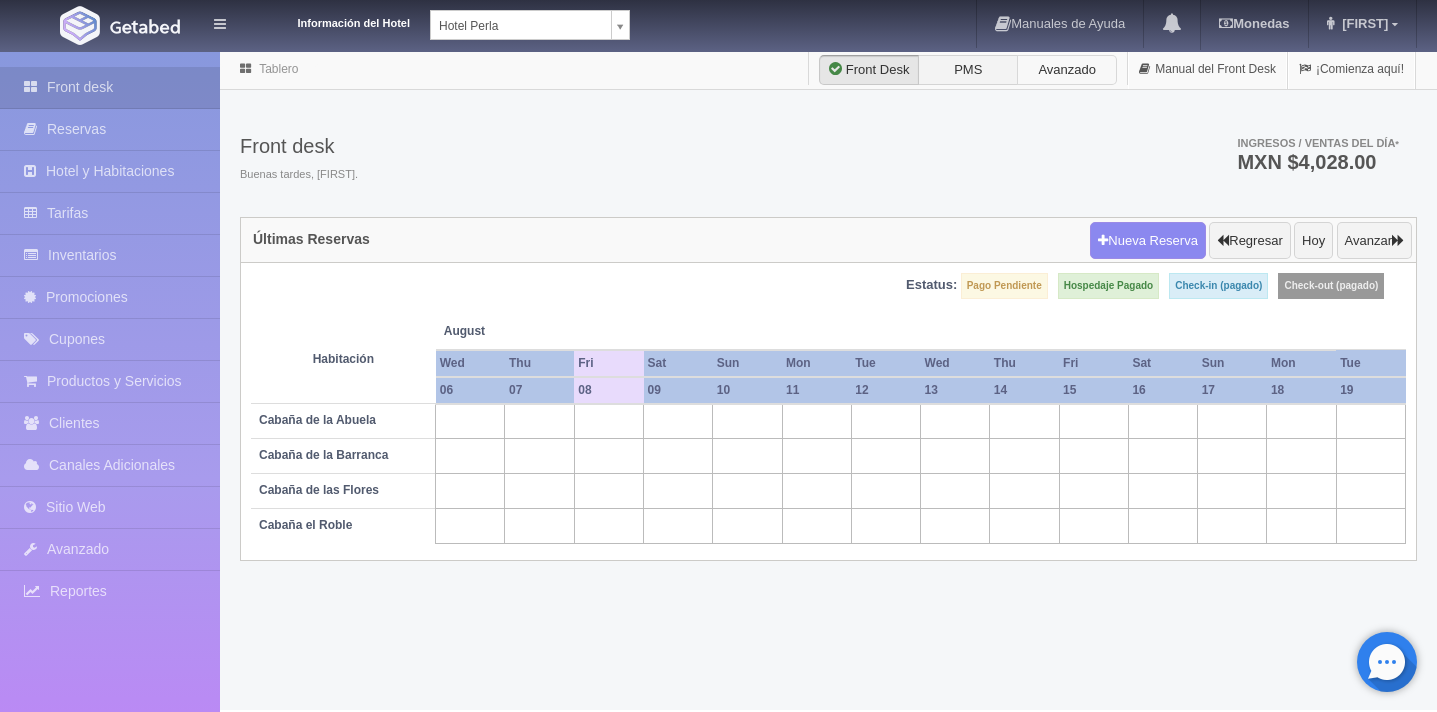 click on "Avanzado" at bounding box center (1067, 70) 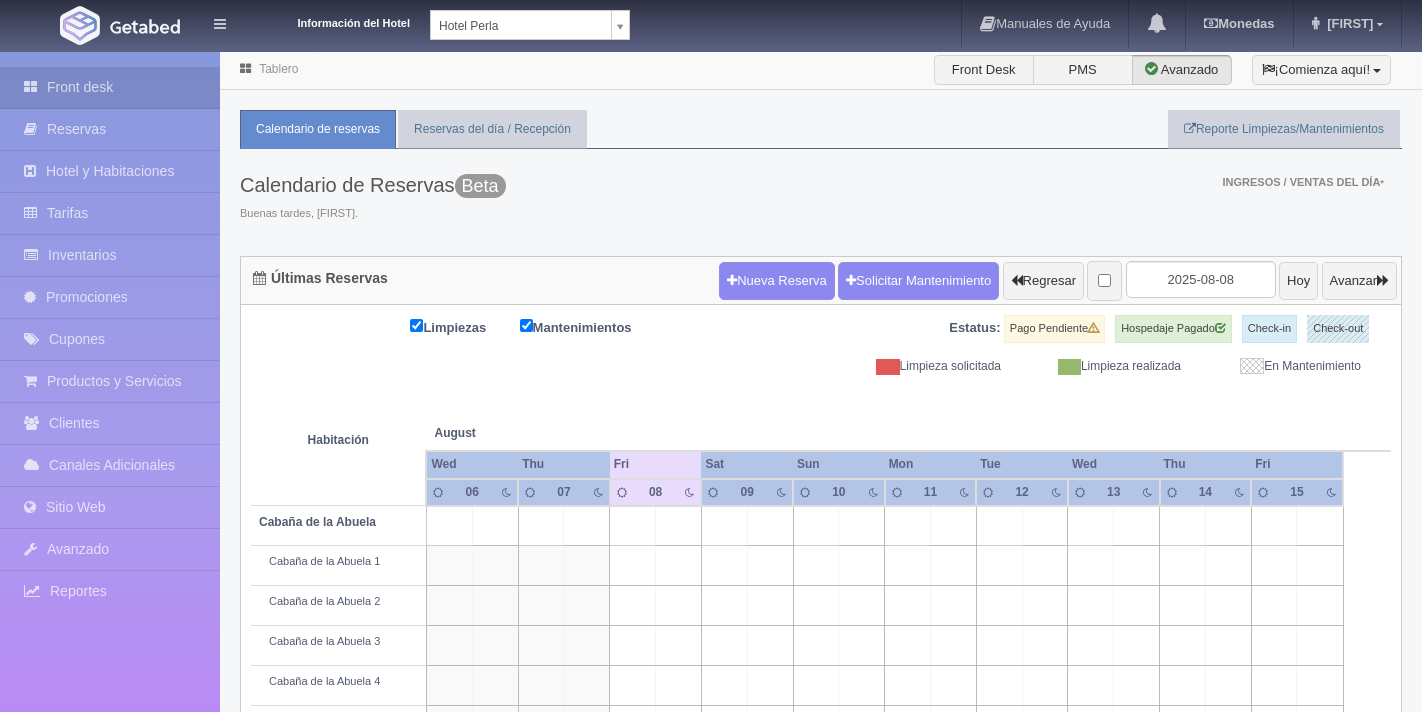 scroll, scrollTop: 0, scrollLeft: 0, axis: both 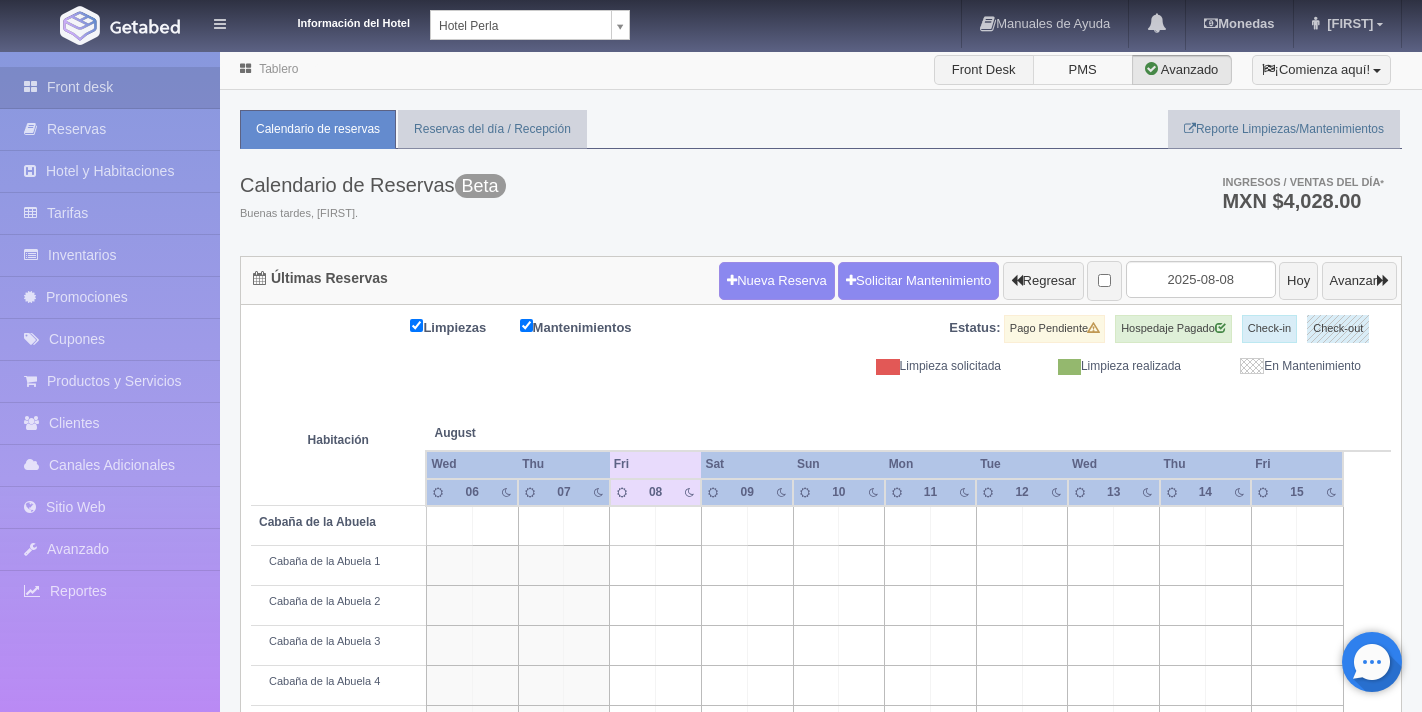 click on "PMS" at bounding box center (1083, 70) 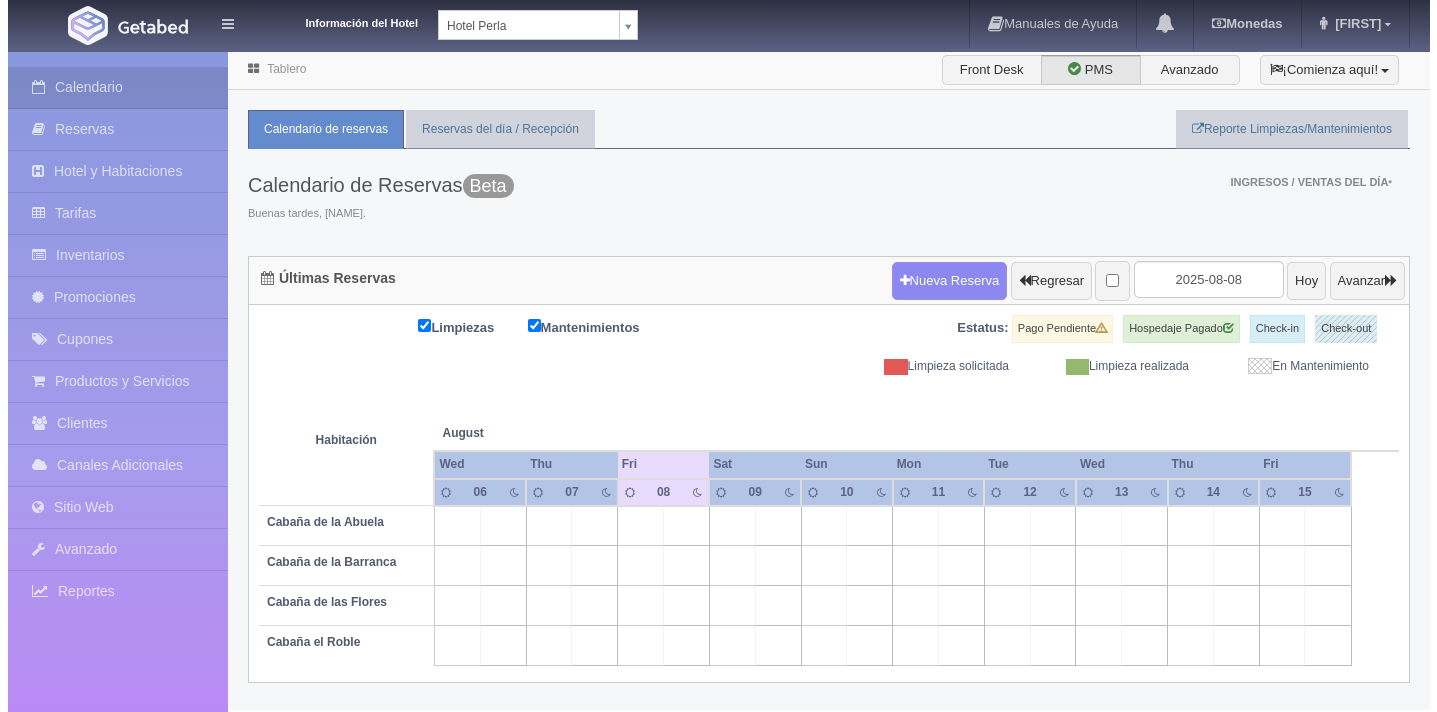 scroll, scrollTop: 0, scrollLeft: 0, axis: both 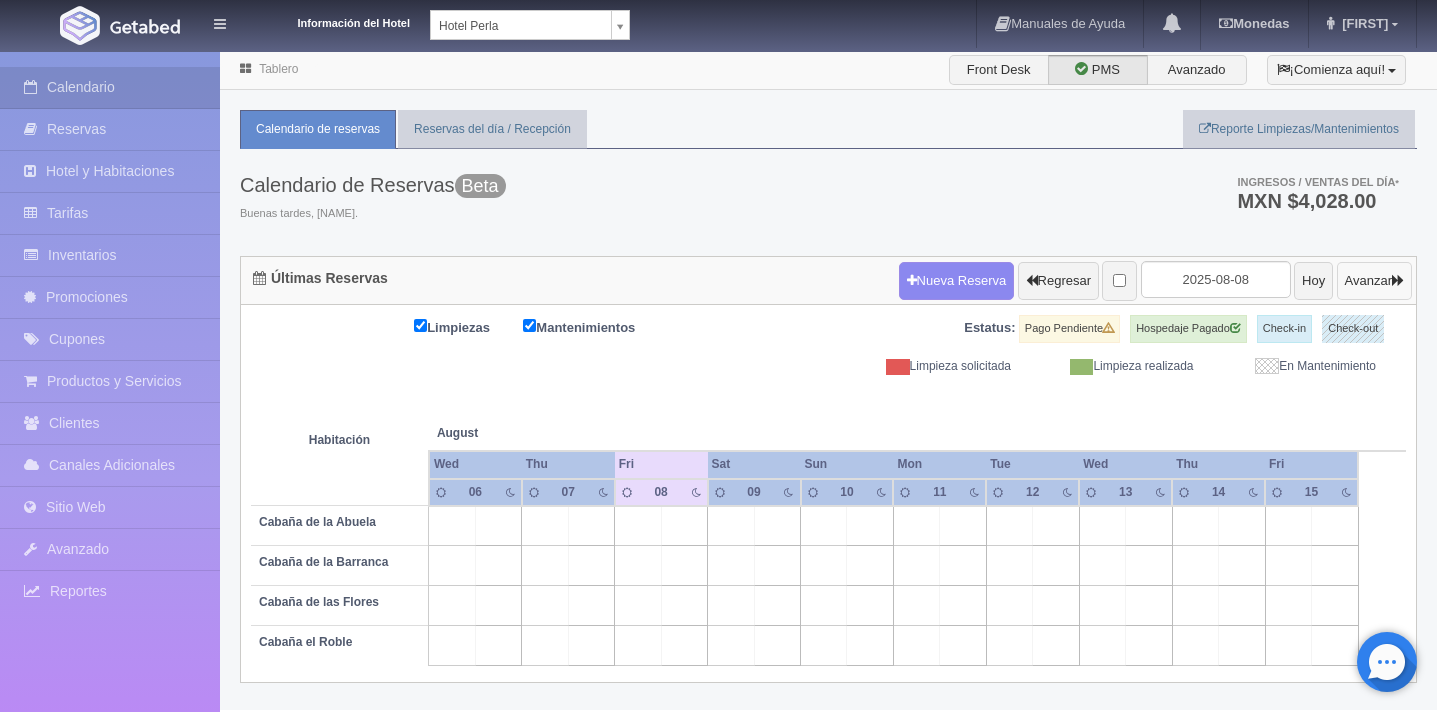click on "Avanzar" at bounding box center (1374, 281) 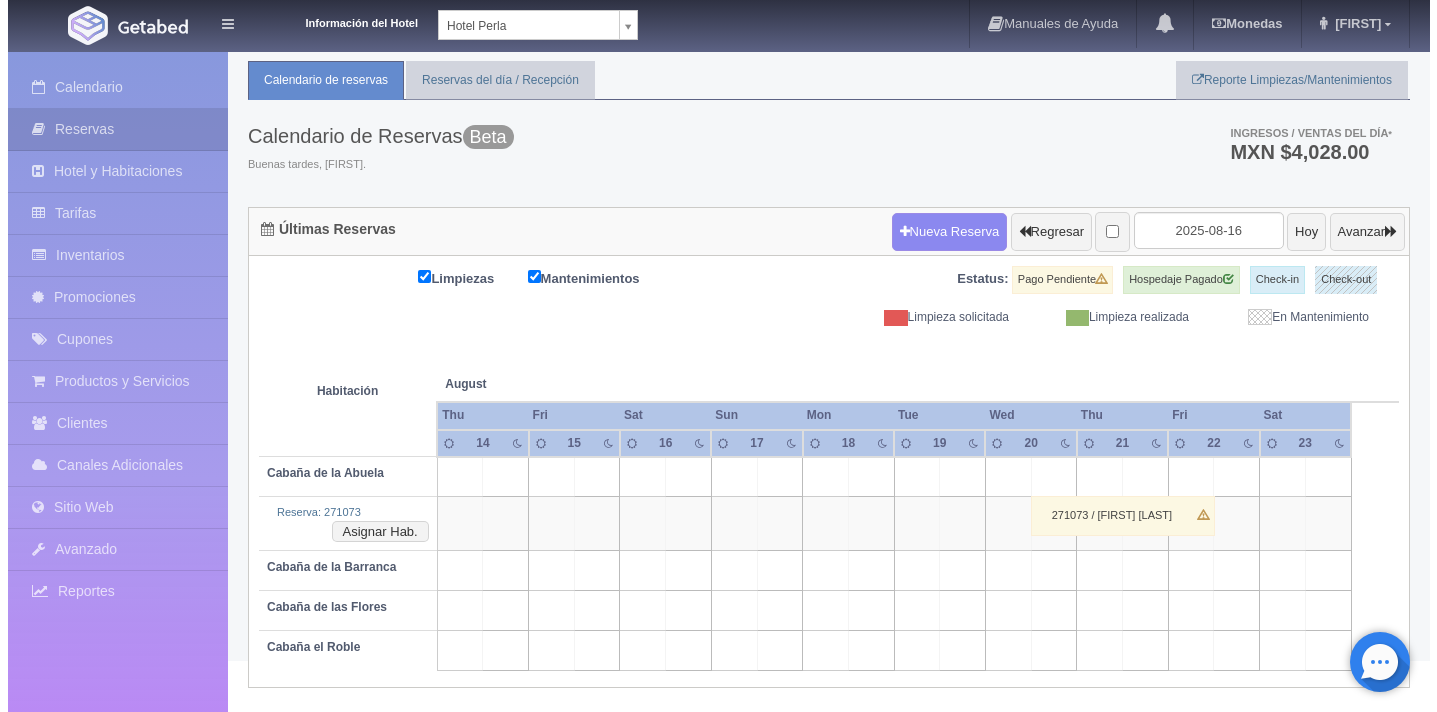 scroll, scrollTop: 0, scrollLeft: 0, axis: both 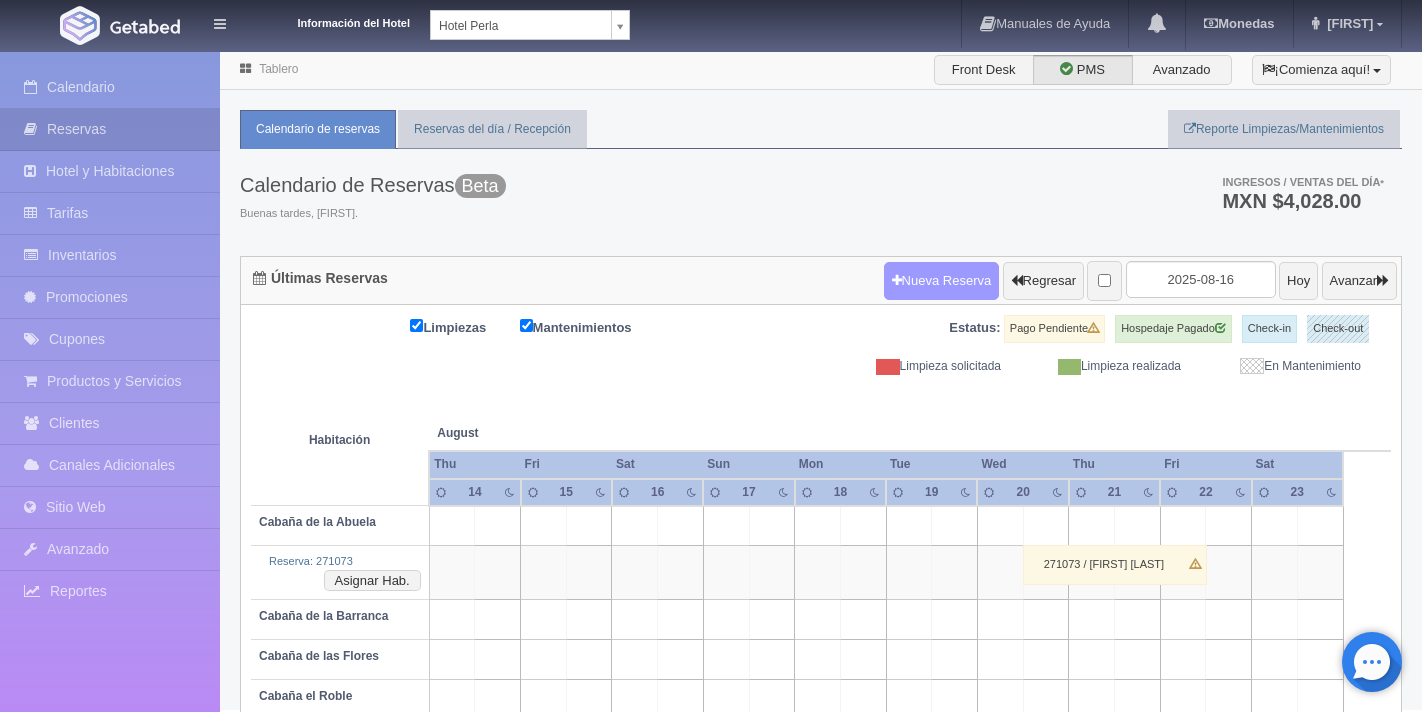 click on "Nueva Reserva" at bounding box center [942, 281] 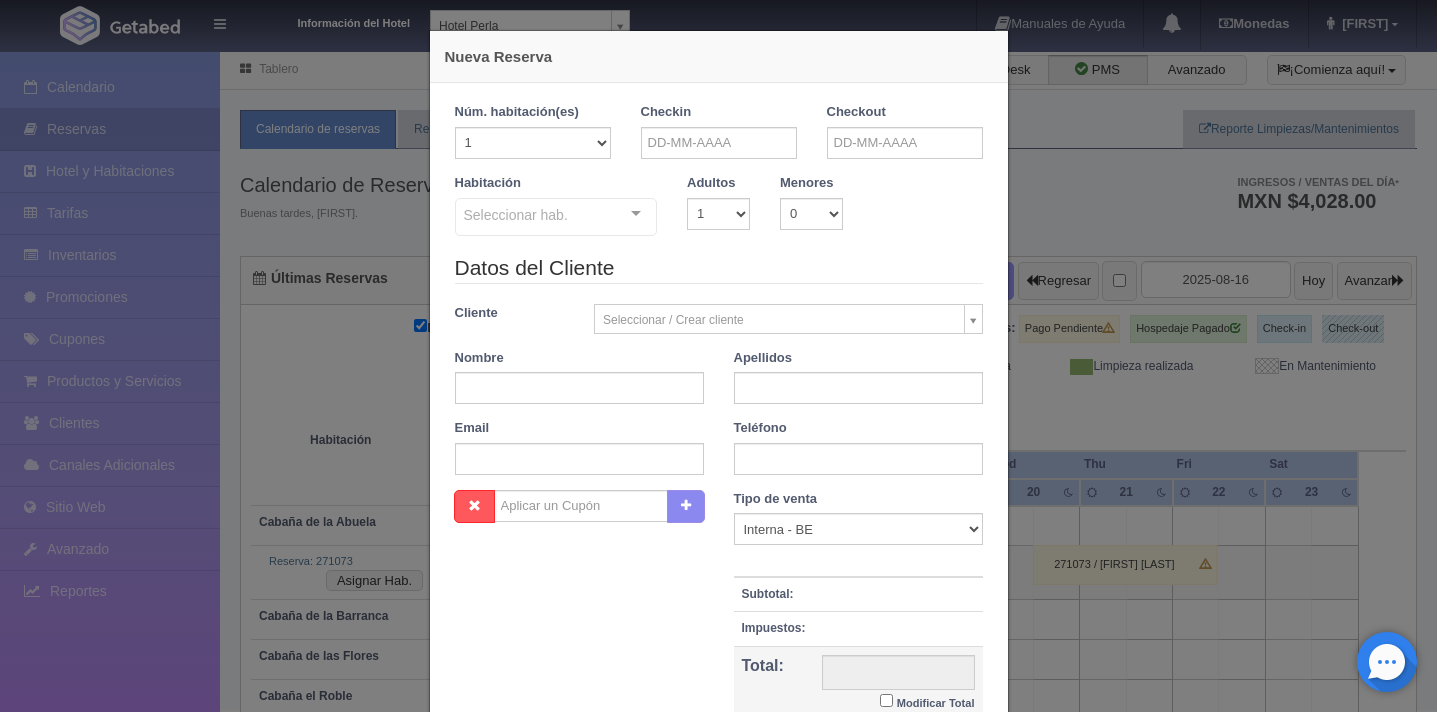 checkbox on "false" 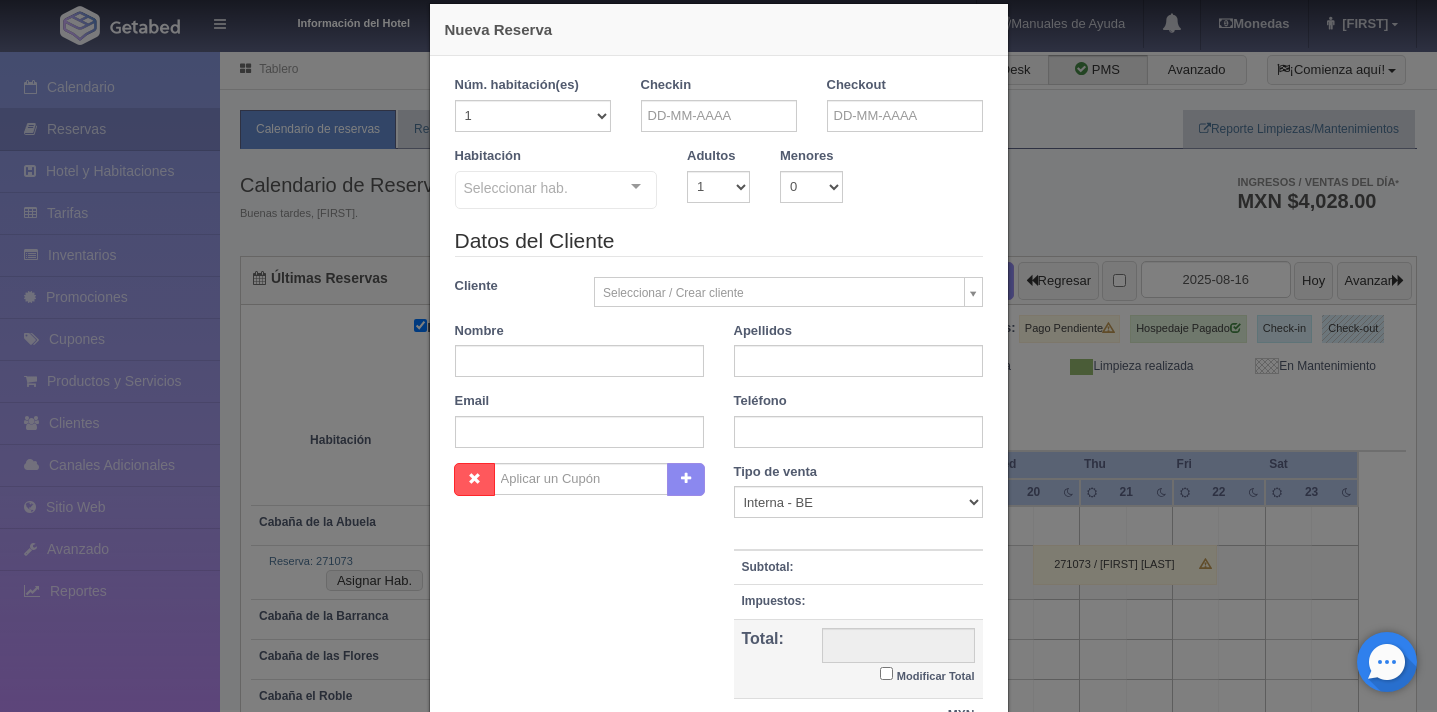 scroll, scrollTop: 0, scrollLeft: 0, axis: both 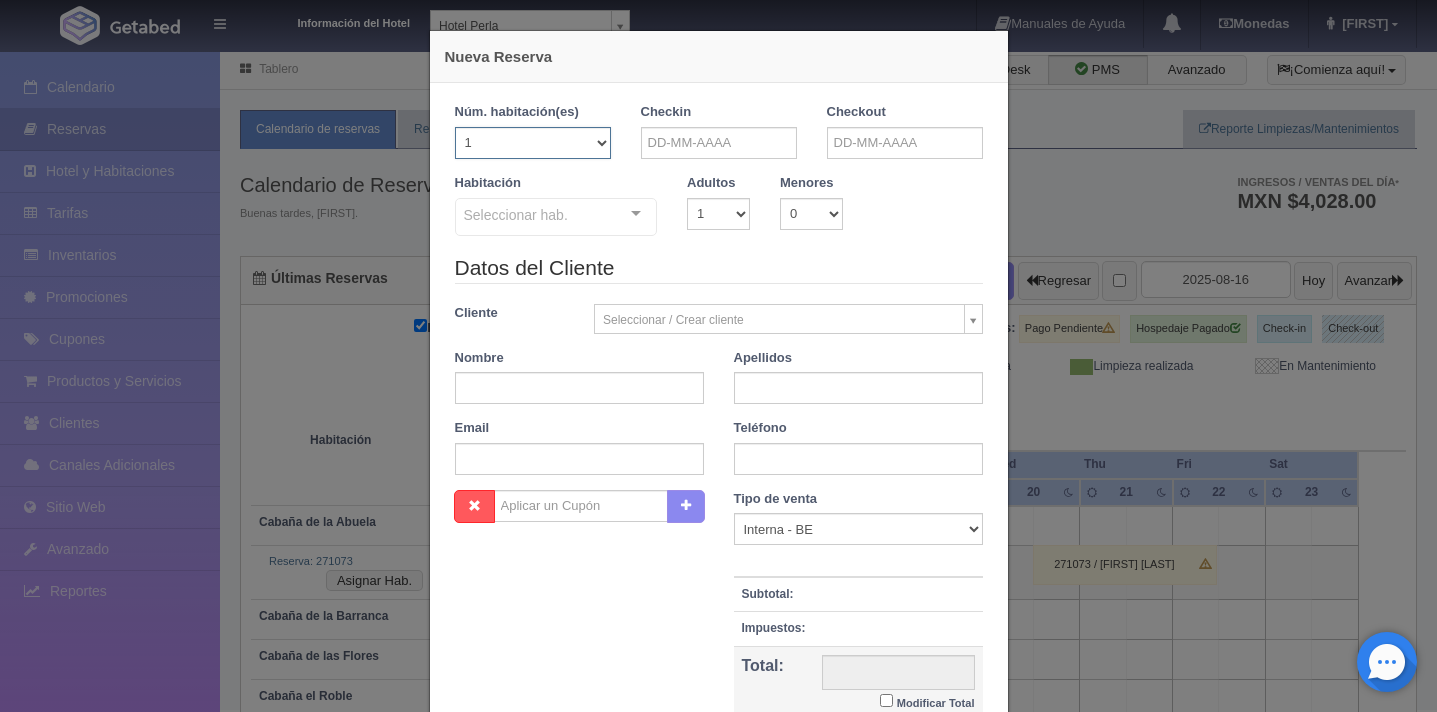 click on "1   2   3   4   5   6   7   8   9   10   11   12   13   14   15   16   17   18   19   20" at bounding box center [533, 143] 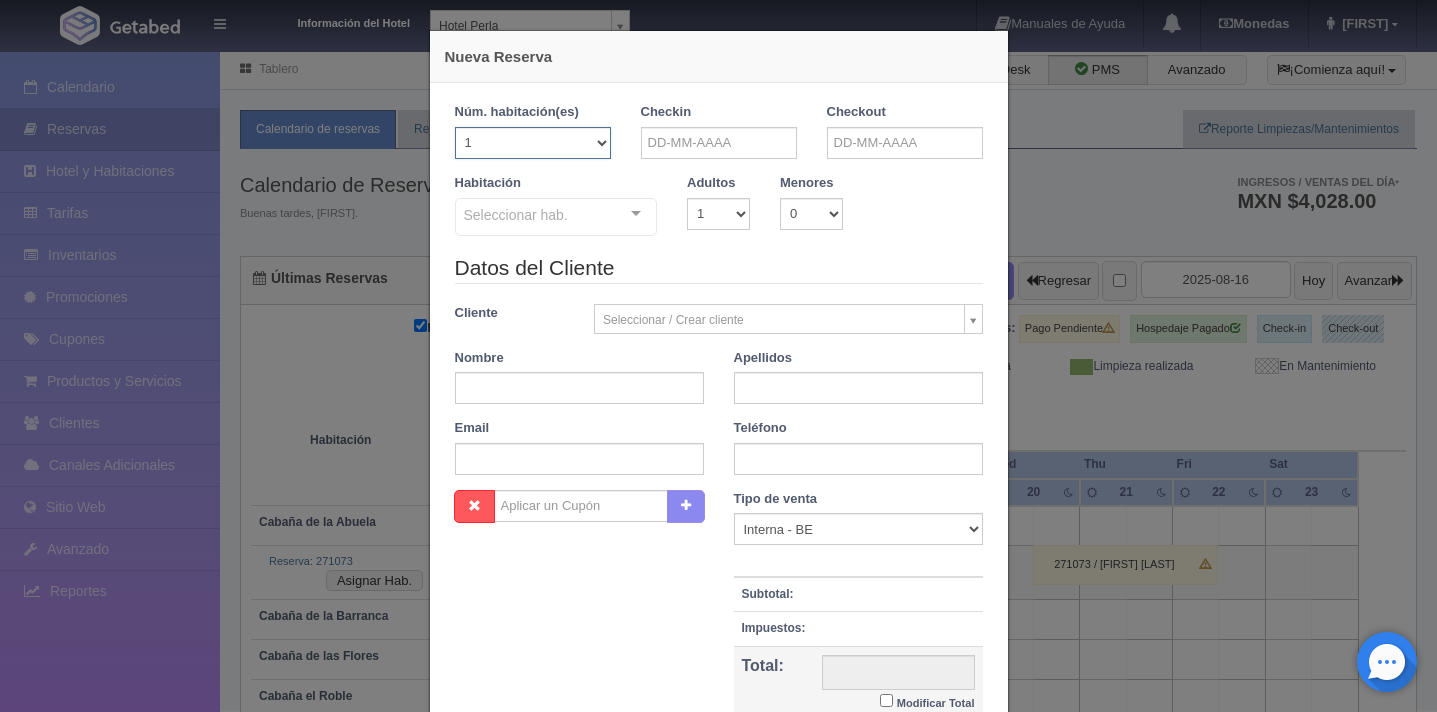 select on "2" 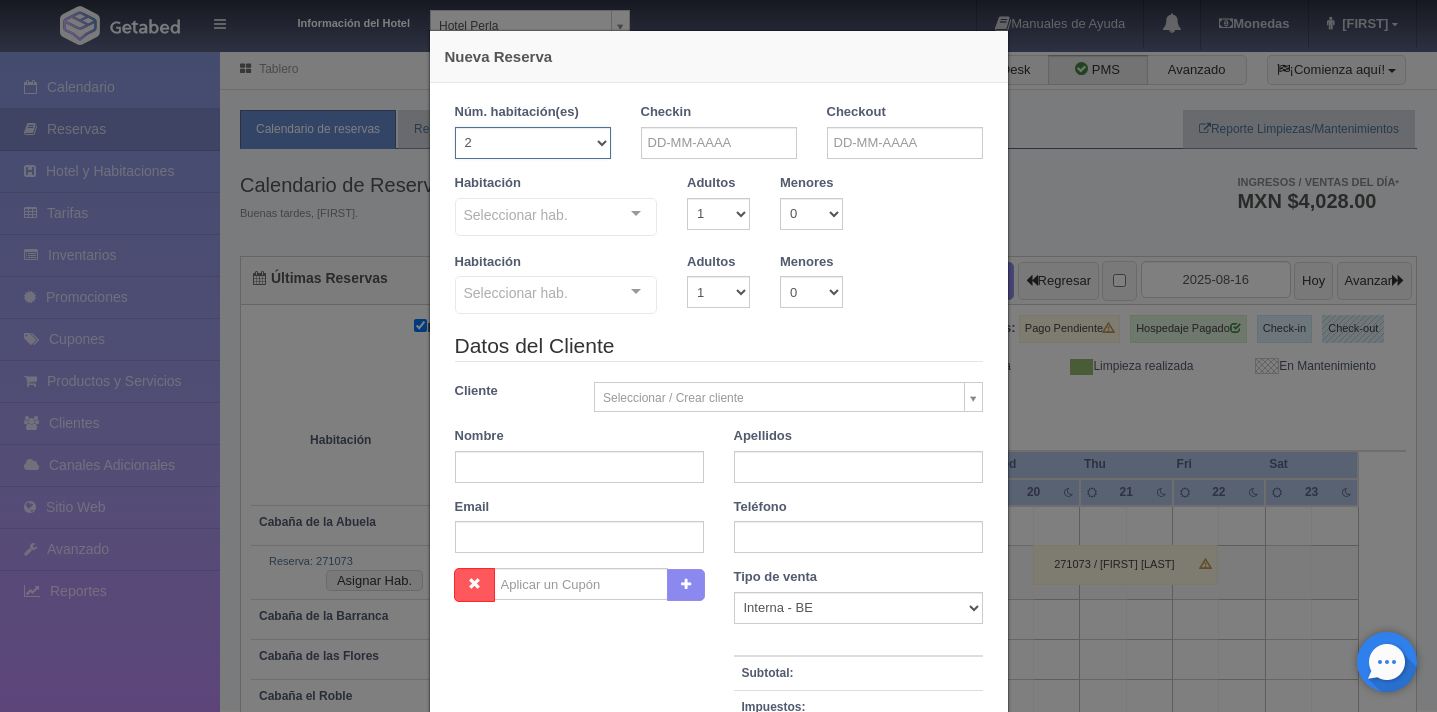 checkbox on "false" 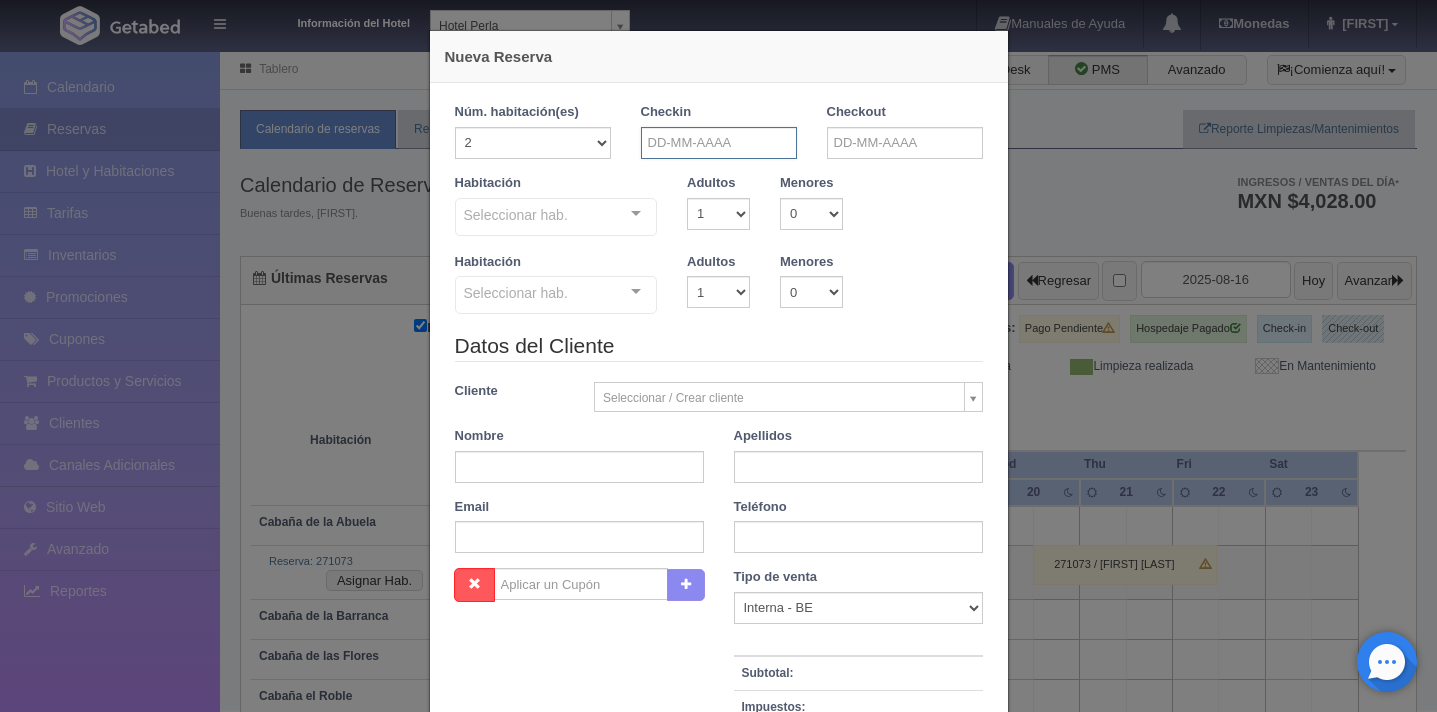 click at bounding box center [719, 143] 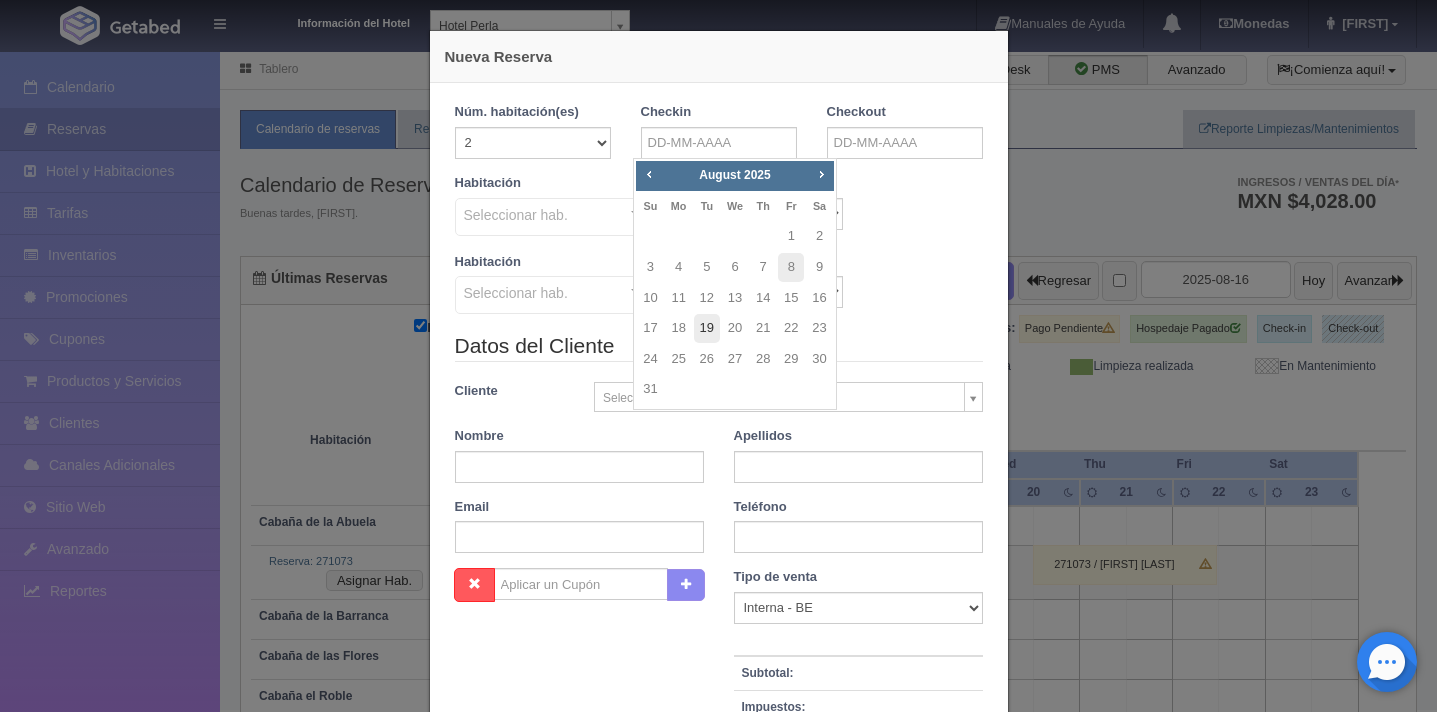 click on "19" at bounding box center [707, 328] 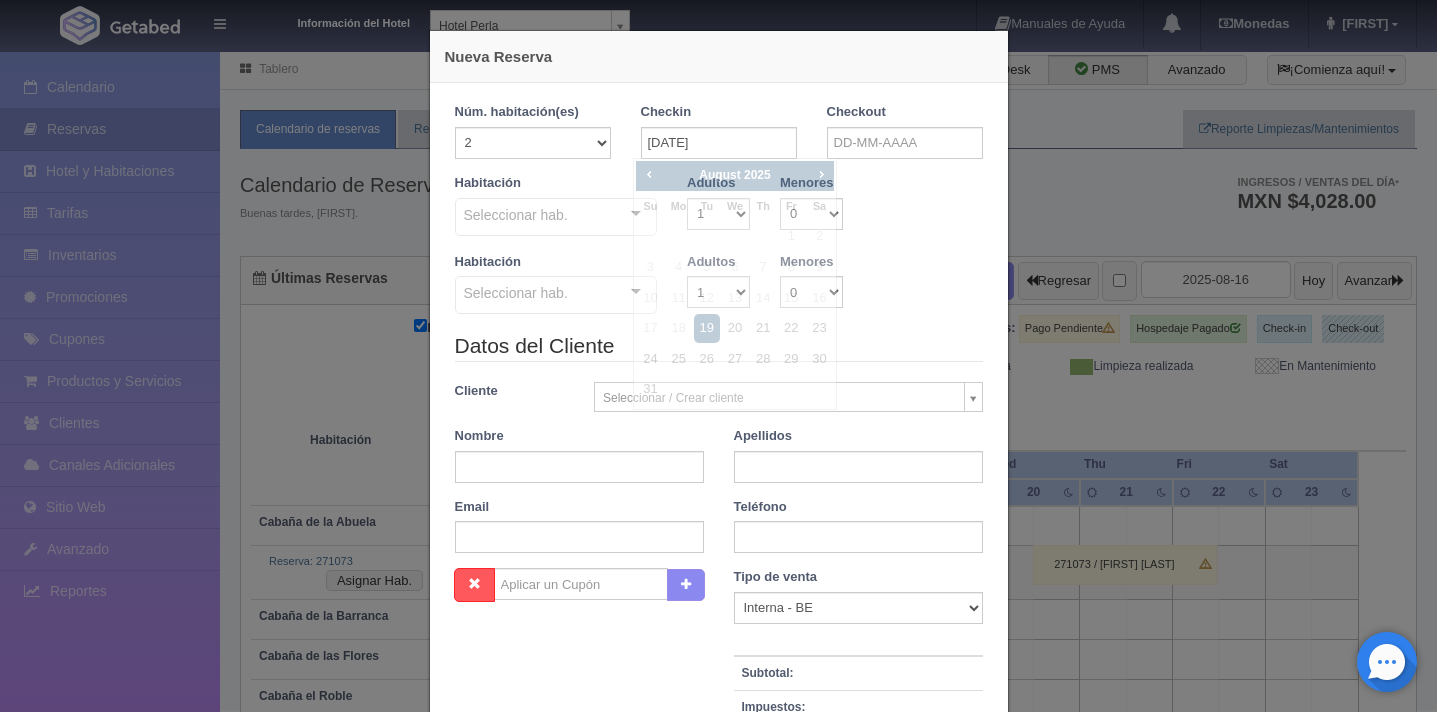 checkbox on "false" 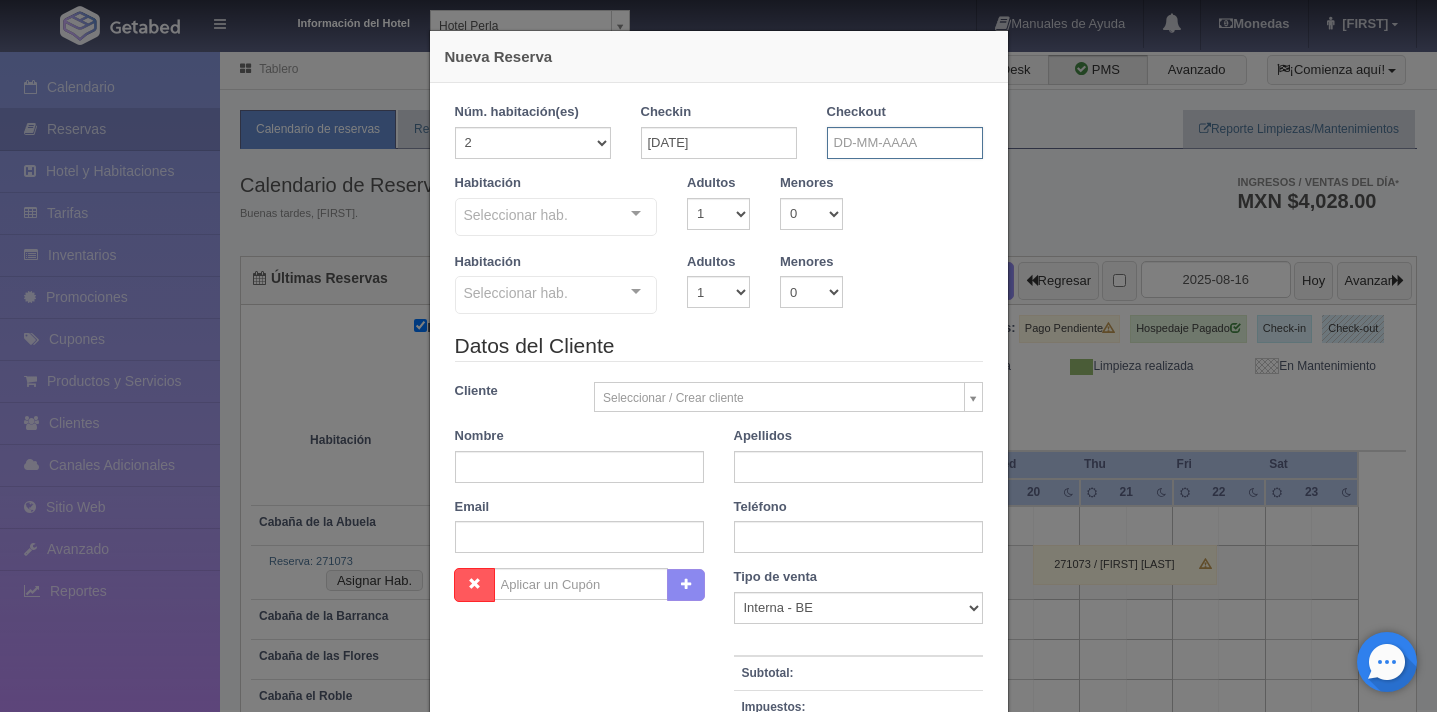click at bounding box center (905, 143) 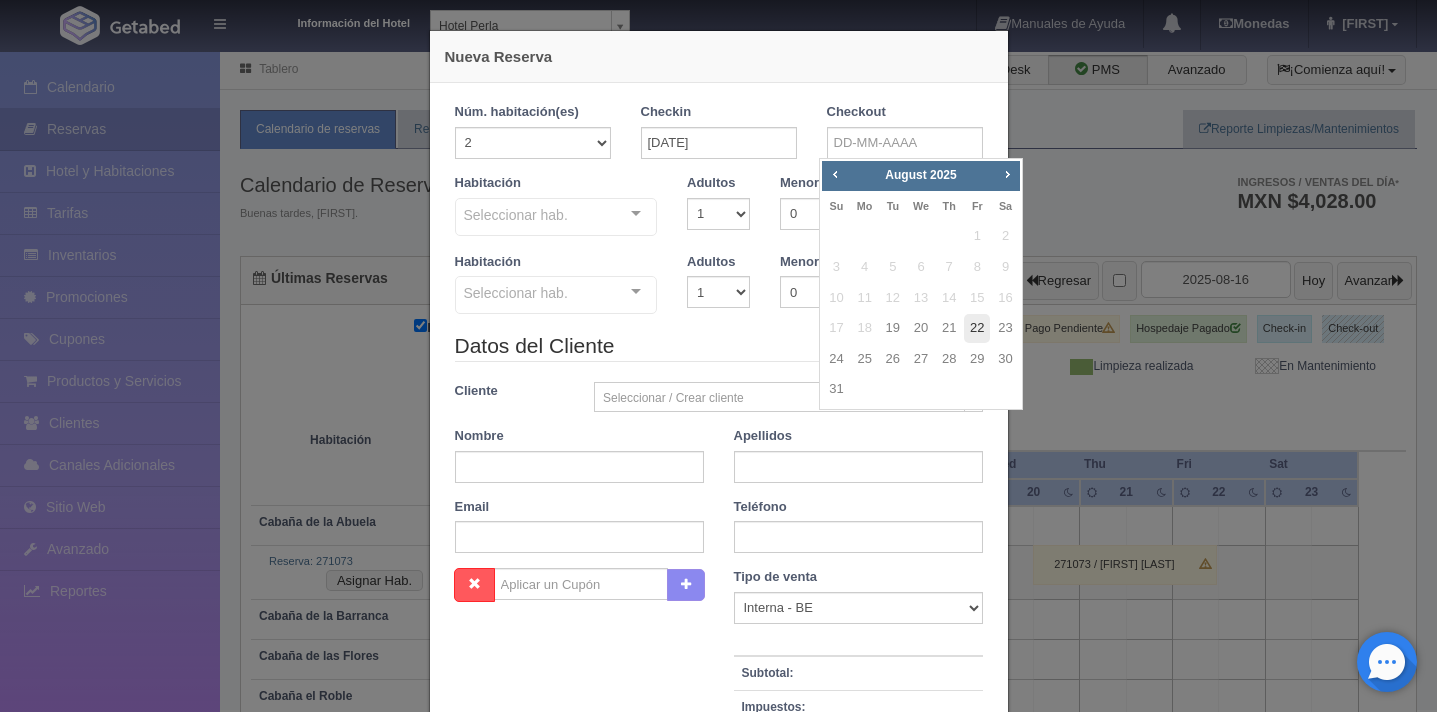 click on "22" at bounding box center [977, 328] 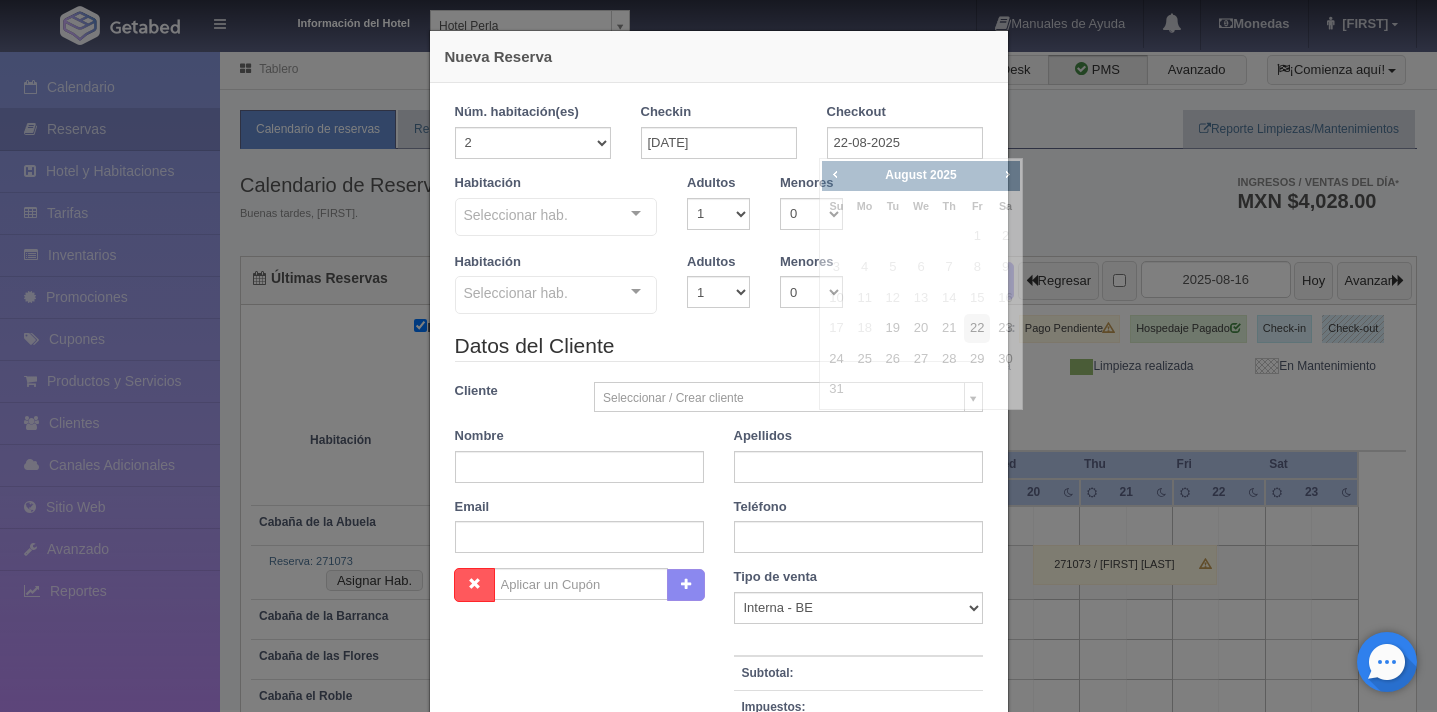 checkbox on "false" 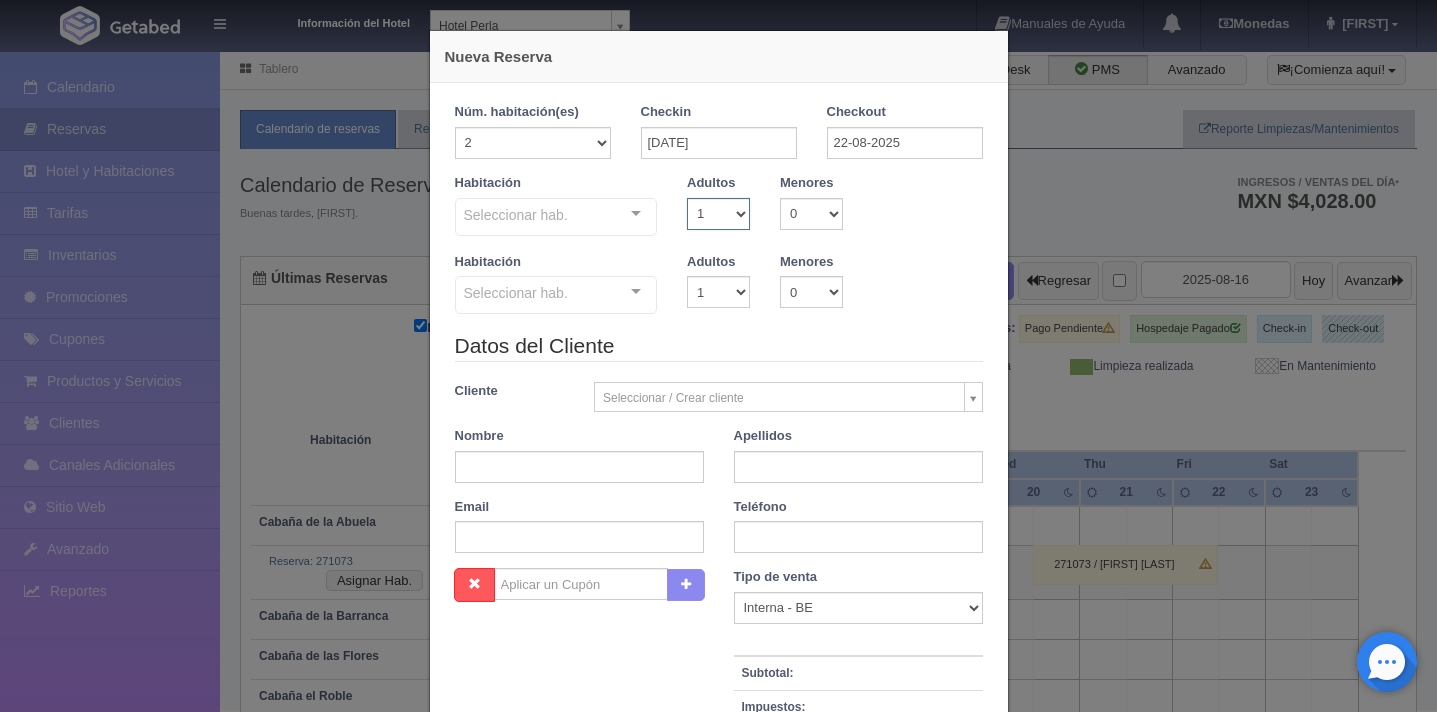 click on "1   2   3   4   5   6   7   8   9   10" at bounding box center [718, 214] 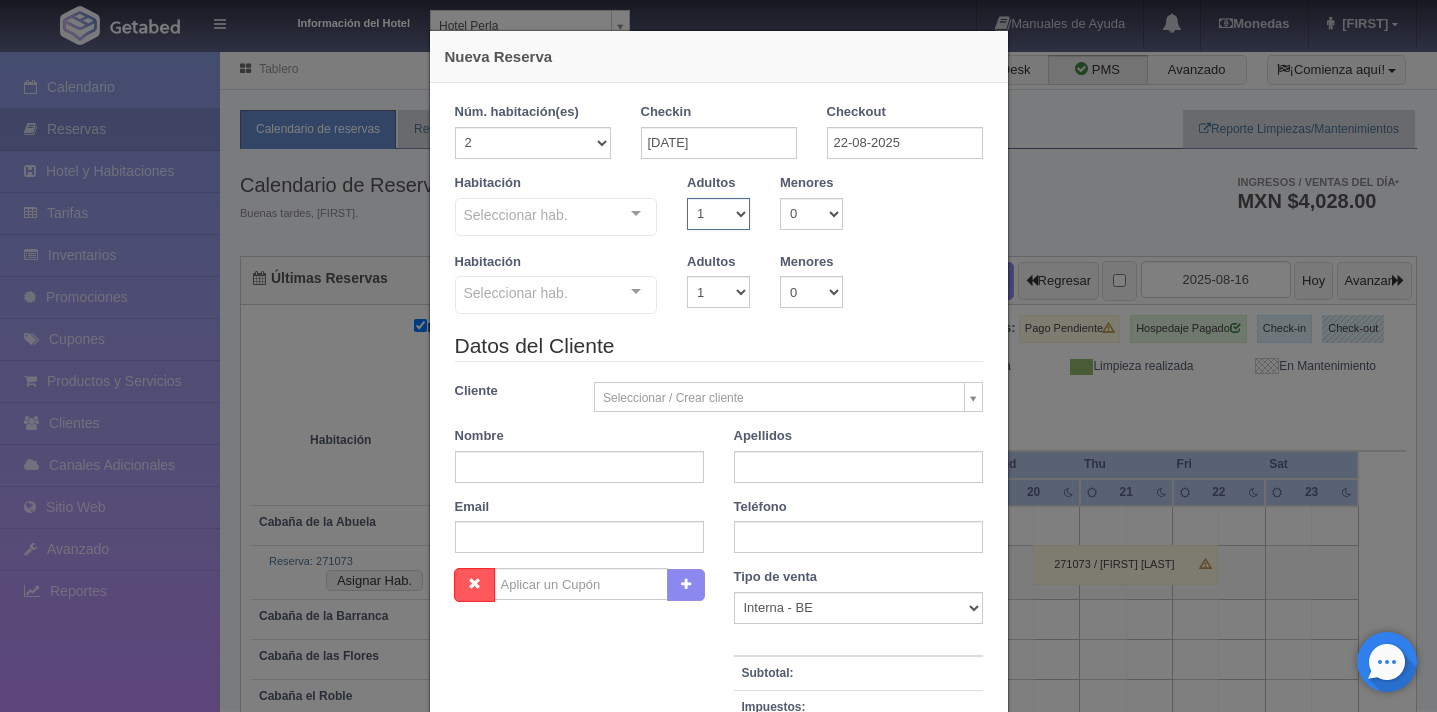select on "2" 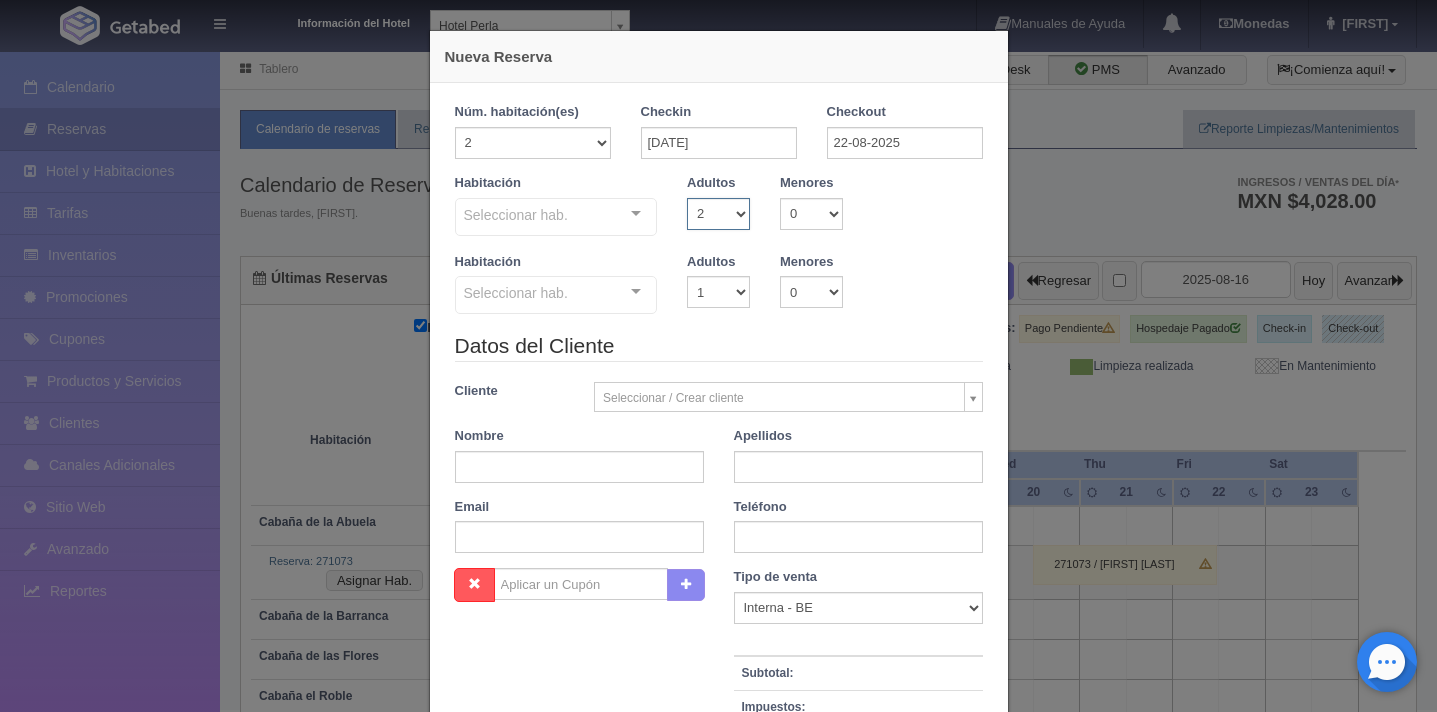 checkbox on "false" 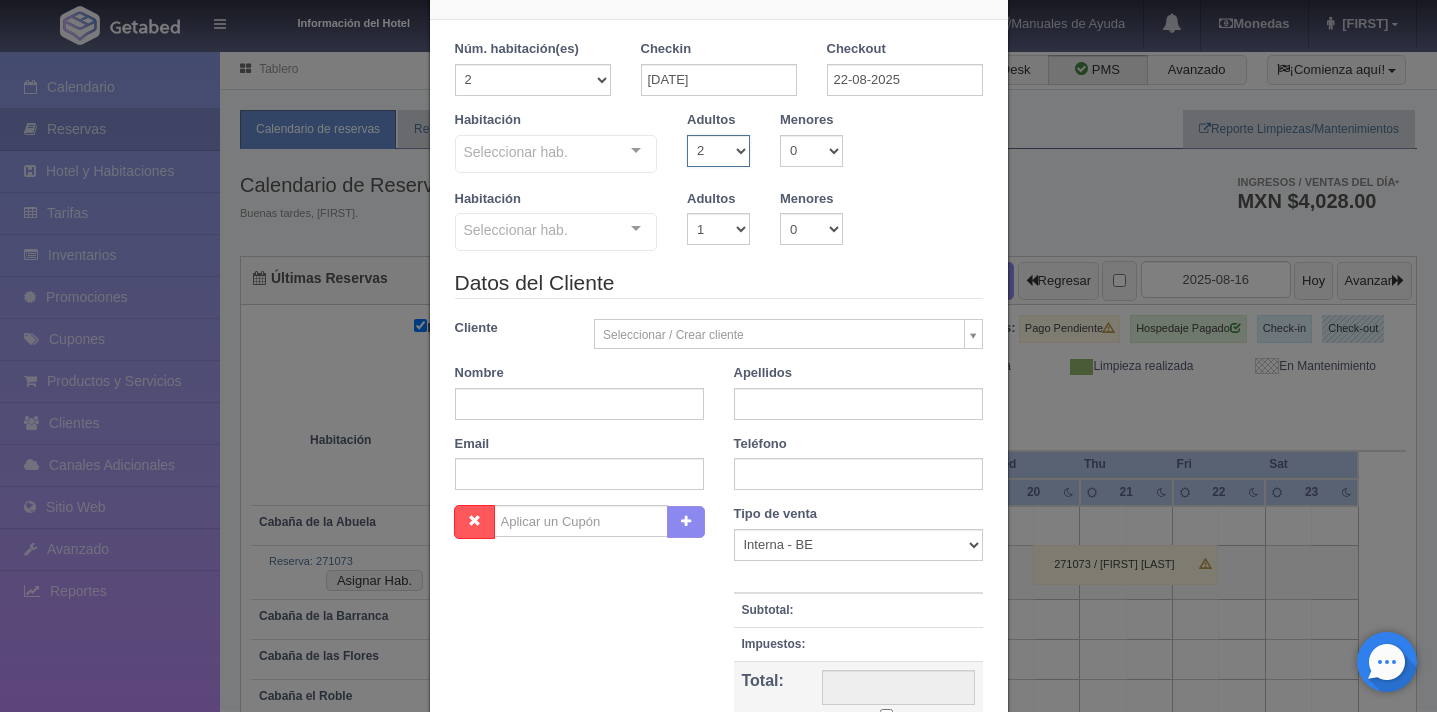 scroll, scrollTop: 72, scrollLeft: 0, axis: vertical 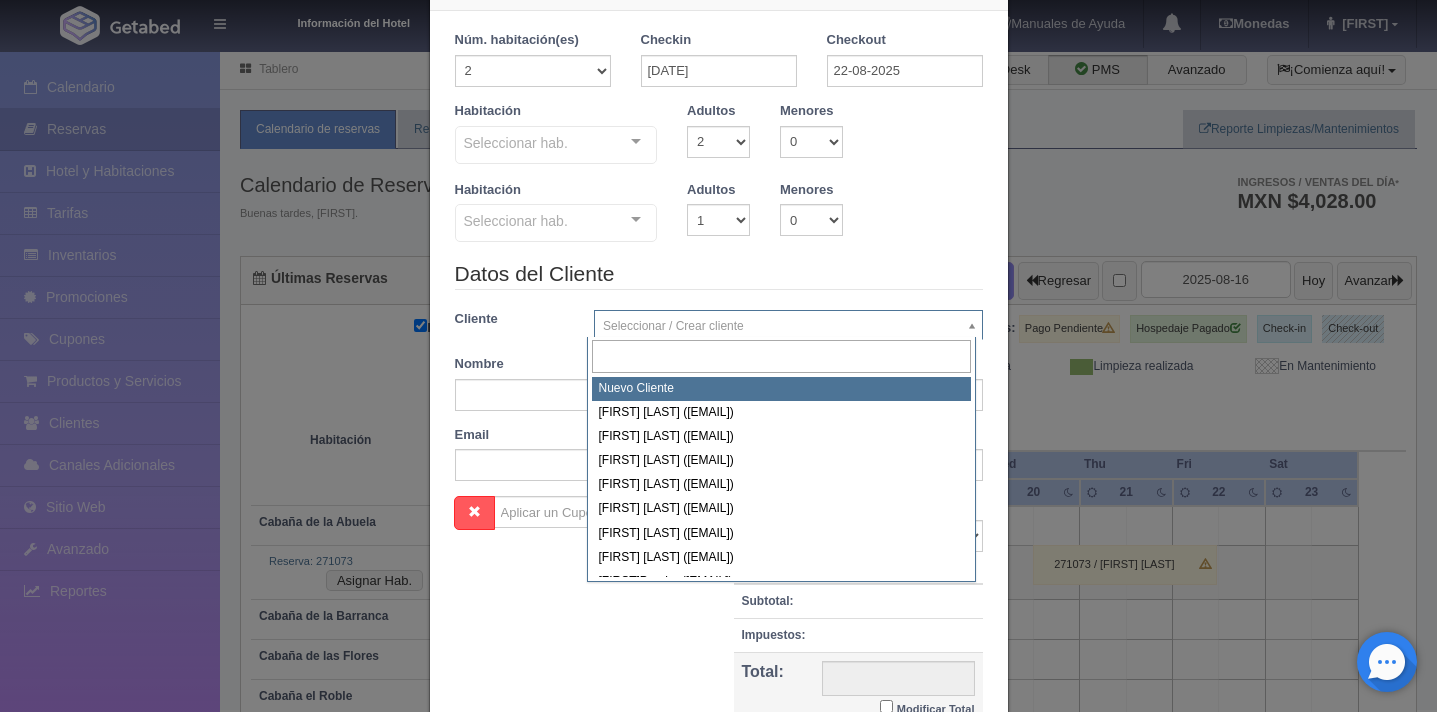 click on "Información del Hotel
Hotel Perla
Hotel Tiburón
Hotel Perla
Hotel Gema
Hotel Aguamarina
Hotel Zafiro
Manuales de Ayuda
Actualizaciones recientes
Monedas
Tipo de cambio/moneda MXN
1 MXN
=
0.051285							USD
1 MXN
=
0.005157							COP
1 MXN
=
0.028493							CRC" at bounding box center (718, 380) 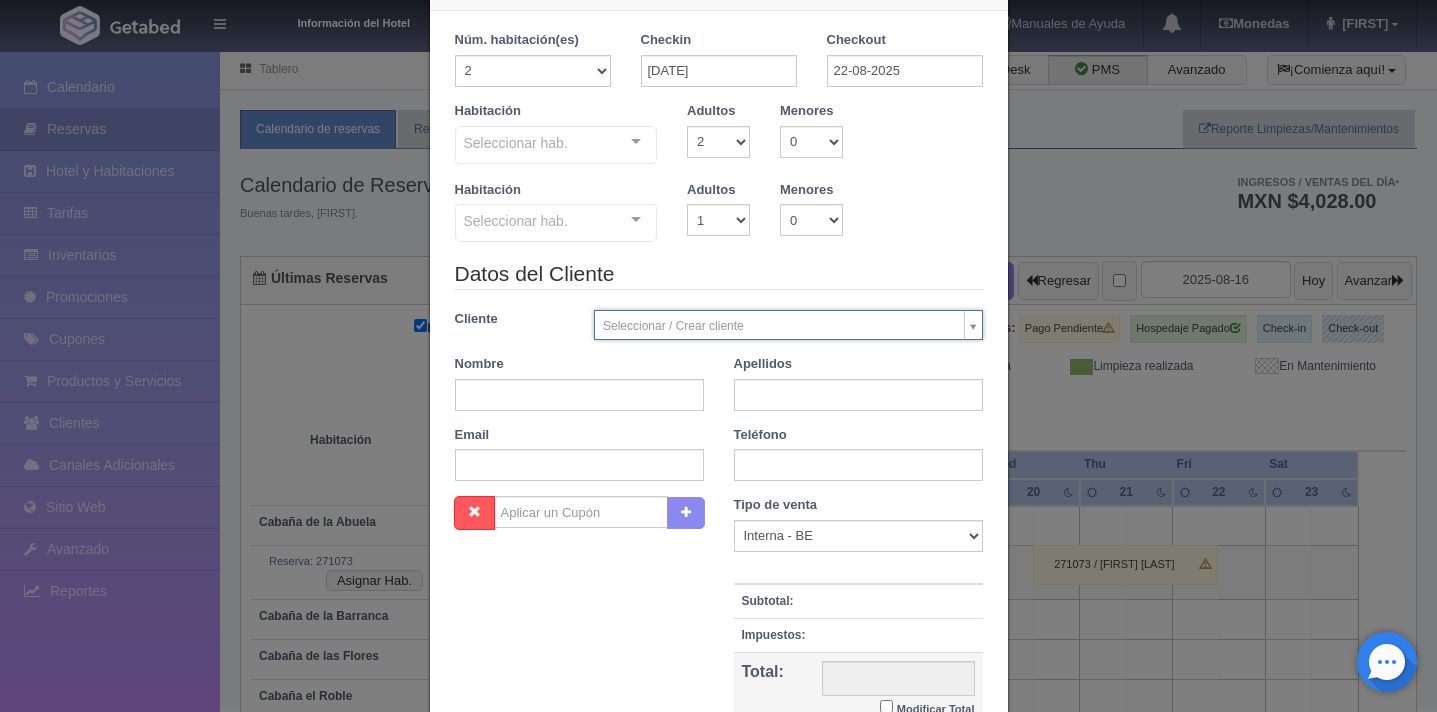 click on "Información del Hotel
Hotel Perla
Hotel Tiburón
Hotel Perla
Hotel Gema
Hotel Aguamarina
Hotel Zafiro
Manuales de Ayuda
Actualizaciones recientes
Monedas
Tipo de cambio/moneda MXN
1 MXN
=
0.051285							USD
1 MXN
=
0.005157							COP
1 MXN
=
0.028493							CRC" at bounding box center [718, 380] 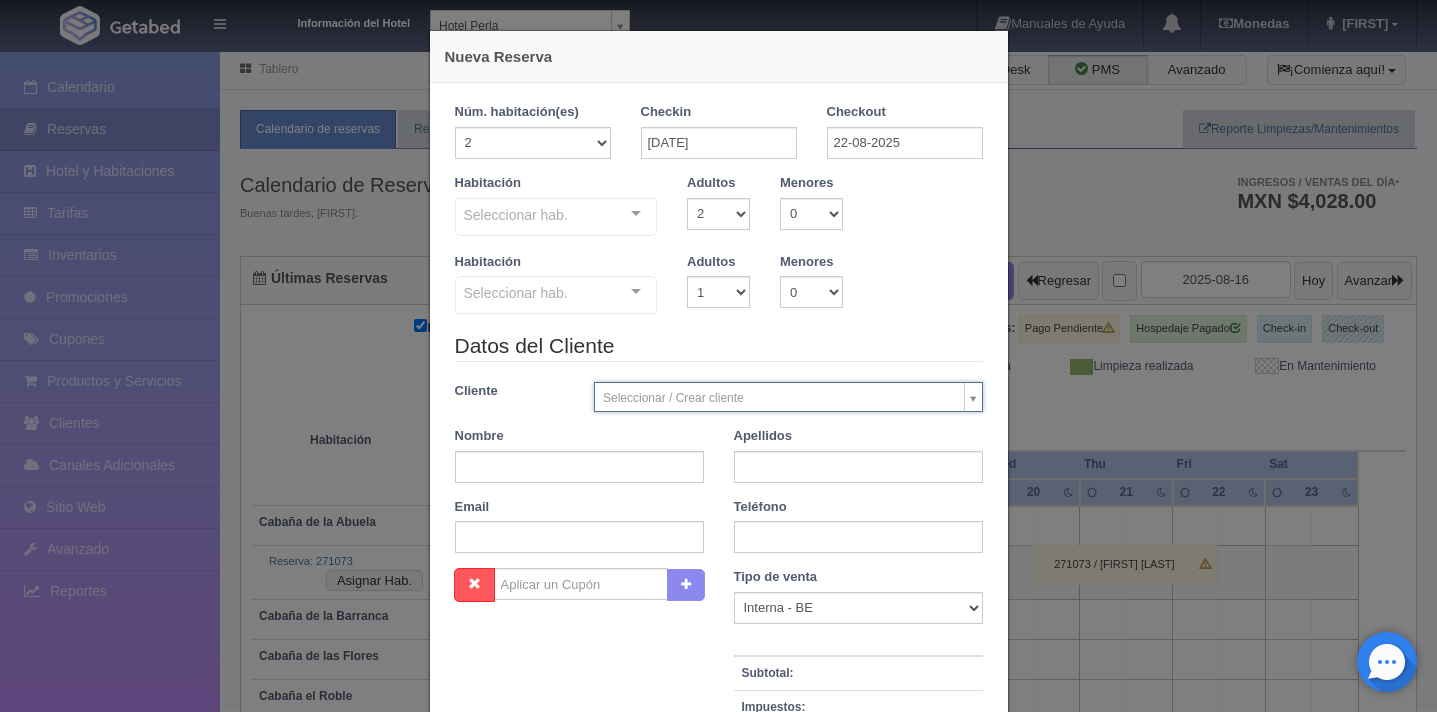 scroll, scrollTop: 4, scrollLeft: 0, axis: vertical 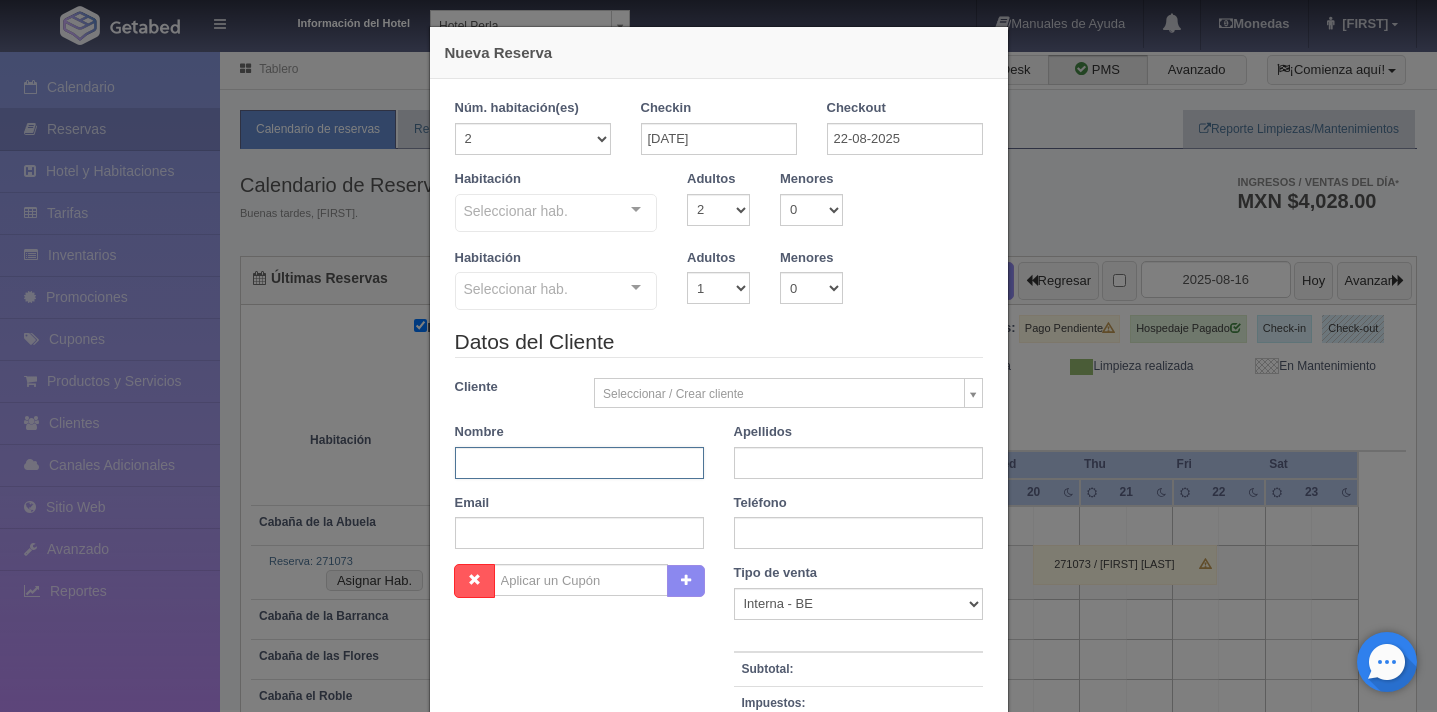 click at bounding box center (579, 463) 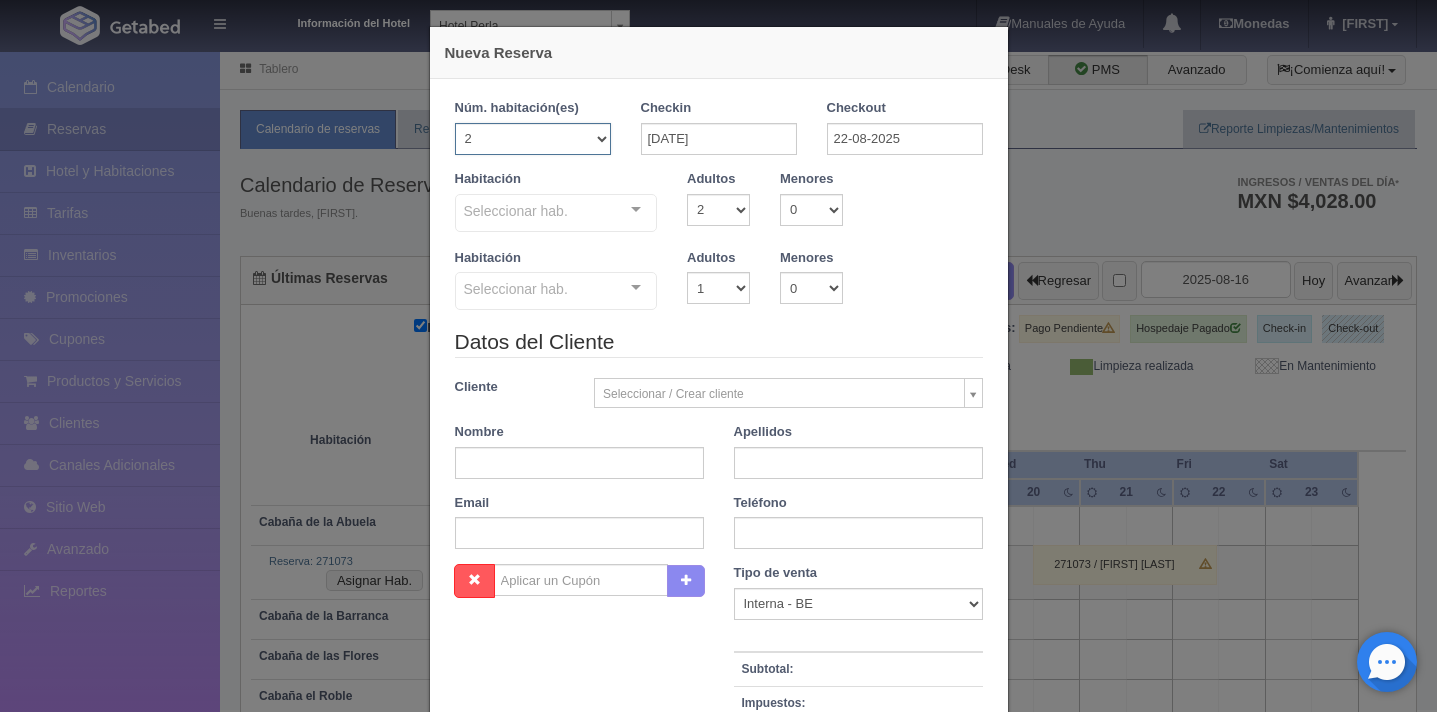 click on "1   2   3   4   5   6   7   8   9   10   11   12   13   14   15   16   17   18   19   20" at bounding box center [533, 139] 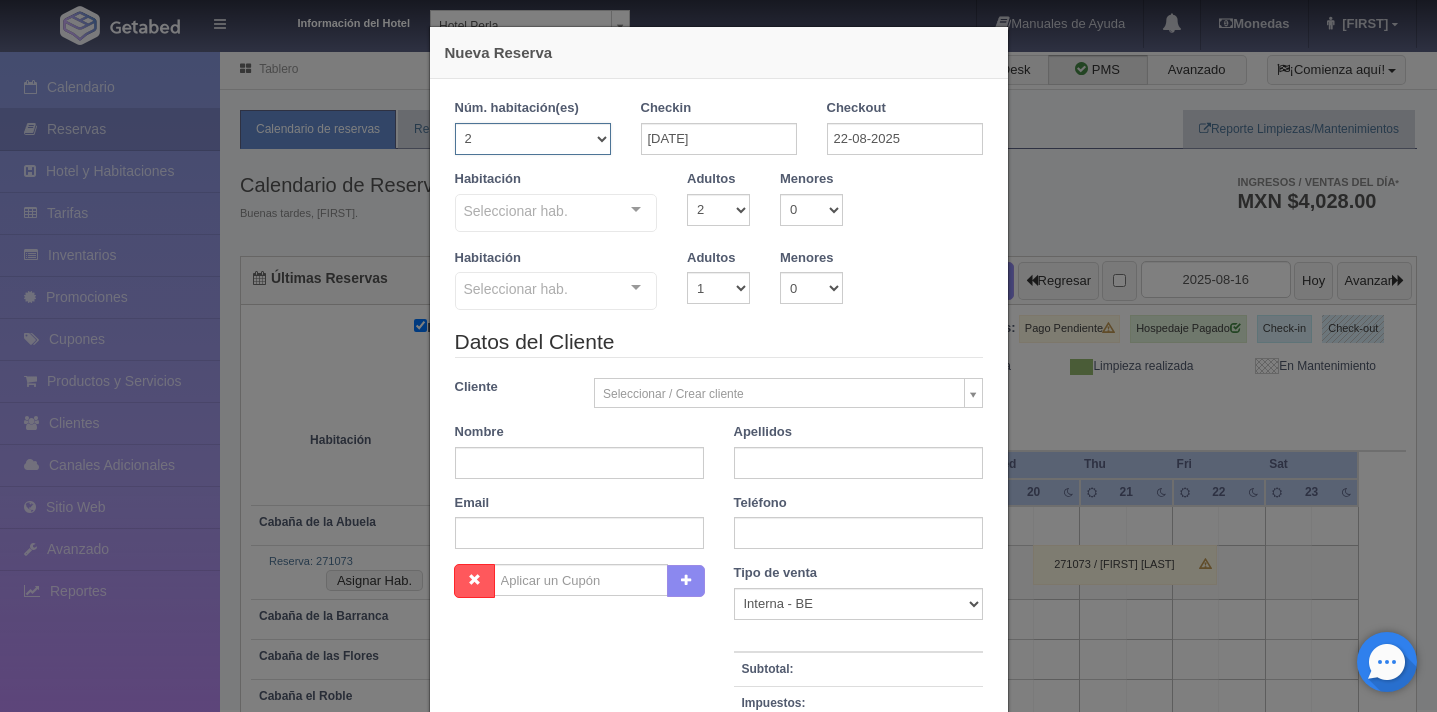 select on "1" 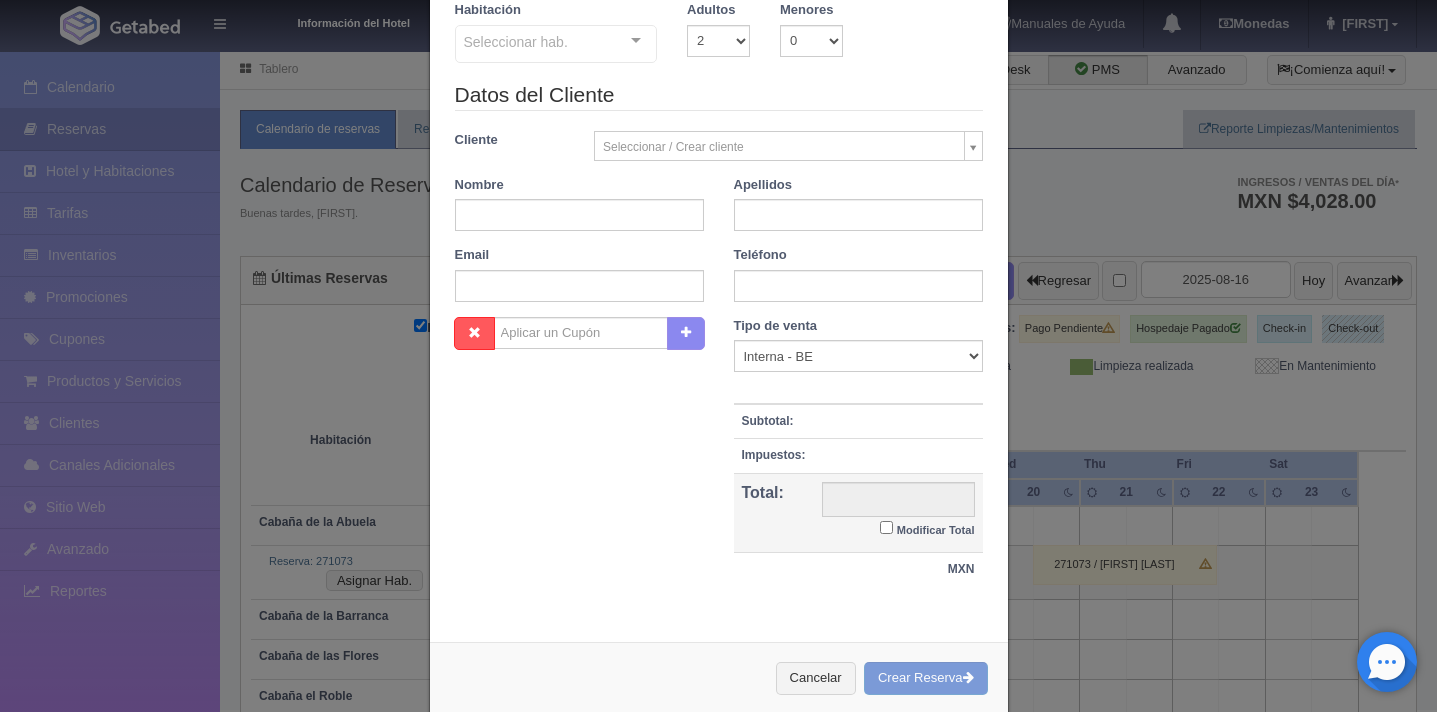 scroll, scrollTop: 0, scrollLeft: 0, axis: both 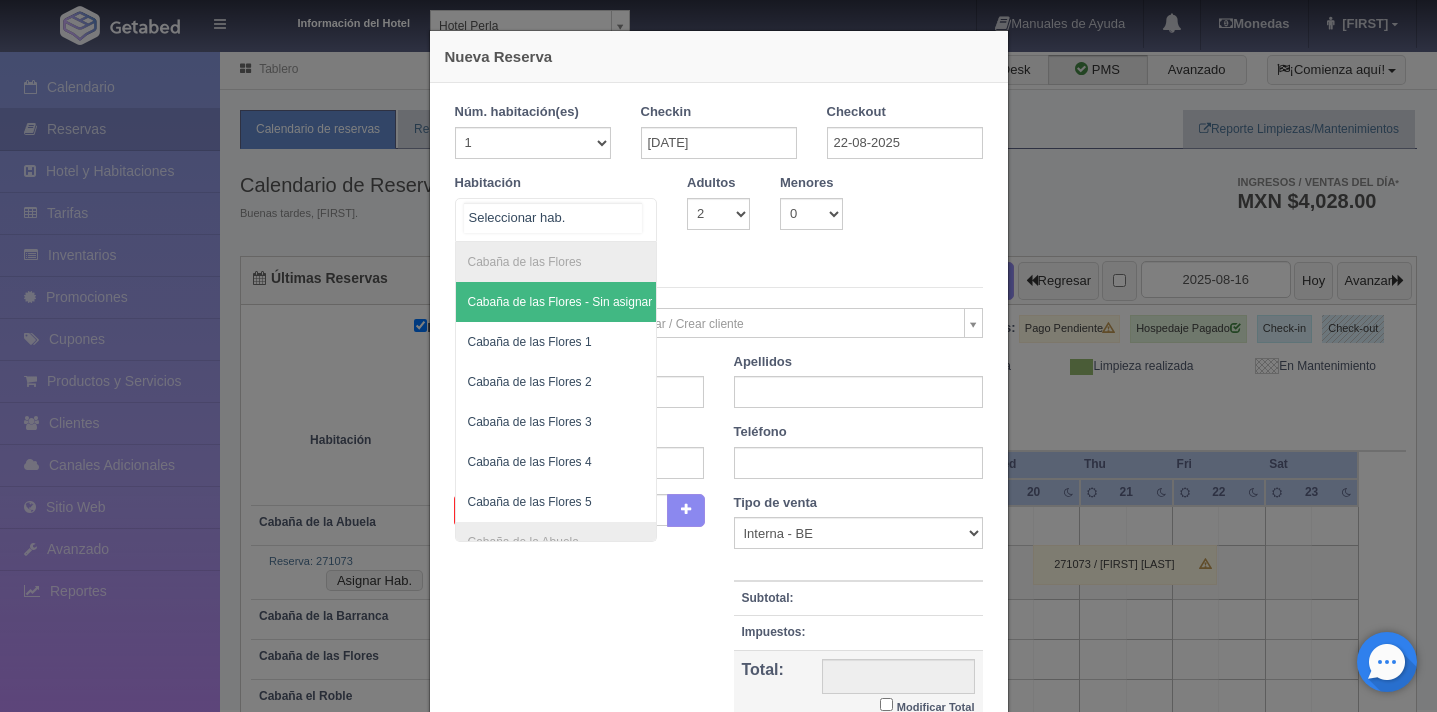 click at bounding box center (636, 214) 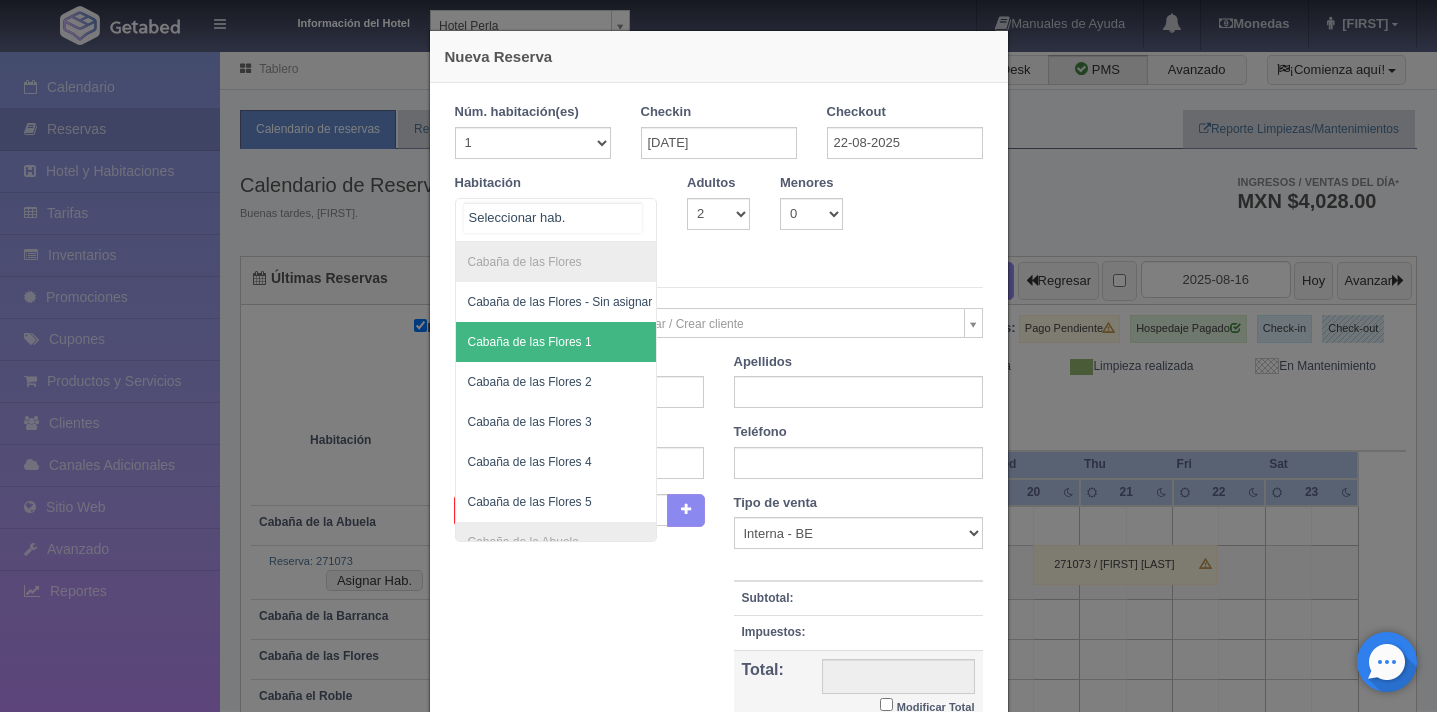 click on "Cabaña de las Flores 1" at bounding box center (530, 342) 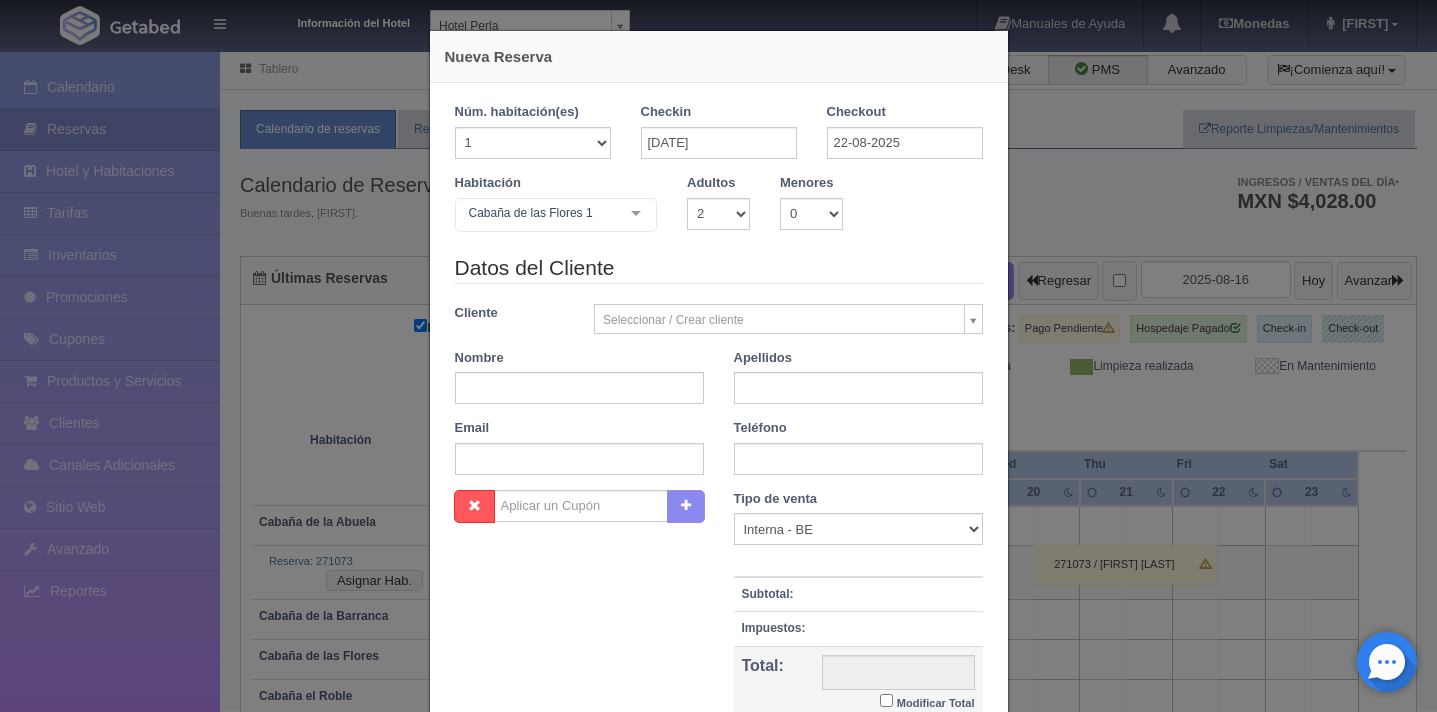 checkbox on "false" 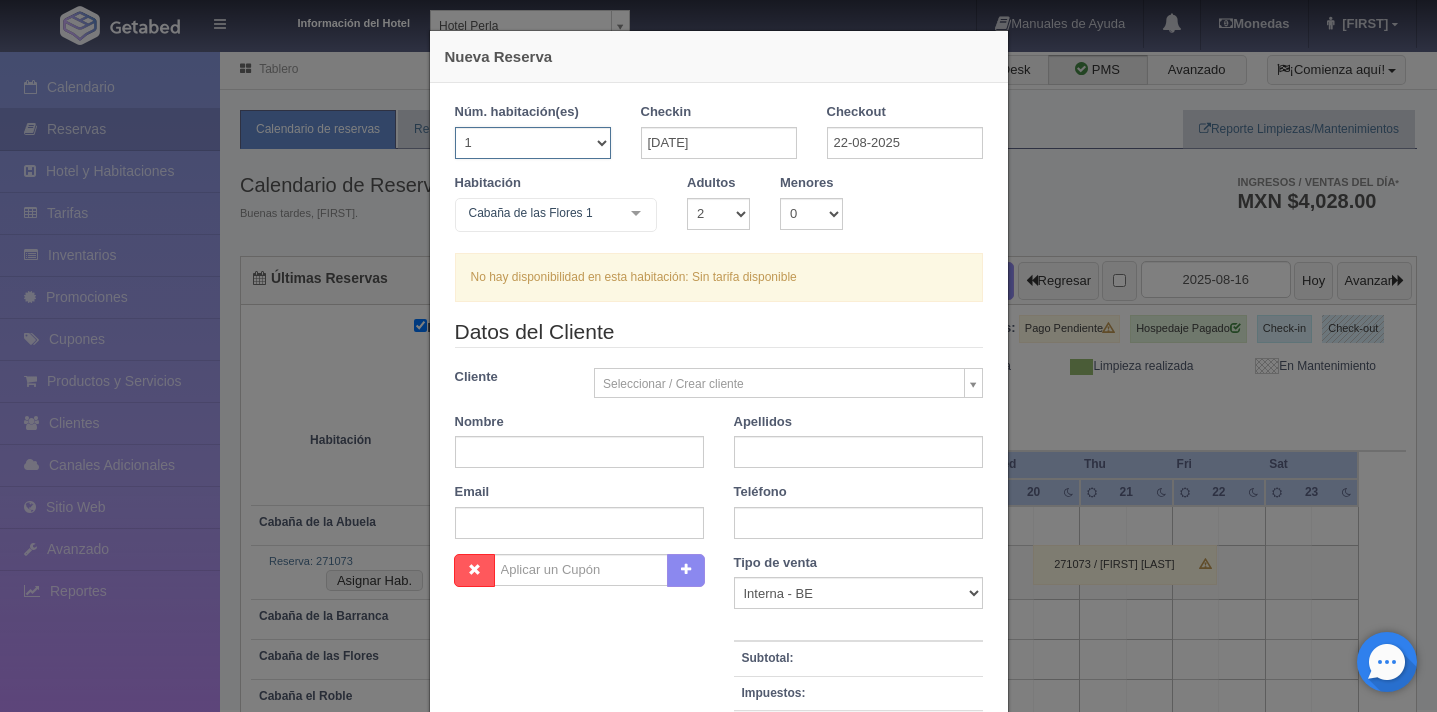 click on "1   2   3   4   5   6   7   8   9   10   11   12   13   14   15   16   17   18   19   20" at bounding box center [533, 143] 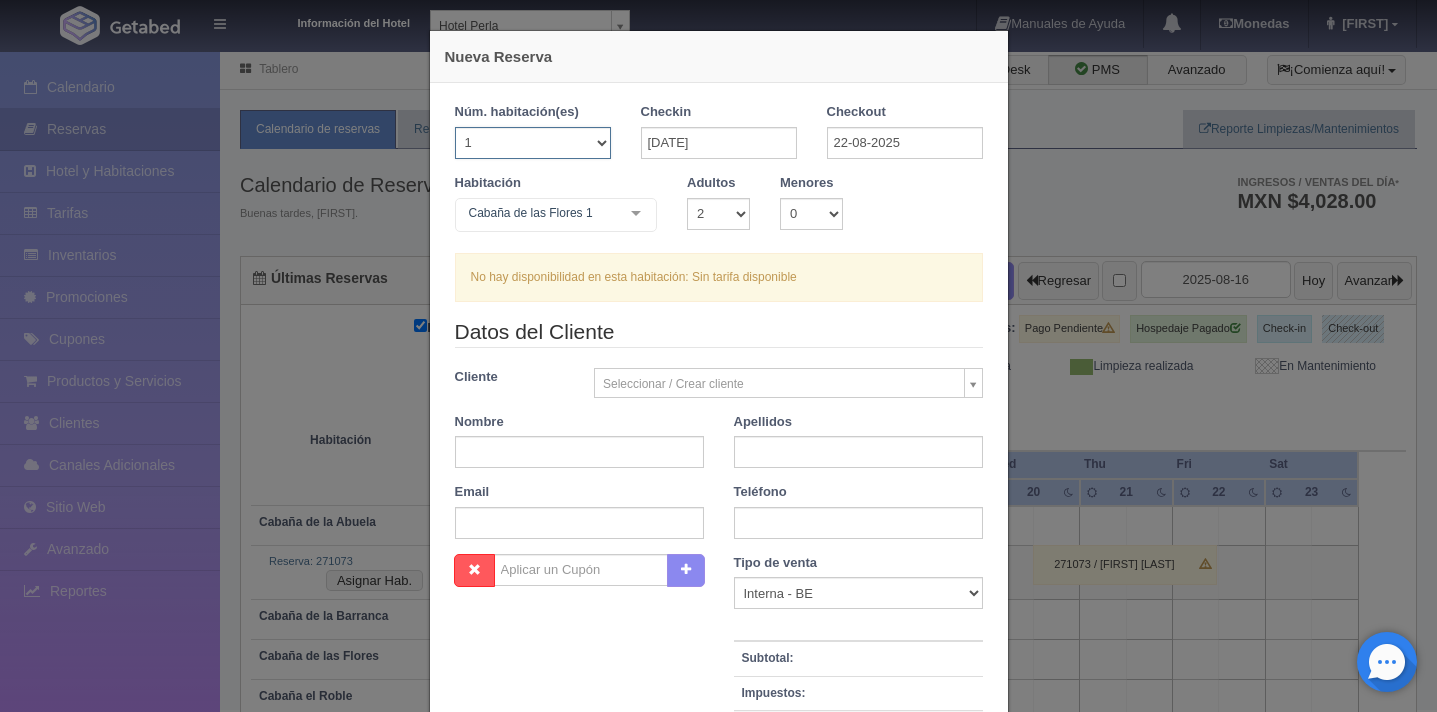select on "2" 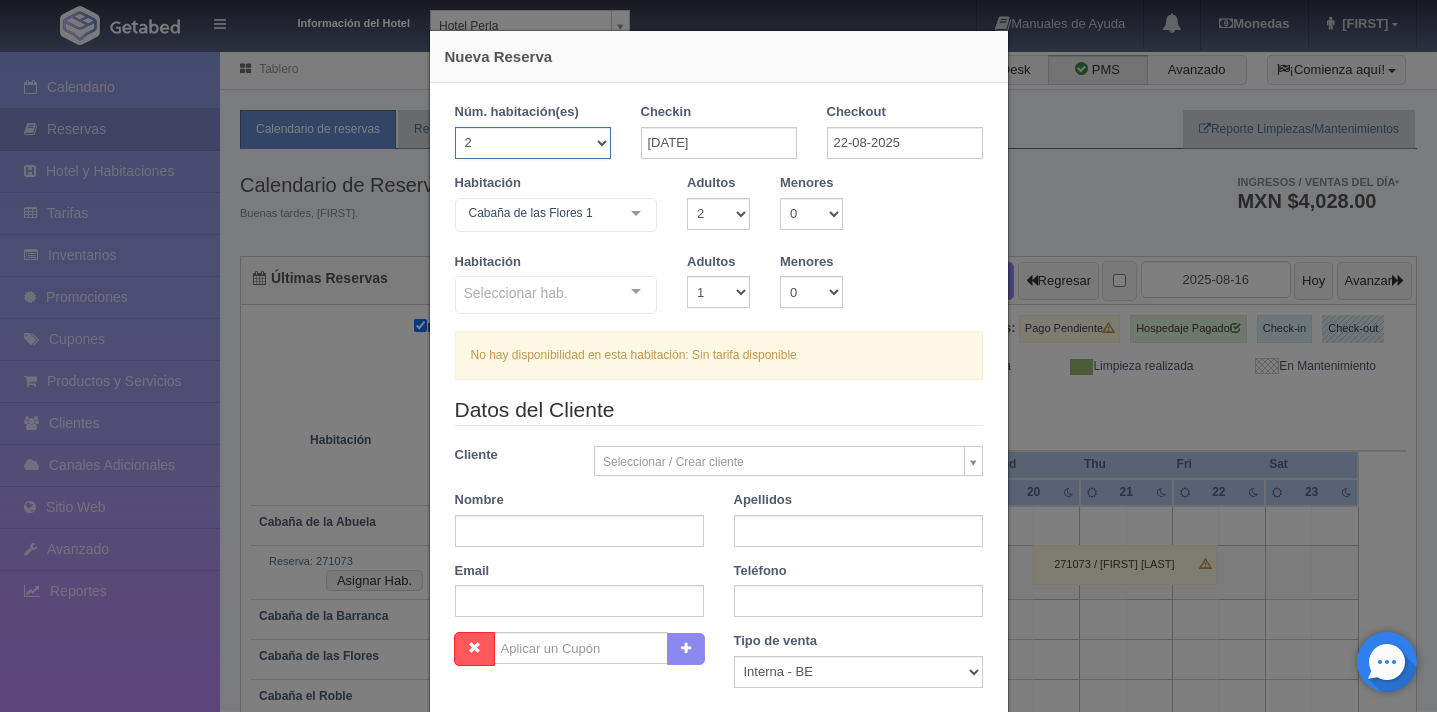 checkbox on "false" 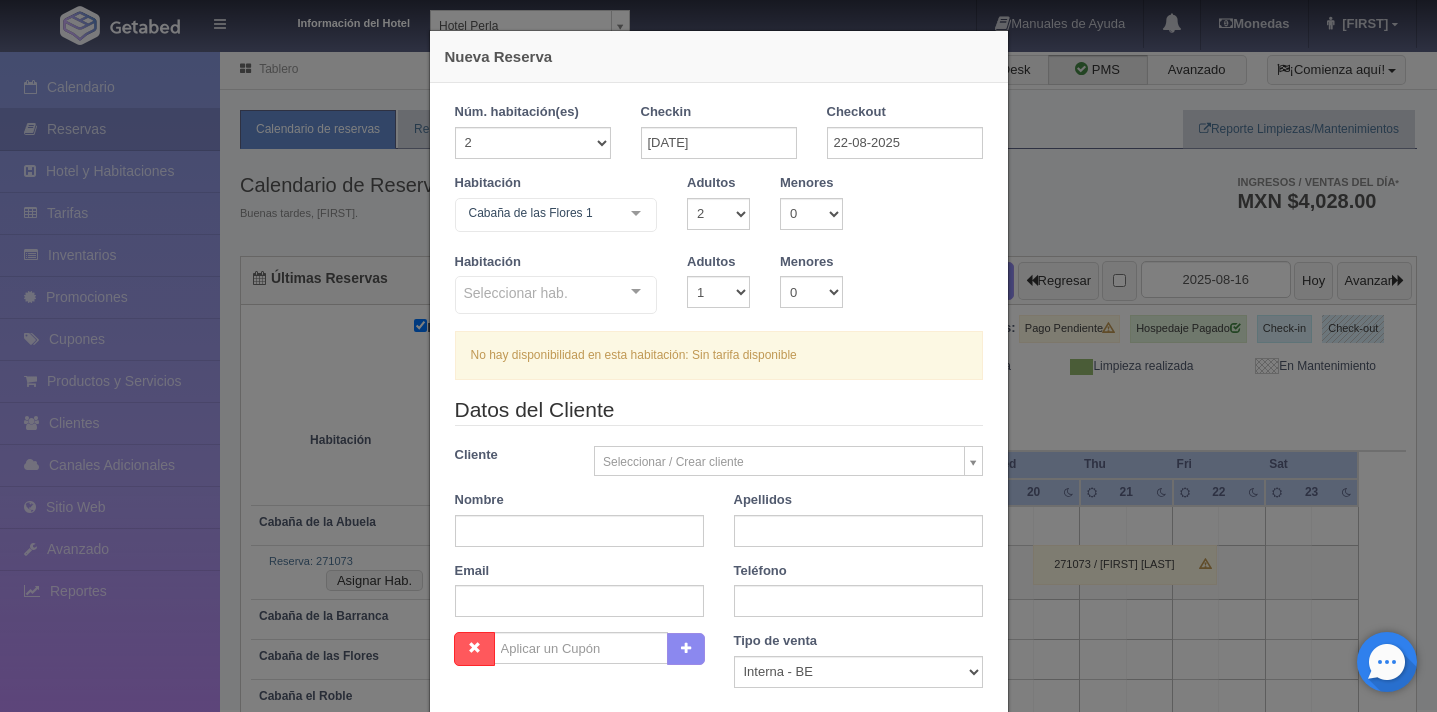 click at bounding box center [636, 292] 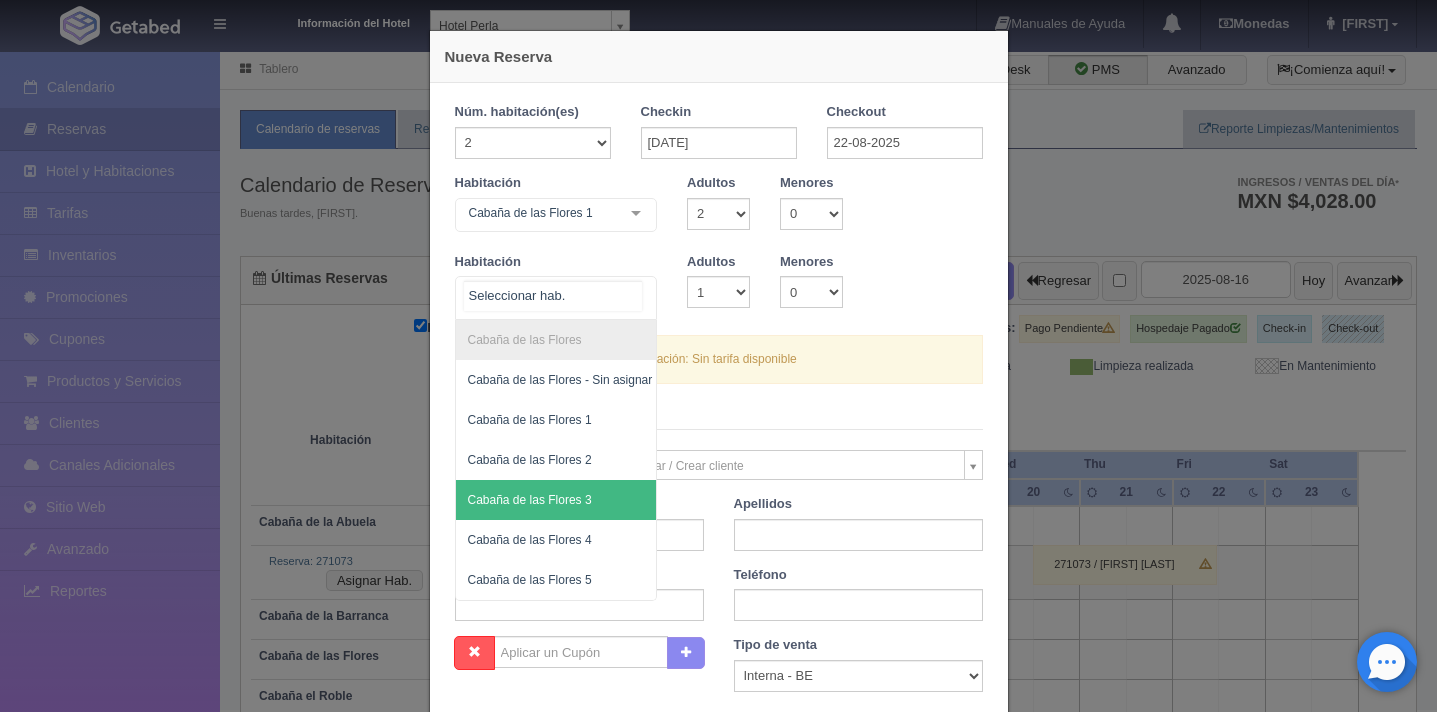 click on "Cabaña de las Flores 3" at bounding box center (530, 500) 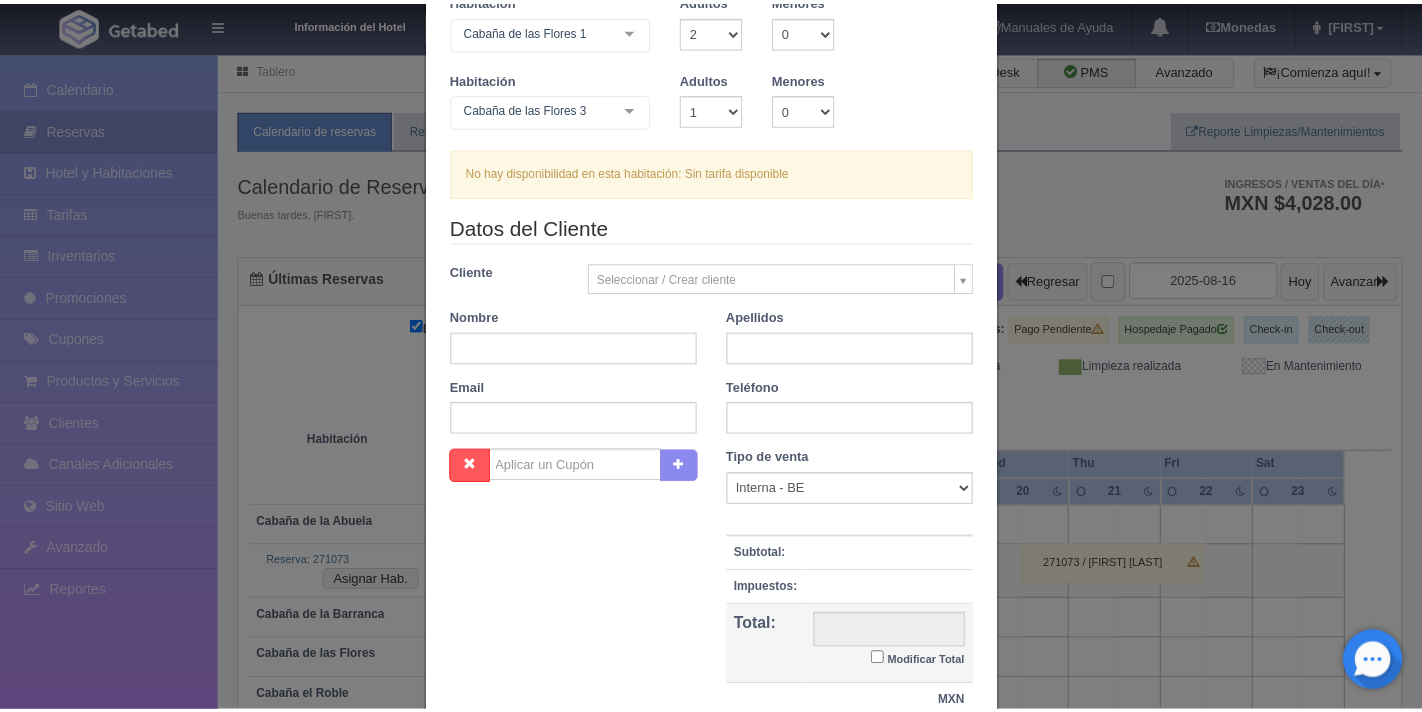 scroll, scrollTop: 0, scrollLeft: 0, axis: both 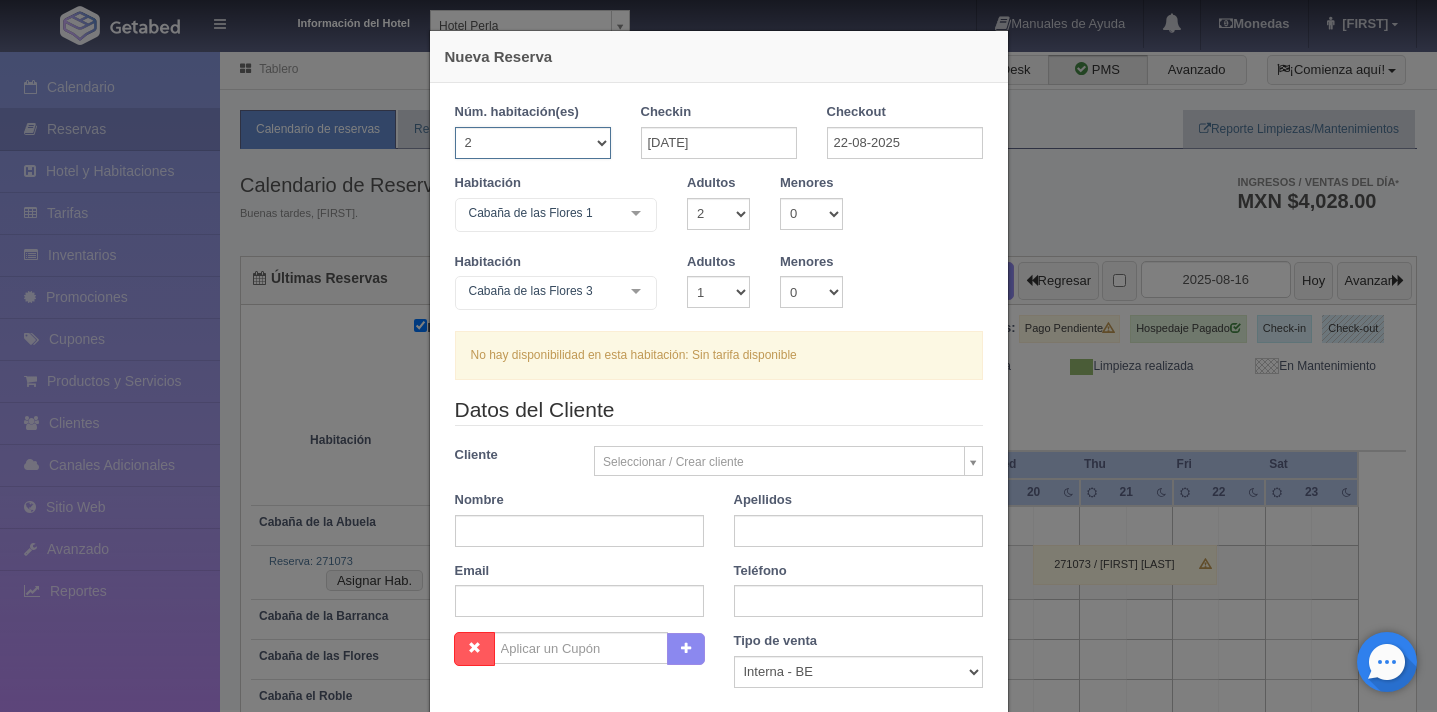 click on "1   2   3   4   5   6   7   8   9   10   11   12   13   14   15   16   17   18   19   20" at bounding box center (533, 143) 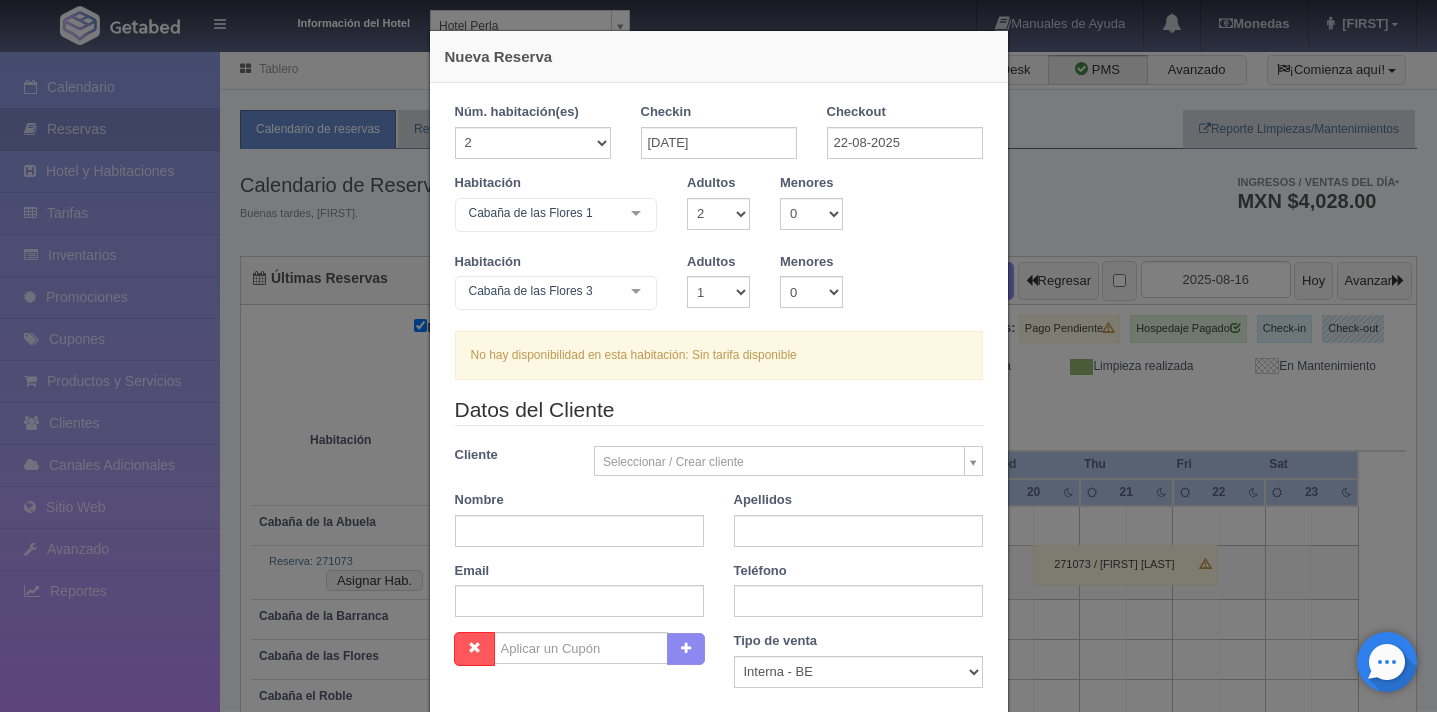 click on "Nueva Reserva   Núm. habitación(es)   1   2   3   4   5   6   7   8   9   10   11   12   13   14   15   16   17   18   19   20   Checkin   19-08-2025   Checkout   22-08-2025     Habitación              Cabaña de las Flores 1           Cabaña de las Flores Cabaña de las Flores - Sin asignar   Cabaña de las Flores 1   Cabaña de las Flores 2   Cabaña de las Flores 3   Cabaña de las Flores 4   Cabaña de las Flores 5     Cabaña de la Abuela Cabaña de la Abuela - Sin asignar   Cabaña de la Abuela 1   Cabaña de la Abuela 2   Cabaña de la Abuela 3   Cabaña de la Abuela 4   Cabaña de la Abuela 5   Cabaña de la Abuela 6     Cabaña el Roble Cabaña el Roble - Sin asignar   Cabaña el Roble 1   Cabaña el Roble 2   Cabaña el Roble 3   Cabaña el Roble 4   Cabaña el Roble 5     Cabaña de la Barranca Cabaña de la Barranca - Sin asignar   Cabaña de la Barranca 1   Cabaña de la Barranca 2   Cabaña de la Barranca 3   Cabaña de la Barranca 4     No elements found. Consider changing the search query." at bounding box center (718, 356) 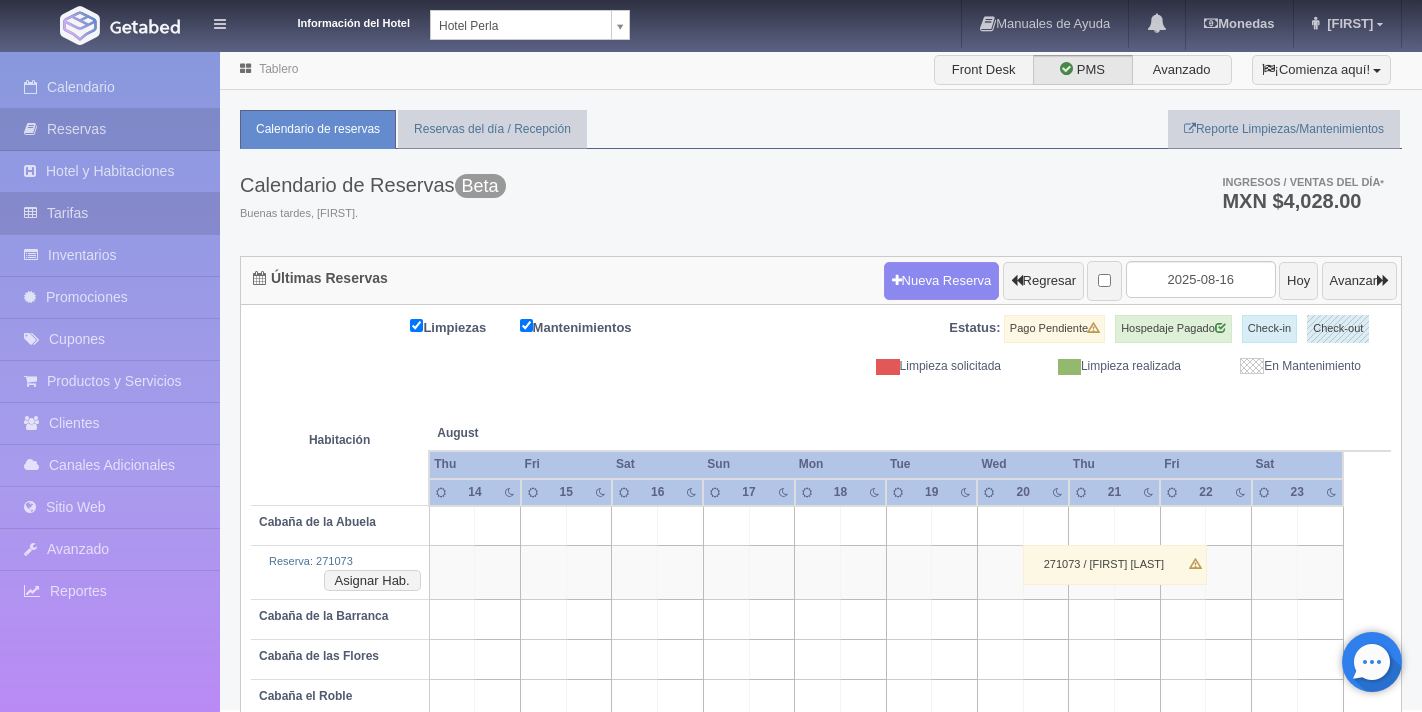click on "Tarifas" at bounding box center (110, 213) 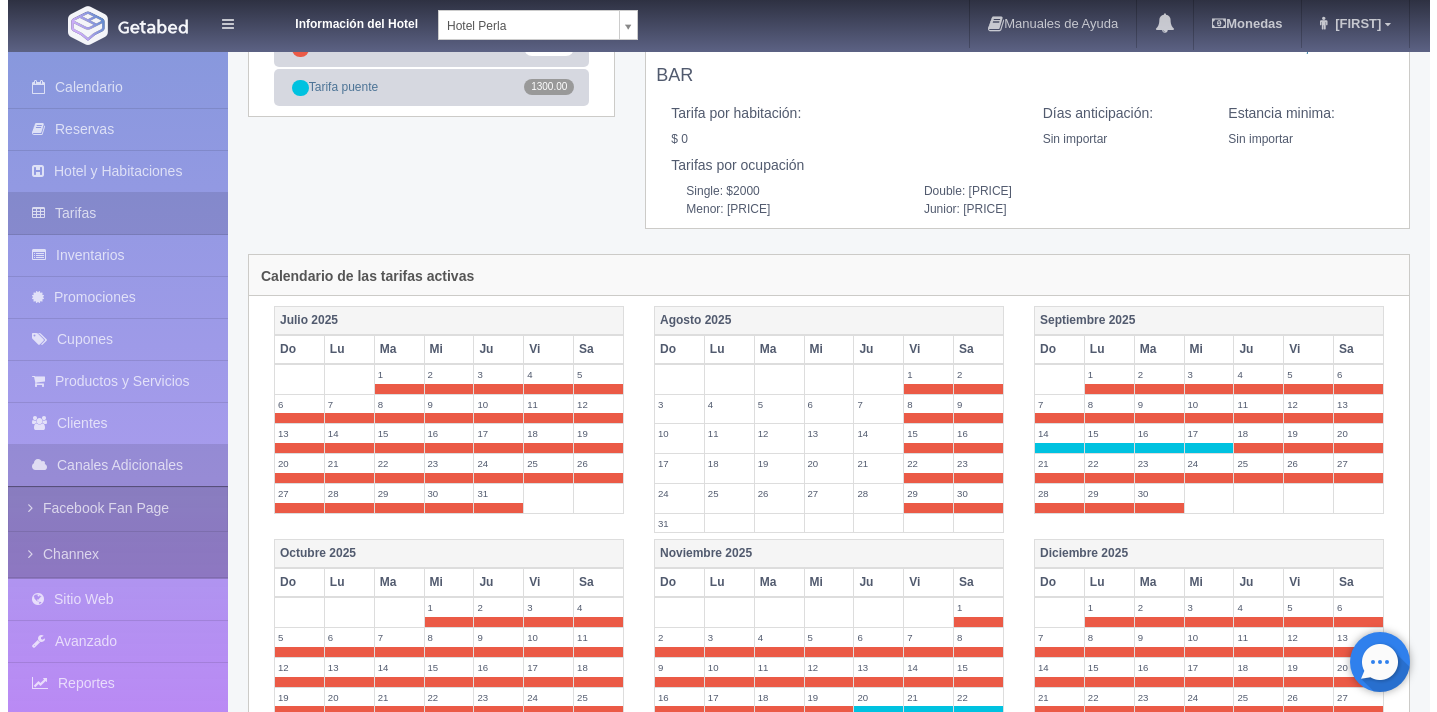 scroll, scrollTop: 0, scrollLeft: 0, axis: both 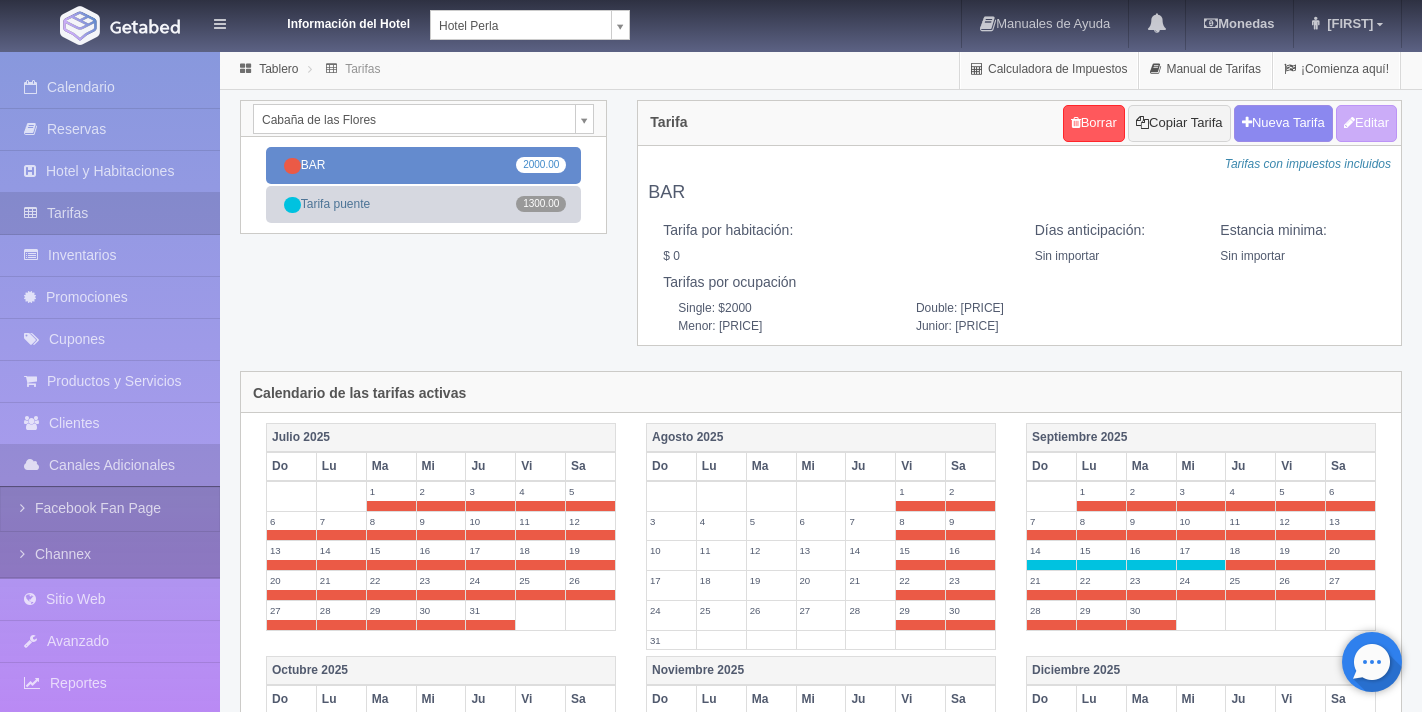 click on "BAR
[PRICE]" at bounding box center [423, 165] 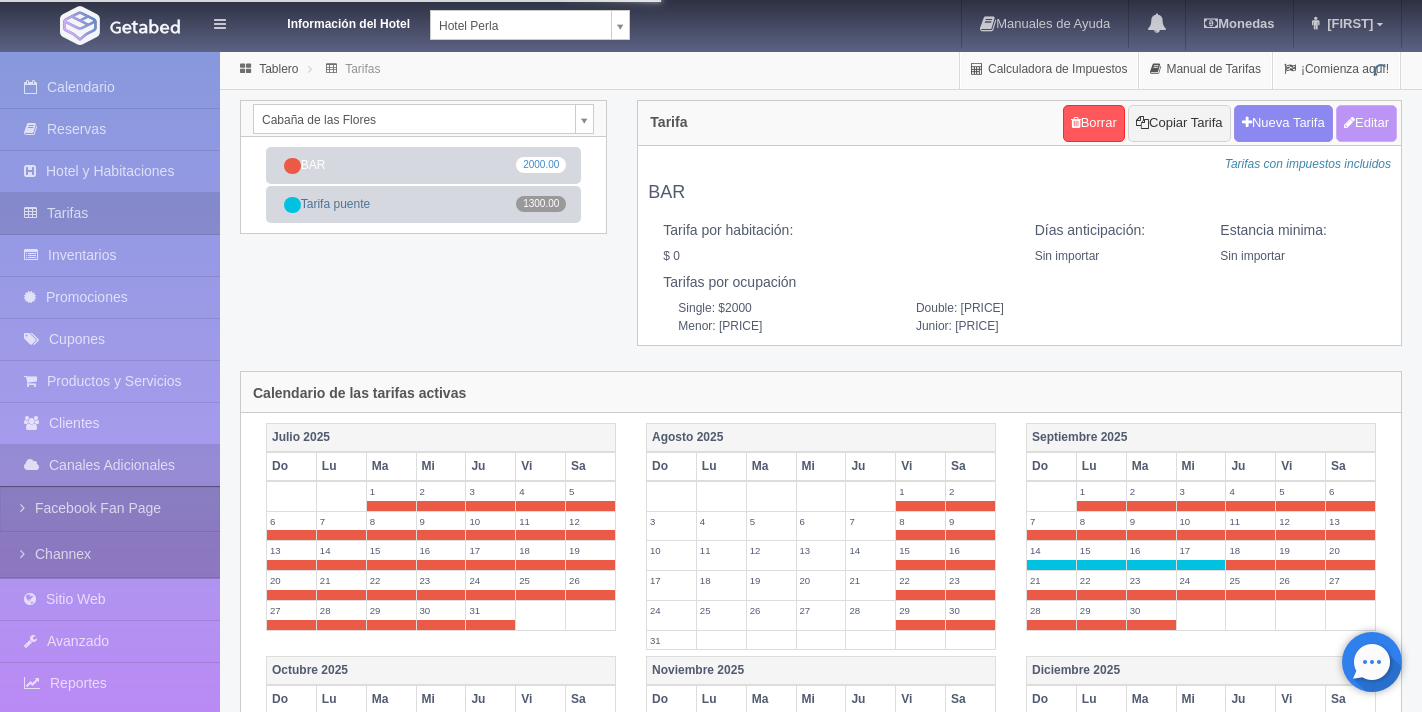 click on "Editar" at bounding box center [1366, 123] 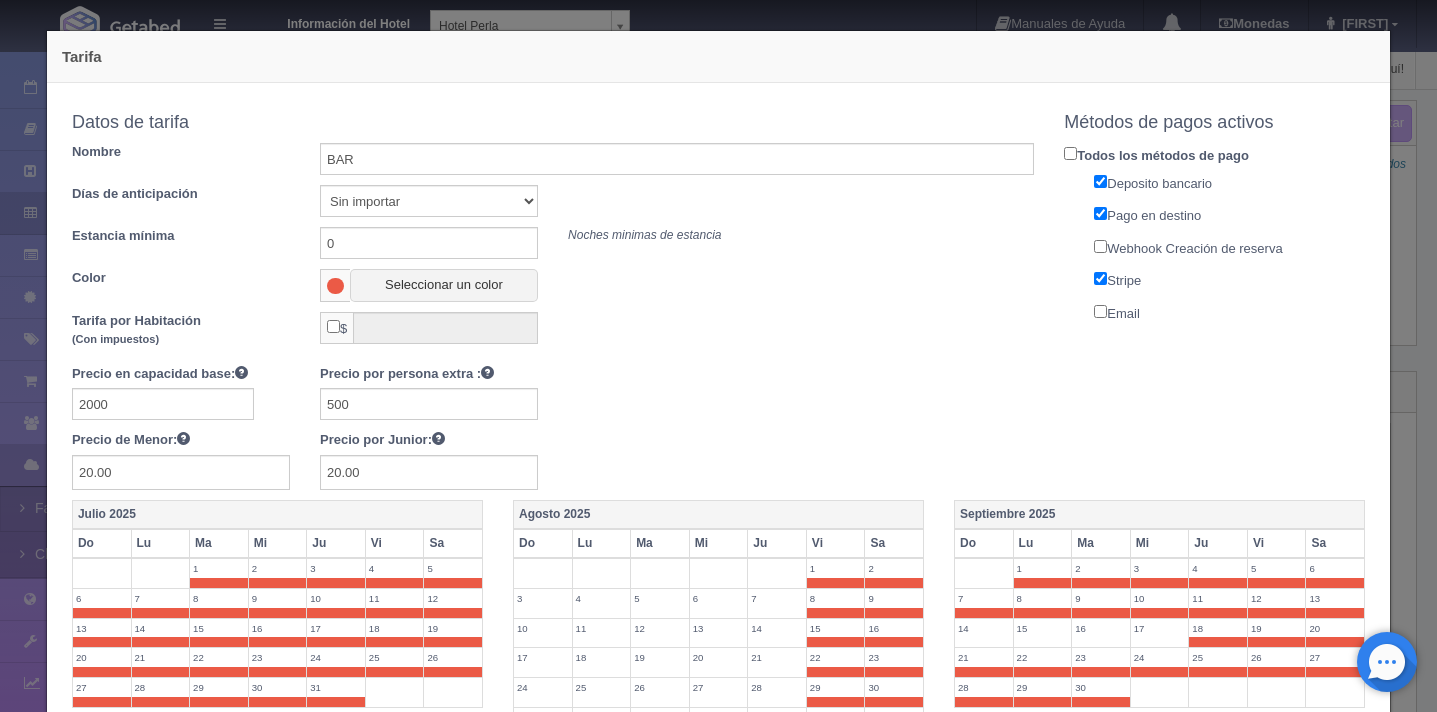 click on "Agosto 2025" at bounding box center [718, 515] 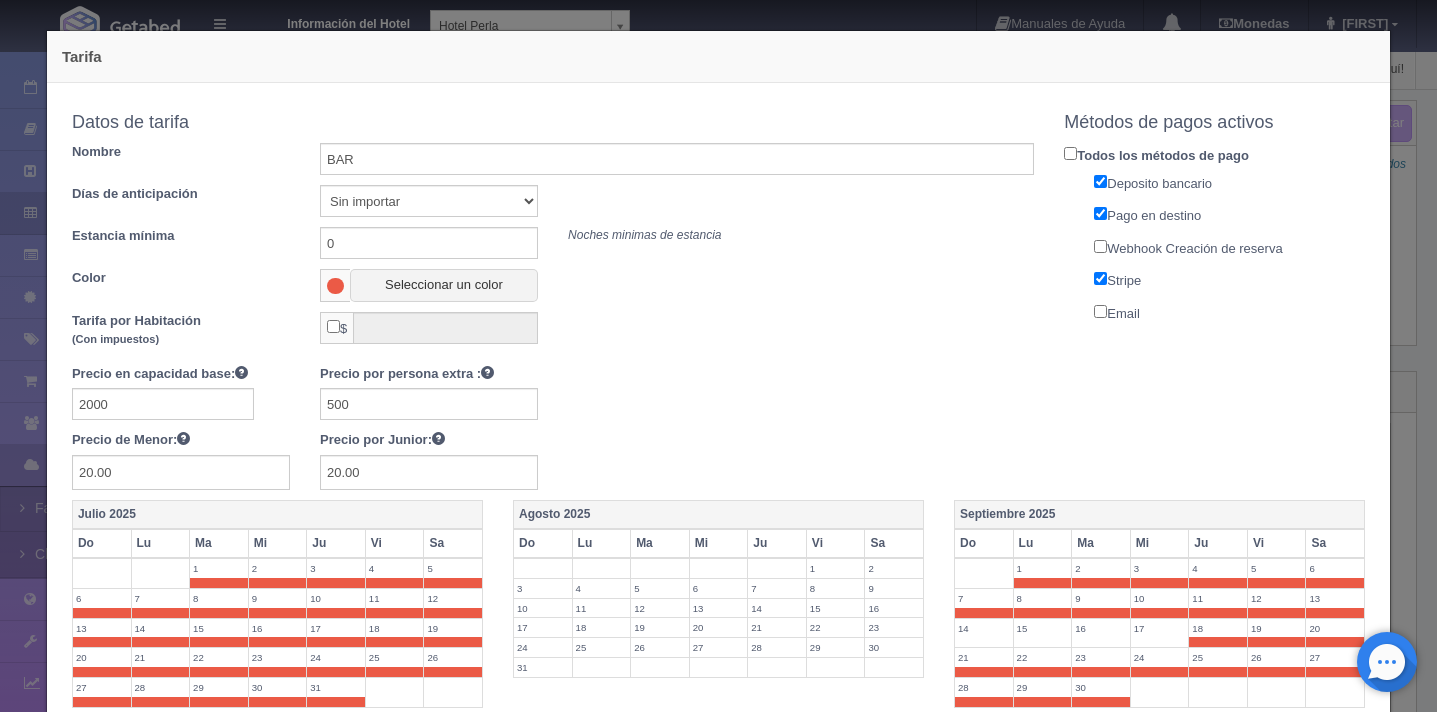 click on "Agosto 2025" at bounding box center (718, 515) 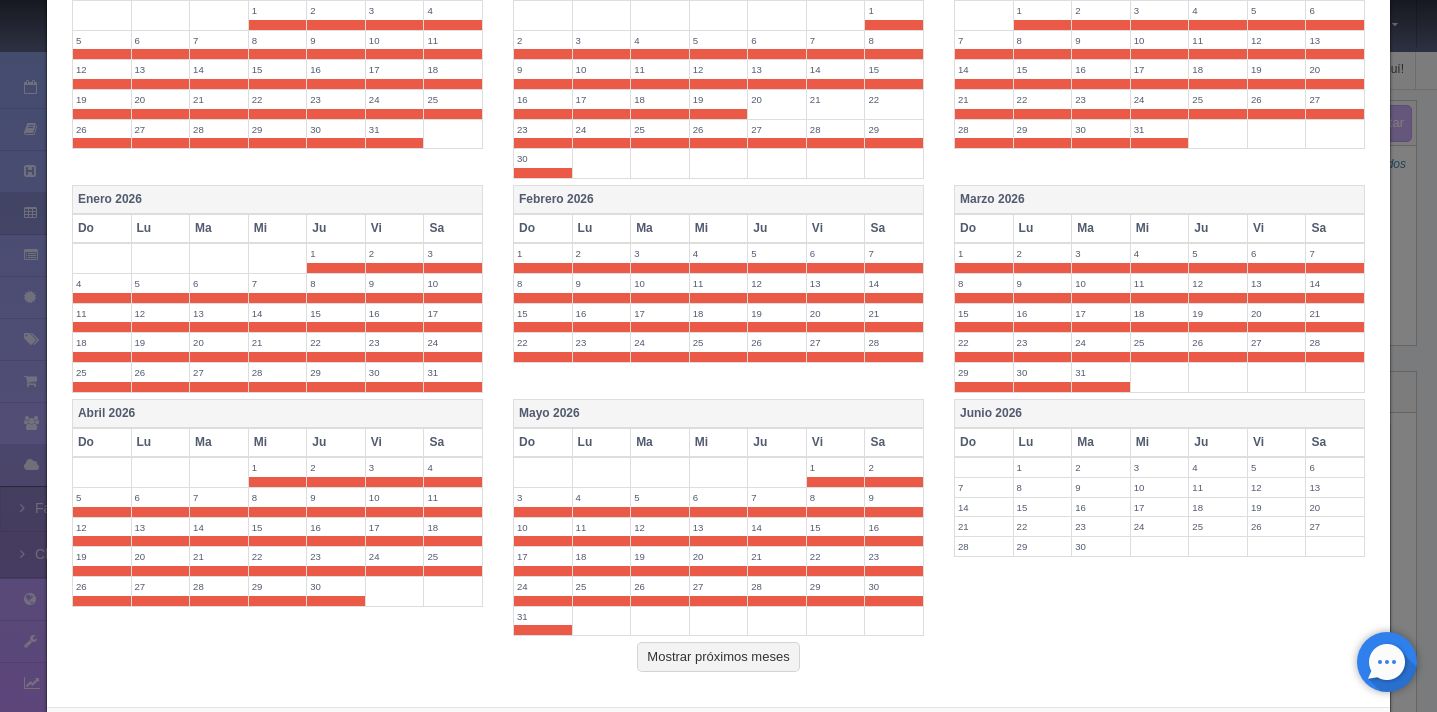 scroll, scrollTop: 898, scrollLeft: 0, axis: vertical 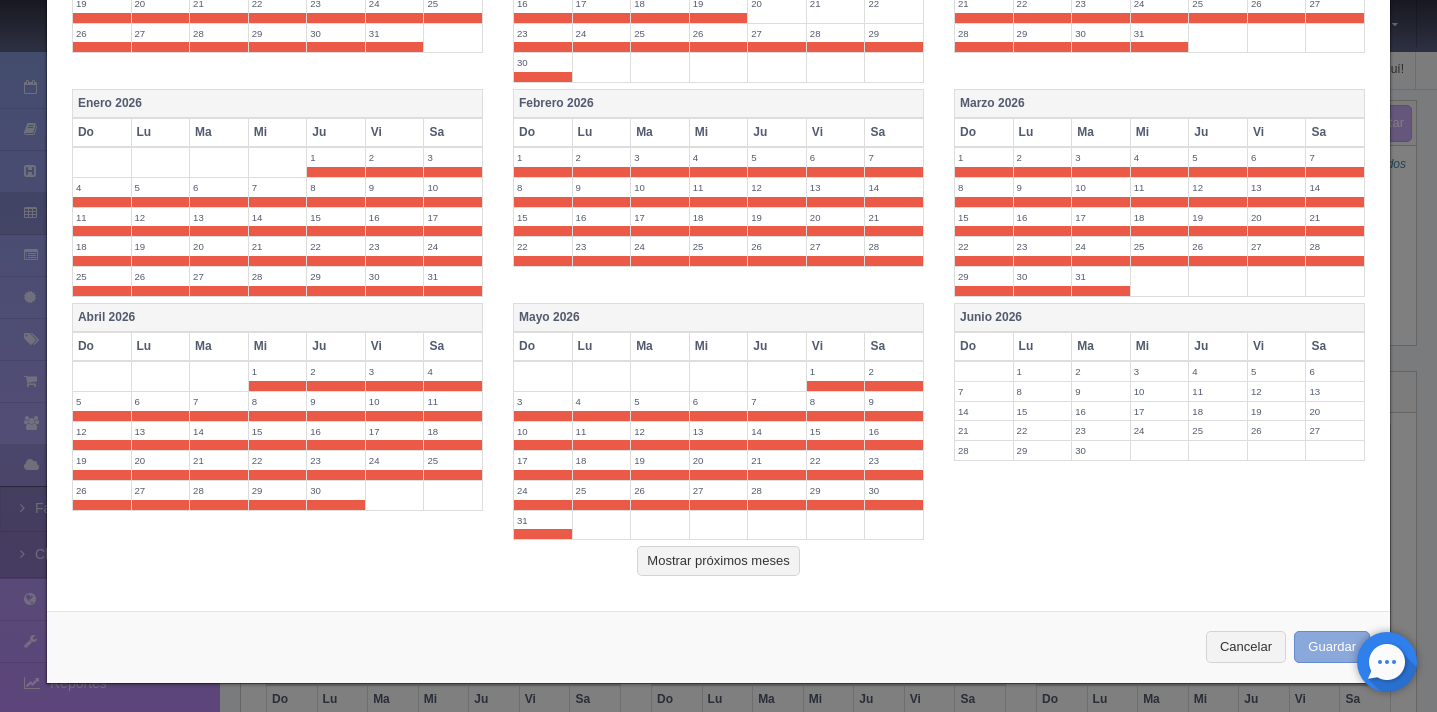 click on "Guardar" at bounding box center [1332, 647] 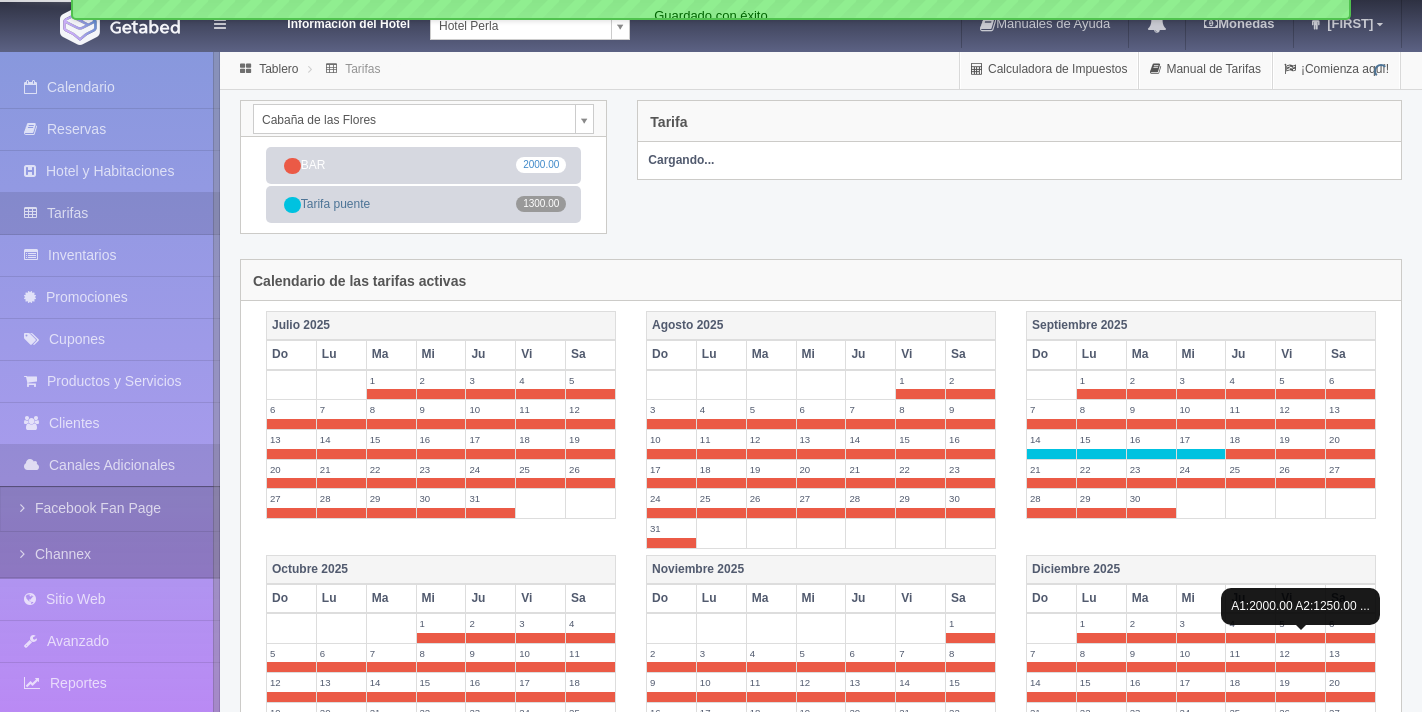 scroll, scrollTop: 0, scrollLeft: 0, axis: both 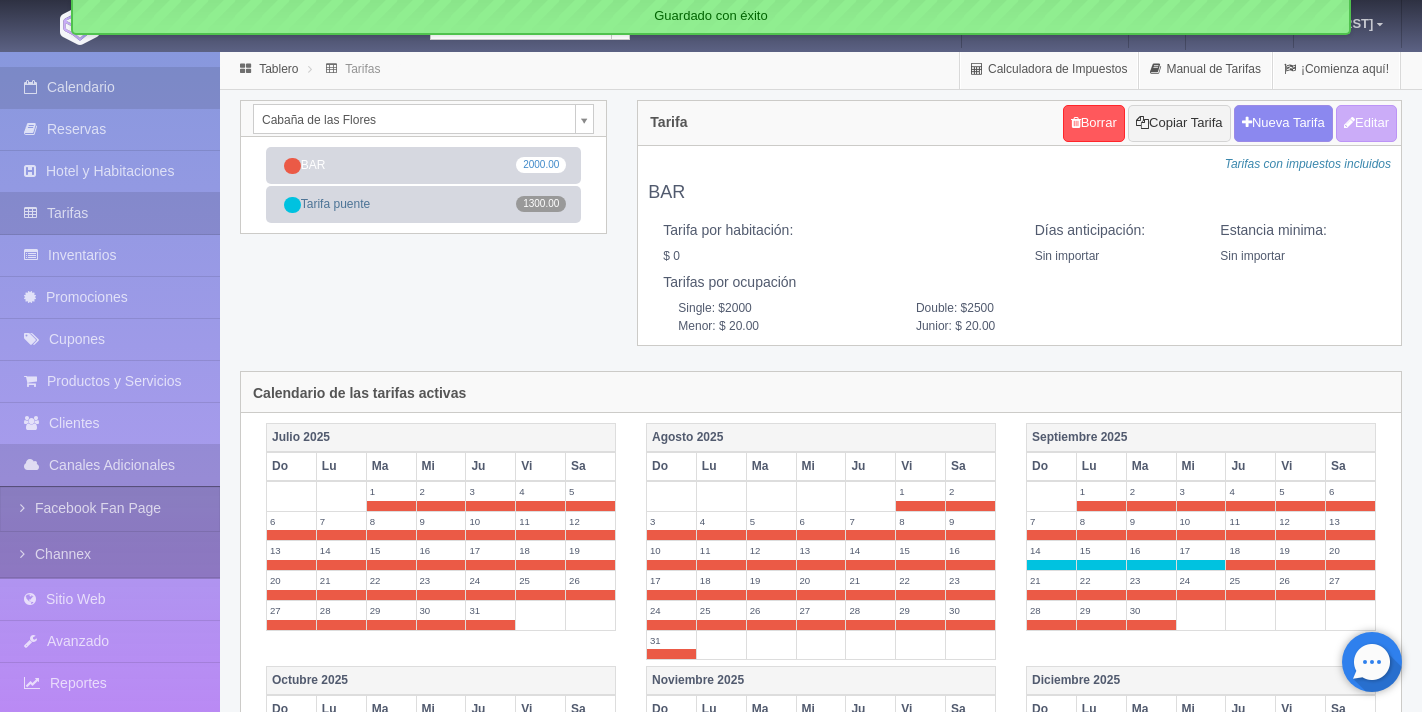 click on "Calendario" at bounding box center [110, 87] 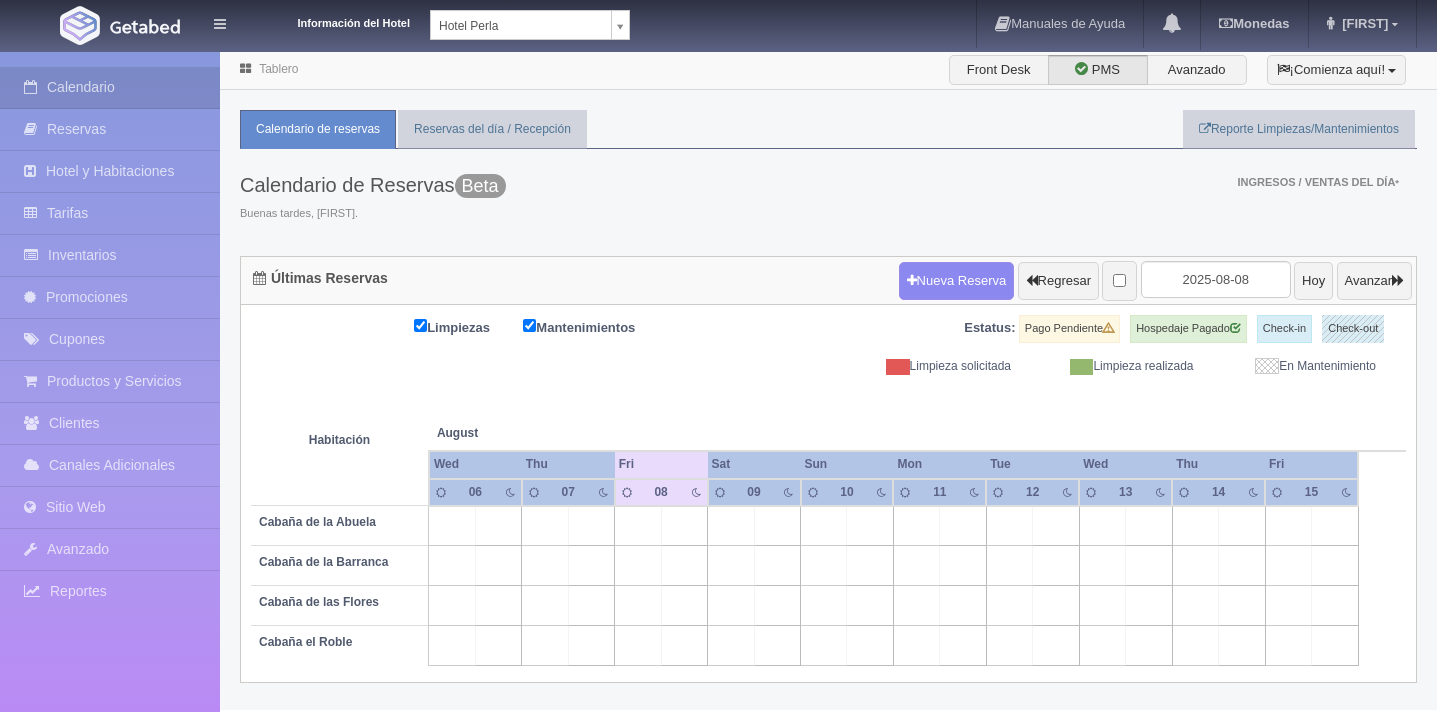 scroll, scrollTop: 0, scrollLeft: 0, axis: both 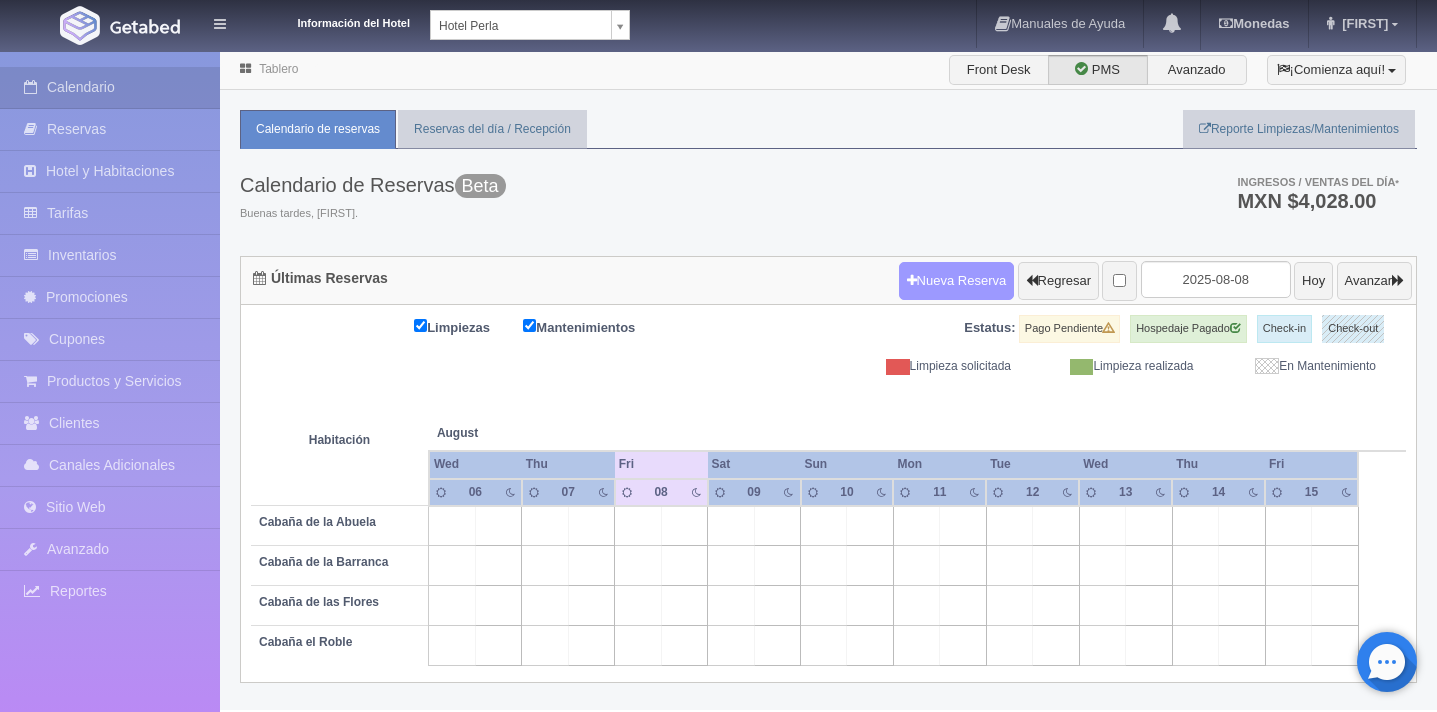 click on "Nueva Reserva" at bounding box center [957, 281] 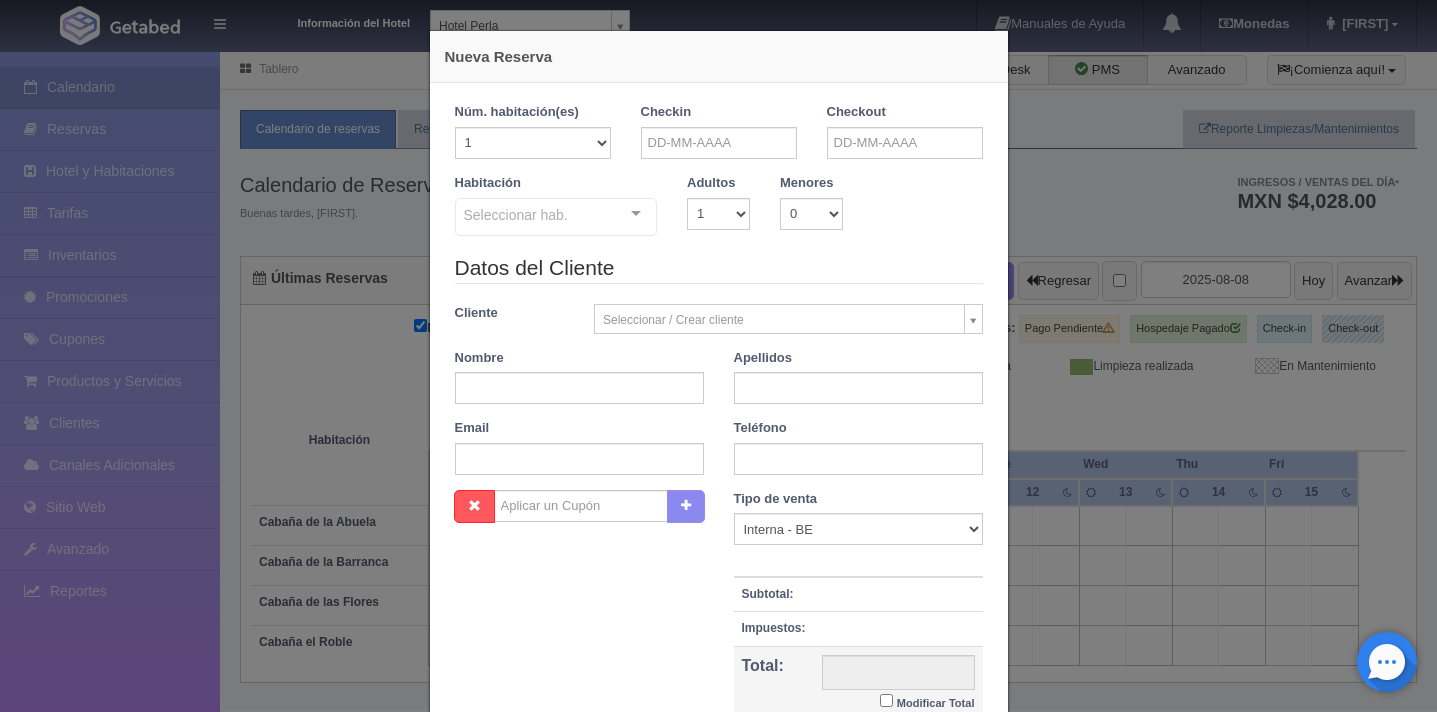 checkbox on "false" 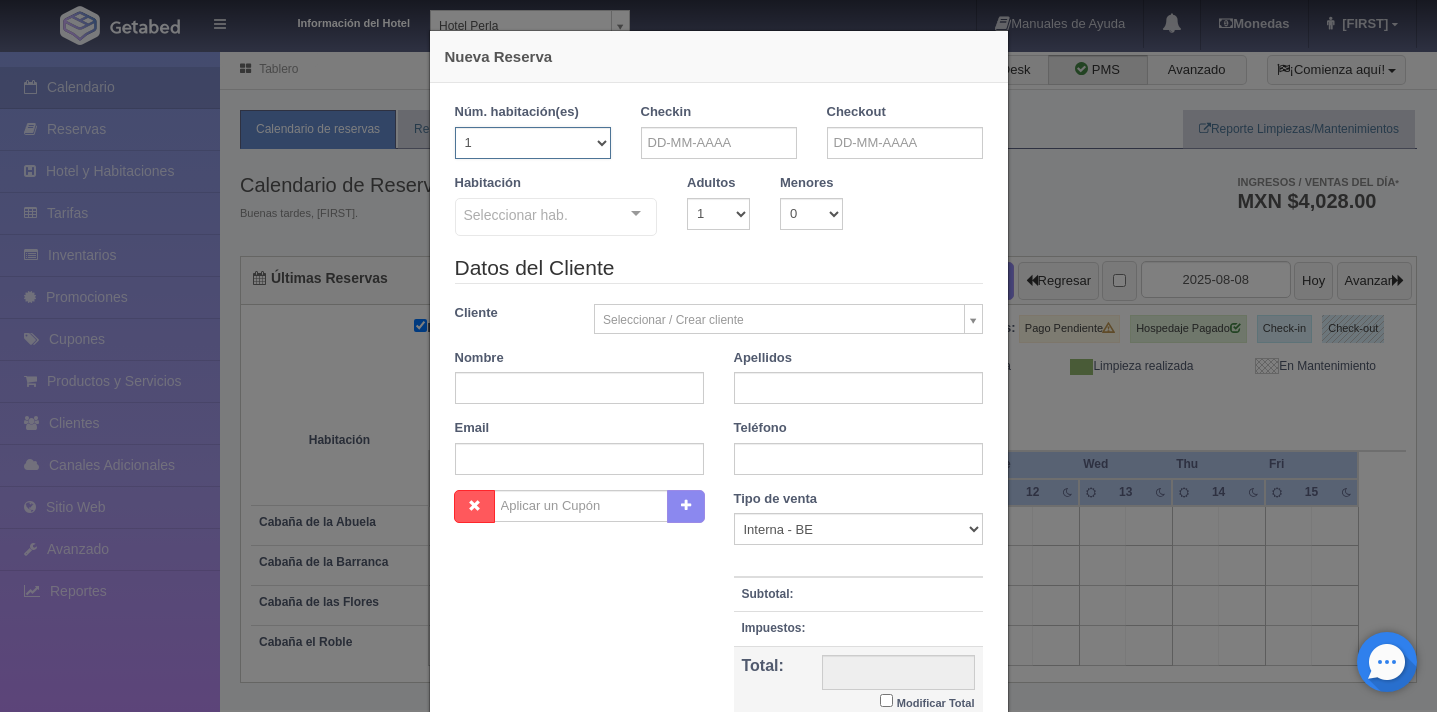 click on "1   2   3   4   5   6   7   8   9   10   11   12   13   14   15   16   17   18   19   20" at bounding box center (533, 143) 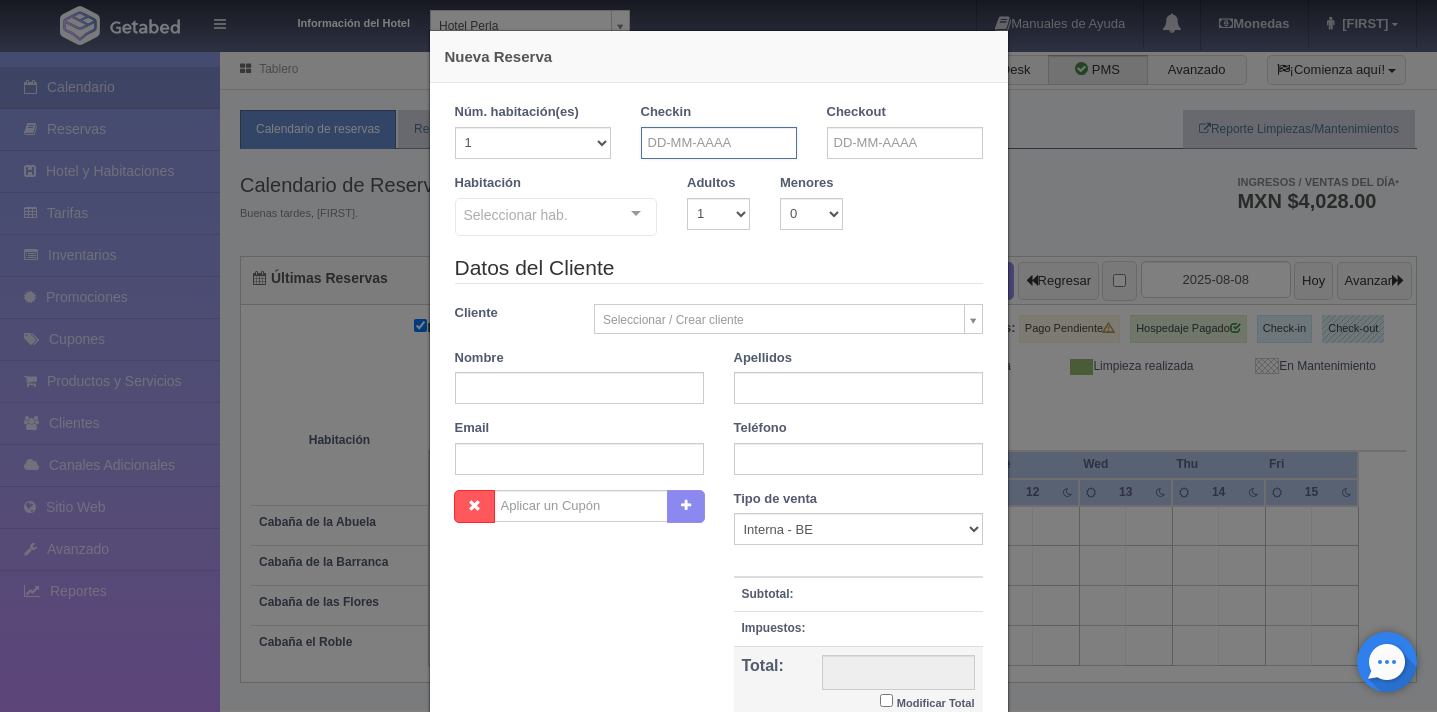 click at bounding box center (719, 143) 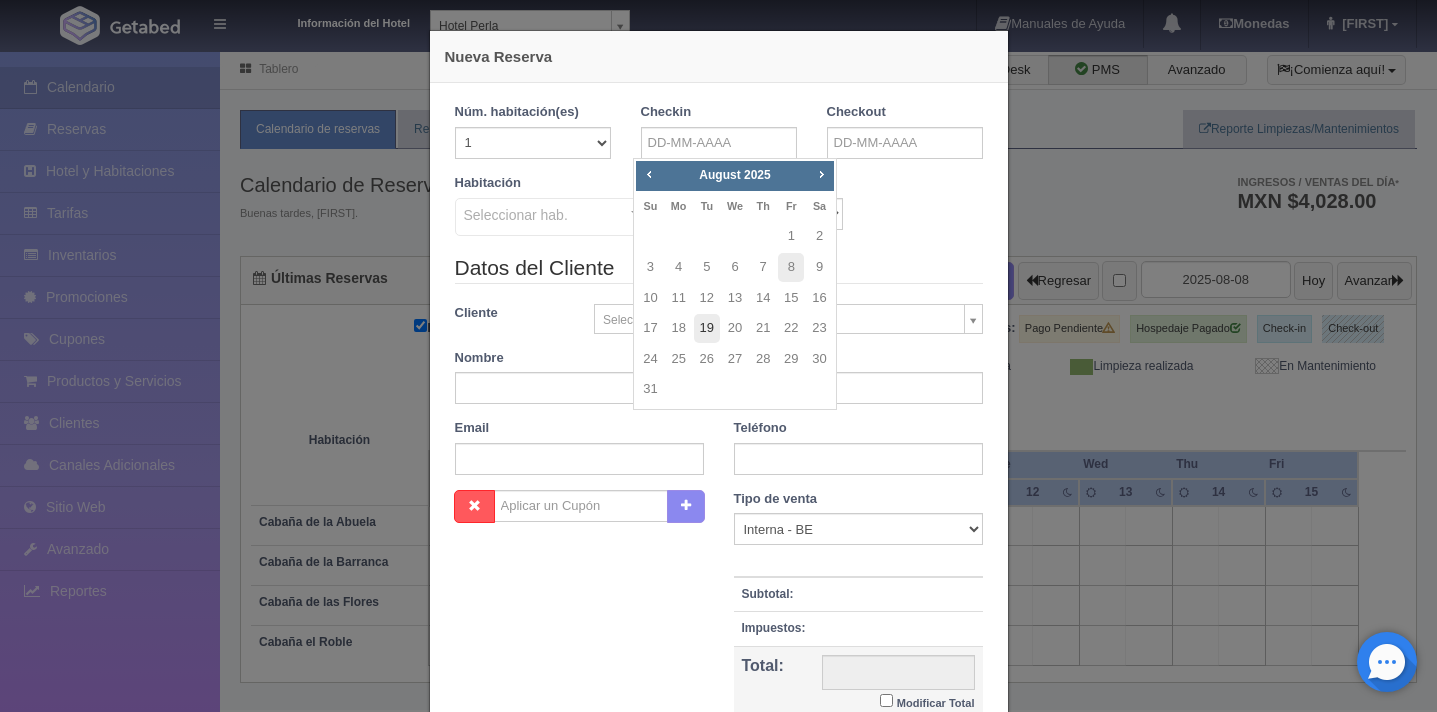 click on "19" at bounding box center (707, 328) 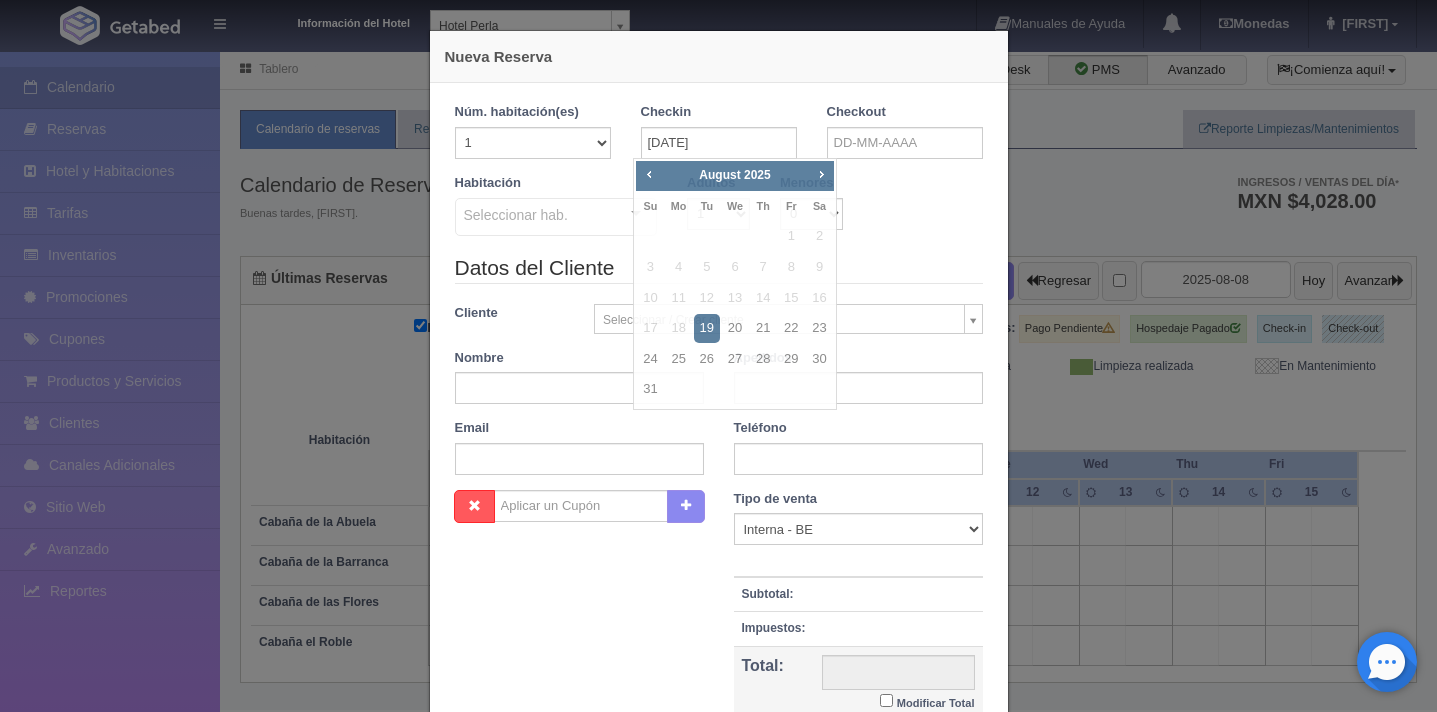 checkbox on "false" 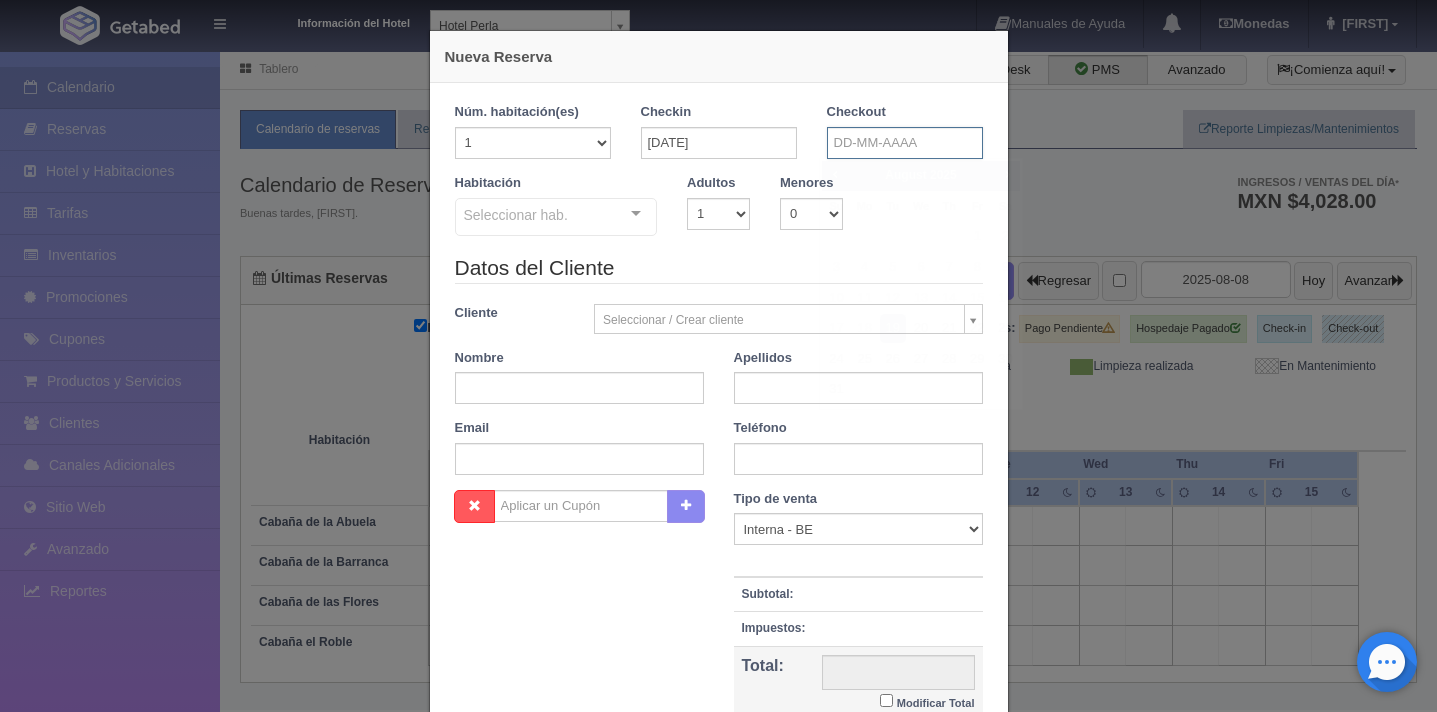 click at bounding box center [905, 143] 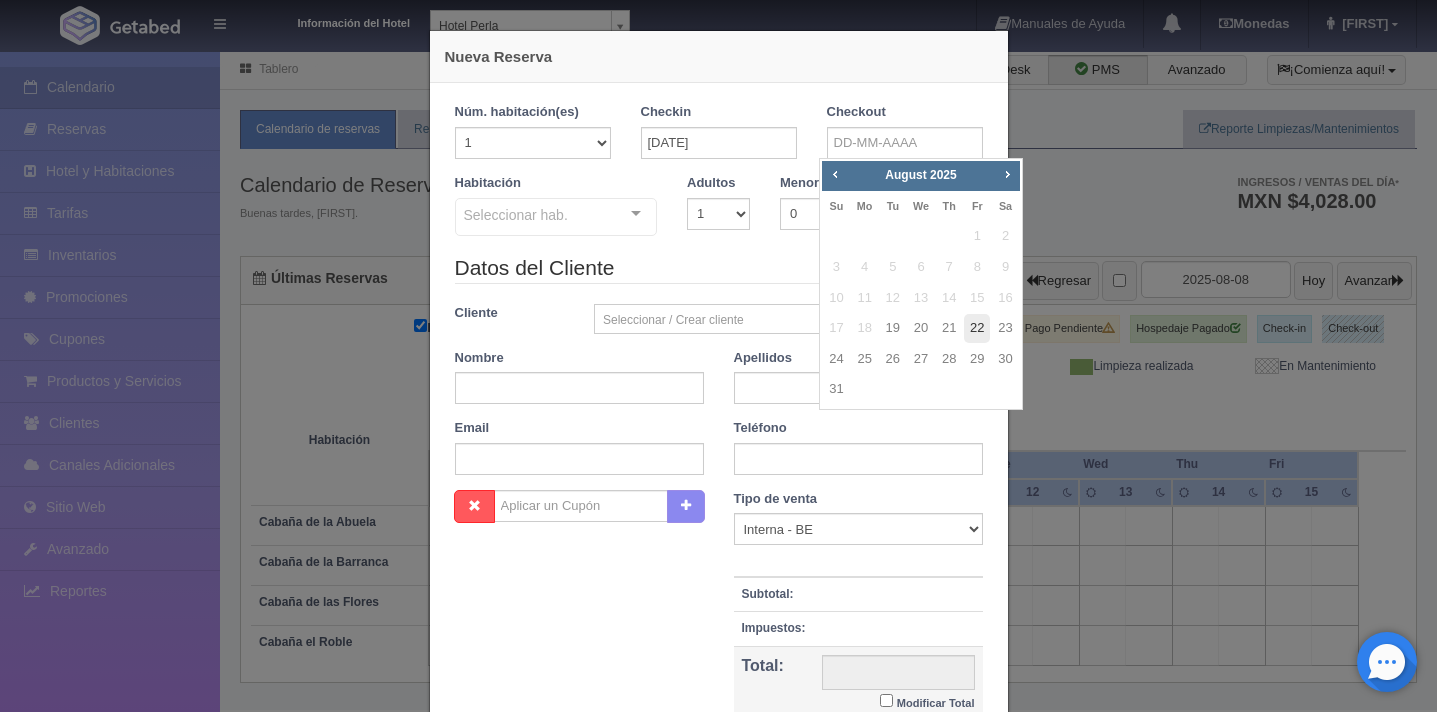 click on "22" at bounding box center (977, 328) 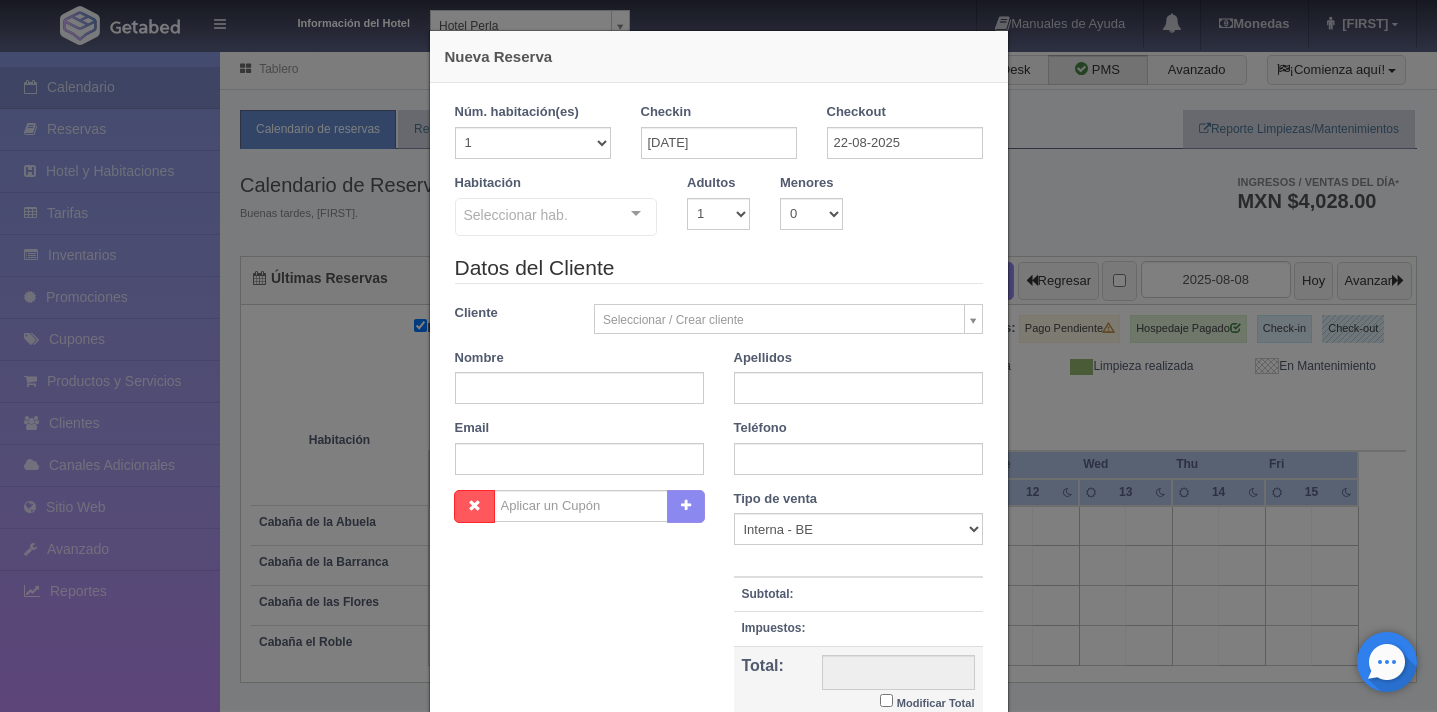 click at bounding box center [636, 214] 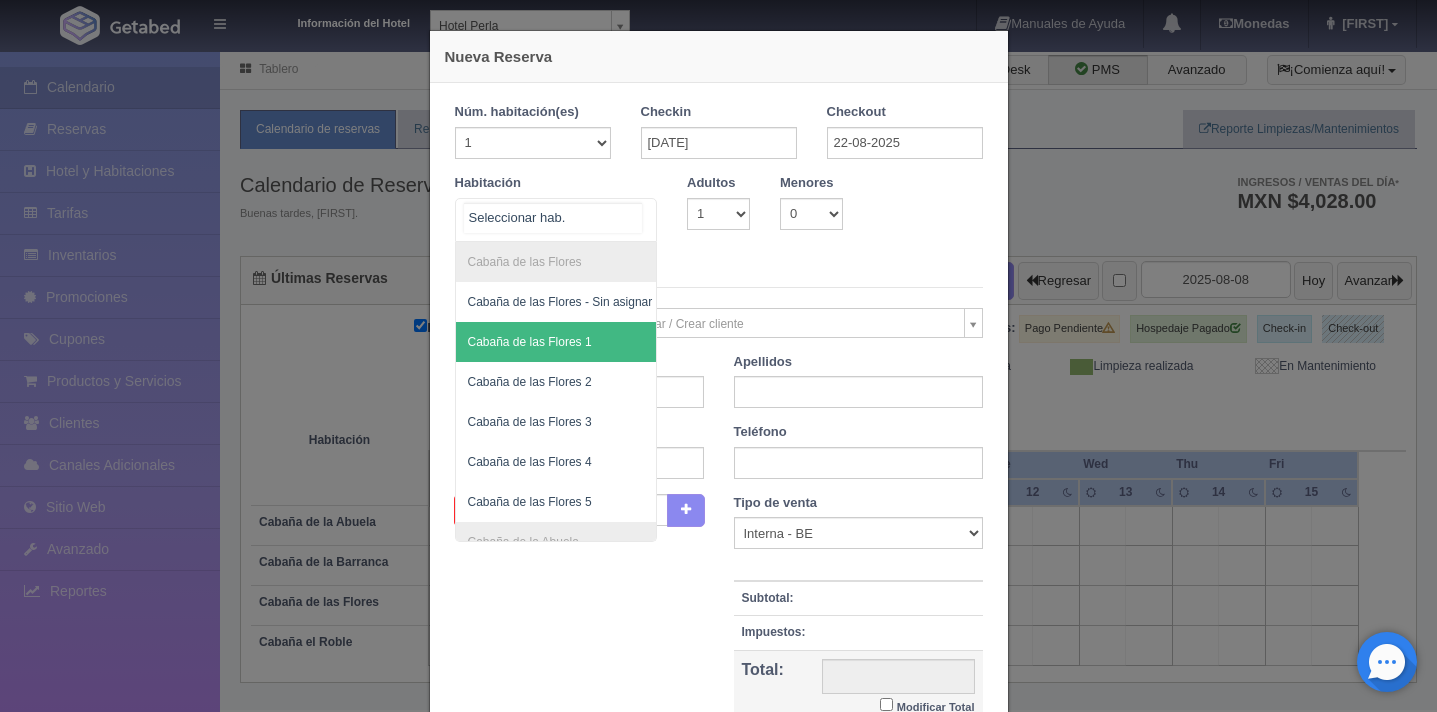 click on "Cabaña de las Flores 1" at bounding box center [530, 342] 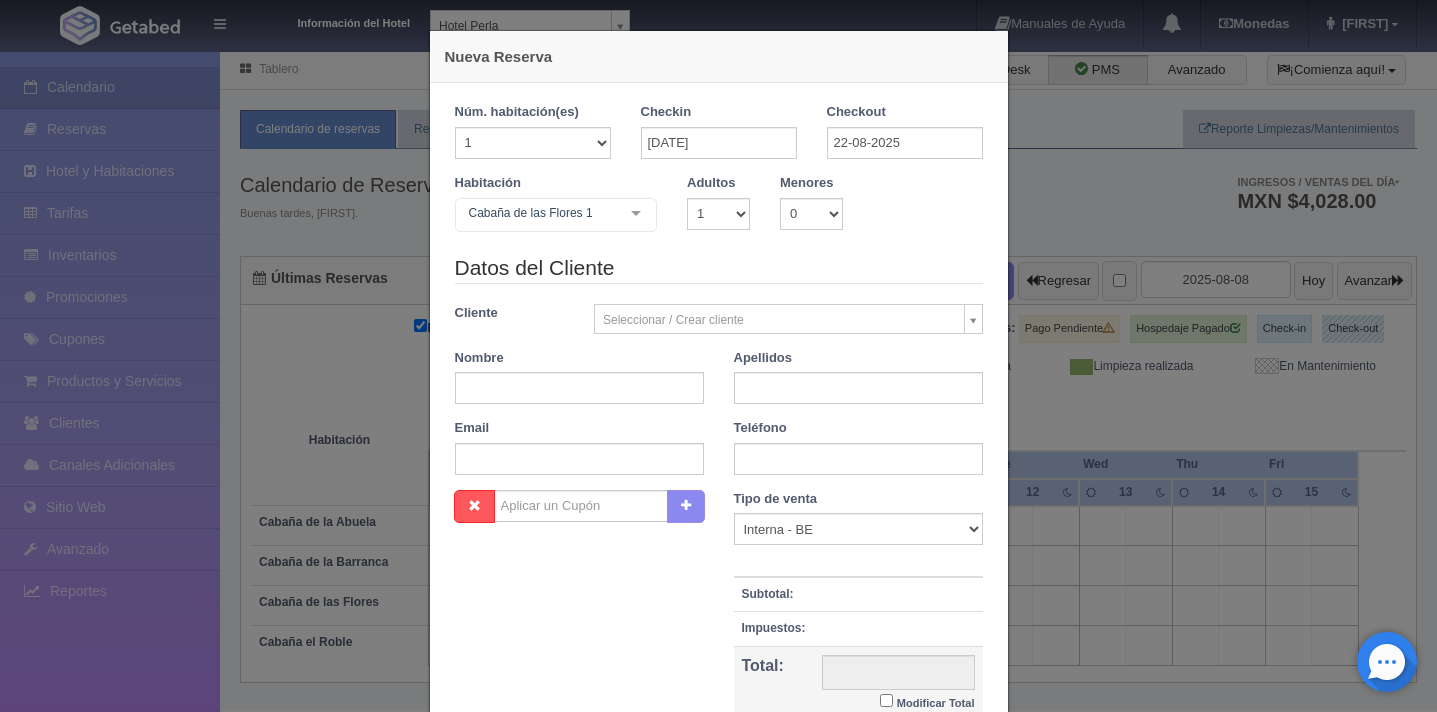 checkbox on "false" 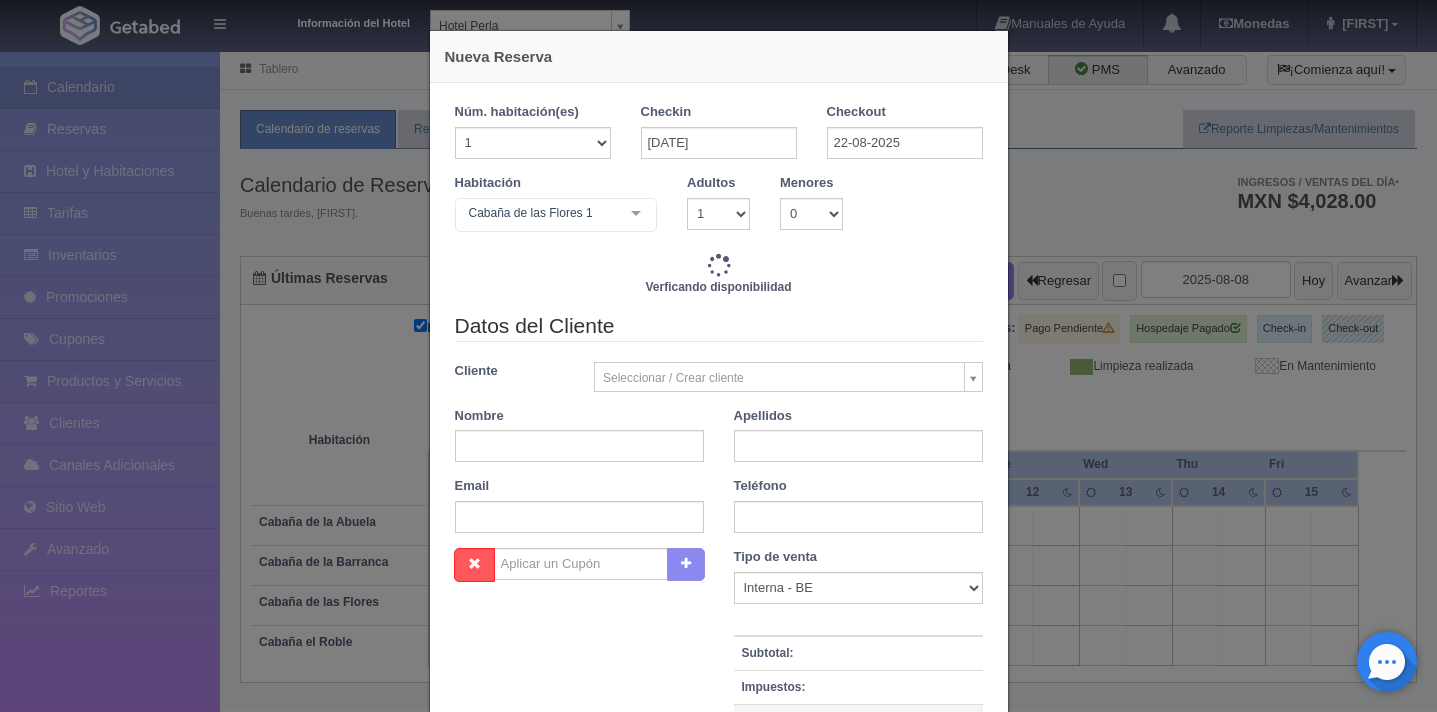 type on "6000.00" 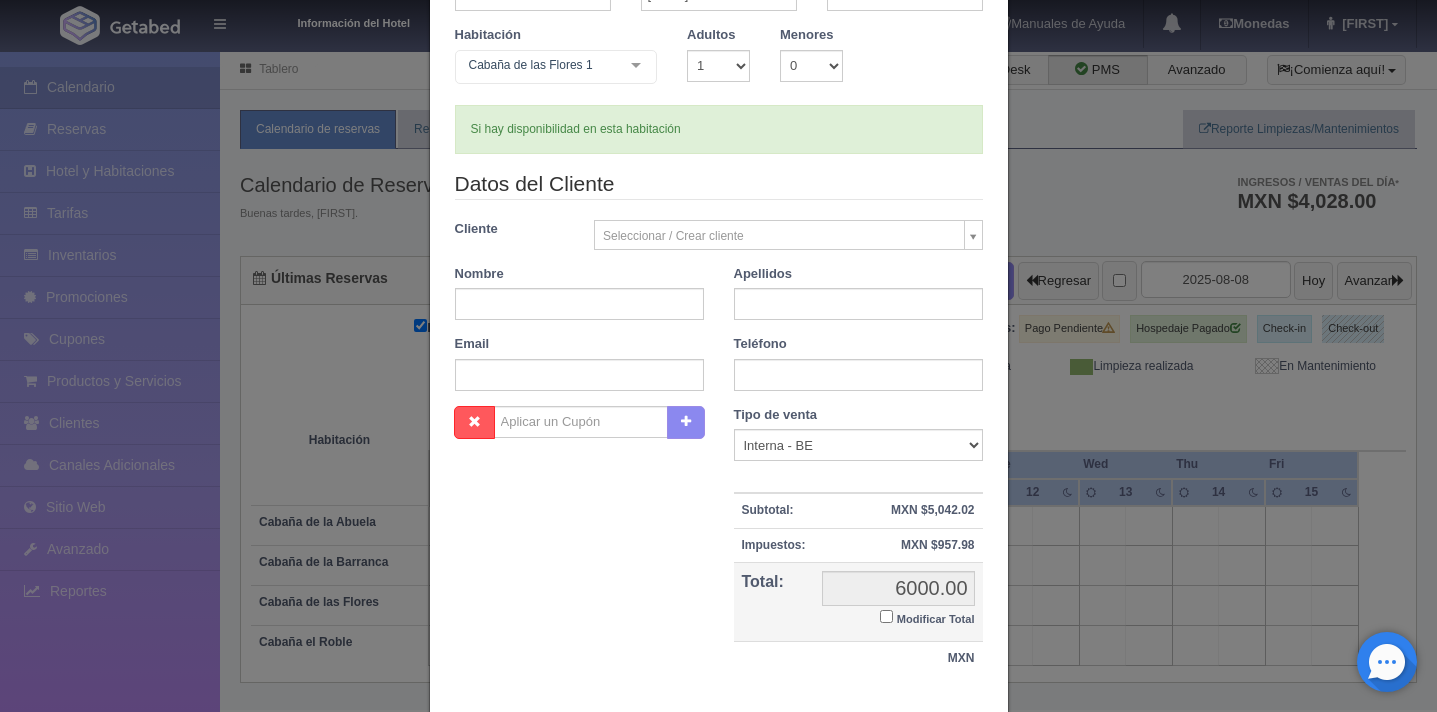 scroll, scrollTop: 154, scrollLeft: 0, axis: vertical 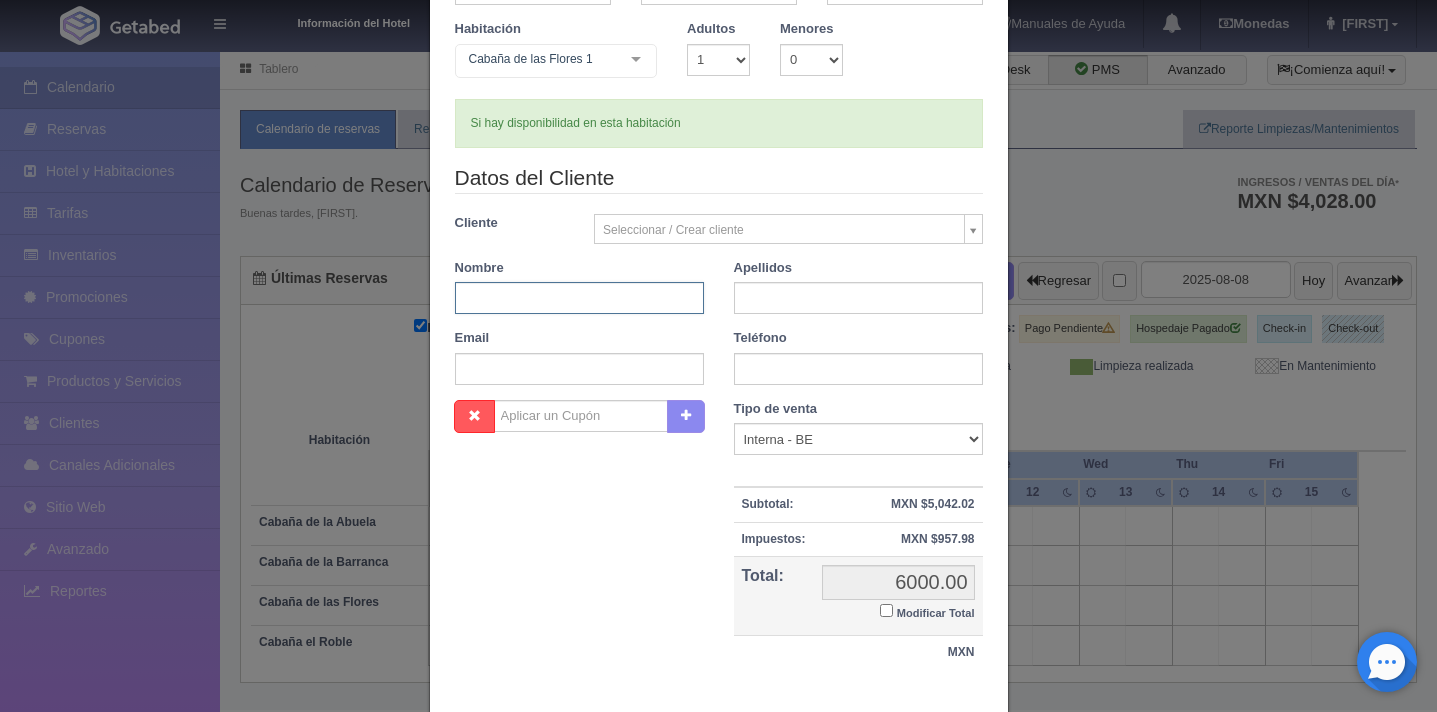 click at bounding box center [579, 298] 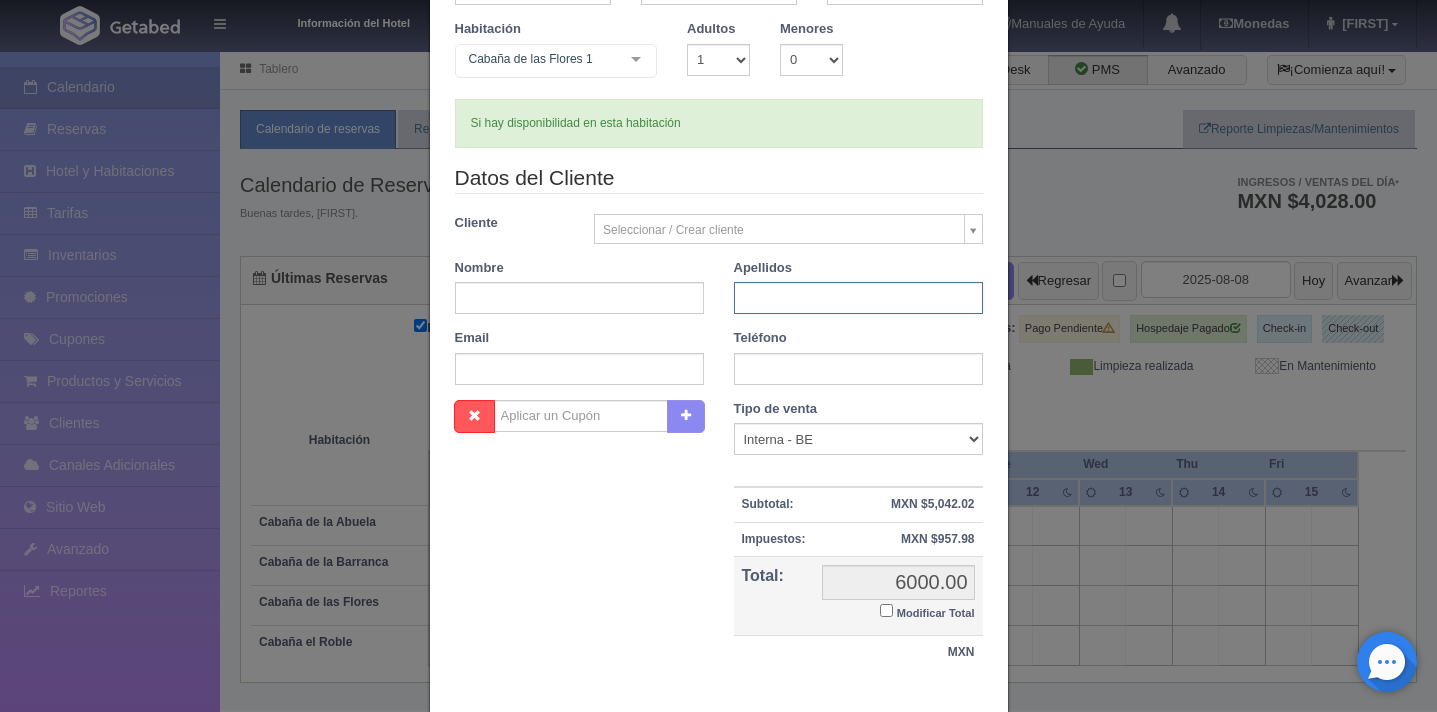 click at bounding box center (858, 298) 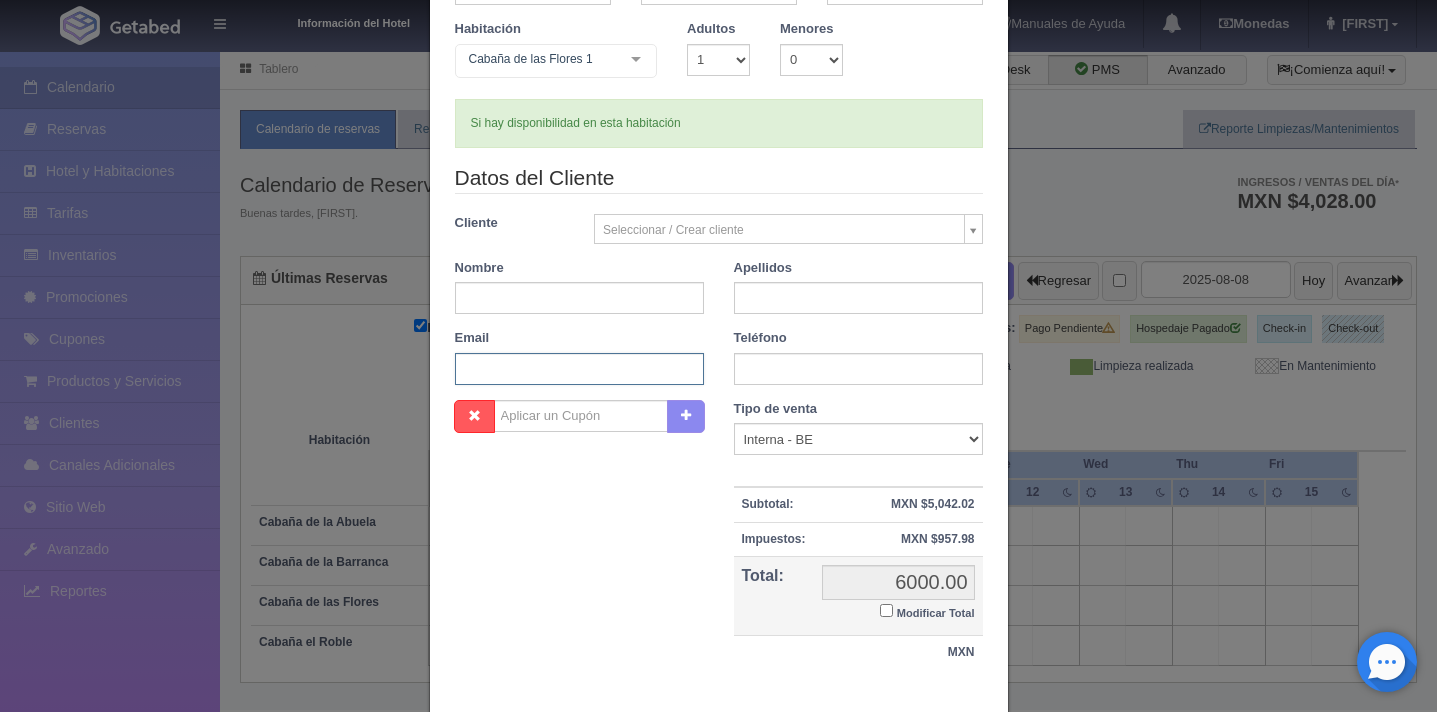 click at bounding box center [579, 369] 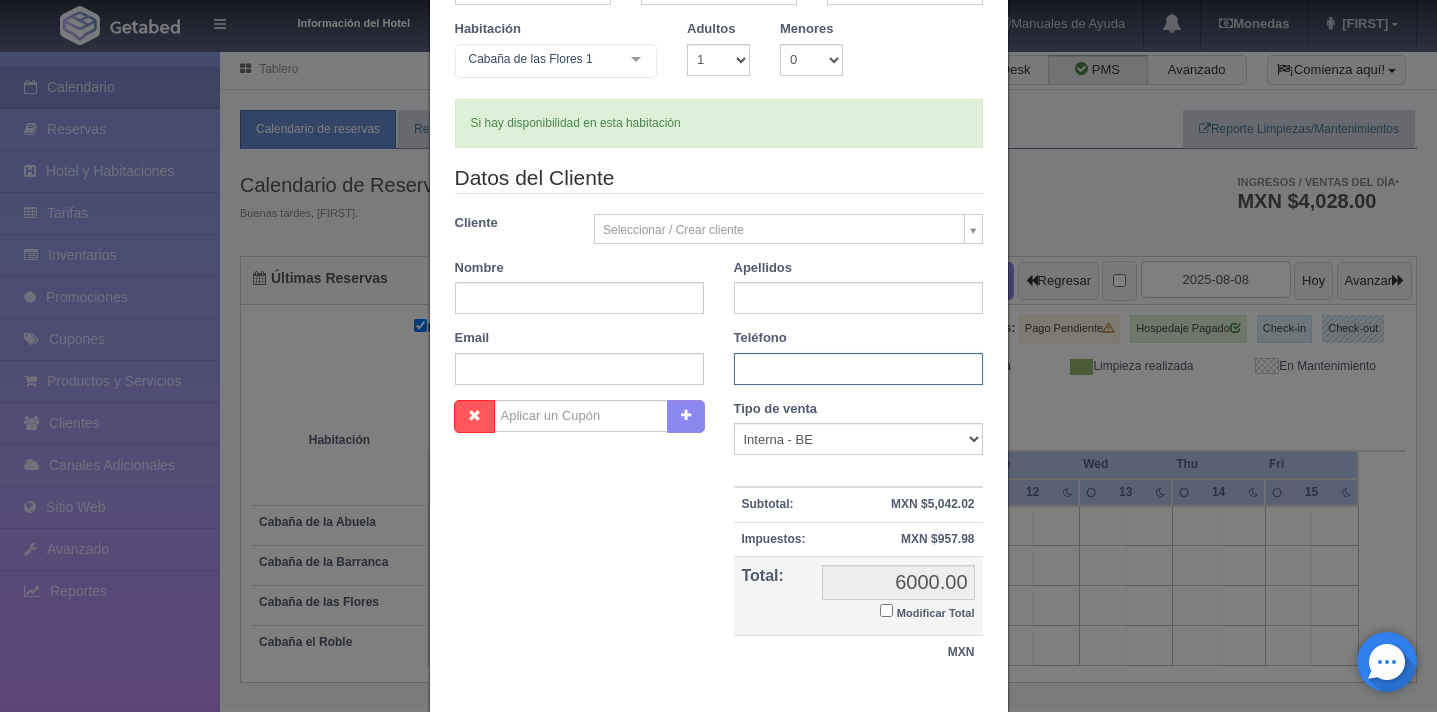 click at bounding box center (858, 369) 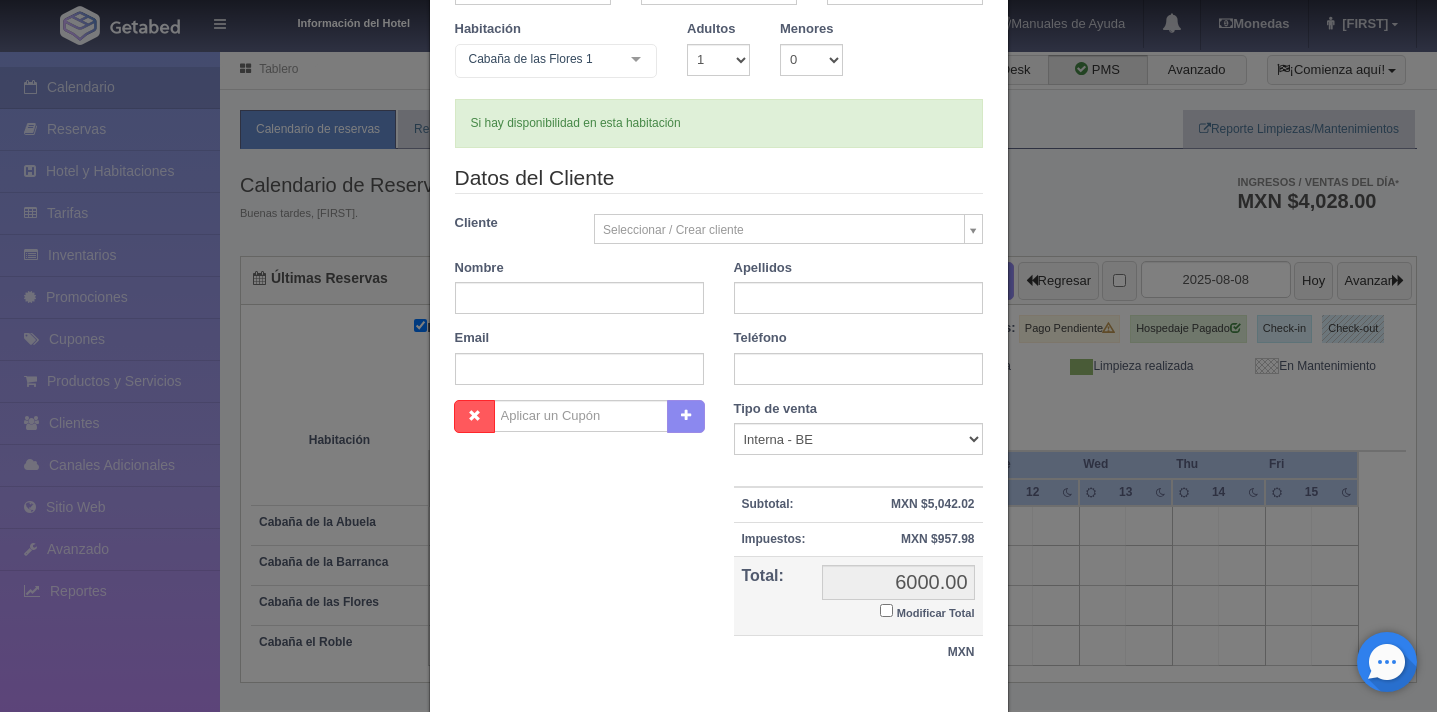 click on "Nombre Cupón :
Descuentos :    Tipo de venta   Correo Electronico   Interna - BE   Llamada   OTA Externa   Otro   WALK IN     Subtotal:   MXN $5,042.02   Descuento:     Impuestos:   MXN $957.98   Total:   6000.00   6000.00     Modificar Total   MXN" at bounding box center (719, 545) 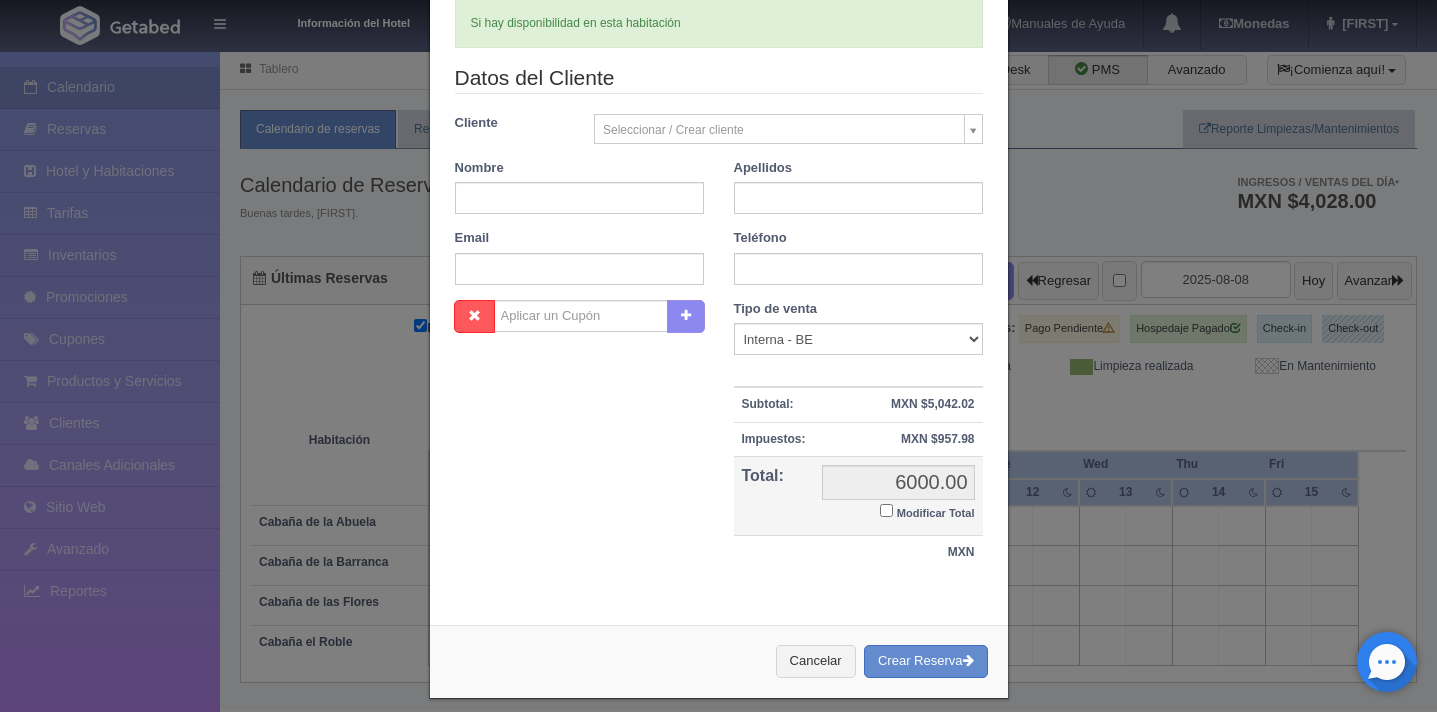scroll, scrollTop: 270, scrollLeft: 0, axis: vertical 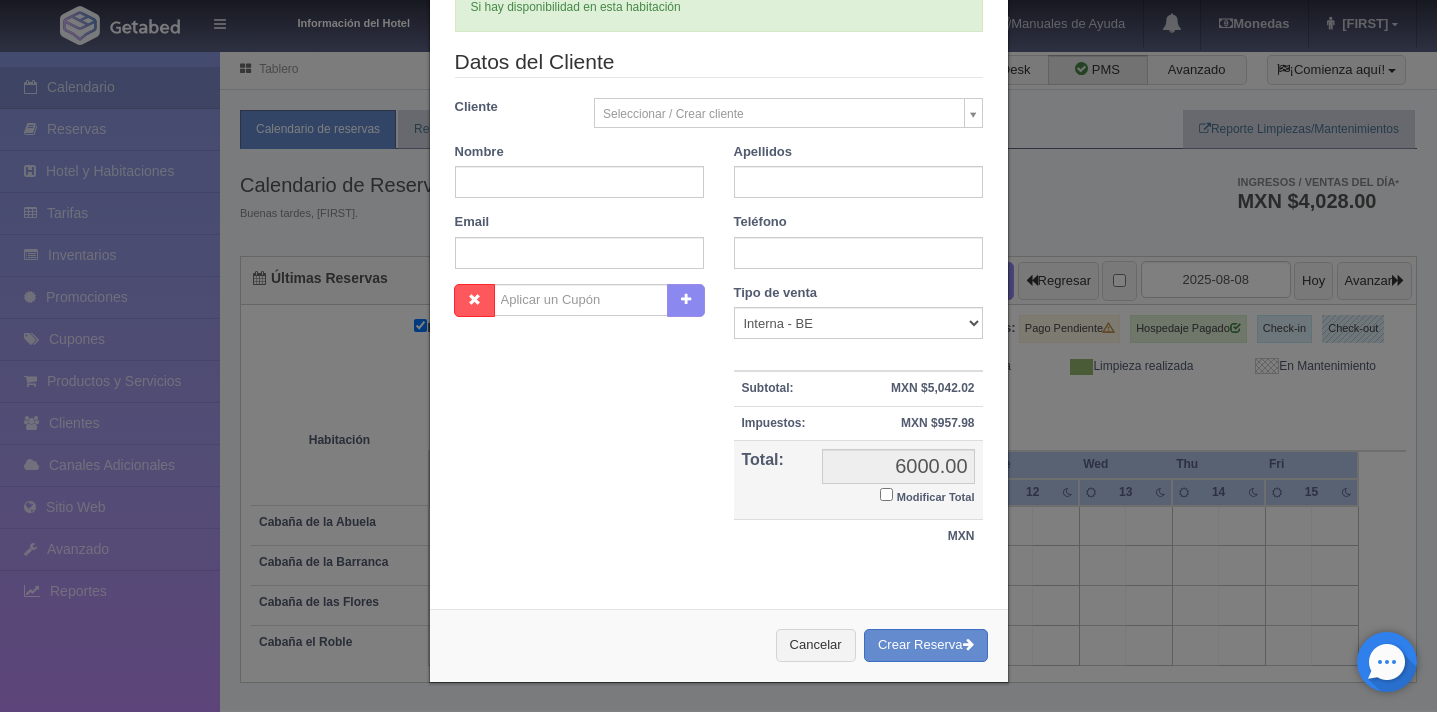 click on "Modificar Total" at bounding box center [886, 494] 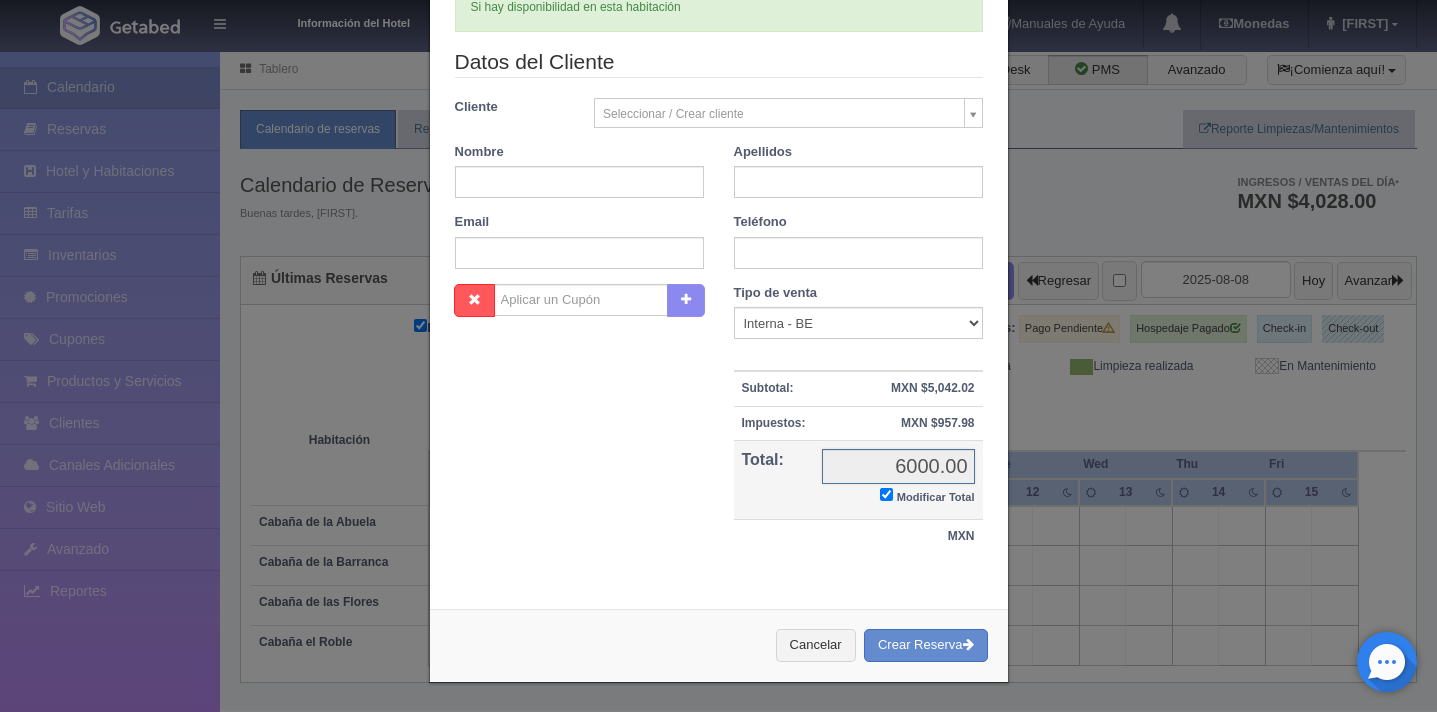checkbox on "true" 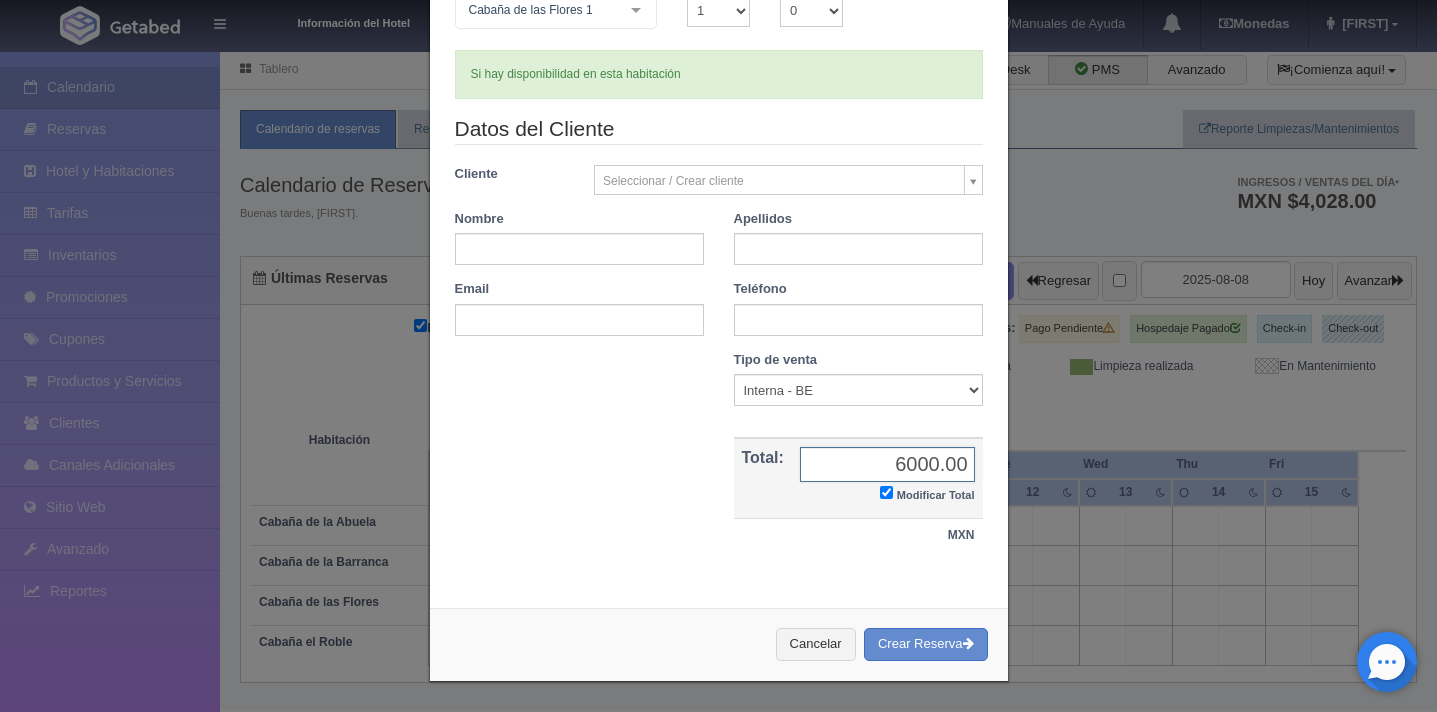 scroll, scrollTop: 201, scrollLeft: 0, axis: vertical 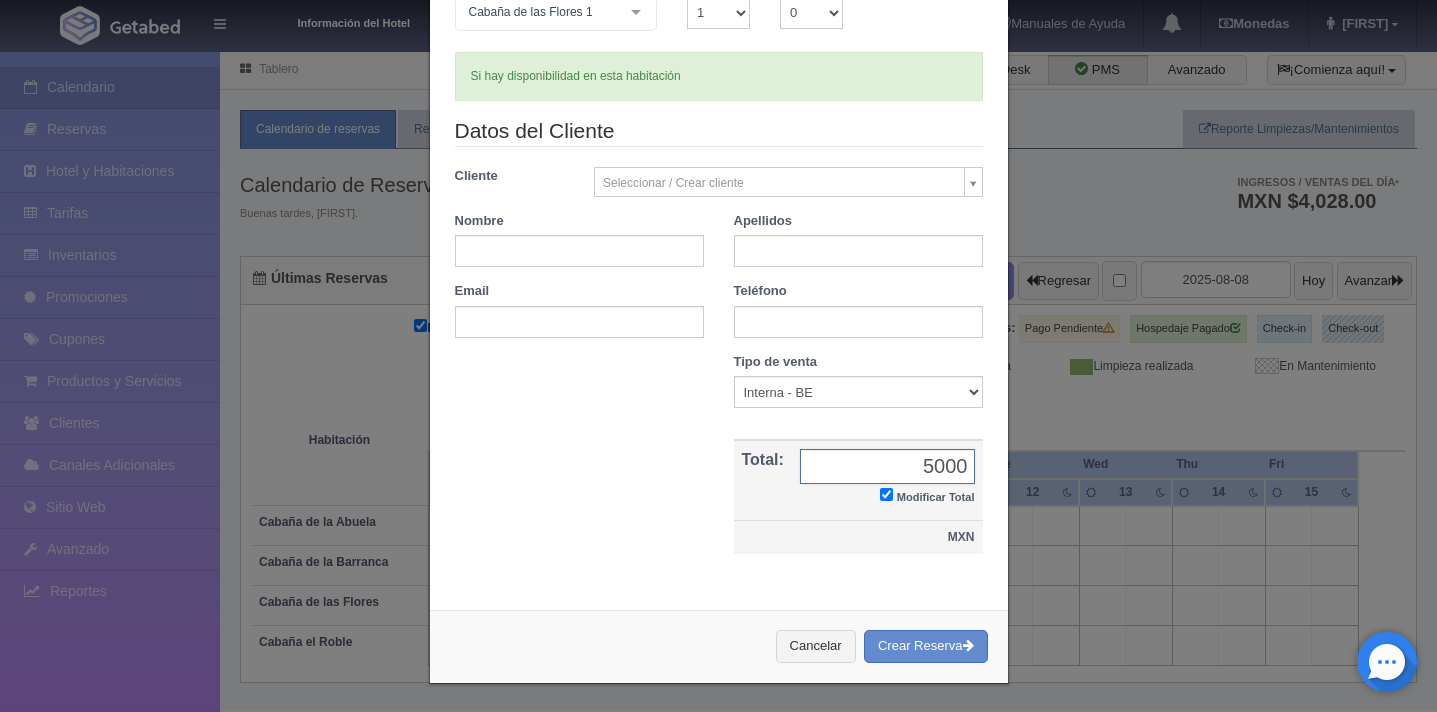 type on "5000" 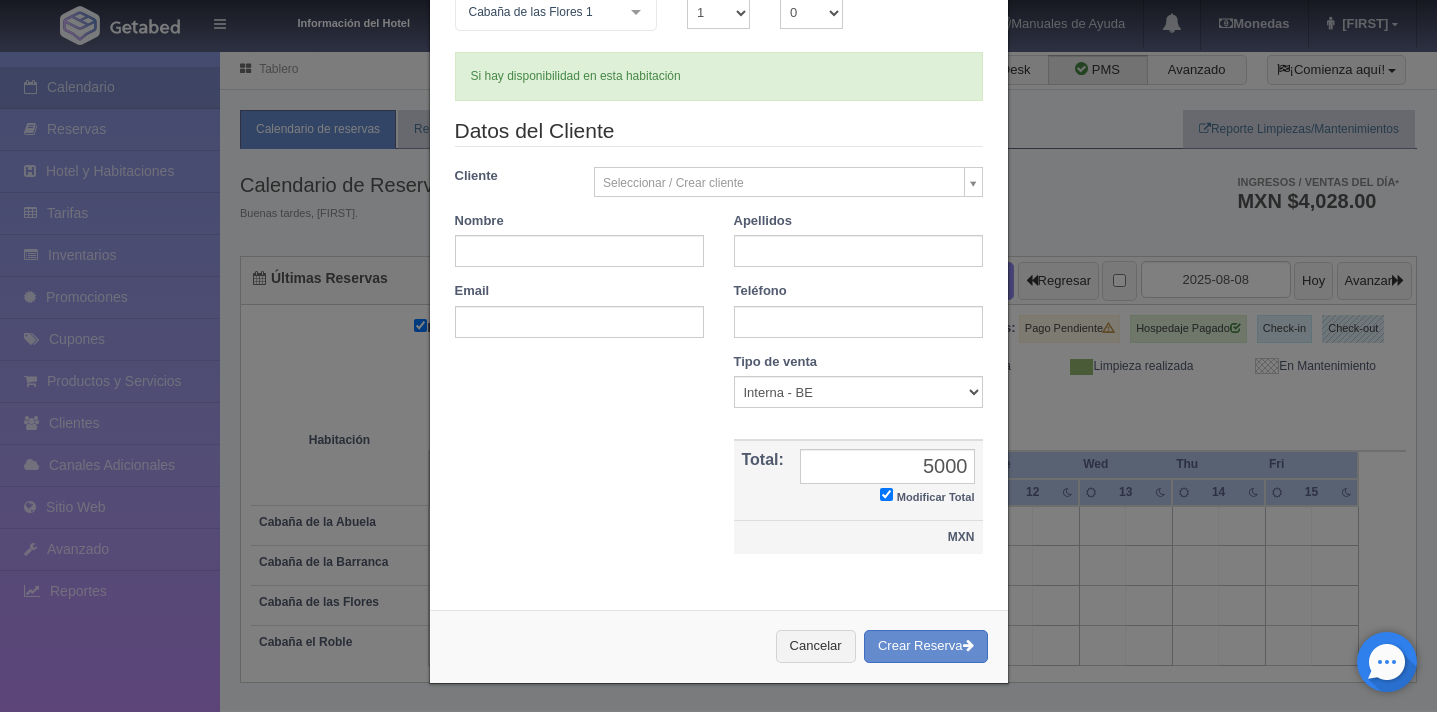 click on "MXN" at bounding box center [858, 537] 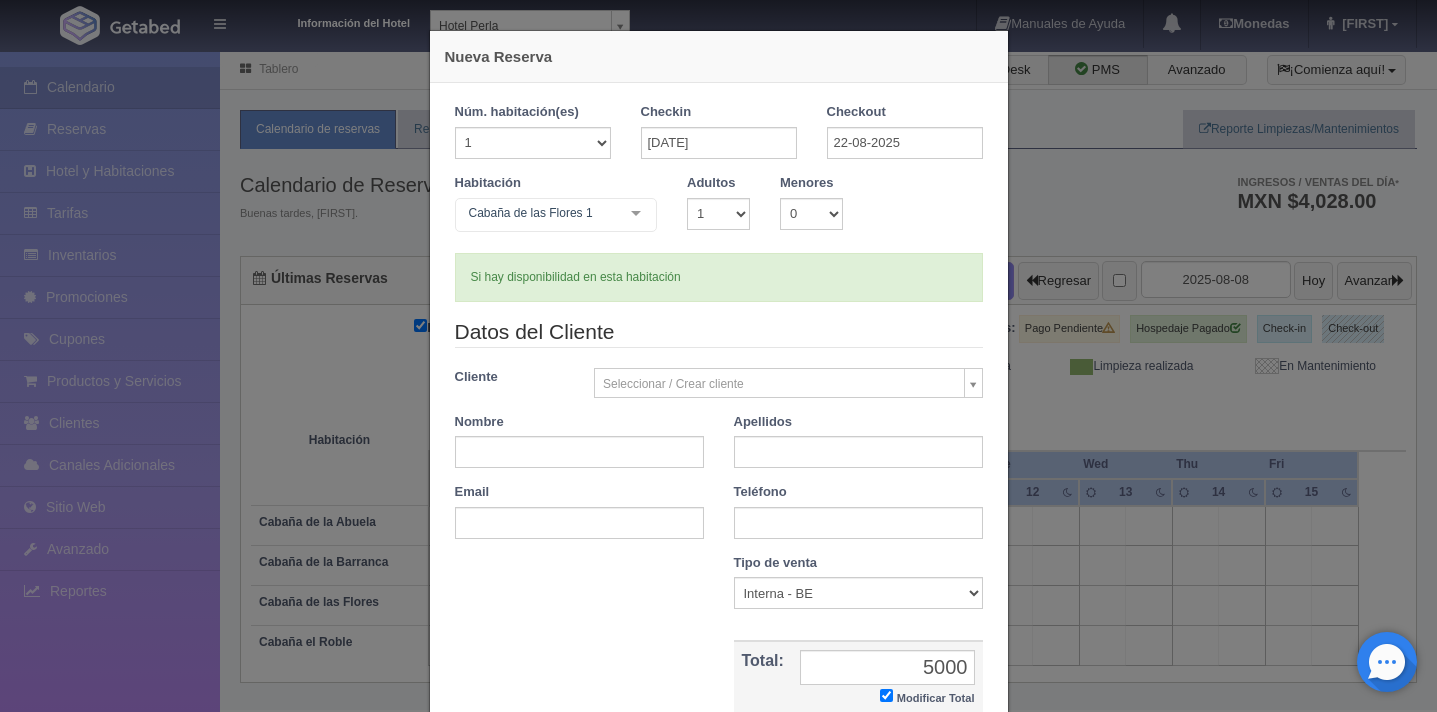 scroll, scrollTop: 201, scrollLeft: 0, axis: vertical 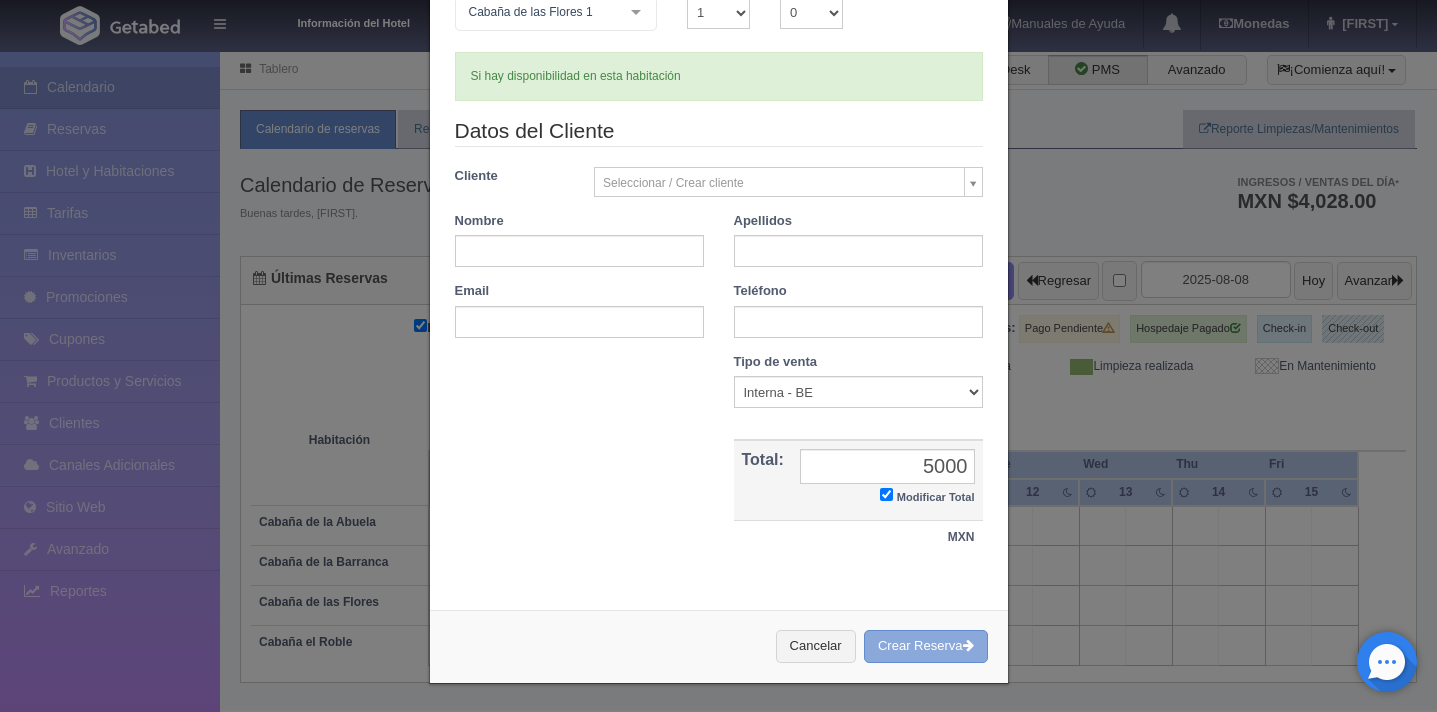 click on "Crear Reserva" at bounding box center (926, 646) 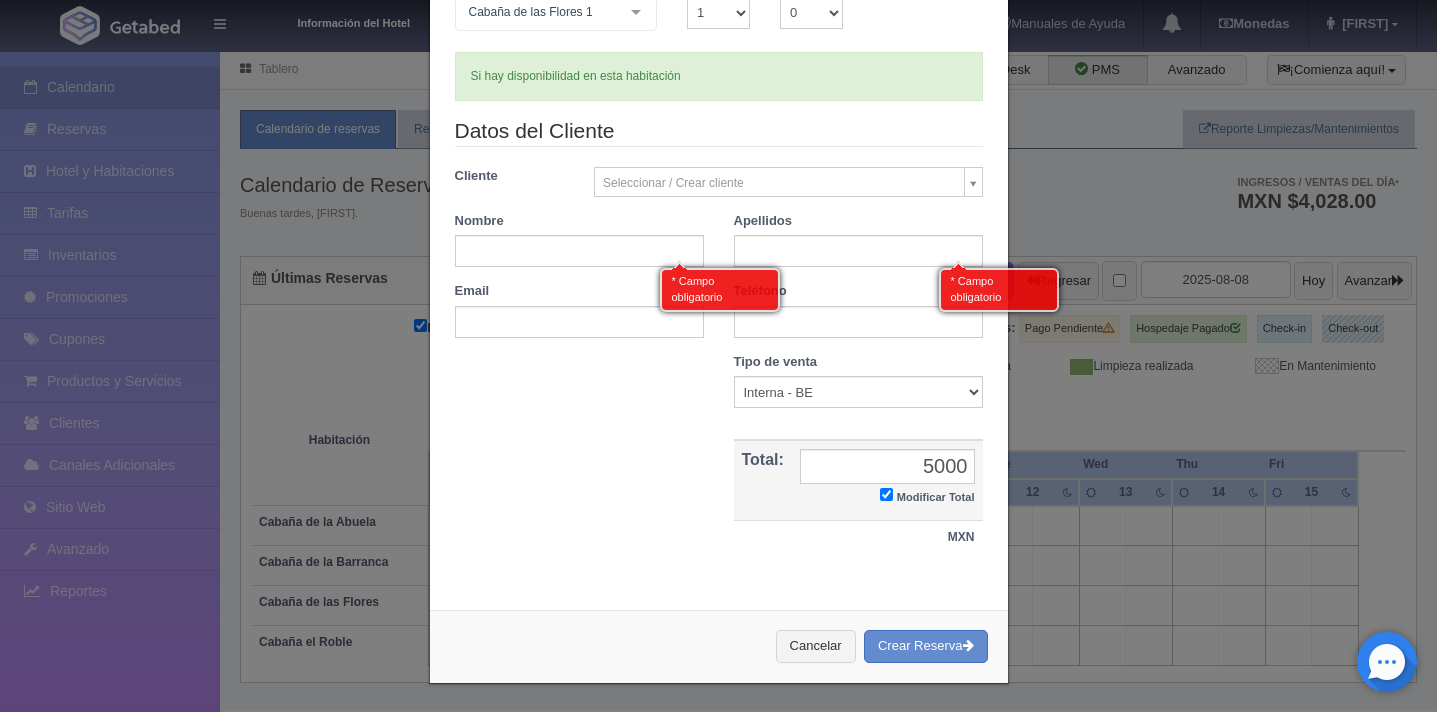 click on "Nombre Cupón :
Descuentos :    Tipo de venta   Correo Electronico   Interna - BE   Llamada   OTA Externa   Otro   WALK IN     Subtotal:   MXN $5,042.02   Descuento:     Impuestos:   MXN $957.98   Total:   6000.00   5000     Modificar Total   MXN" at bounding box center (719, 464) 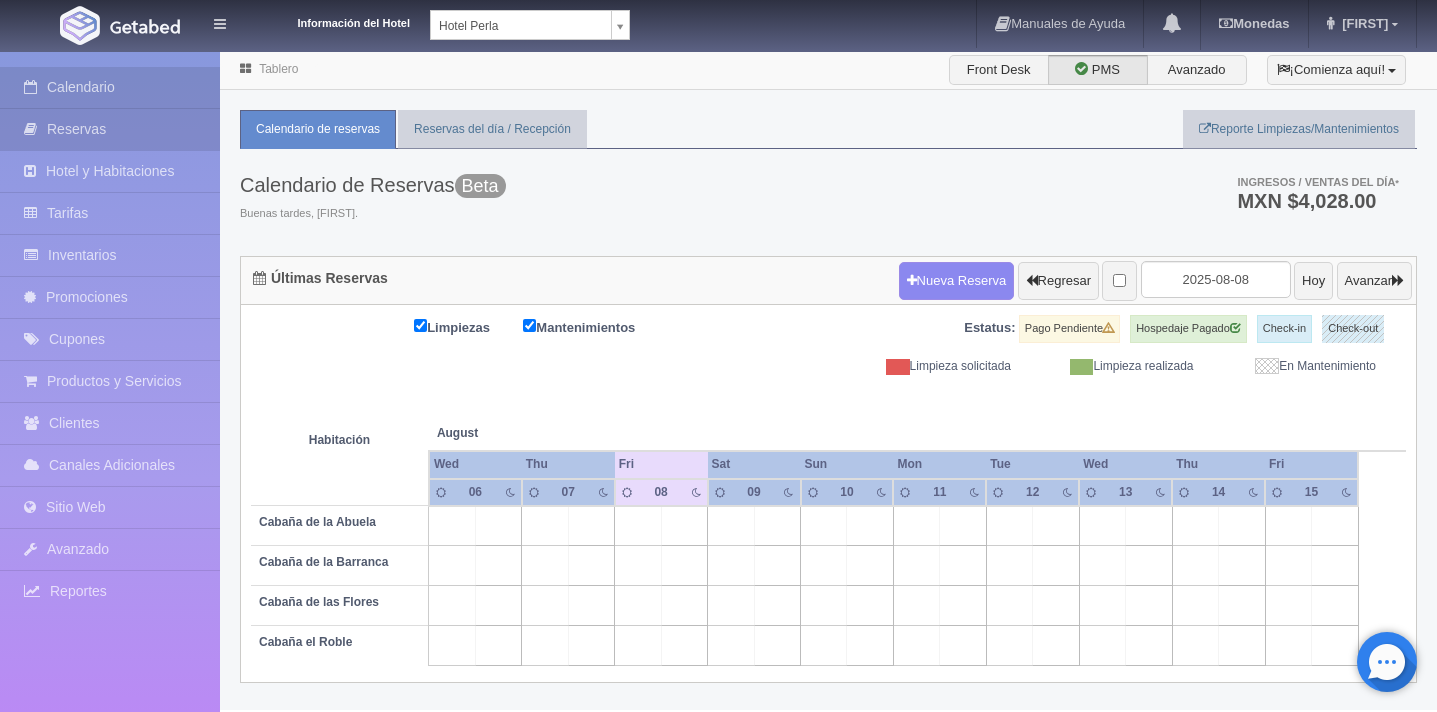 click on "Reservas" at bounding box center [110, 129] 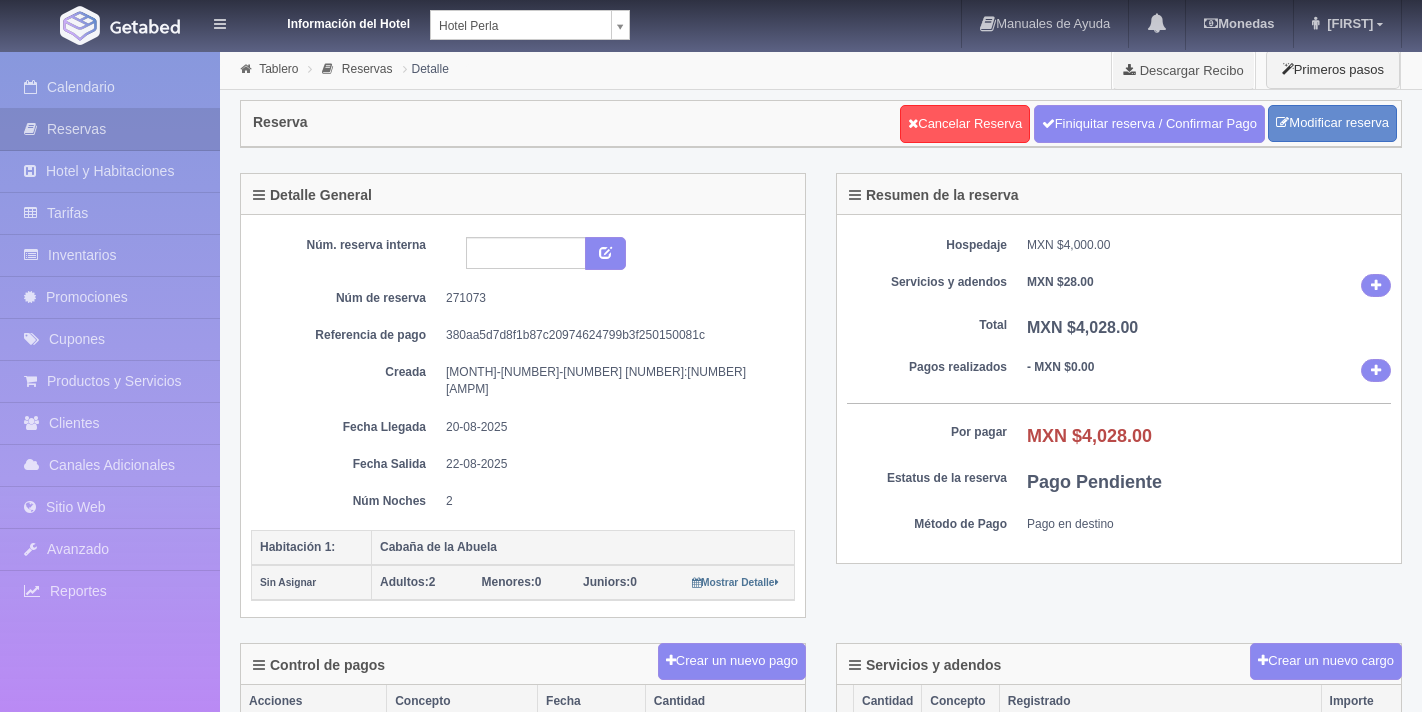 scroll, scrollTop: 0, scrollLeft: 0, axis: both 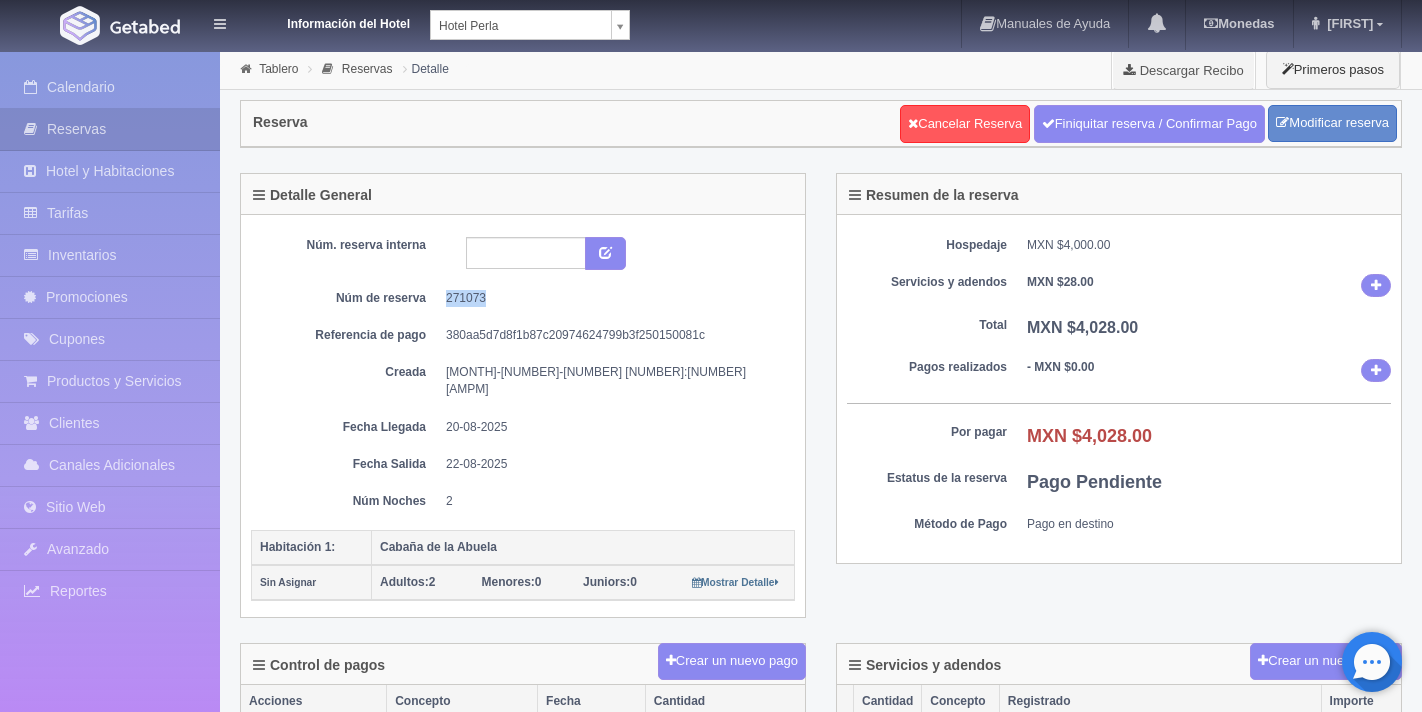 drag, startPoint x: 445, startPoint y: 294, endPoint x: 559, endPoint y: 296, distance: 114.01754 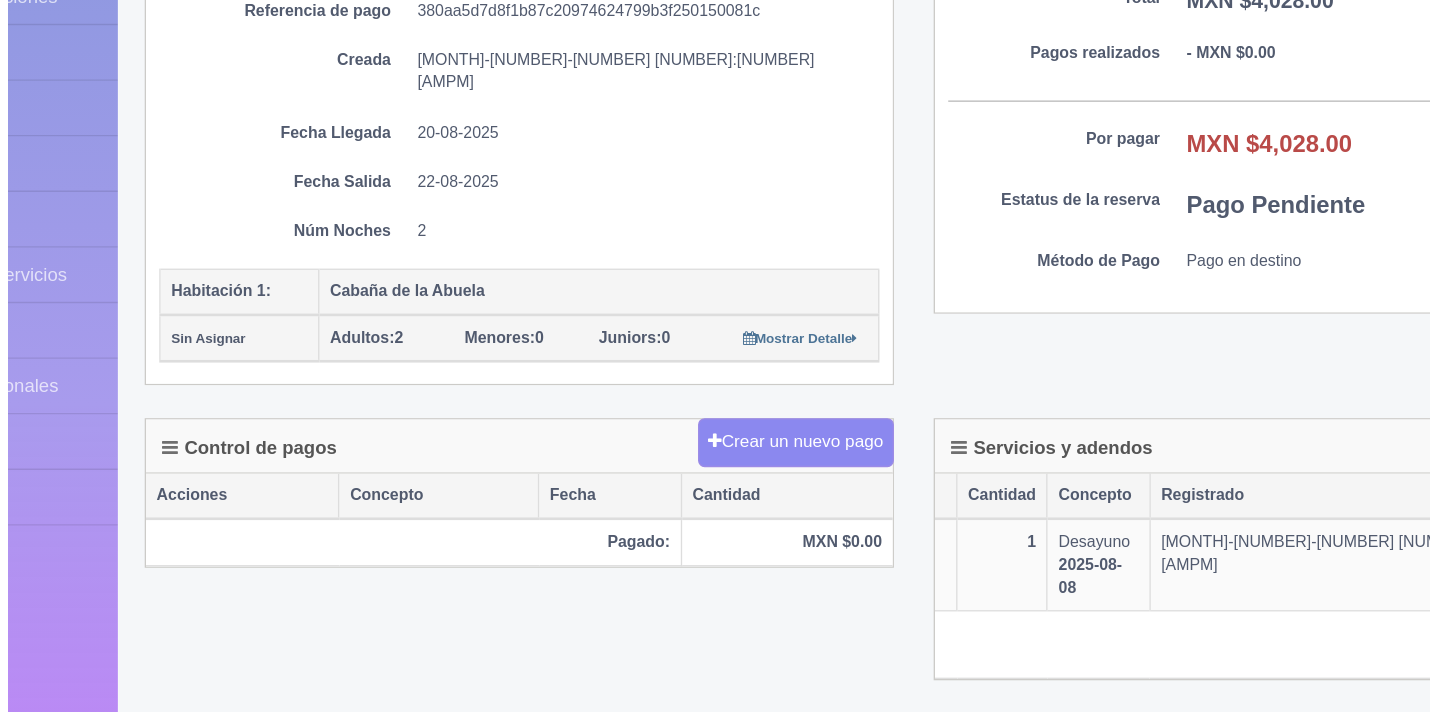 scroll, scrollTop: 167, scrollLeft: 0, axis: vertical 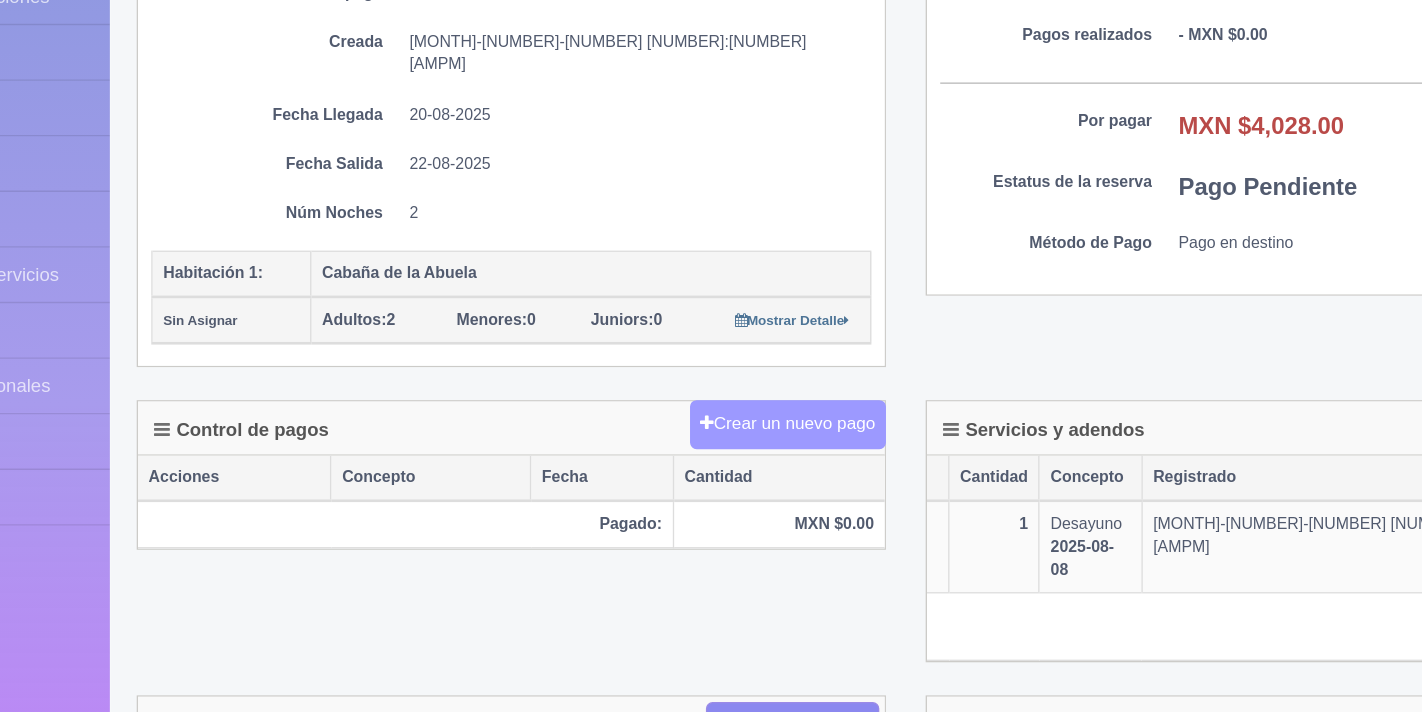 click on "Crear un nuevo pago" at bounding box center [732, 494] 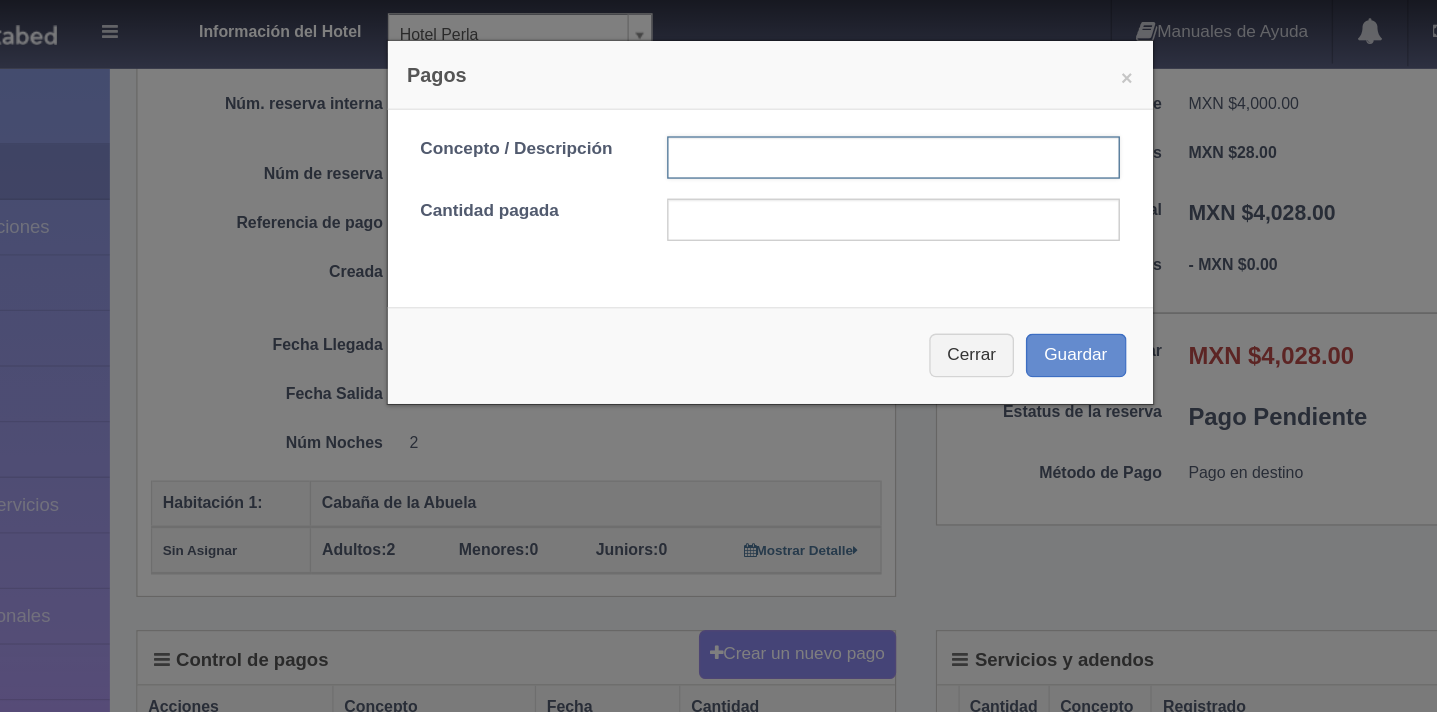 click at bounding box center (812, 119) 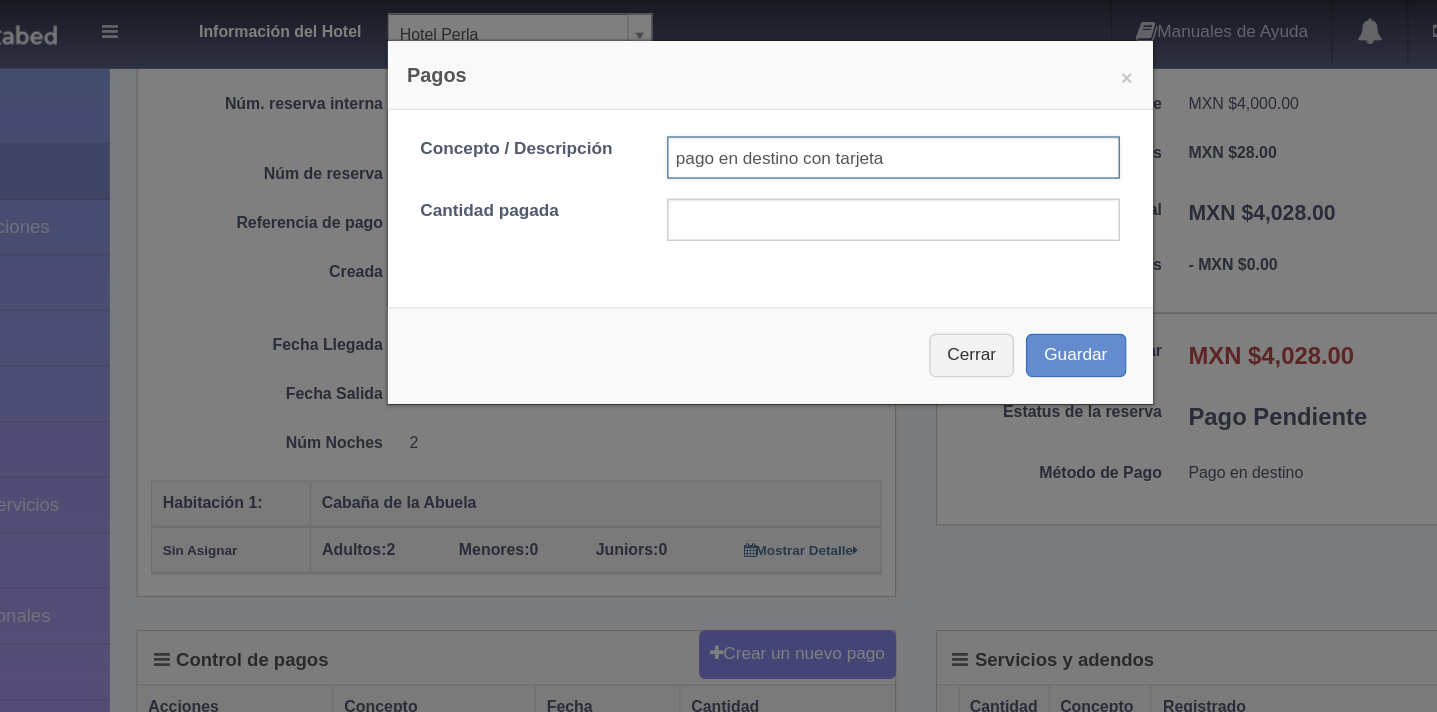 type on "pago en destino con tarjeta" 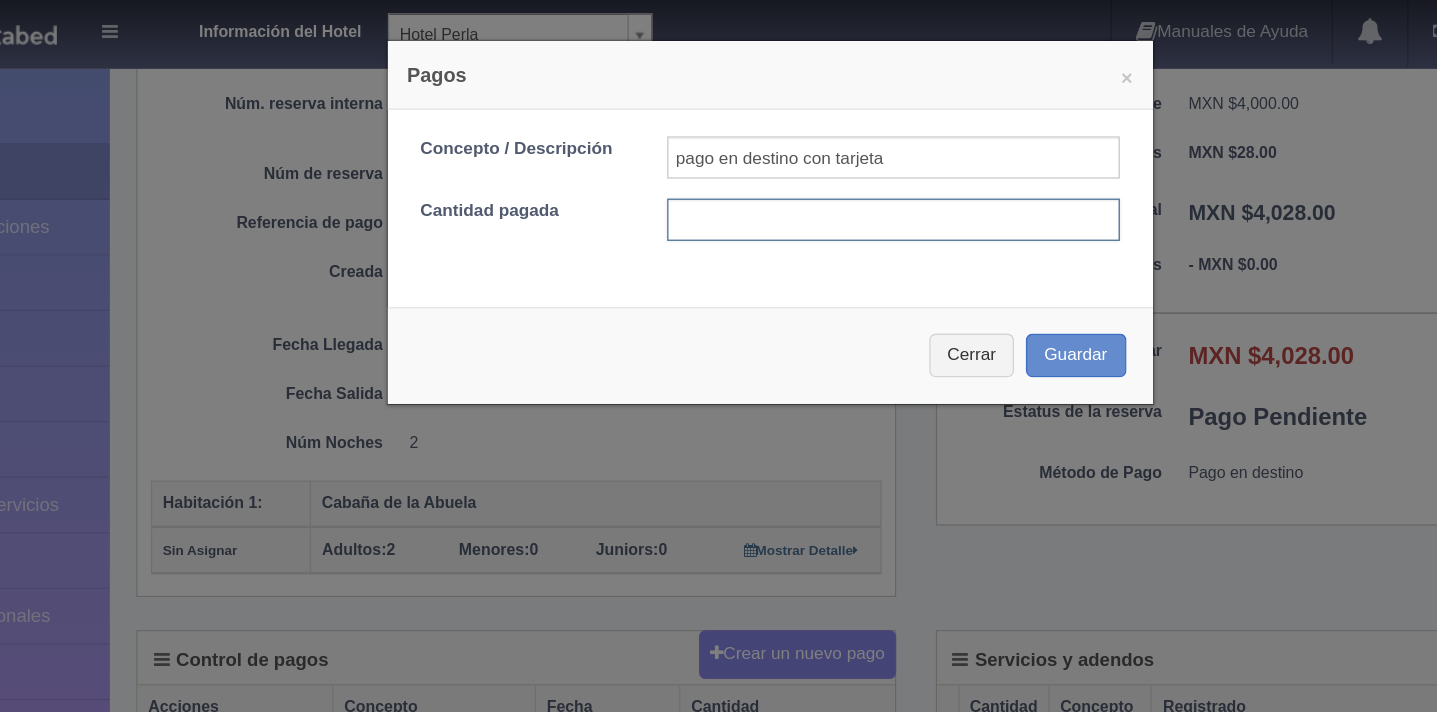 click at bounding box center [812, 166] 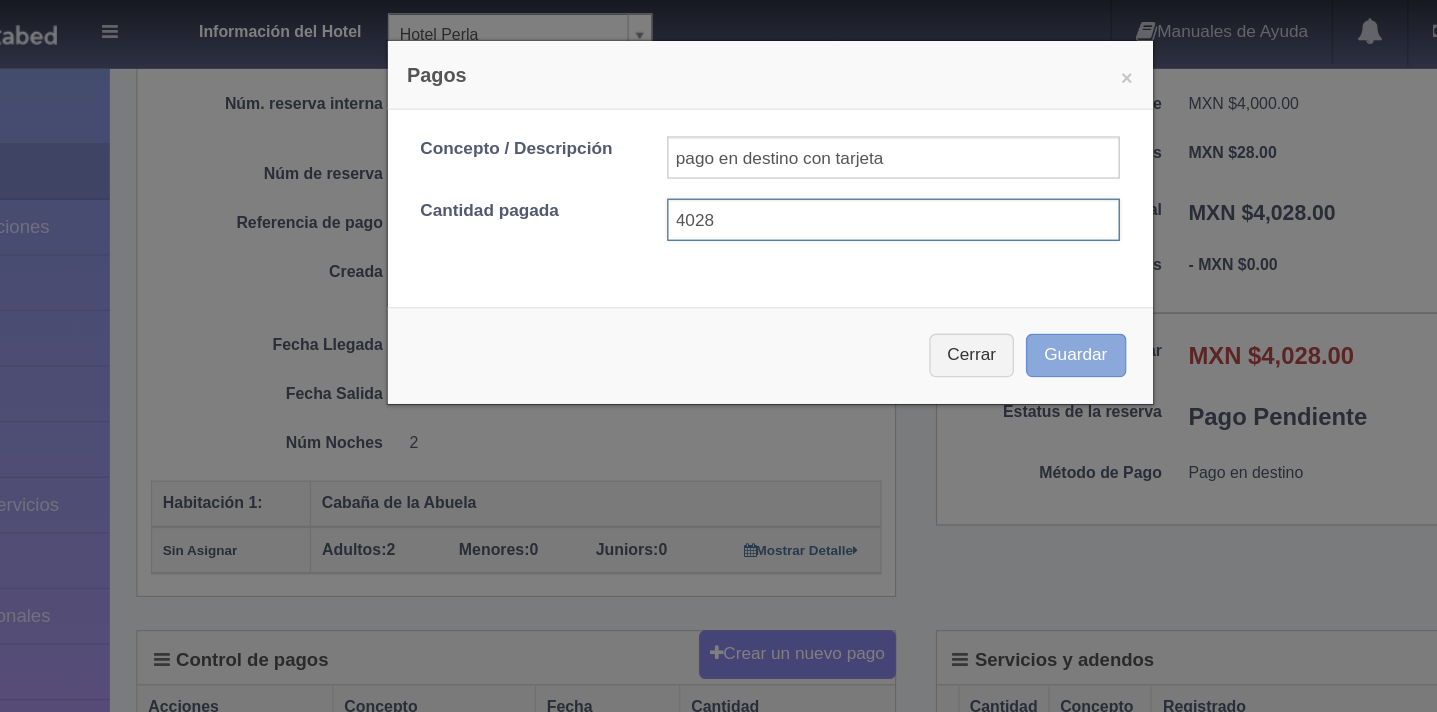 type on "4028" 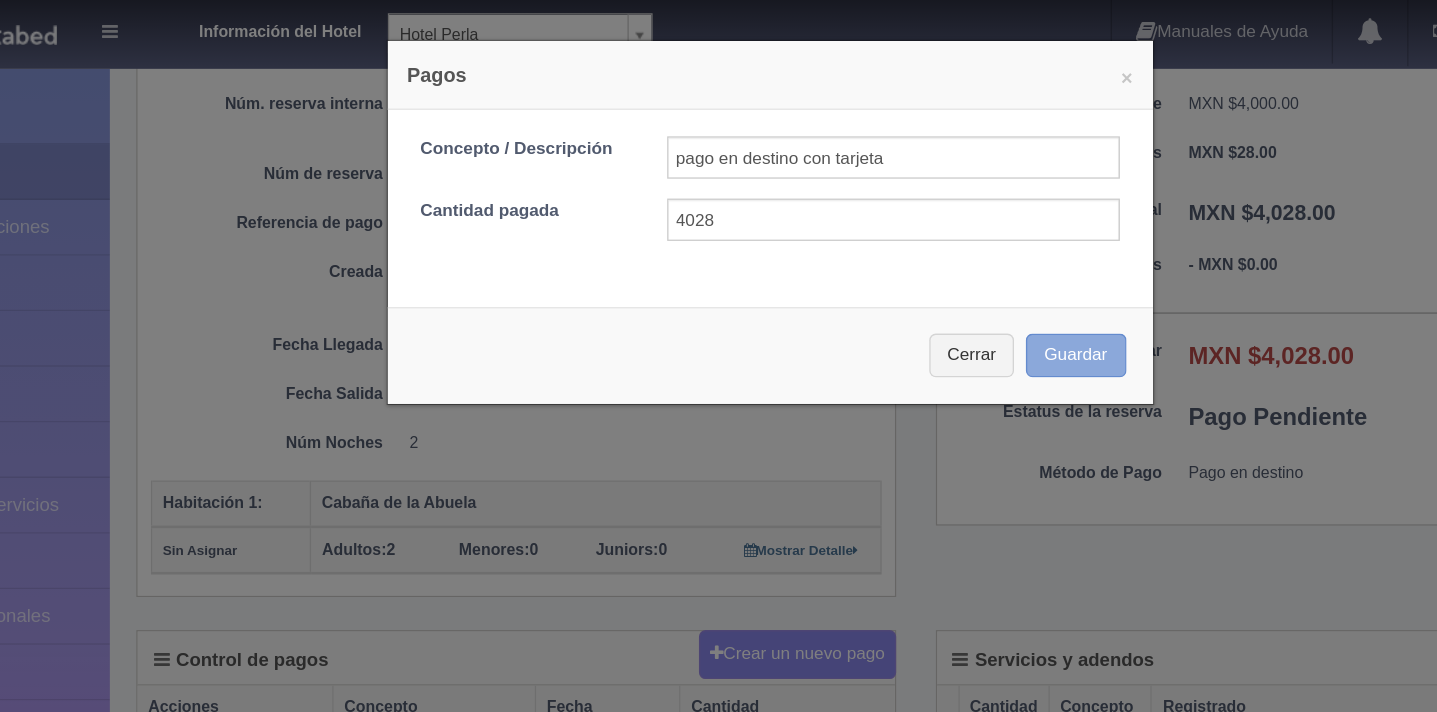 click on "Guardar" at bounding box center (950, 268) 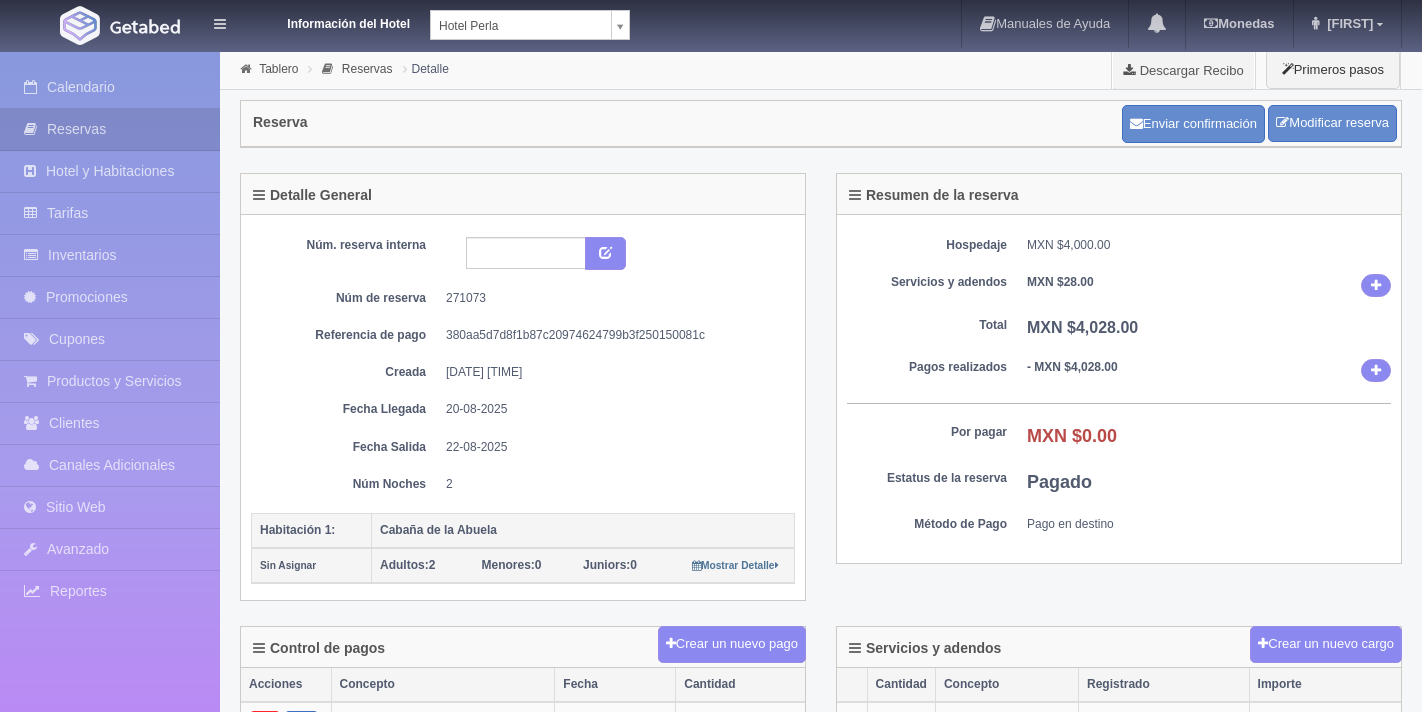 scroll, scrollTop: 167, scrollLeft: 0, axis: vertical 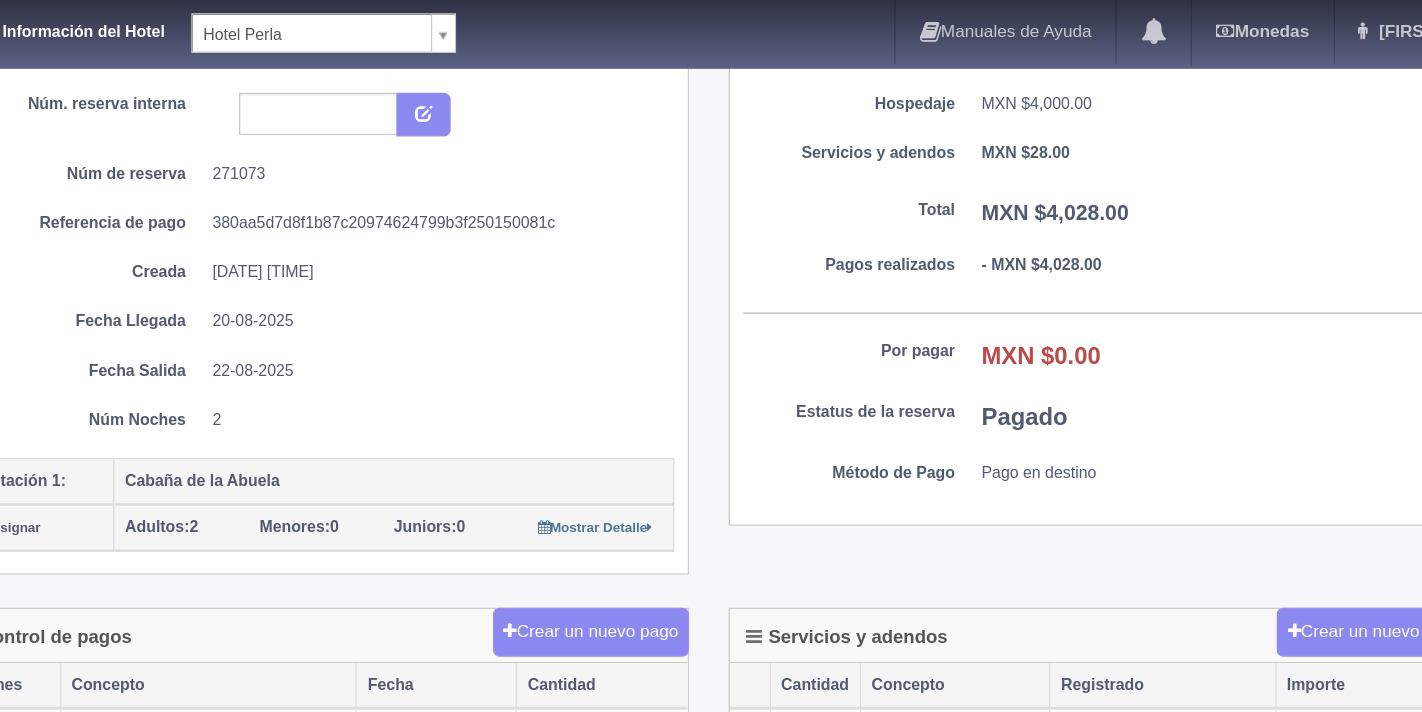 drag, startPoint x: 1029, startPoint y: 271, endPoint x: 1119, endPoint y: 271, distance: 90 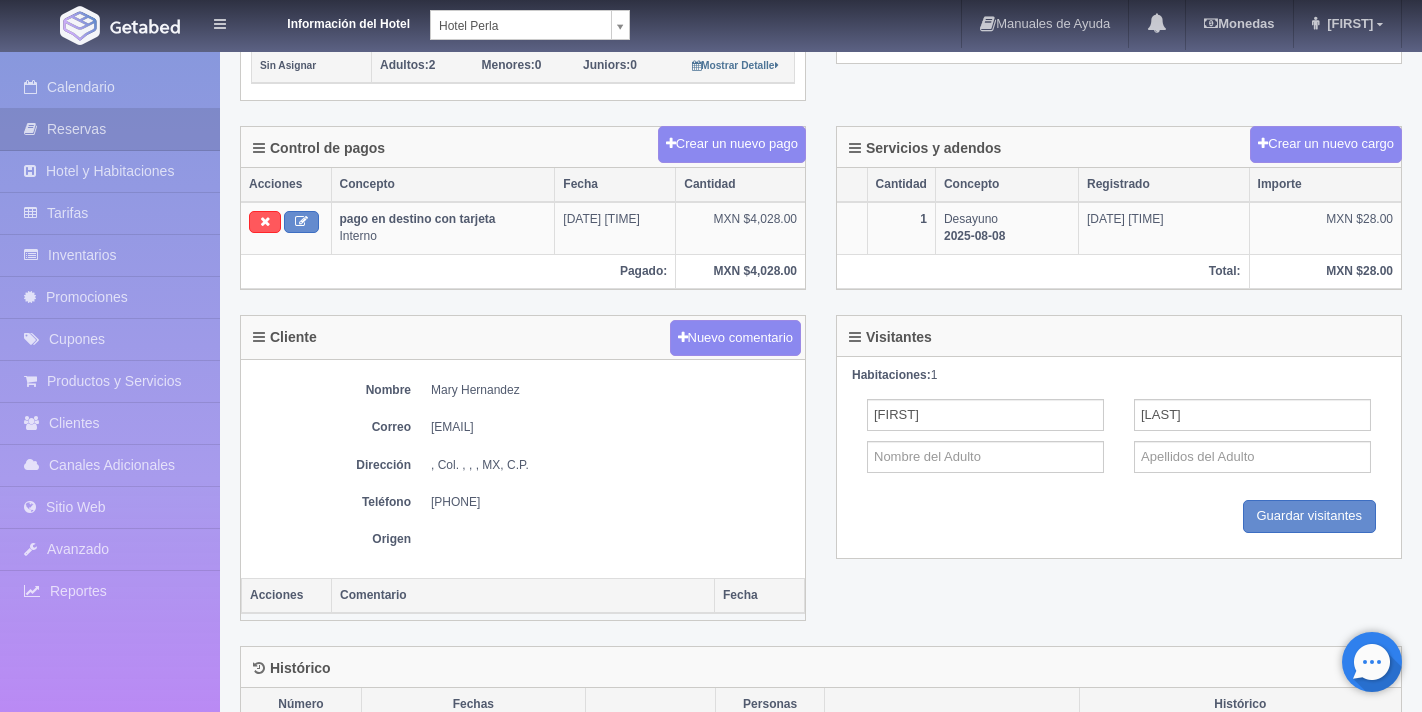 scroll, scrollTop: 452, scrollLeft: 0, axis: vertical 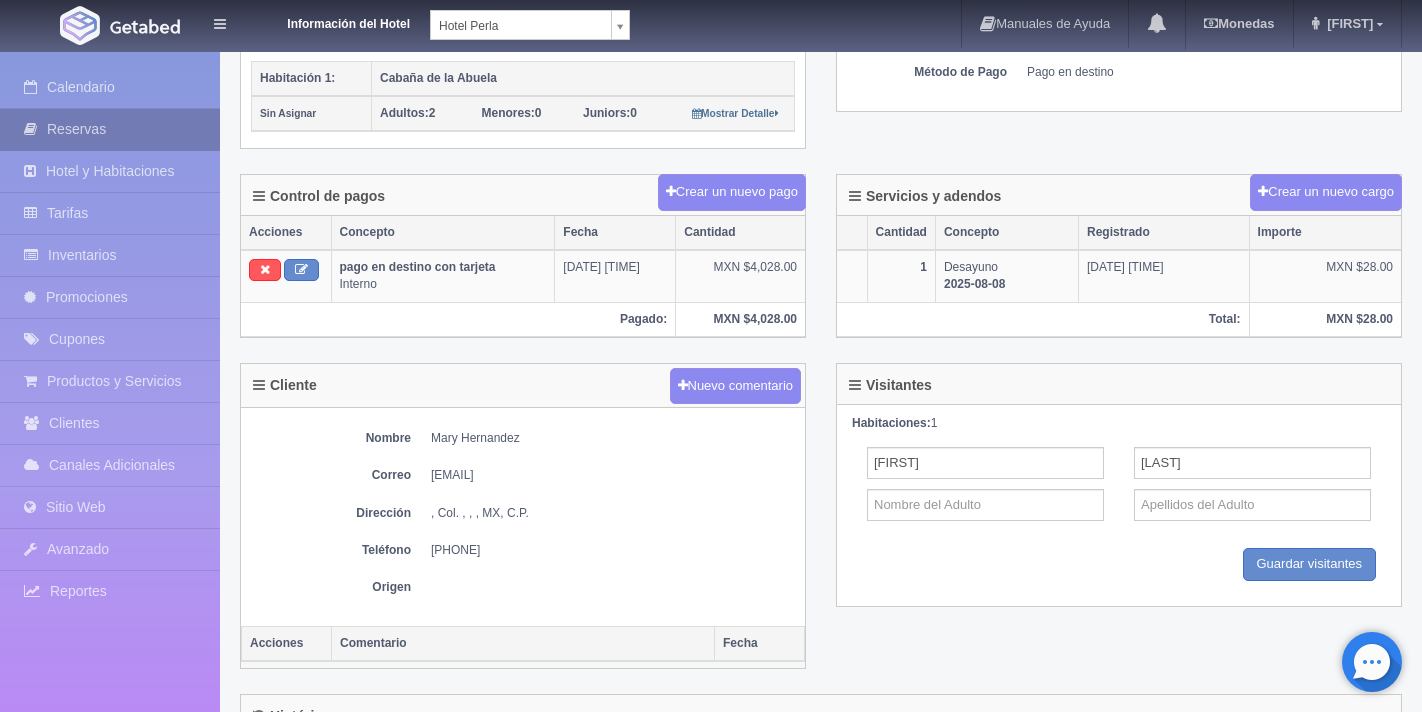 click on "Reservas" at bounding box center [110, 129] 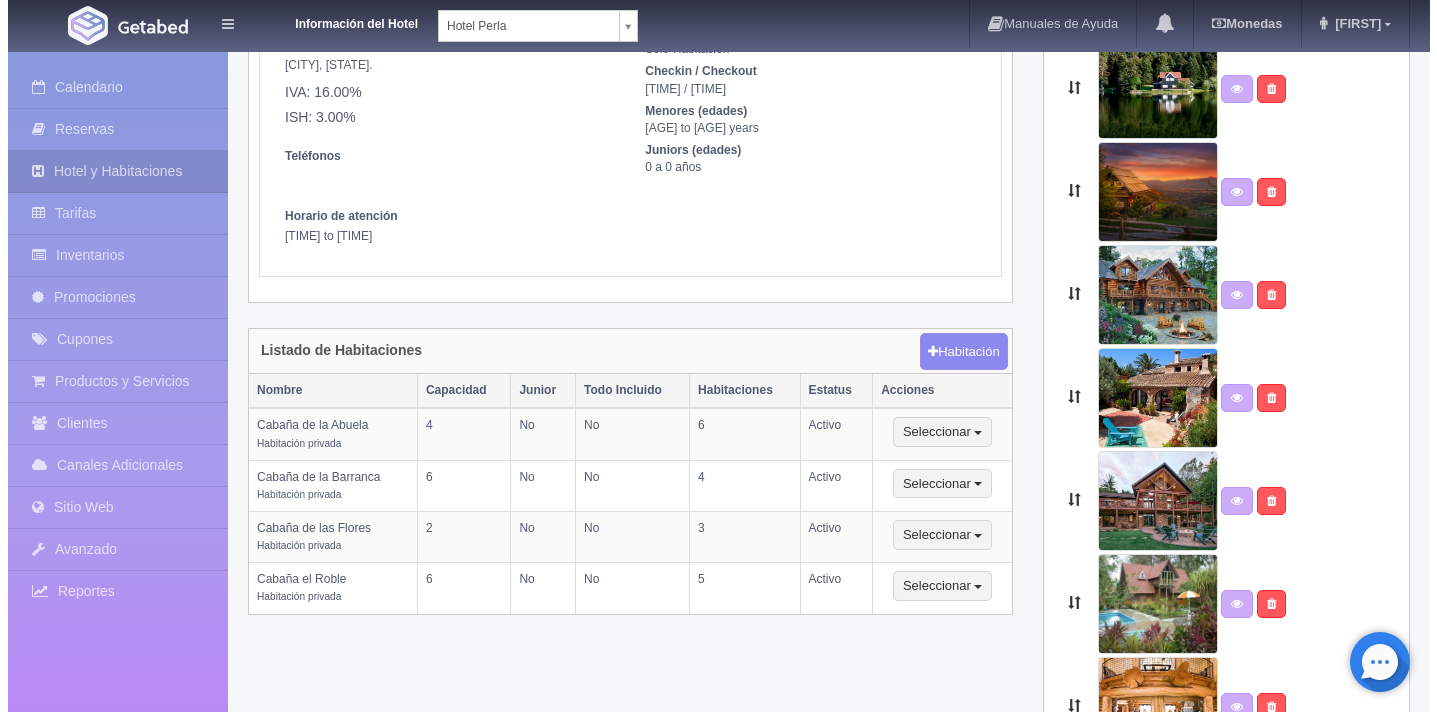 scroll, scrollTop: 0, scrollLeft: 0, axis: both 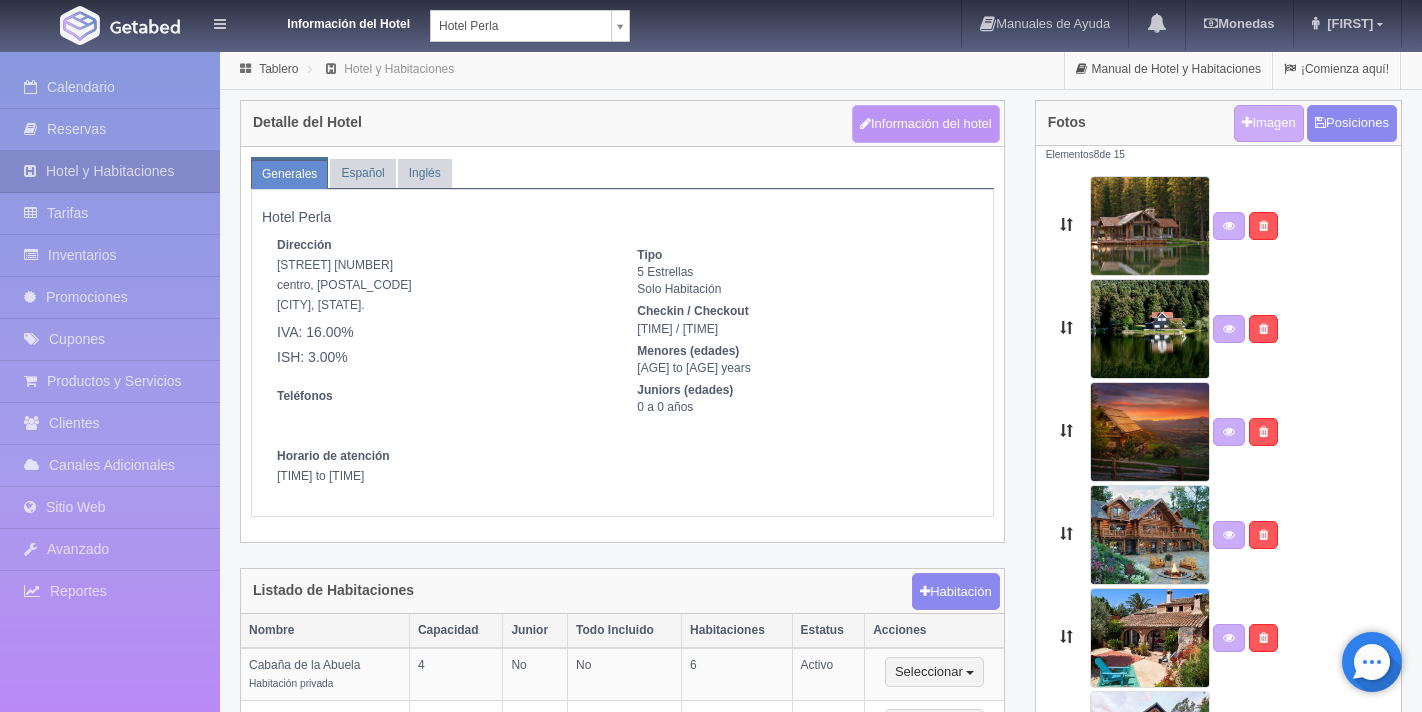 click on "Información del hotel" at bounding box center (926, 124) 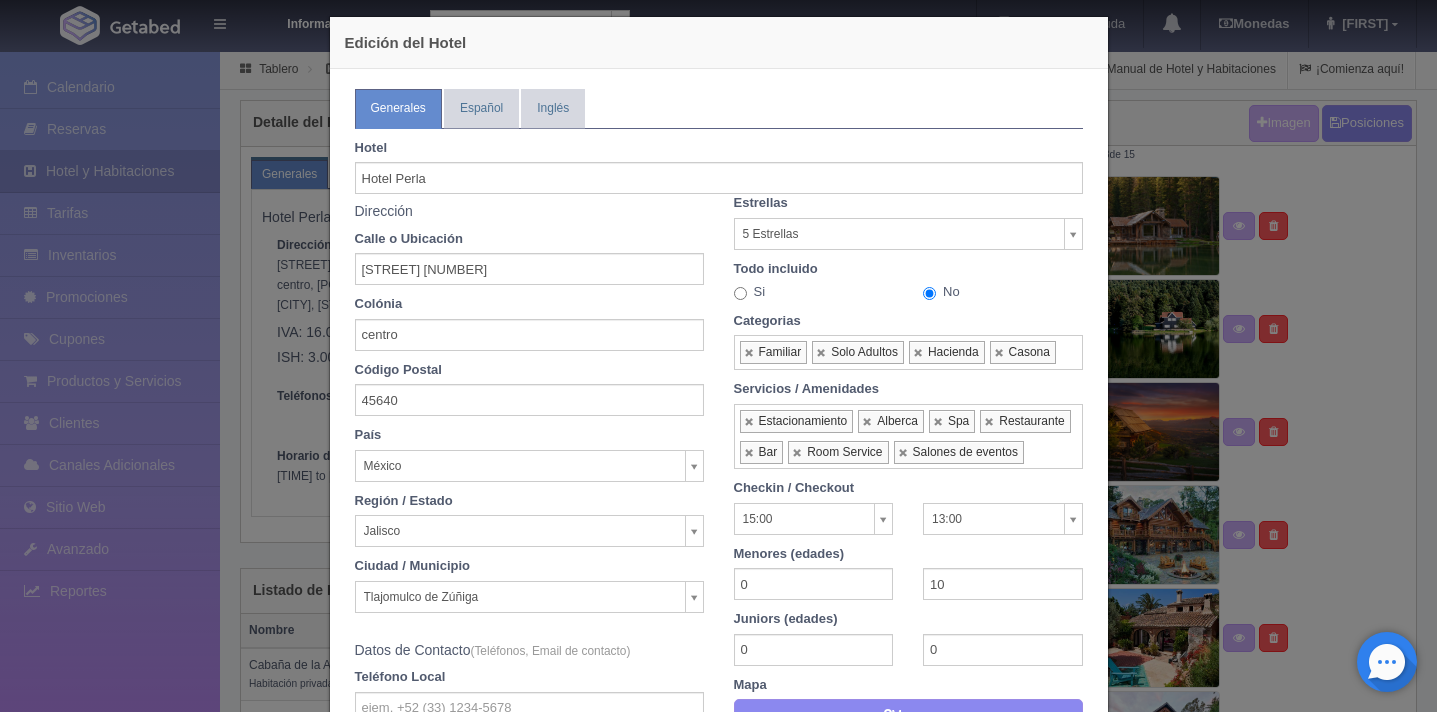 scroll, scrollTop: 0, scrollLeft: 0, axis: both 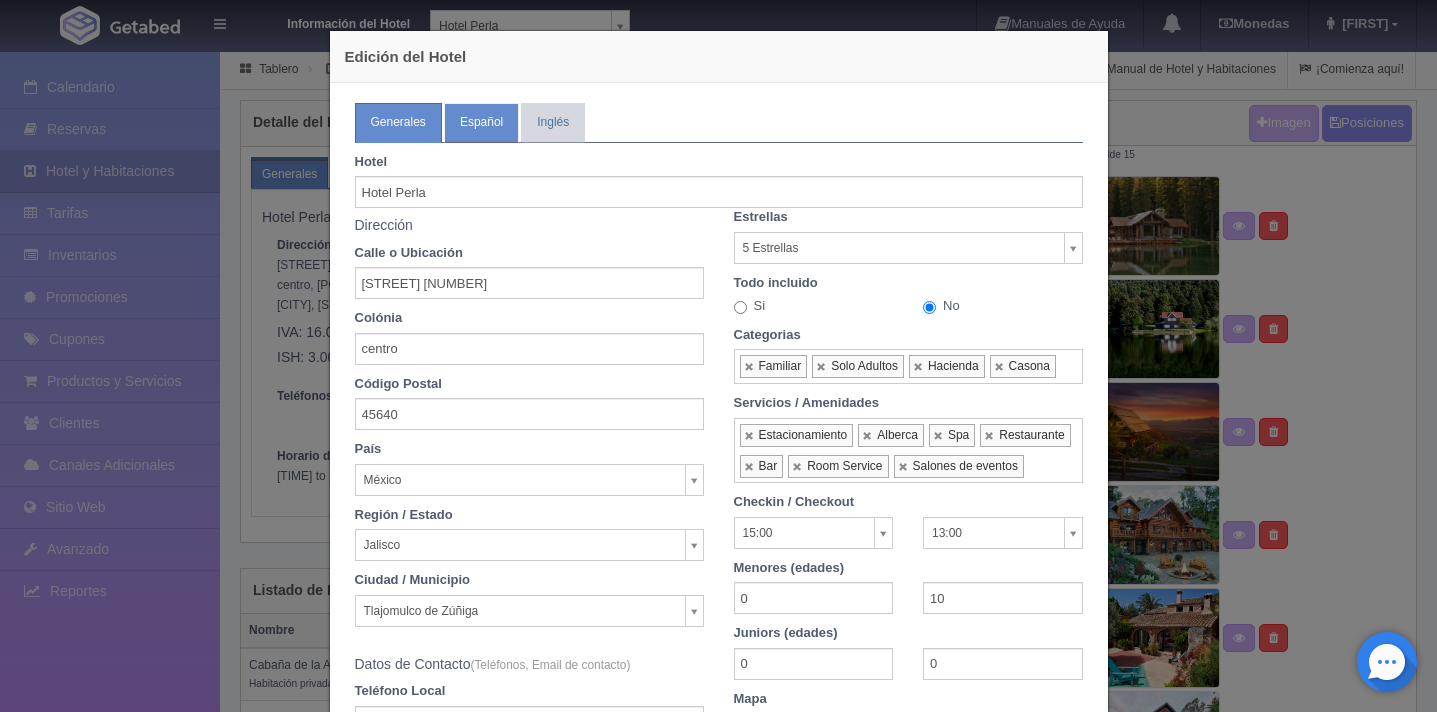 click on "Español" at bounding box center [481, 122] 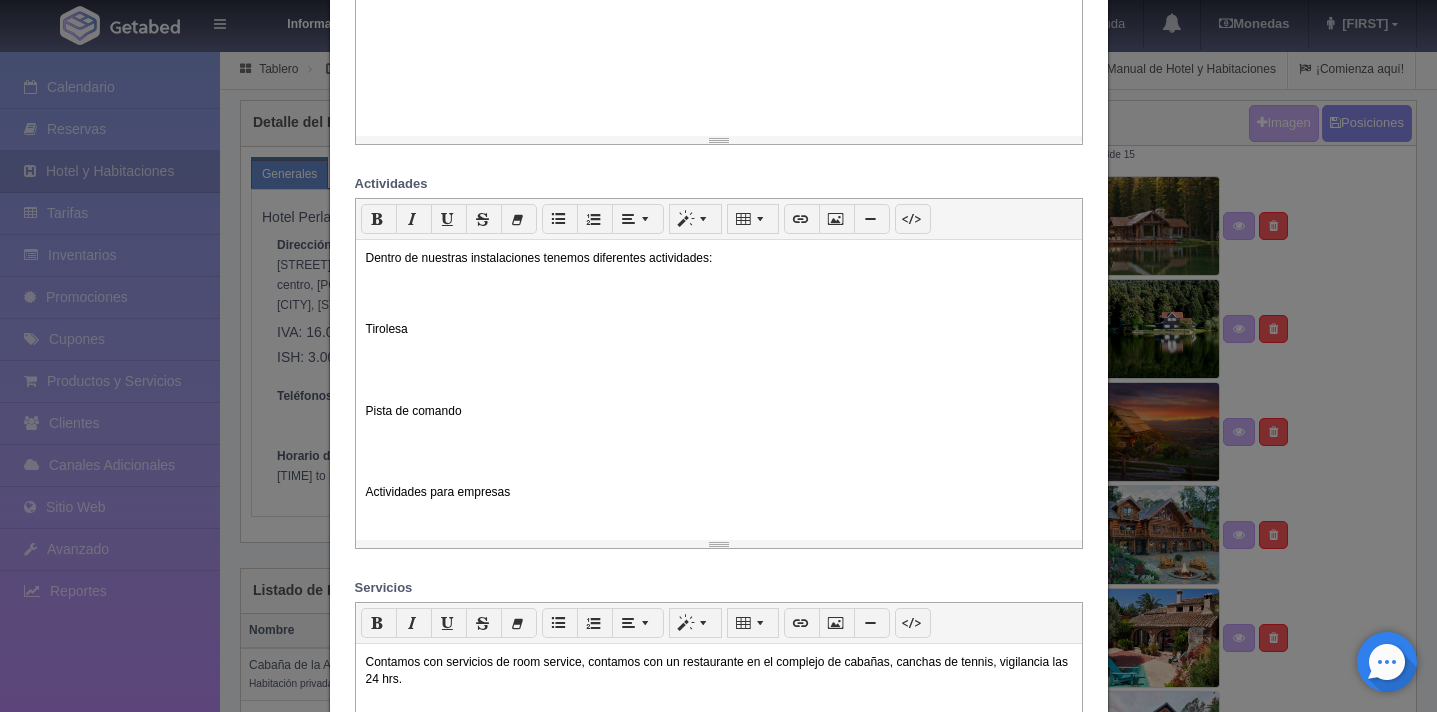 scroll, scrollTop: 424, scrollLeft: 0, axis: vertical 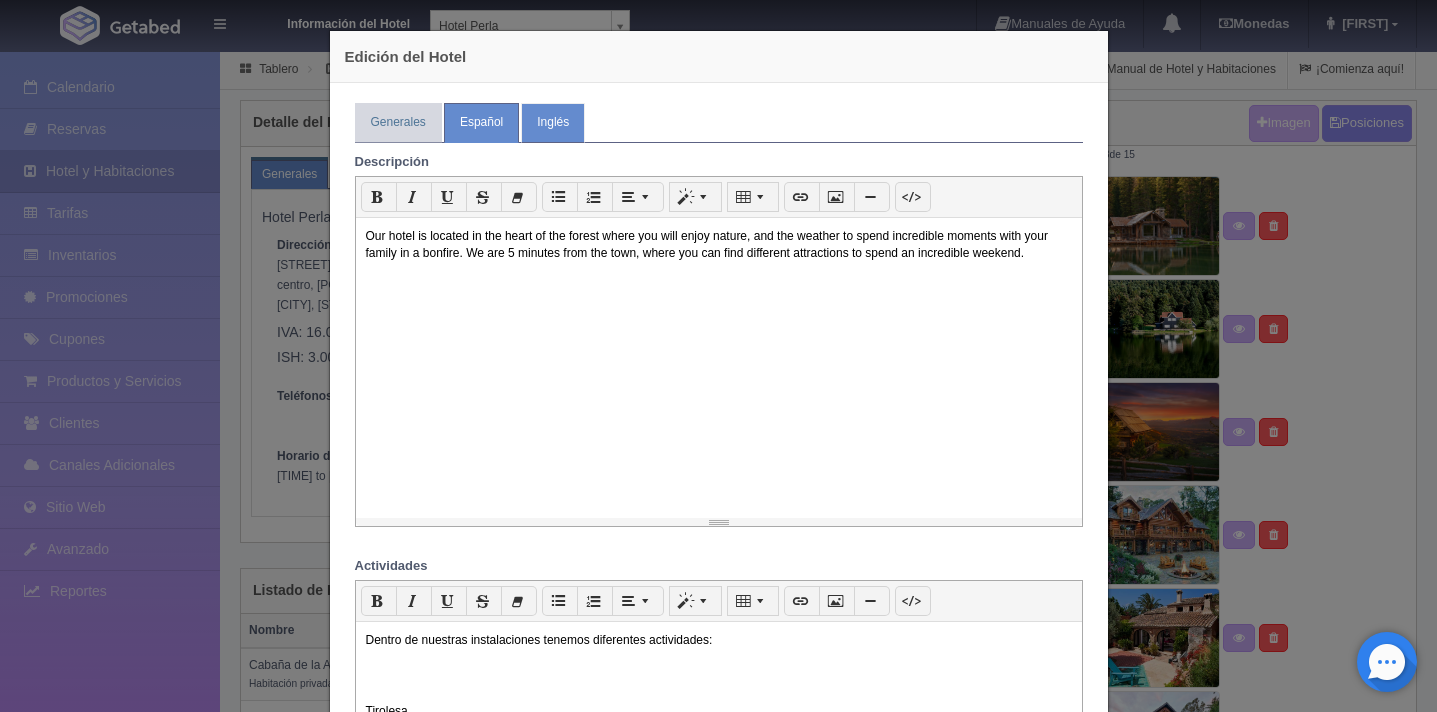 click on "Inglés" at bounding box center [553, 122] 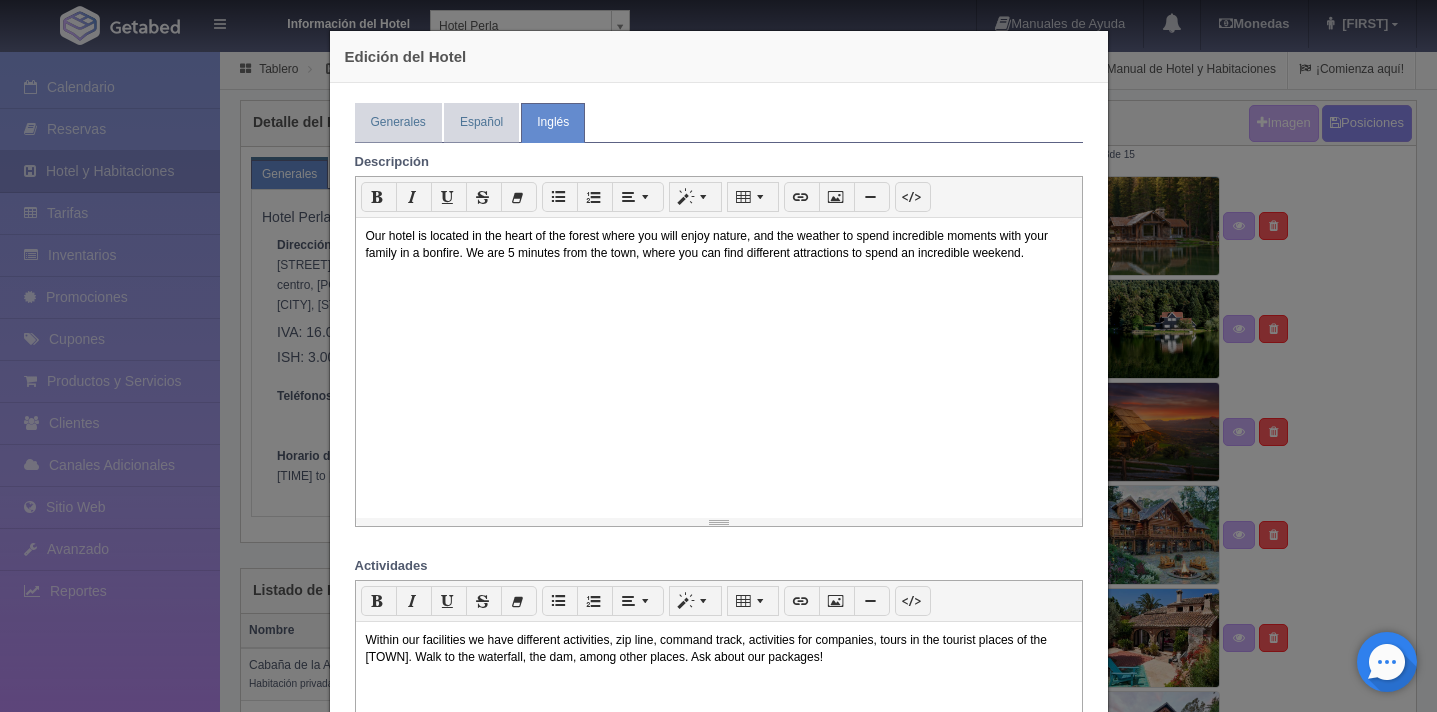 click on "Edición del Hotel
Generales
Español
Inglés
Planes / Moods
Datos bancarios
Hotel
Hotel Perla
Dirección
Calle o Ubicación
hidalgo pte  2
Núm Exterior
Colónia
centro
Código Postal
45640
País
México
Canadá
Colombia
Costa Rica
México
Región / Estado
Jalisco" at bounding box center (718, 356) 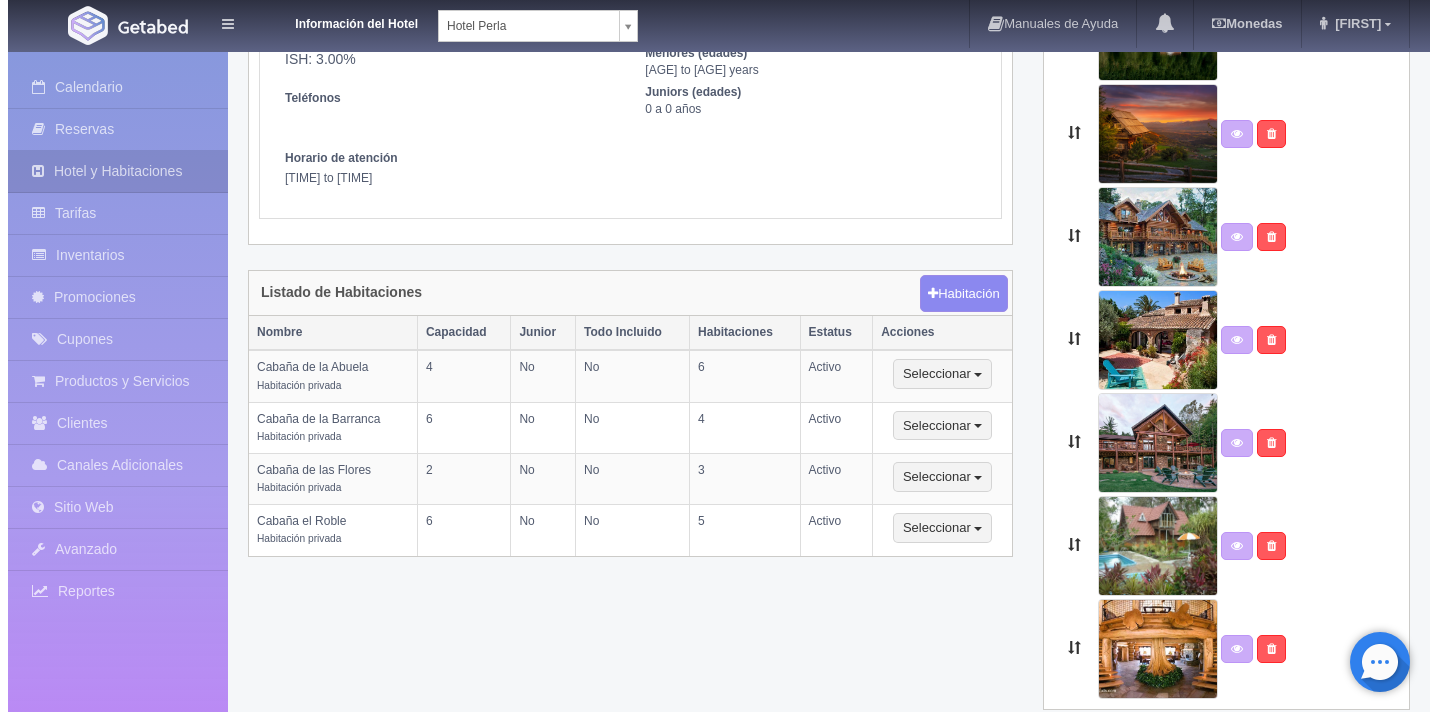 scroll, scrollTop: 321, scrollLeft: 0, axis: vertical 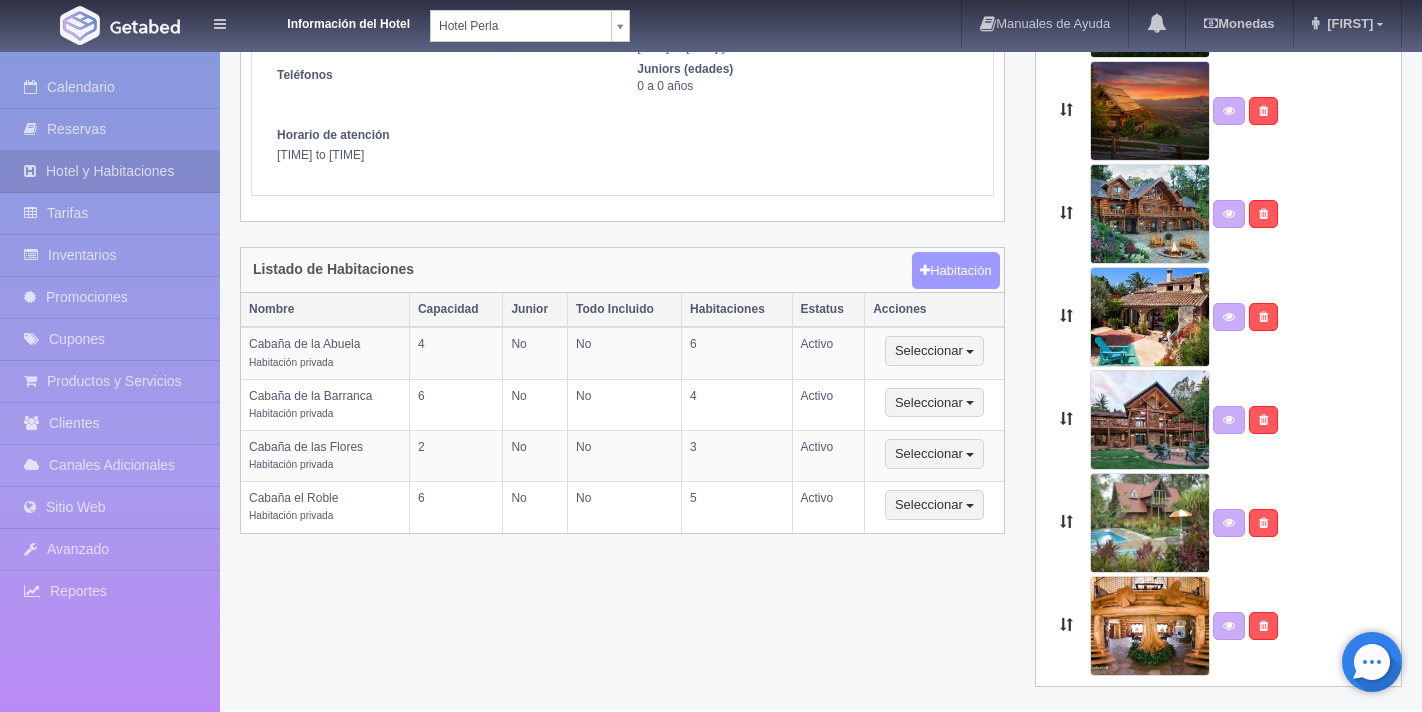 click on "Habitación" at bounding box center (955, 271) 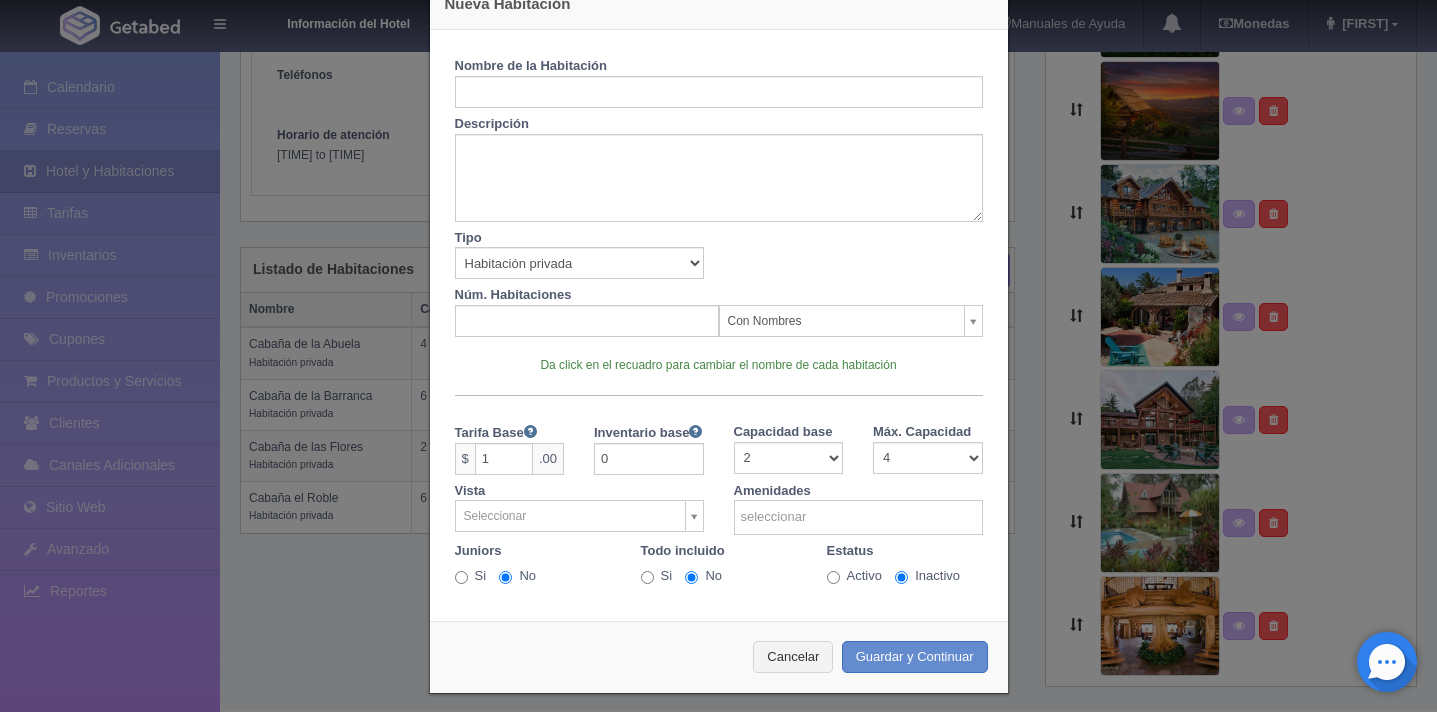 scroll, scrollTop: 51, scrollLeft: 0, axis: vertical 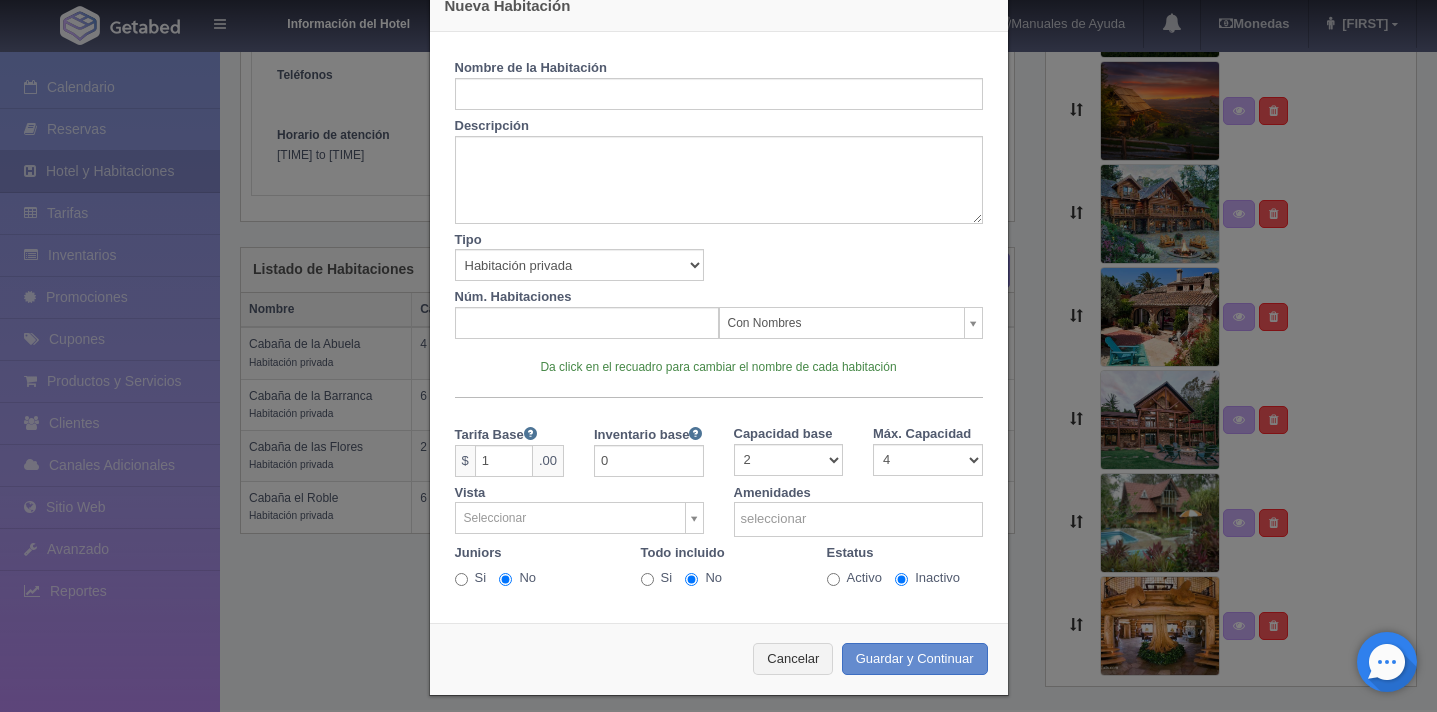 click on "Nueva Habitación
Nombre de la Habitación
Descripción
Tipo
Habitación privada
Habitación compartida
Propiedad completa
Núm. Habitaciones
Con Nombres
Con Nombres
Por rangos
Da click en el recuadro para cambiar el nombre de cada habitación
Tarifa Base
$
1
.00
Inventario base
0
Capacidad base
1
2
3
4
5" at bounding box center [718, 356] 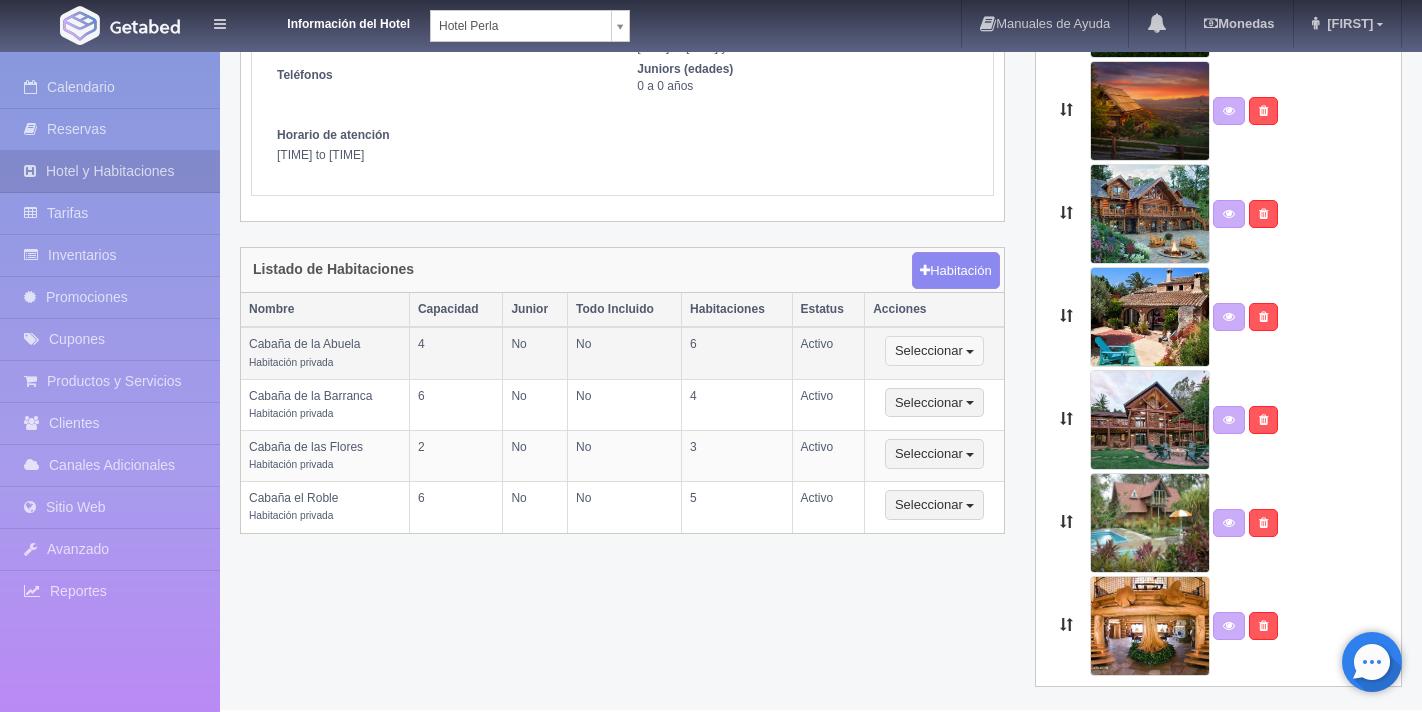 click on "Seleccionar" at bounding box center [934, 351] 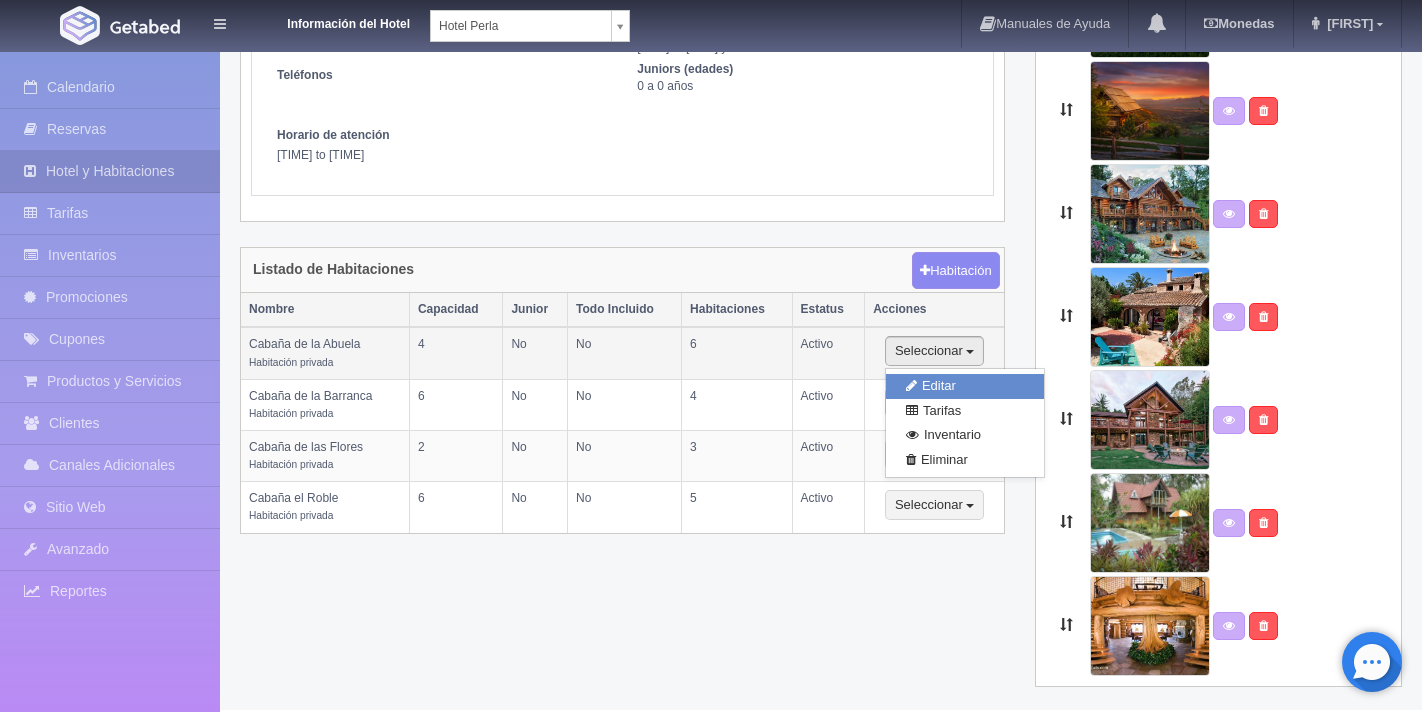 click on "Editar" at bounding box center (965, 386) 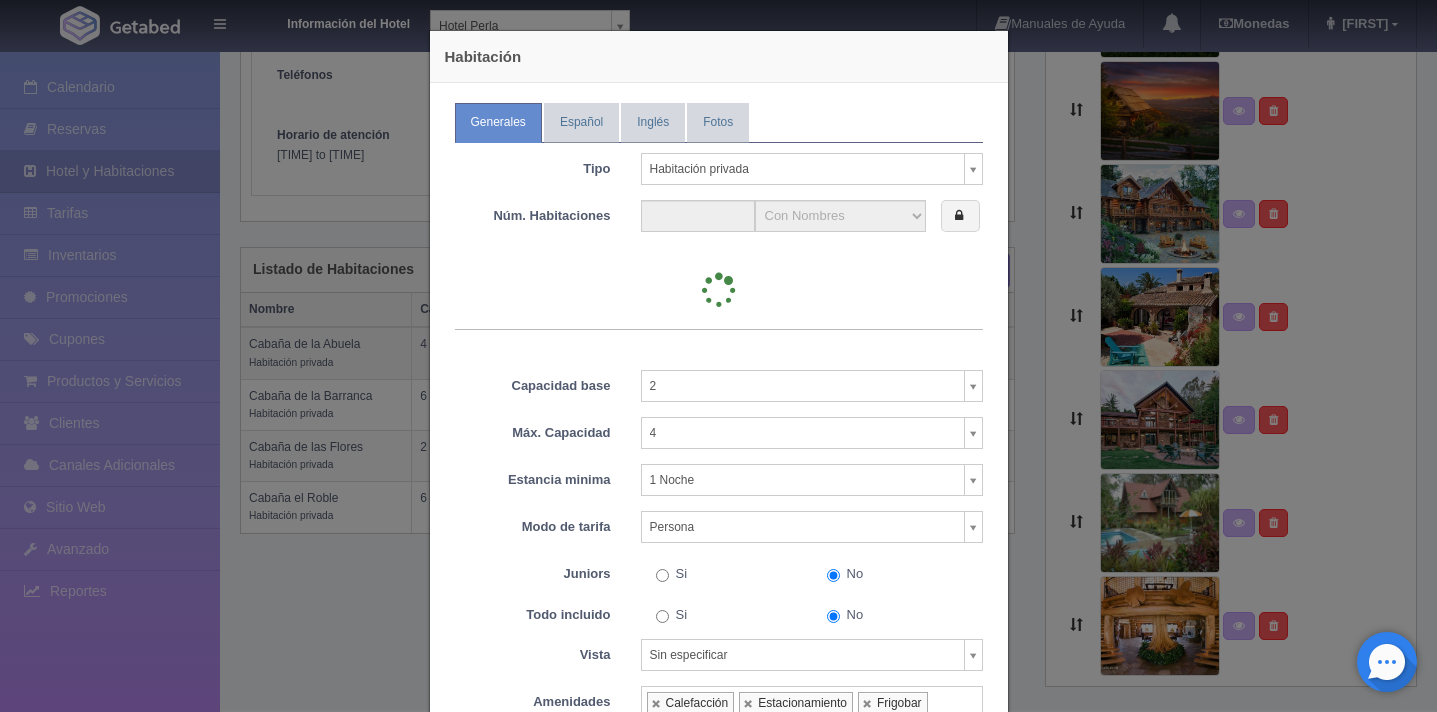 type on "6" 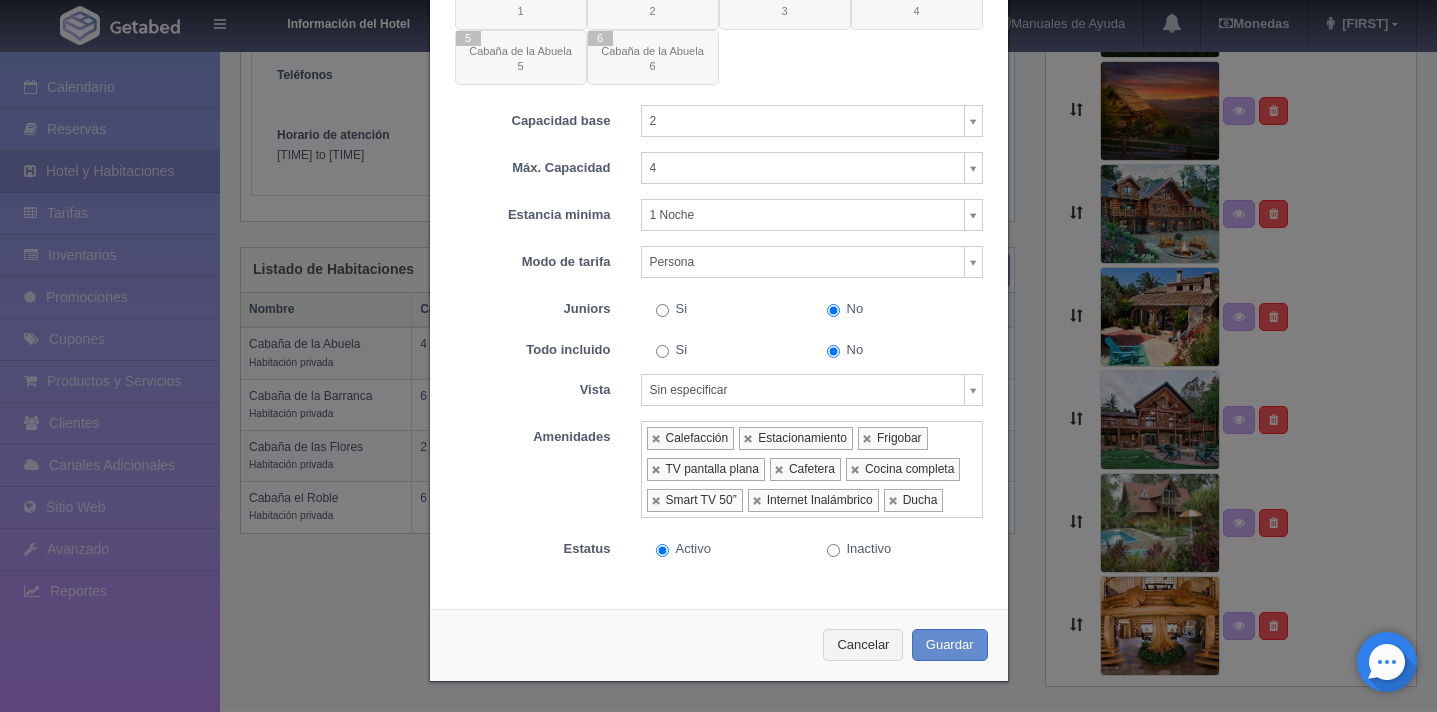 scroll, scrollTop: 0, scrollLeft: 0, axis: both 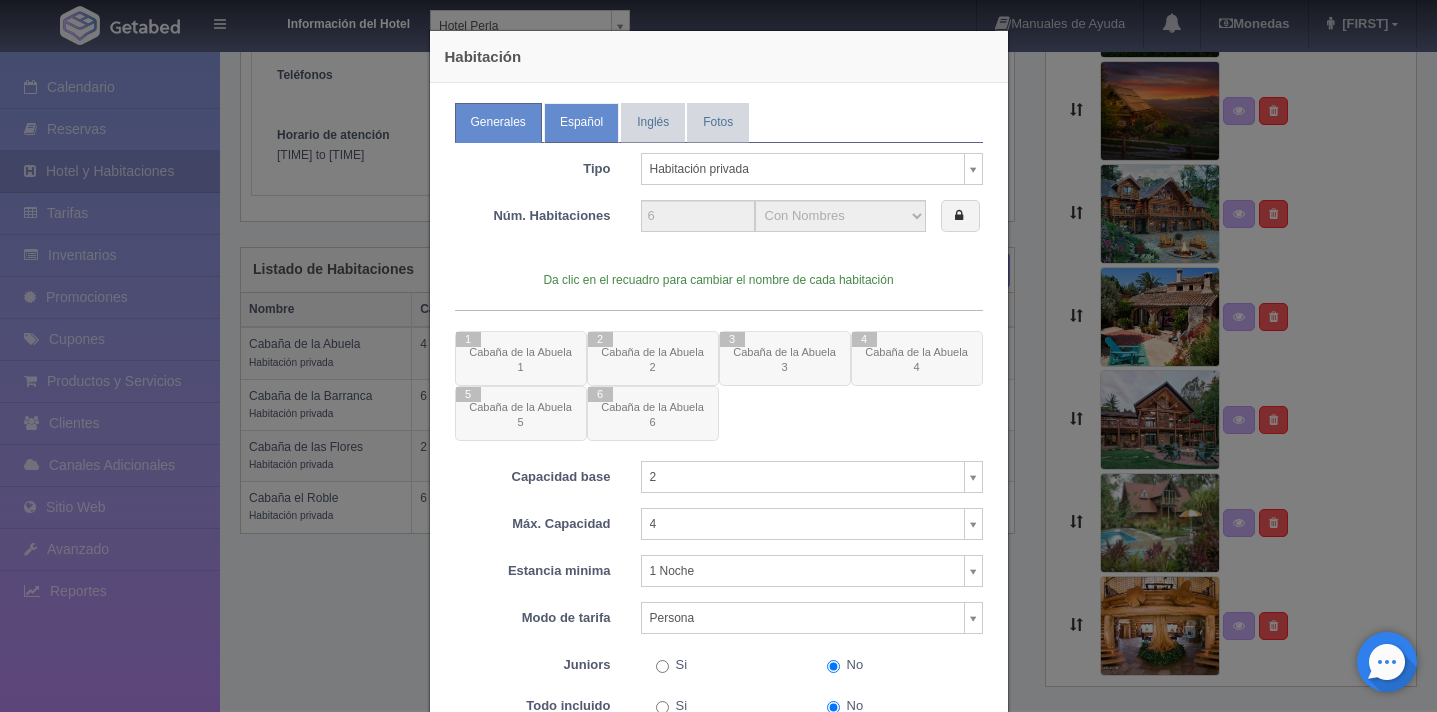 click on "Español" at bounding box center [581, 122] 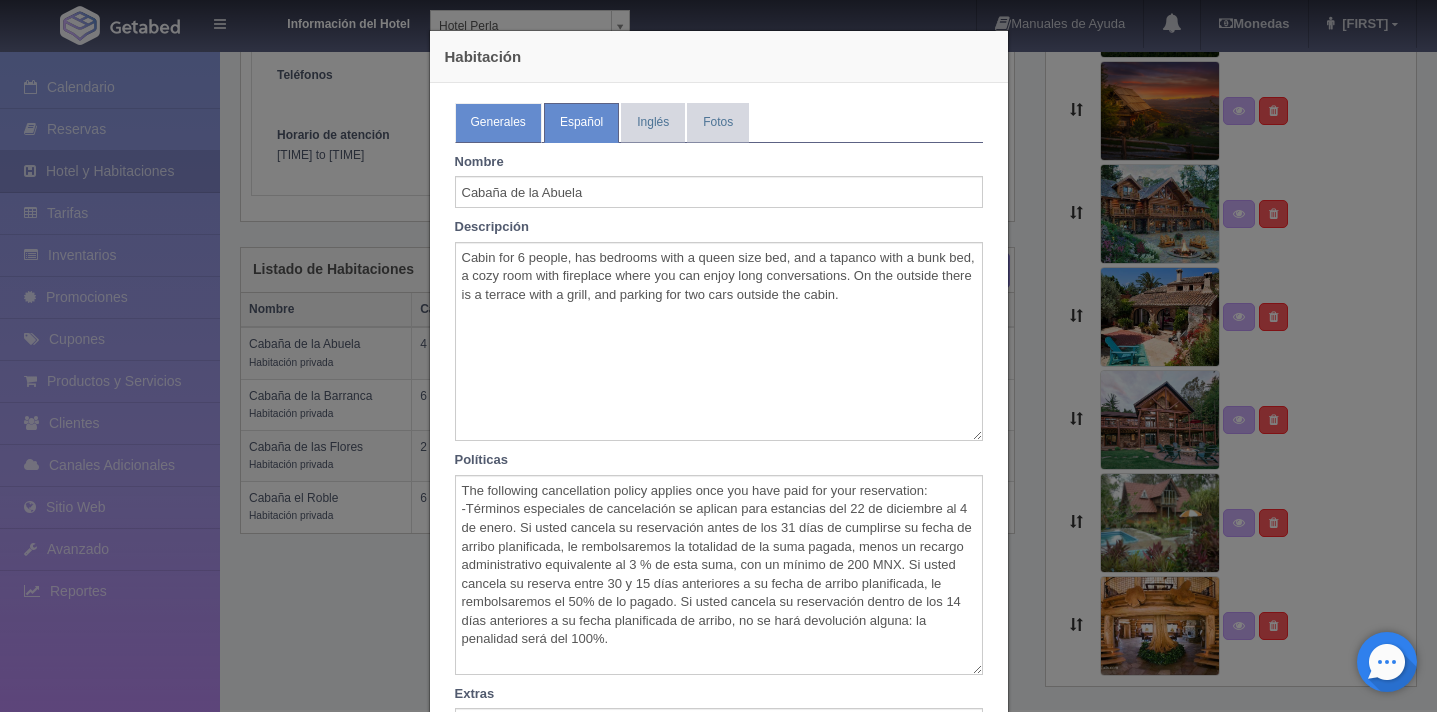 click on "Generales" at bounding box center [498, 122] 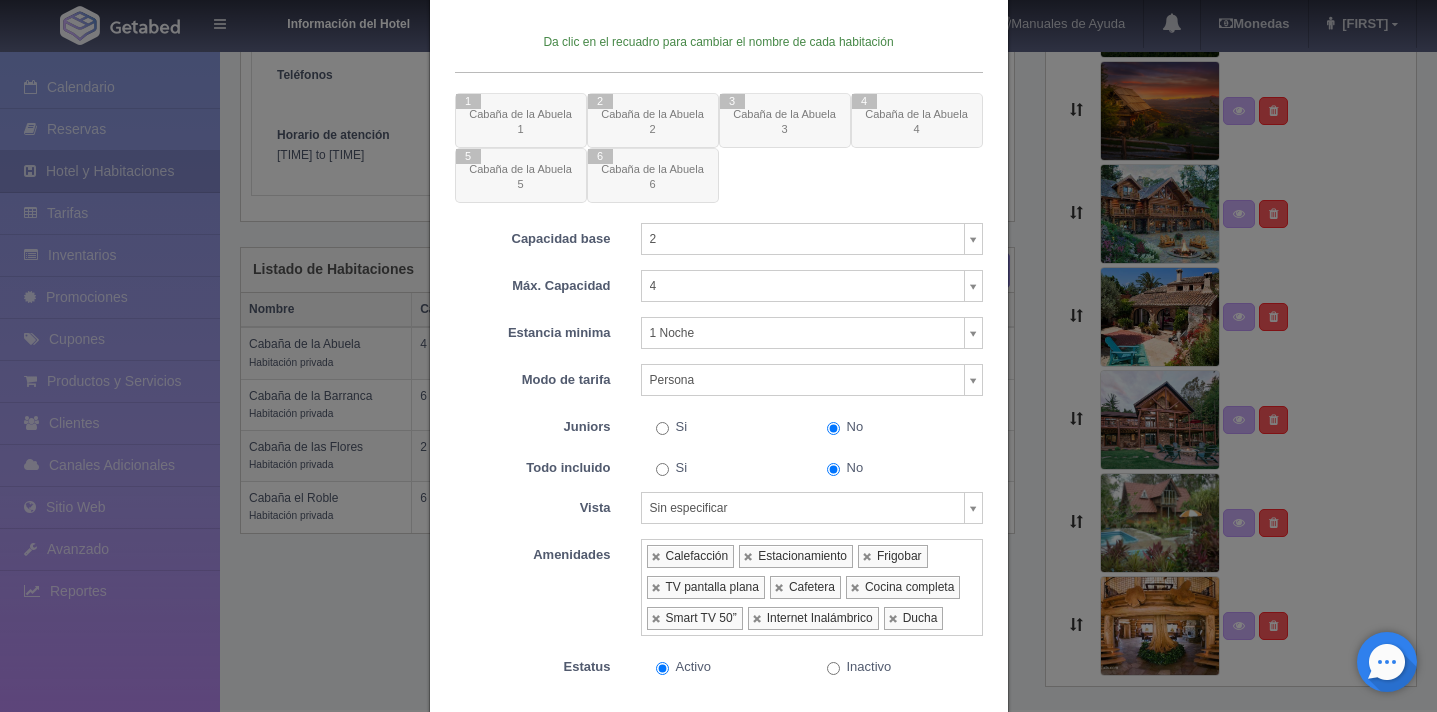 scroll, scrollTop: 260, scrollLeft: 0, axis: vertical 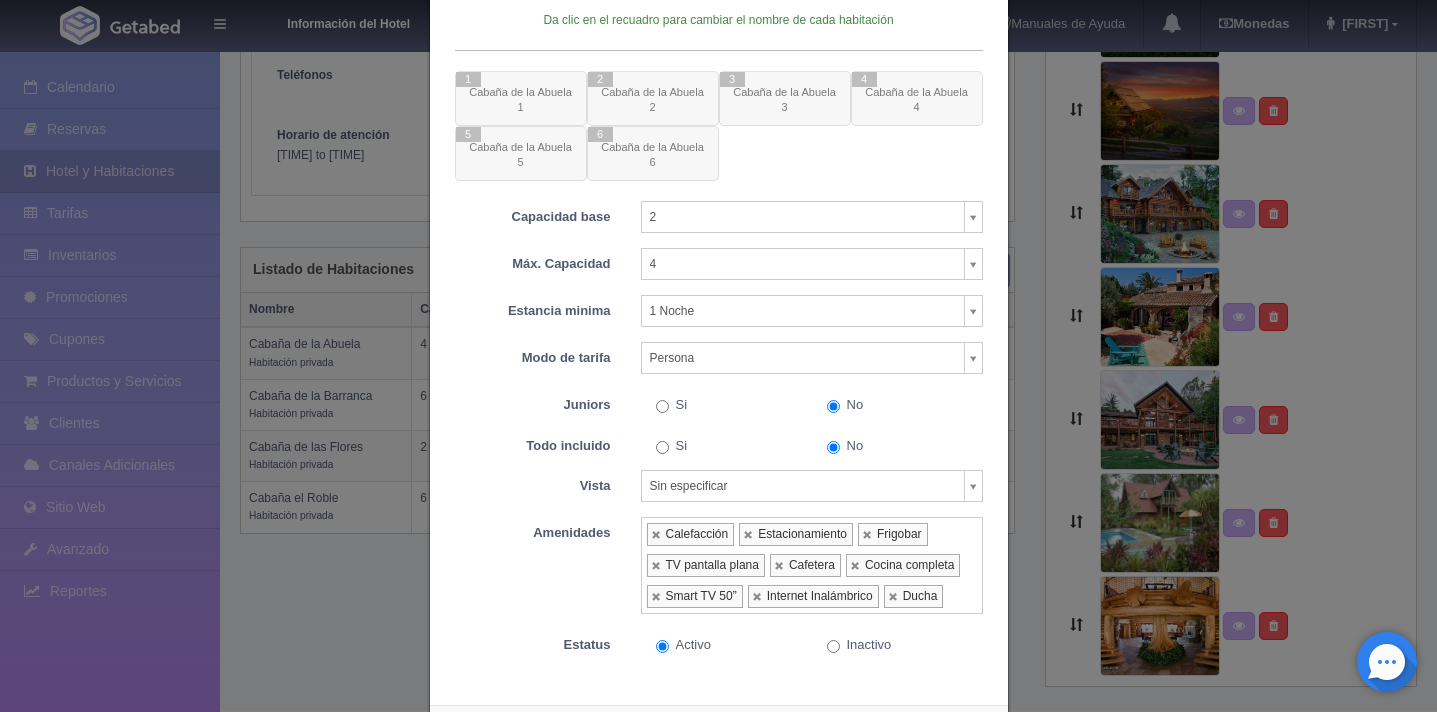click on "Información del Hotel
Hotel Perla
Hotel Tiburón
Hotel Perla
Hotel Gema
Hotel Aguamarina
Hotel Zafiro
Manuales de Ayuda
Actualizaciones recientes
Monedas
Tipo de cambio/moneda MXN
1 MXN
=
0.051285							USD
1 MXN
=
0.005157							COP
1 MXN
=
0.028493							CRC" at bounding box center [718, 219] 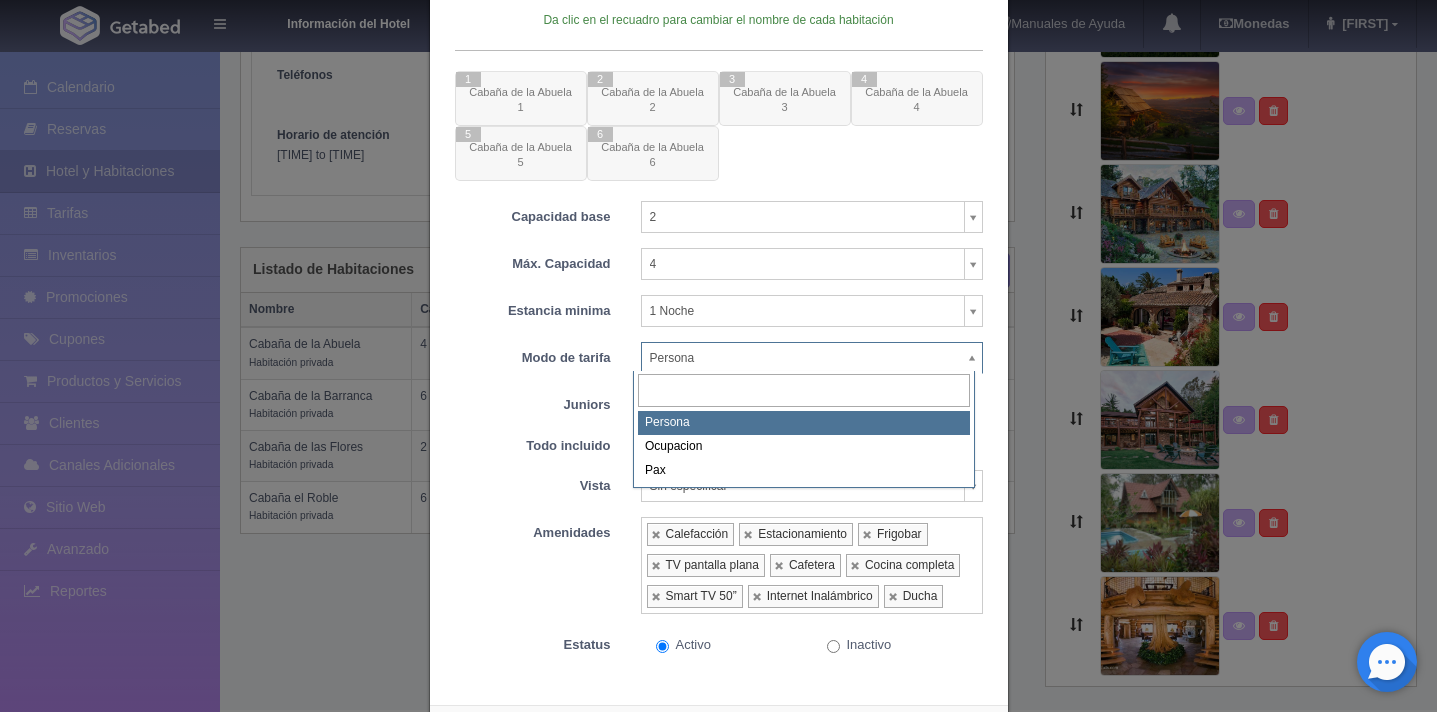 click on "Información del Hotel
Hotel Perla
Hotel Tiburón
Hotel Perla
Hotel Gema
Hotel Aguamarina
Hotel Zafiro
Manuales de Ayuda
Actualizaciones recientes
Monedas
Tipo de cambio/moneda MXN
1 MXN
=
0.051285							USD
1 MXN
=
0.005157							COP
1 MXN
=
0.028493							CRC" at bounding box center [718, 219] 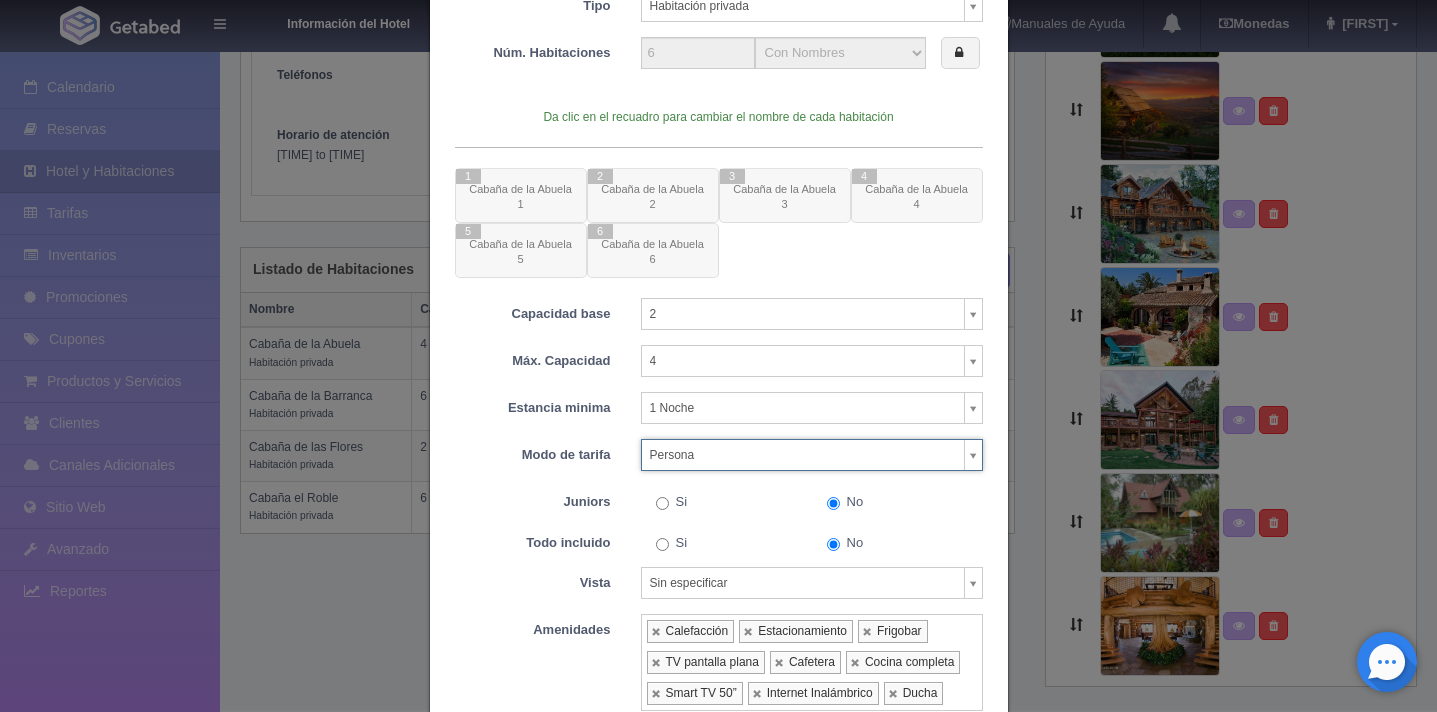 scroll, scrollTop: 0, scrollLeft: 0, axis: both 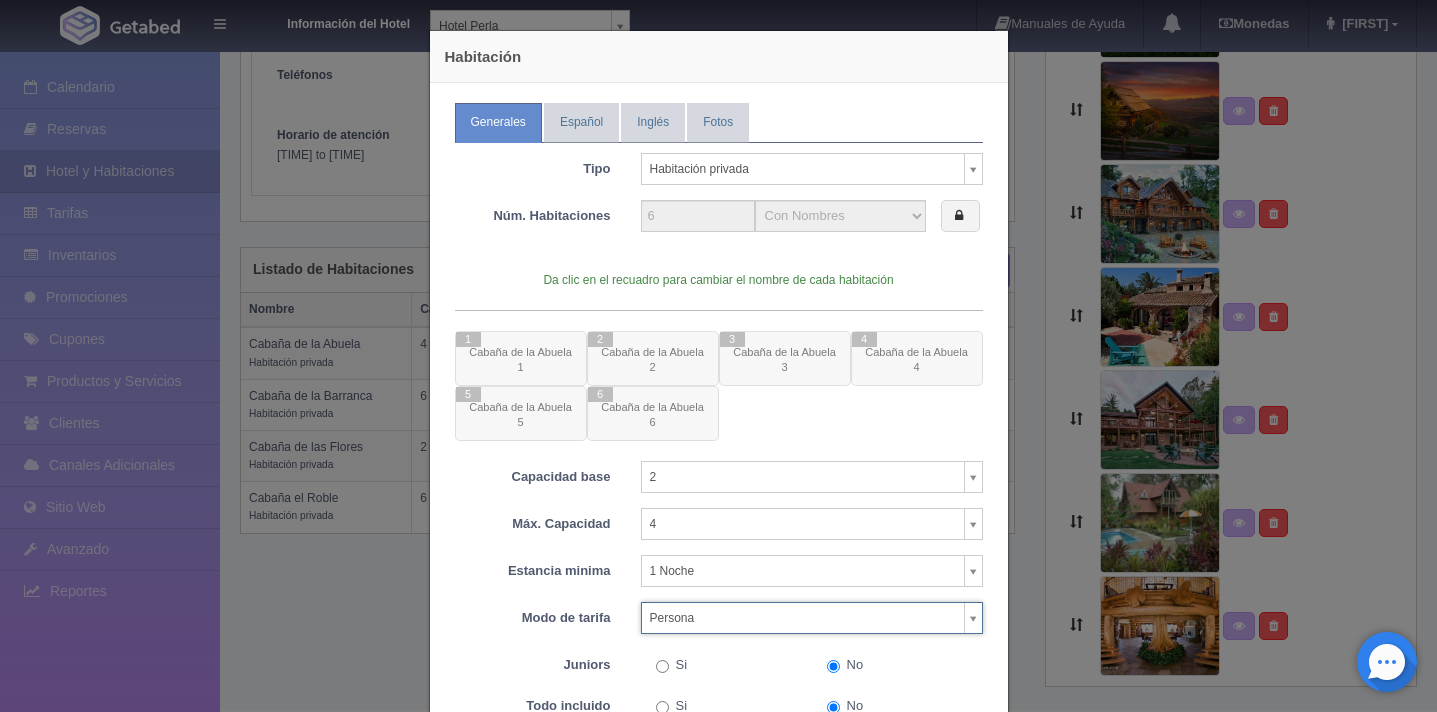 click on "Habitación
Generales
Español
Inglés
Fotos
Tipo
Habitación privada
Habitación privada
Habitación compartida
Propiedad completa
Núm. Habitaciones
6
Con Nombres
Por rangos
Da clic en el recuadro para cambiar el nombre de cada habitación
1
Cabaña de la Abuela 1
2
Cabaña de la Abuela 2
3
Cabaña de la Abuela 3
4" at bounding box center [718, 356] 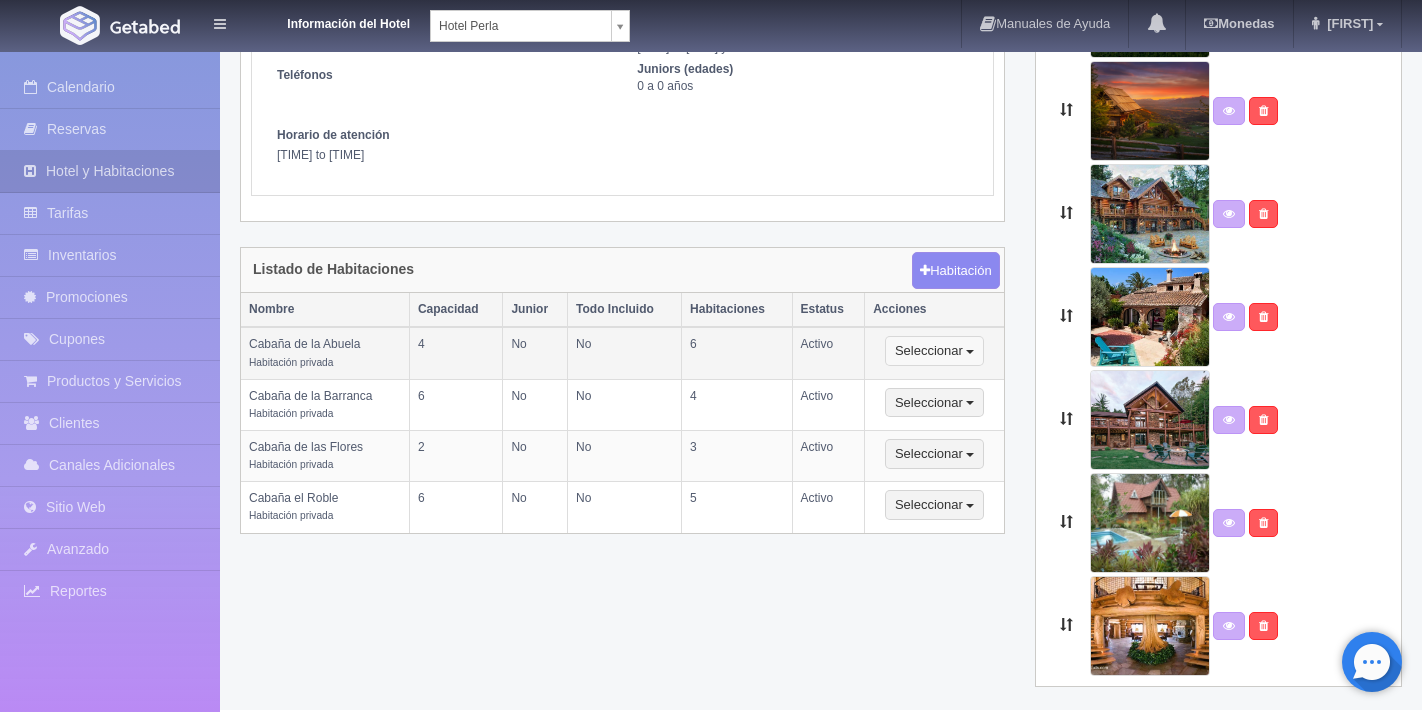 click on "Seleccionar" at bounding box center [934, 351] 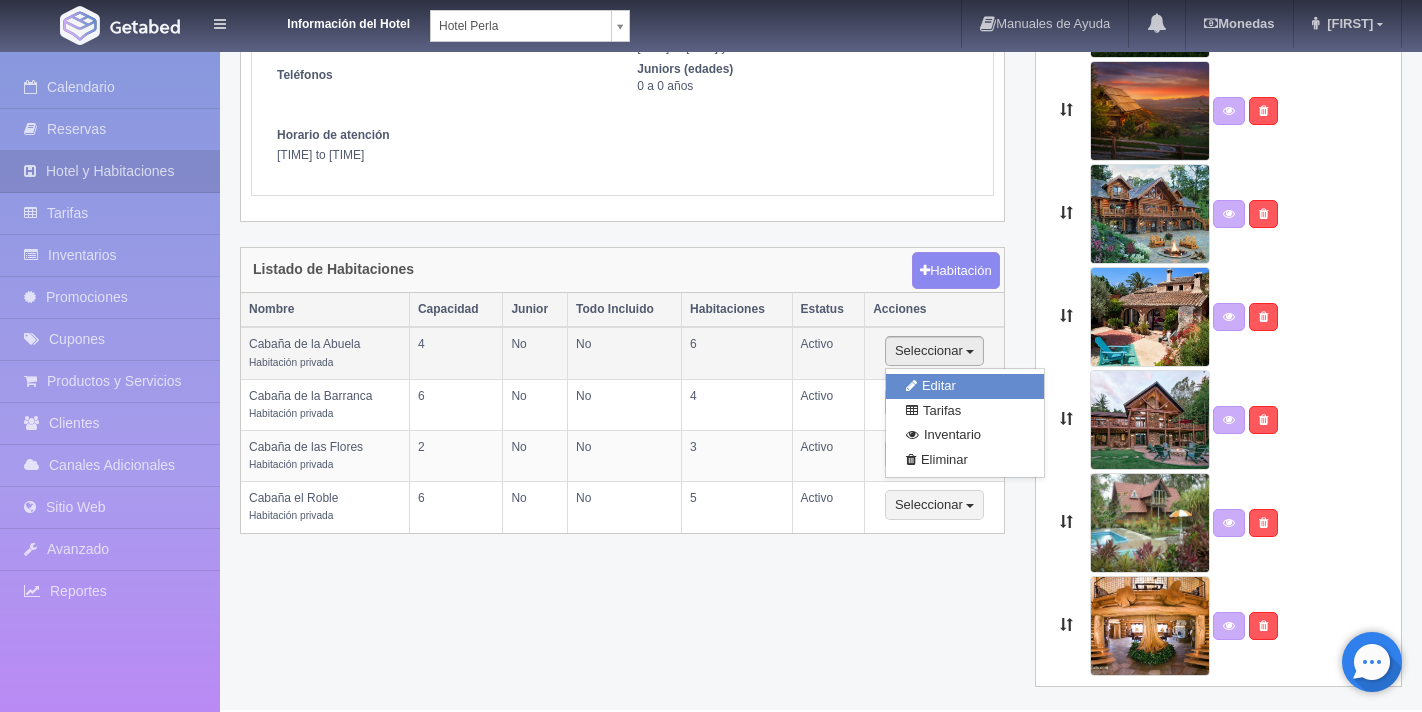 click on "Editar" at bounding box center (965, 386) 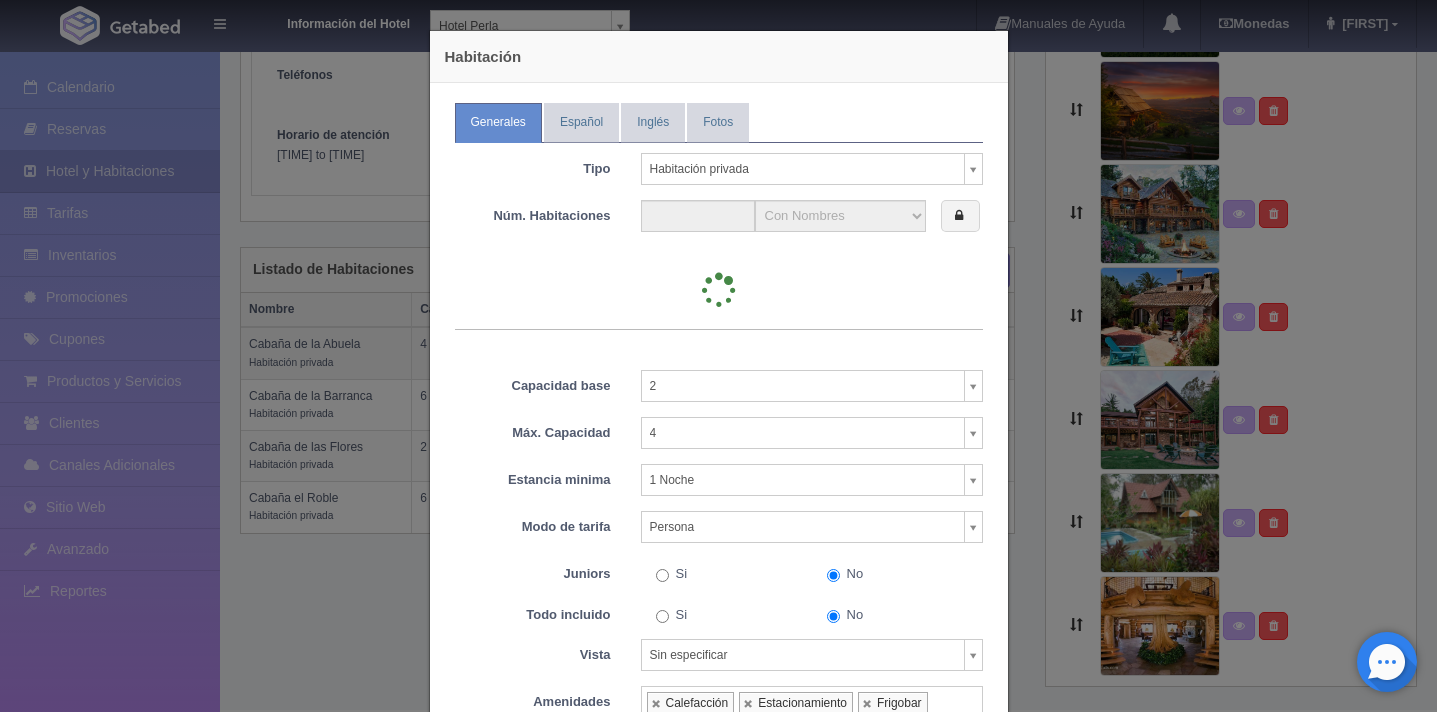 type on "6" 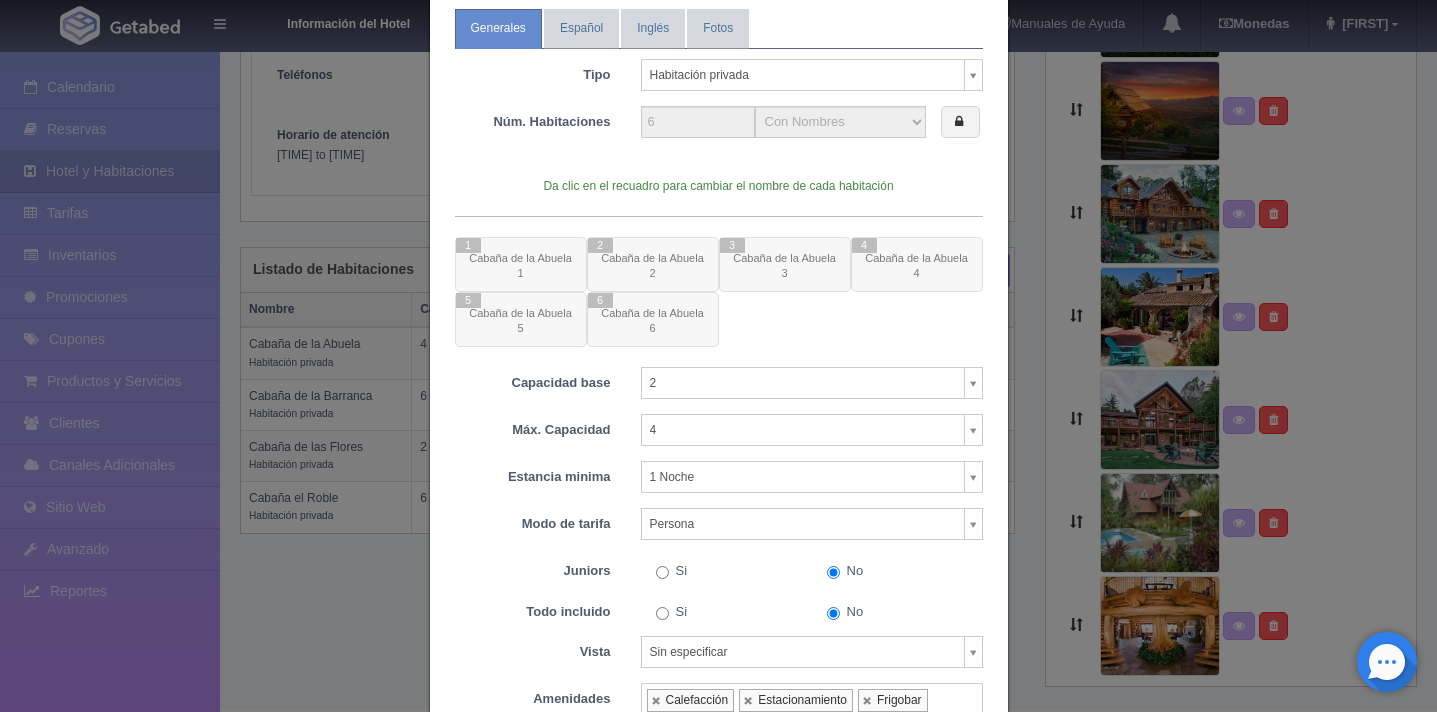 scroll, scrollTop: 0, scrollLeft: 0, axis: both 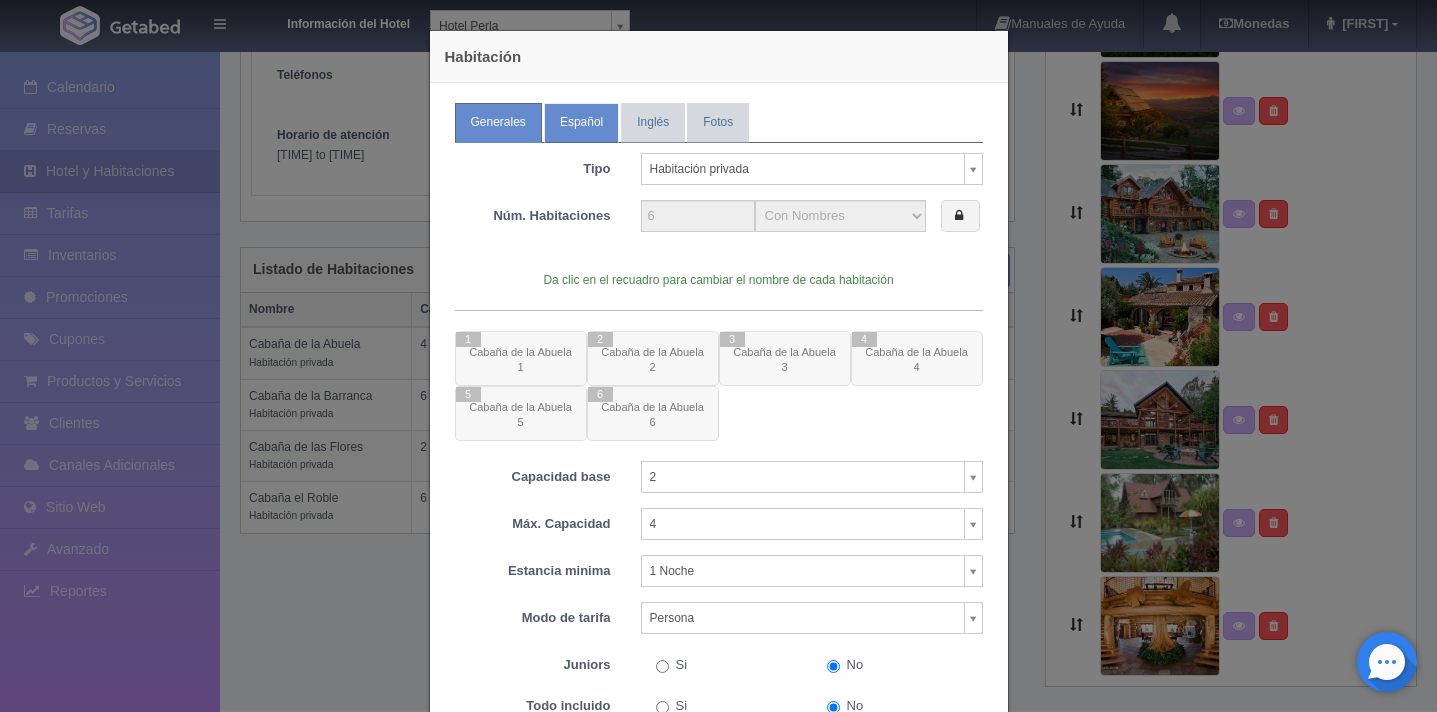 click on "Español" at bounding box center (581, 122) 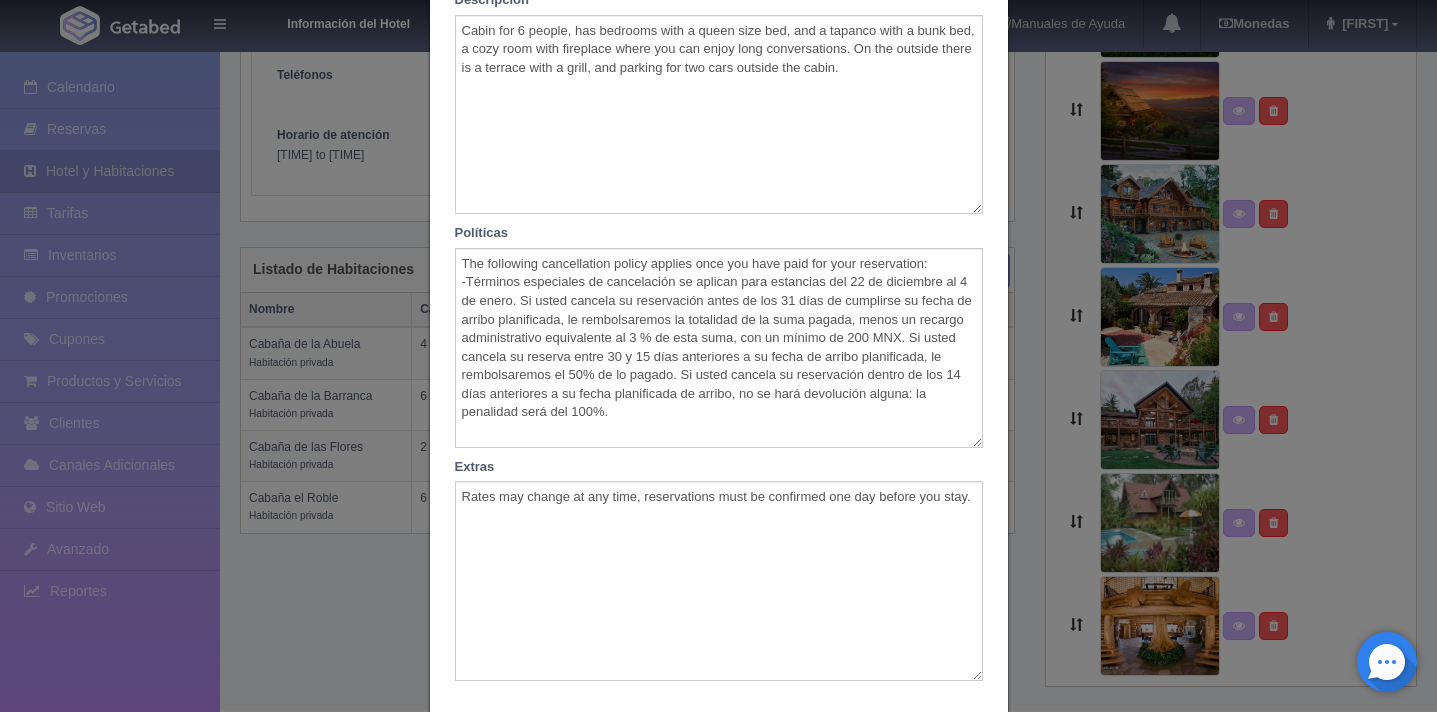 scroll, scrollTop: 0, scrollLeft: 0, axis: both 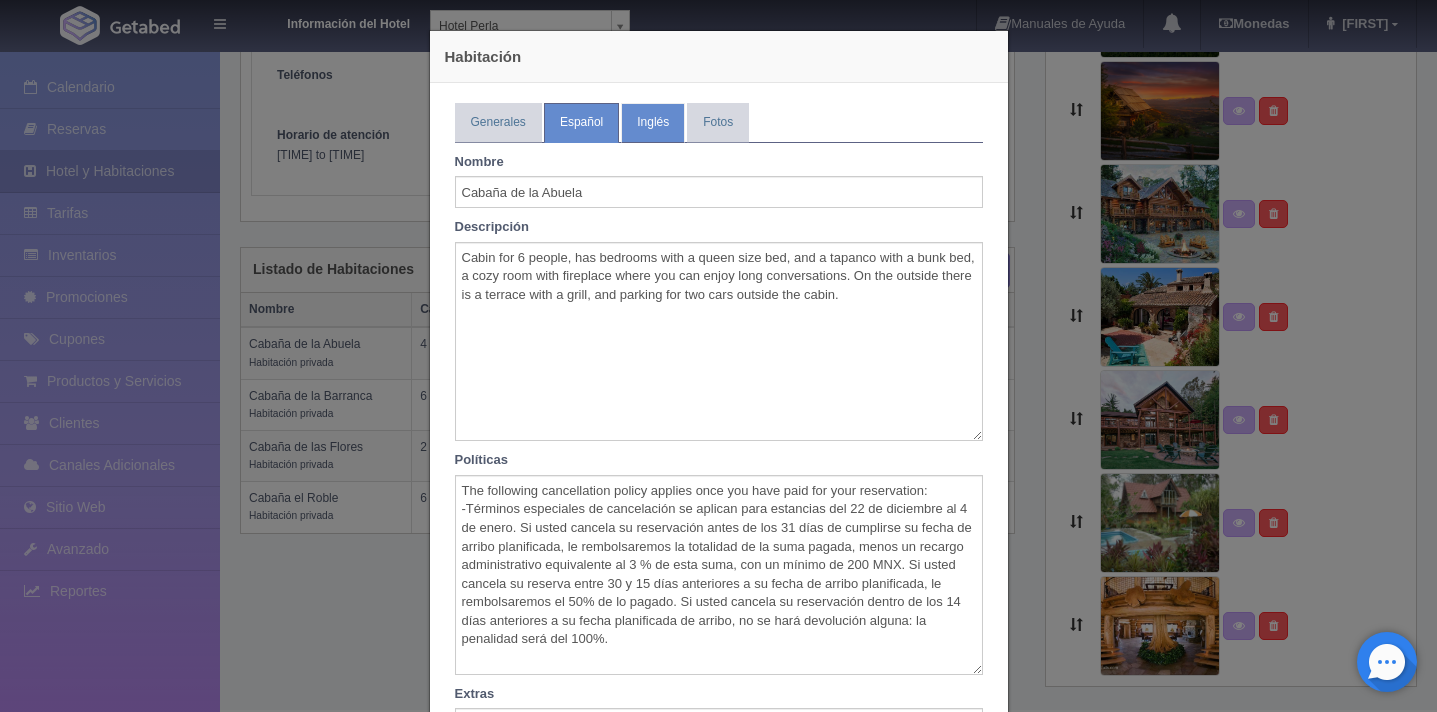 click on "Inglés" at bounding box center (653, 122) 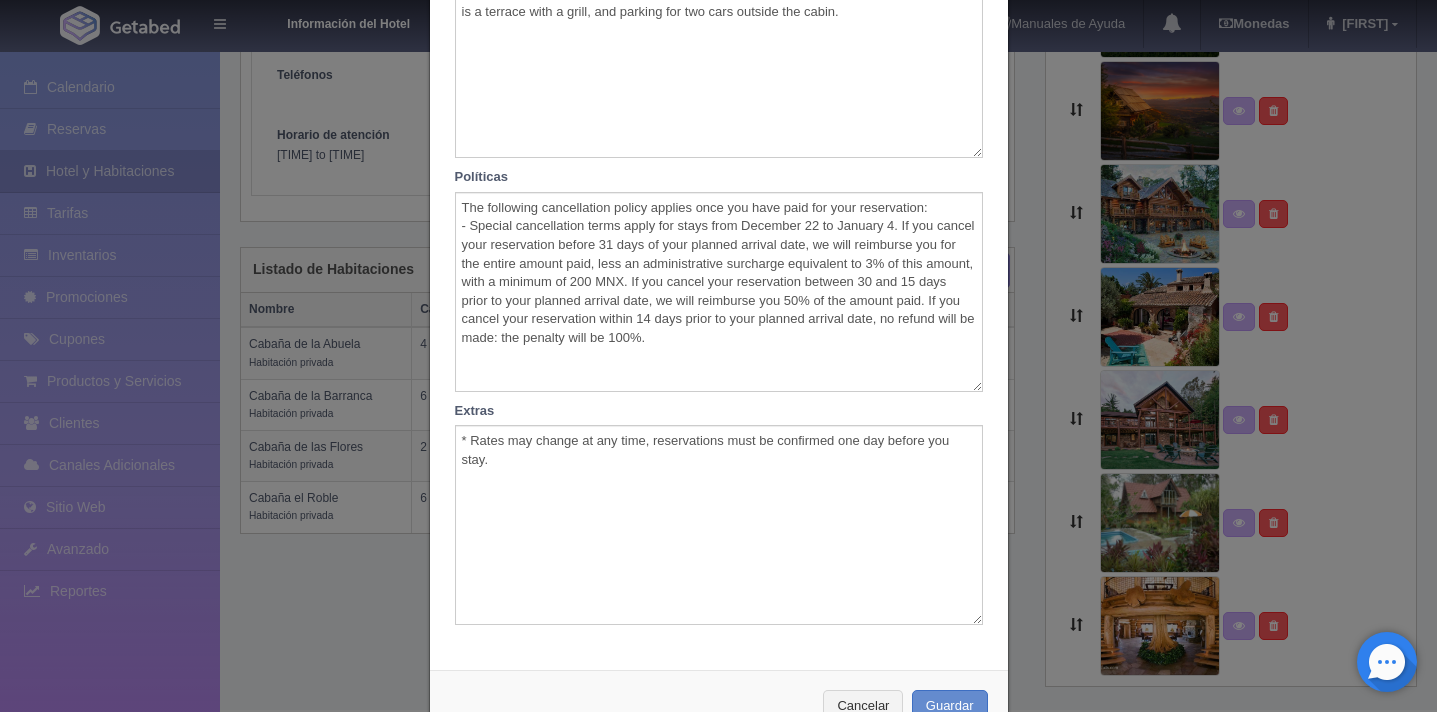 scroll, scrollTop: 0, scrollLeft: 0, axis: both 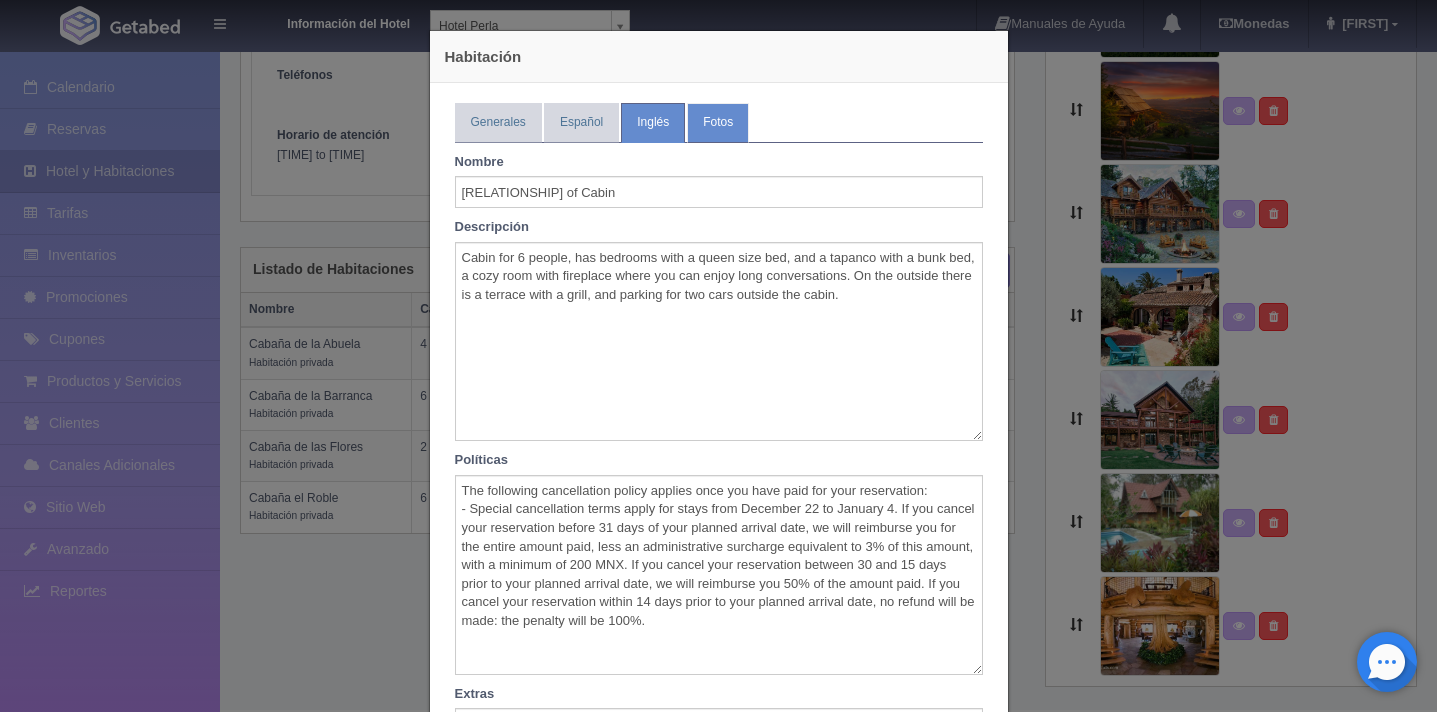 click on "Fotos" at bounding box center [718, 122] 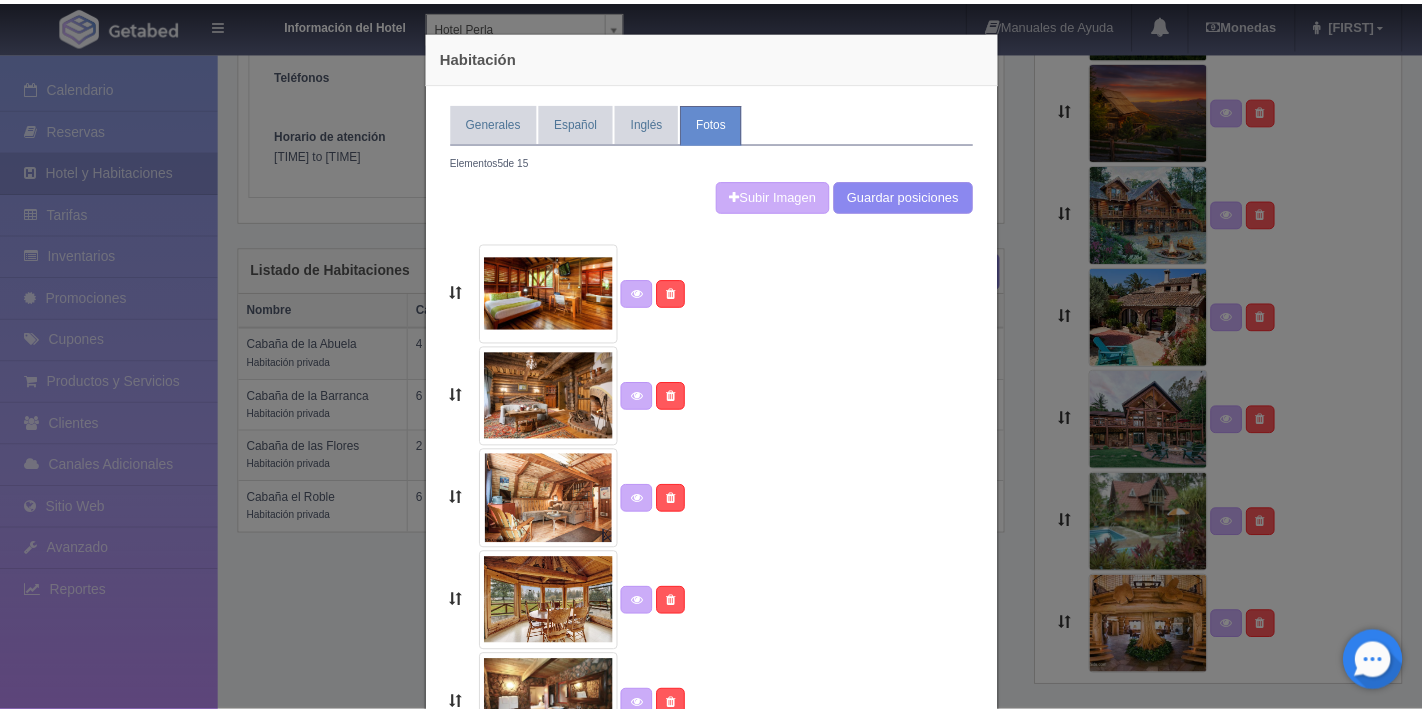 scroll, scrollTop: 191, scrollLeft: 0, axis: vertical 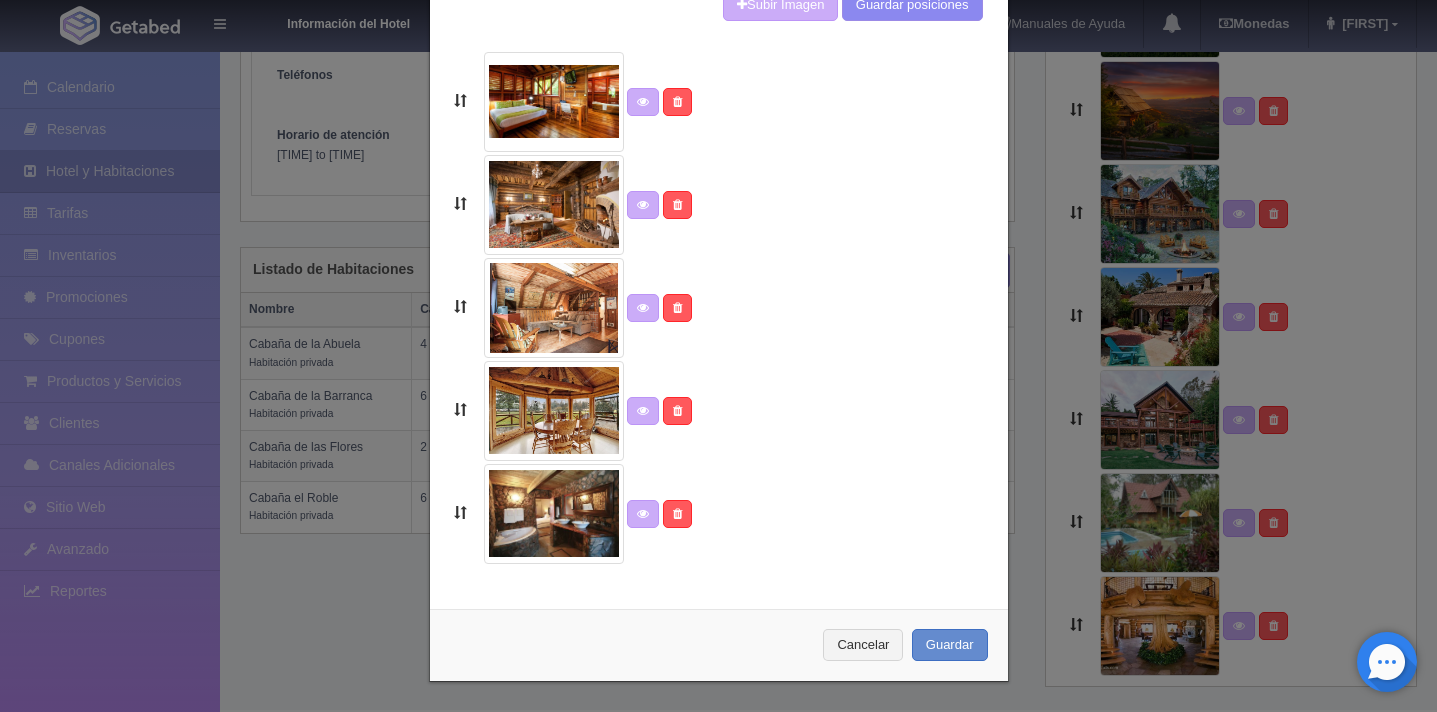 click at bounding box center [554, 102] 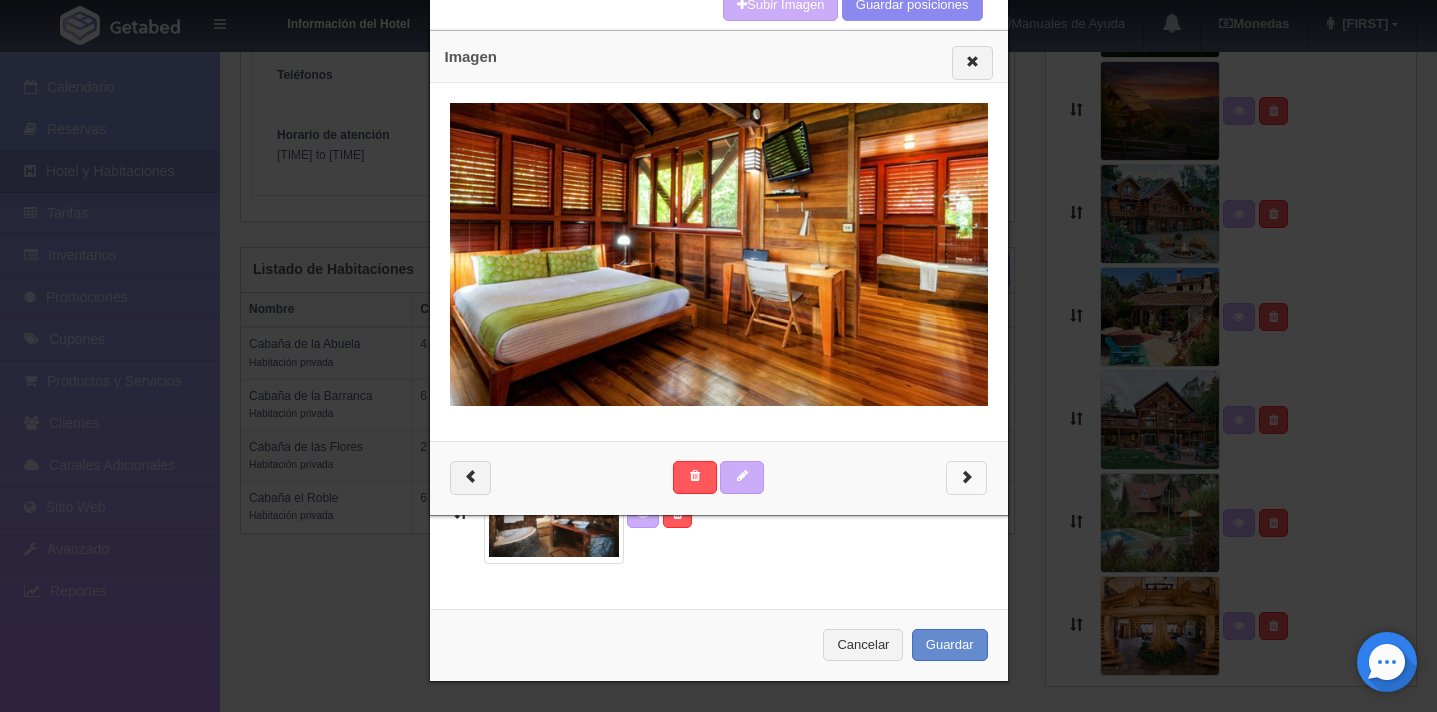 click at bounding box center (966, 478) 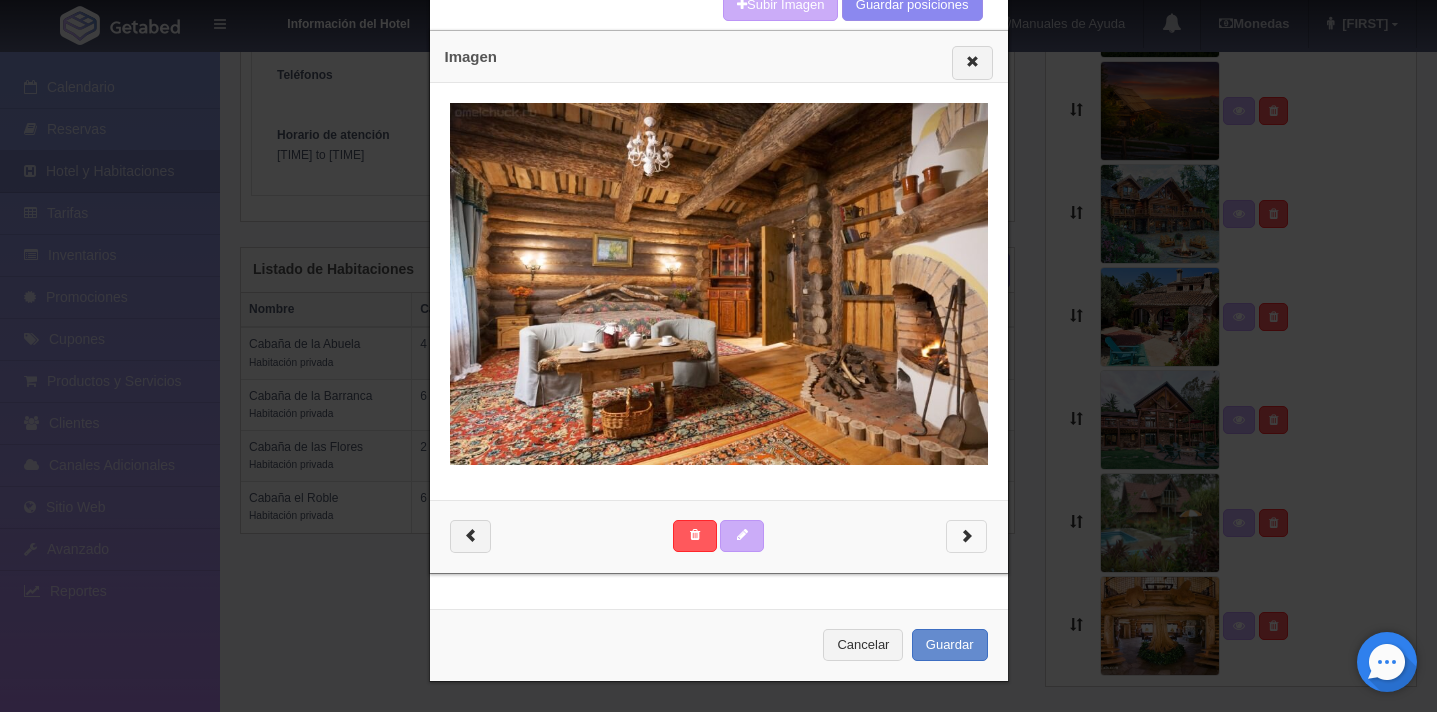click at bounding box center [719, 283] 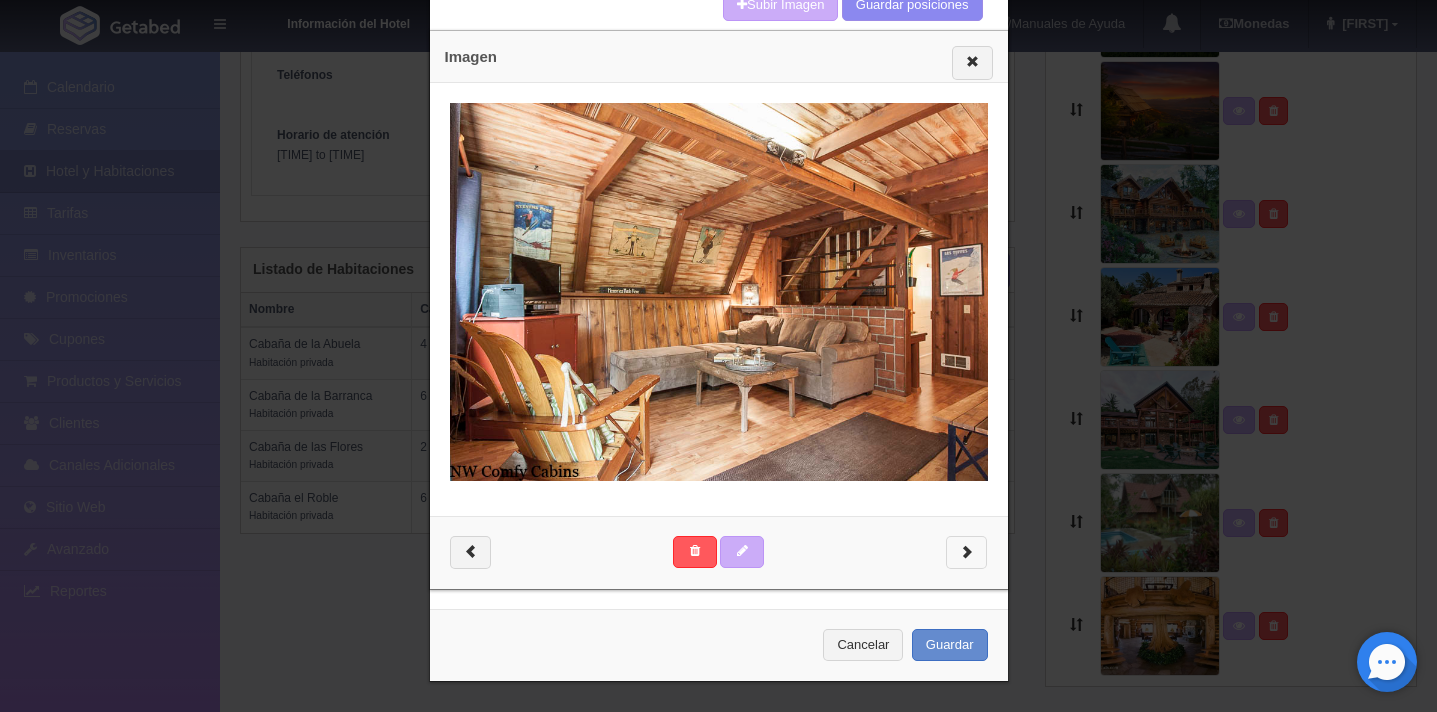 click at bounding box center (719, 553) 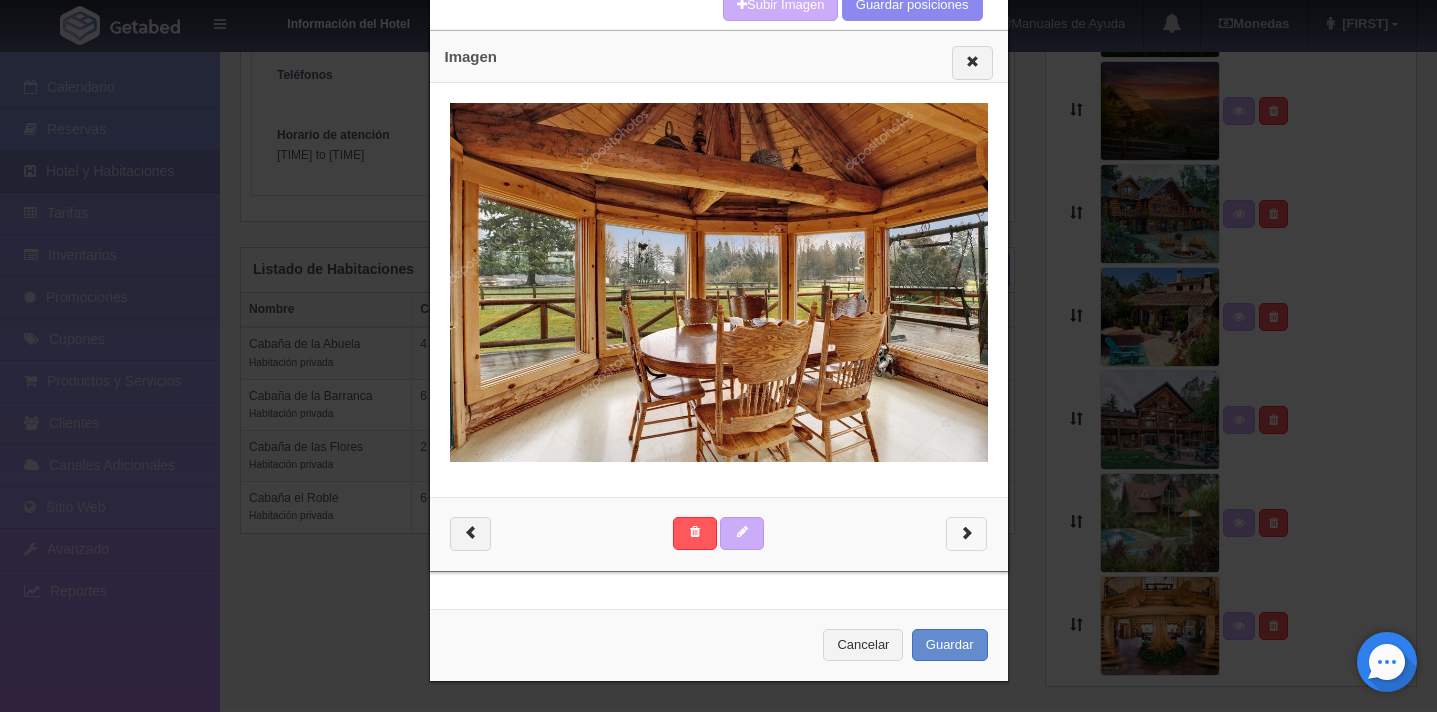 click at bounding box center (966, 531) 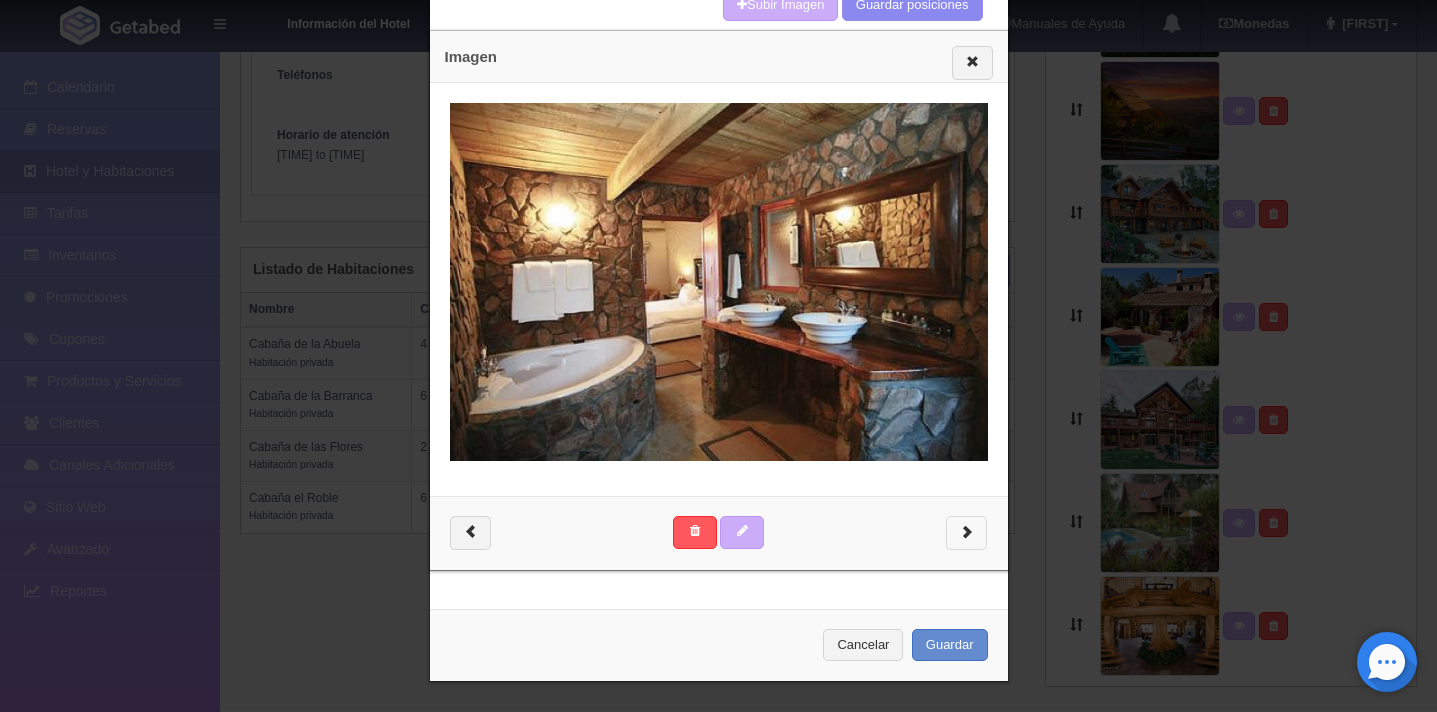 click at bounding box center [966, 530] 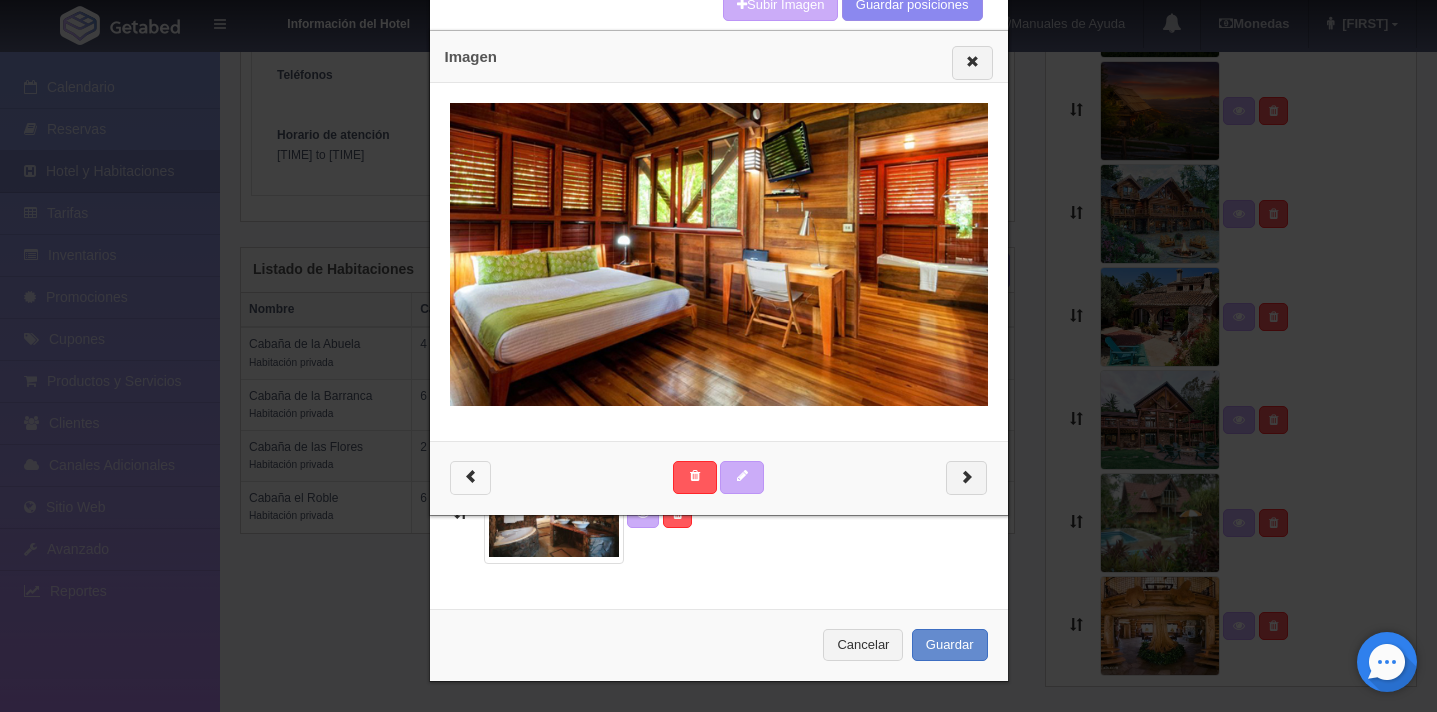 click at bounding box center (470, 478) 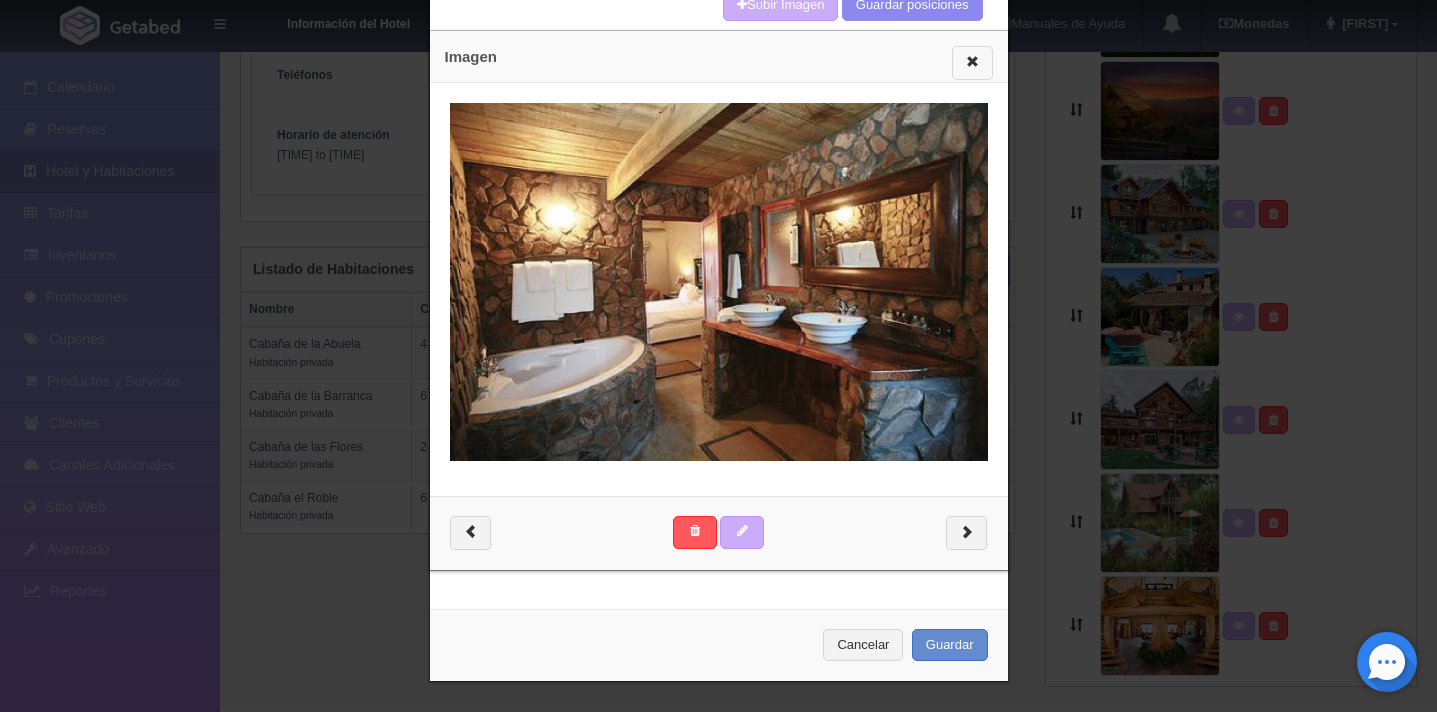 click at bounding box center [972, 60] 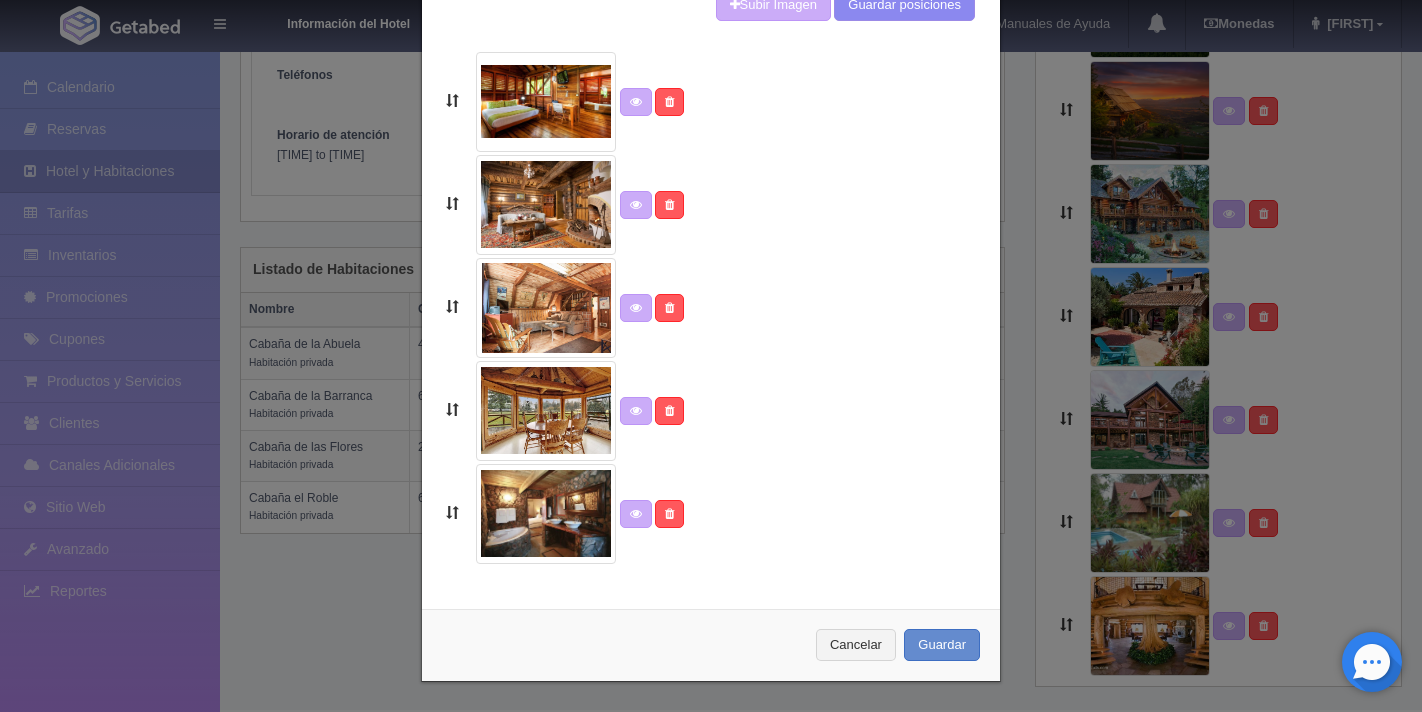 click at bounding box center [546, 514] 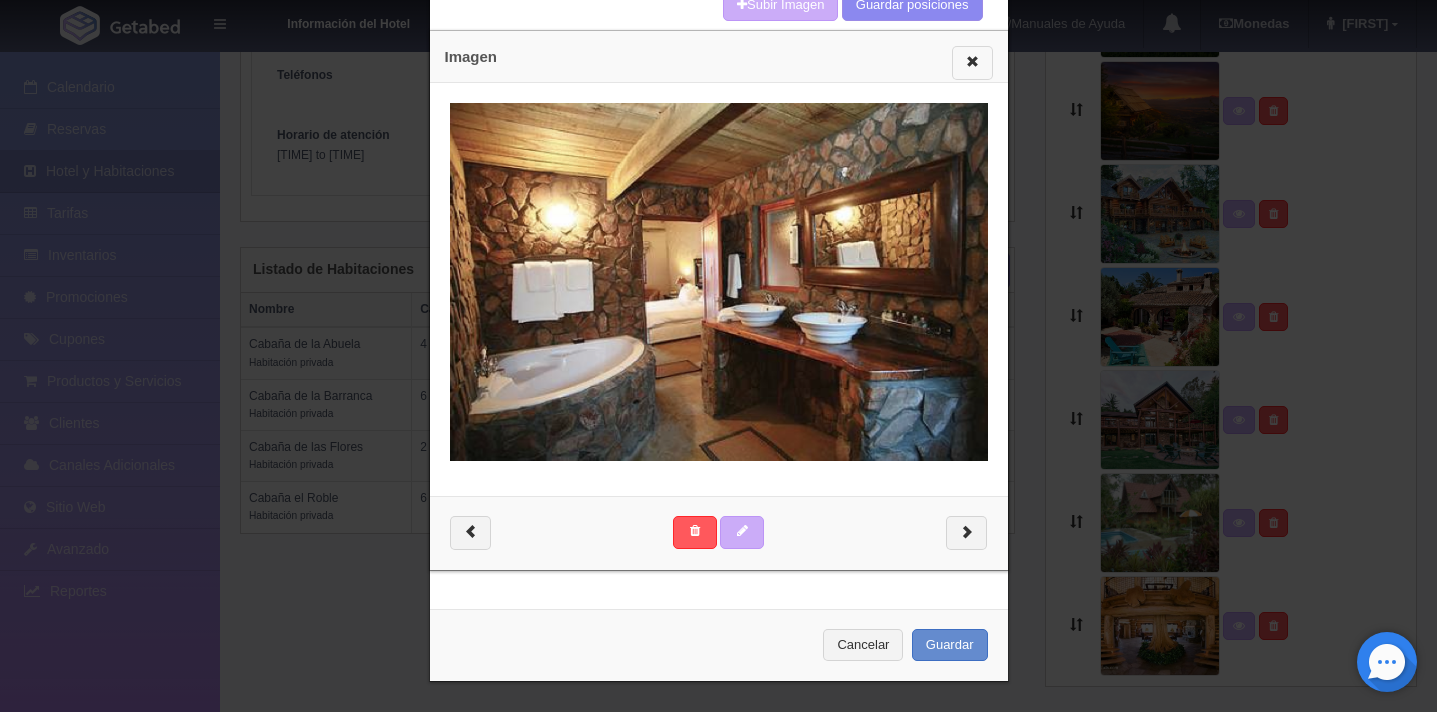 click at bounding box center (972, 60) 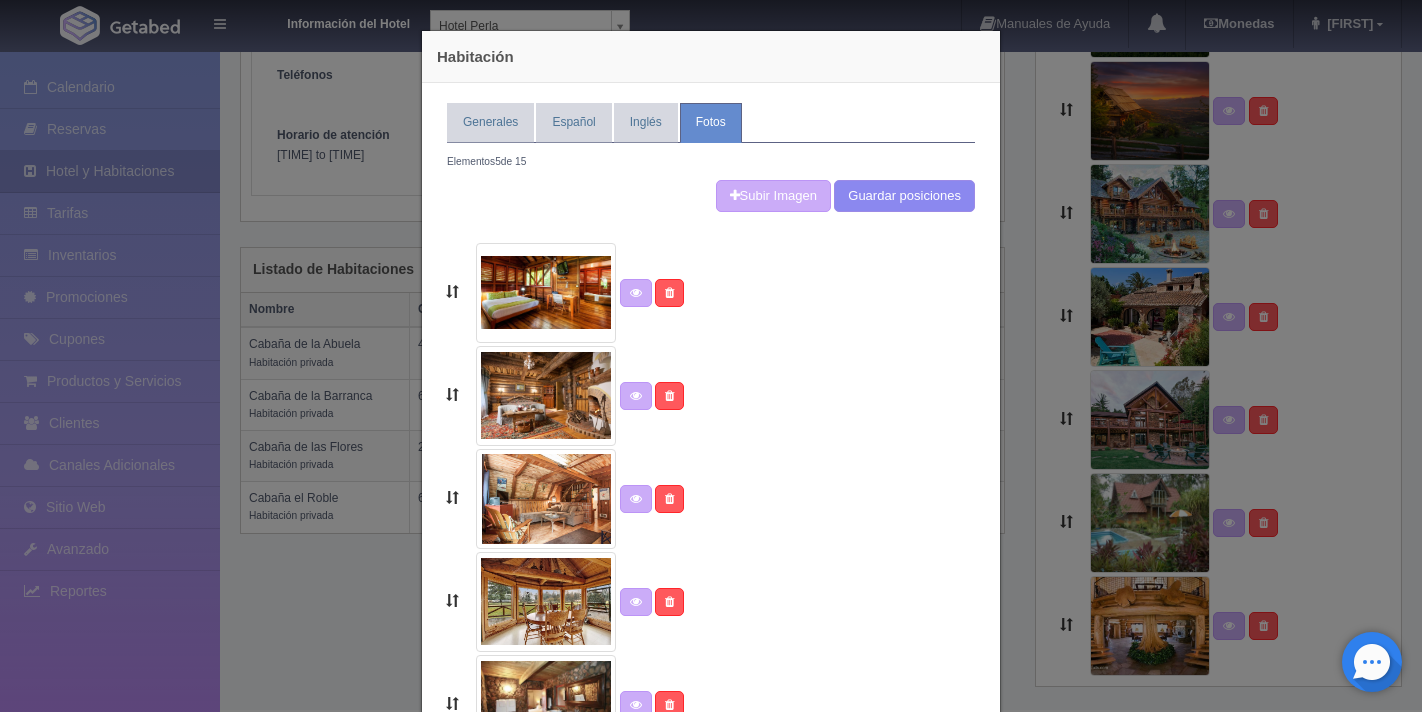 scroll, scrollTop: 191, scrollLeft: 0, axis: vertical 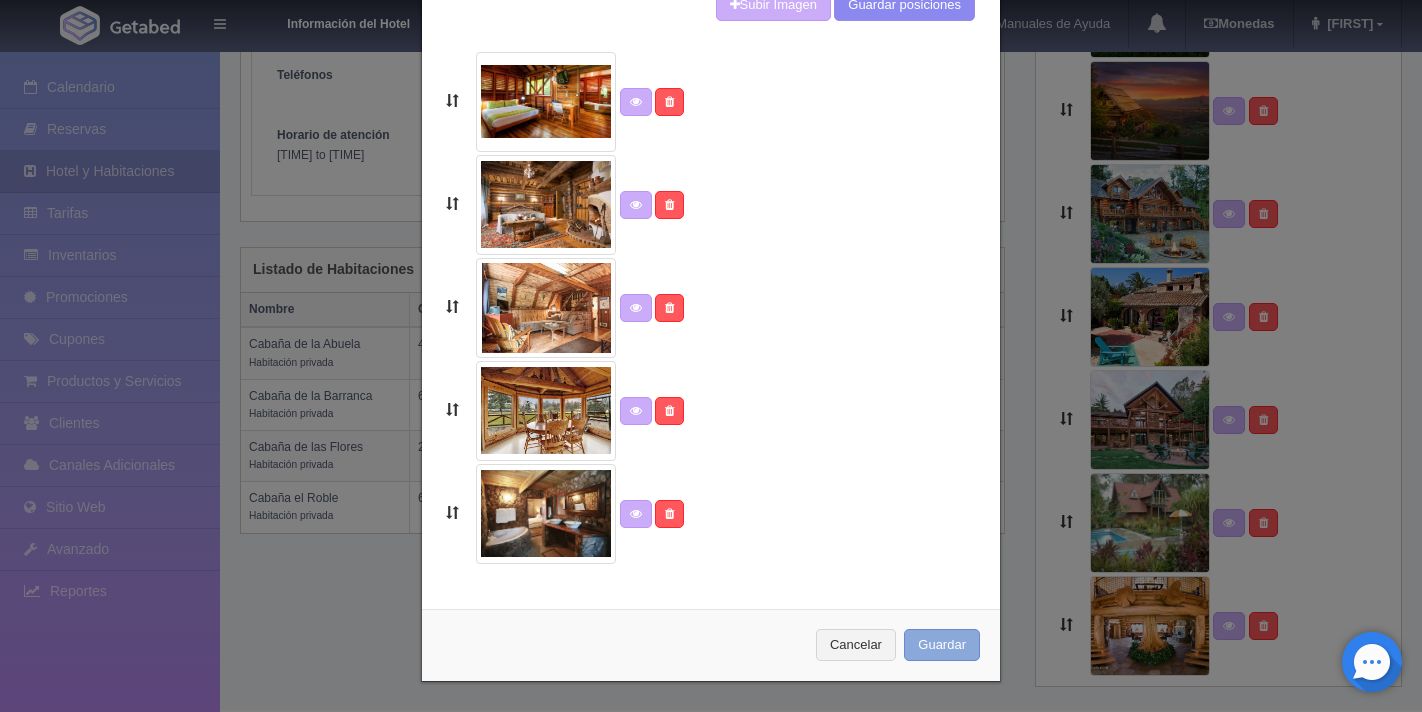 click on "Guardar" at bounding box center (942, 645) 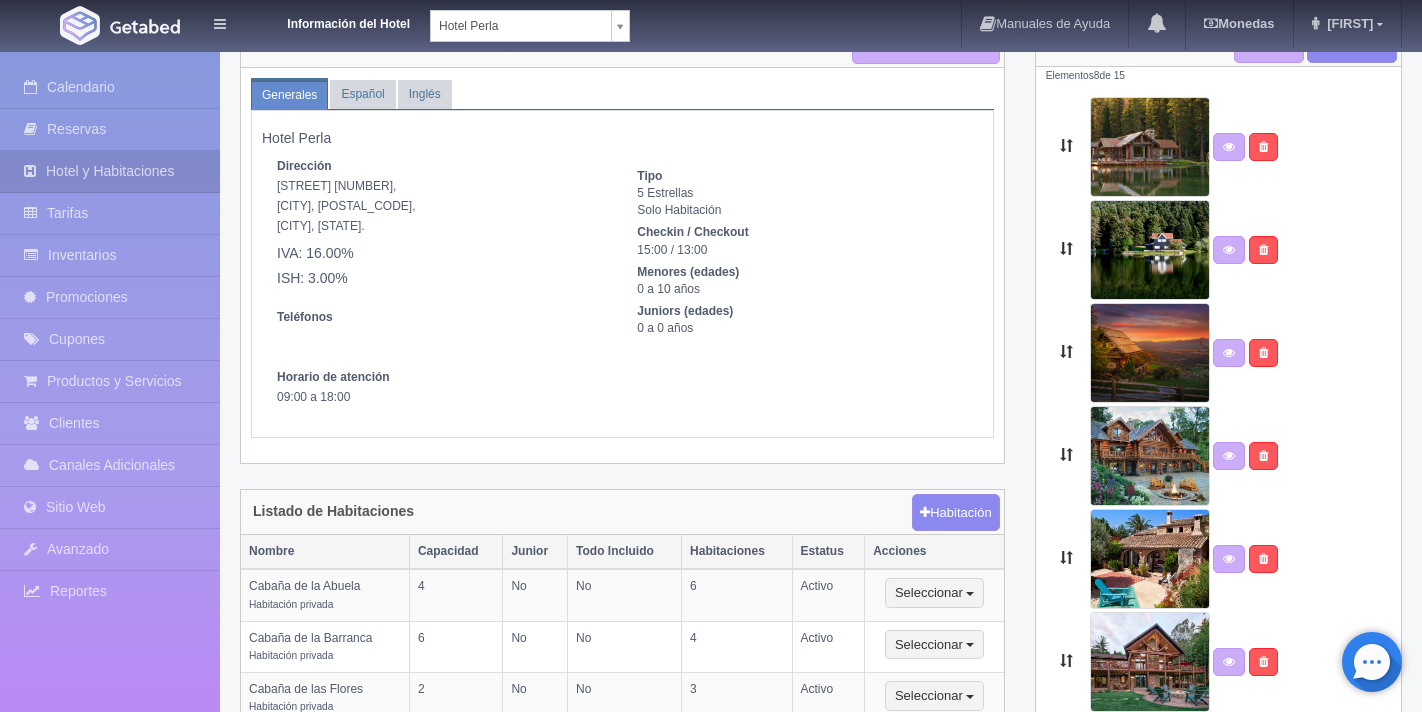 scroll, scrollTop: 0, scrollLeft: 0, axis: both 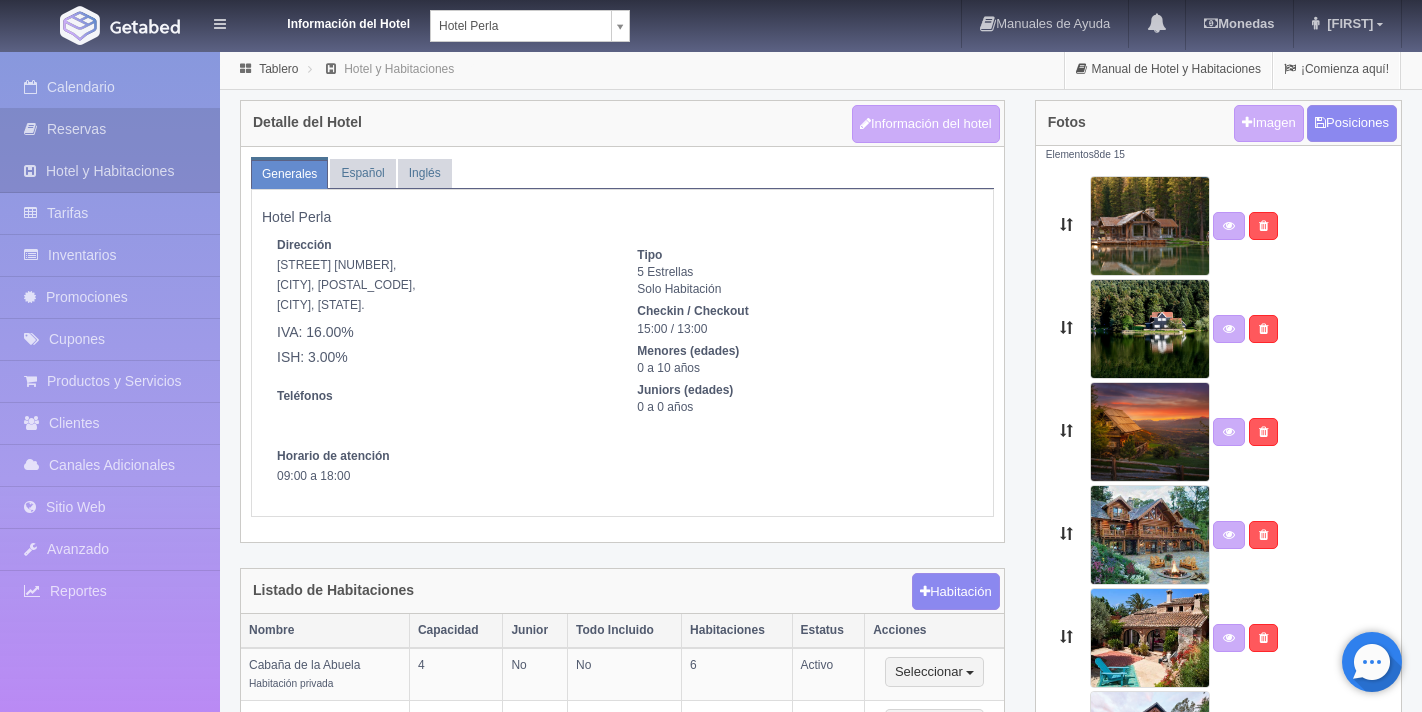 click on "Reservas" at bounding box center (110, 129) 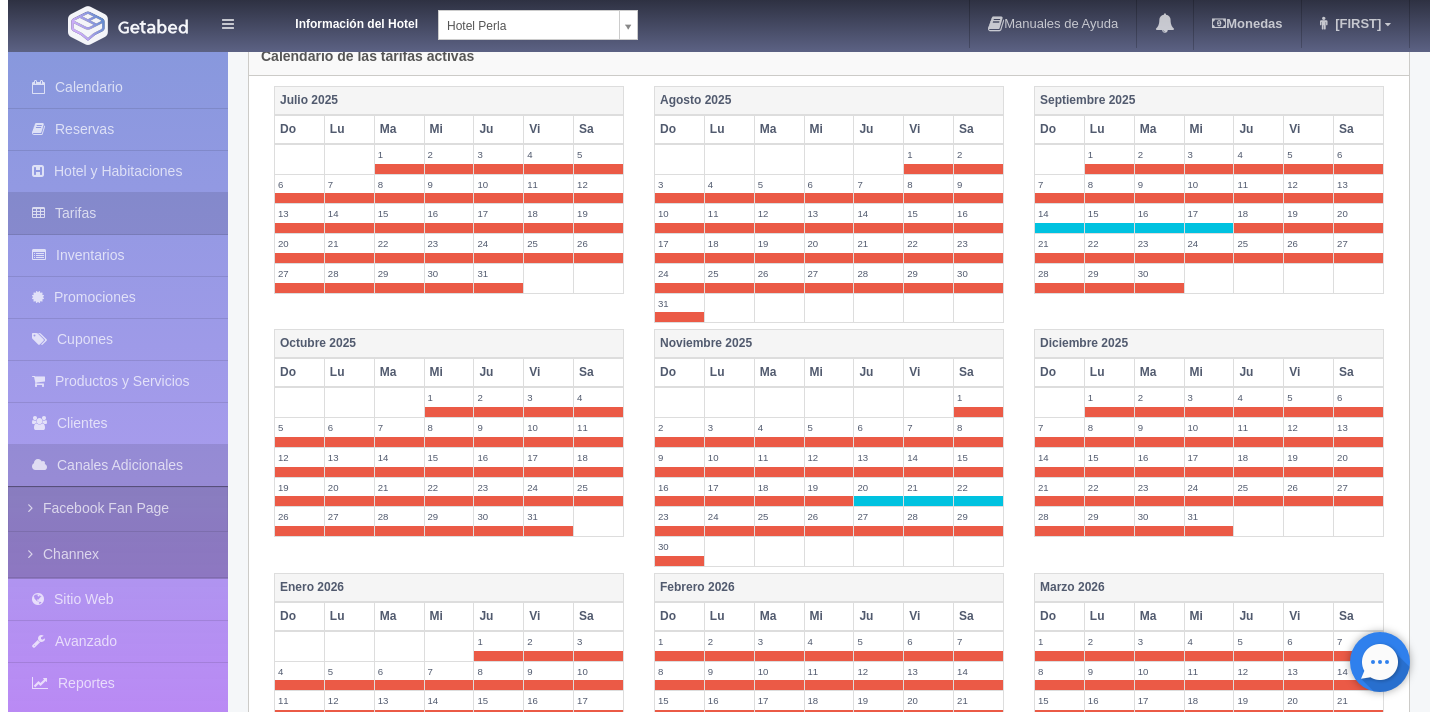 scroll, scrollTop: 0, scrollLeft: 0, axis: both 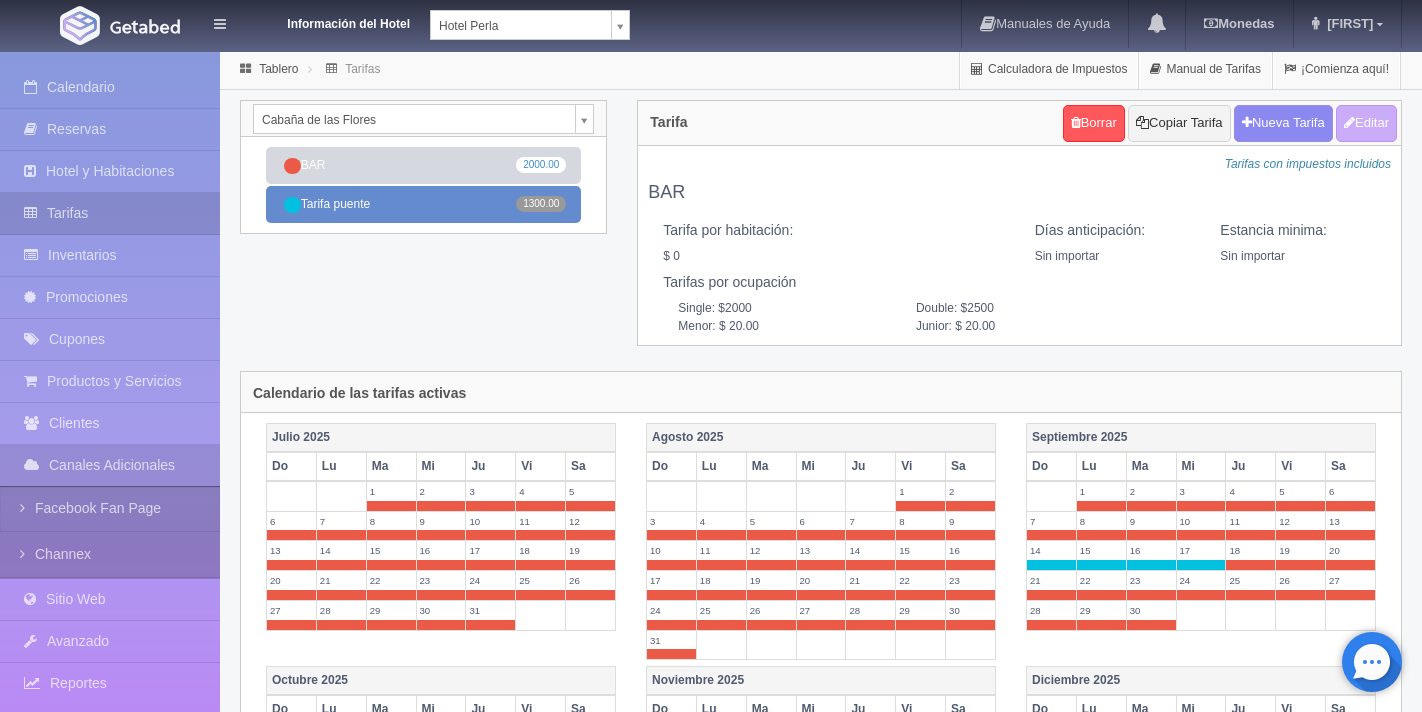 click on "Tarifa puente
[PRICE]" at bounding box center [423, 204] 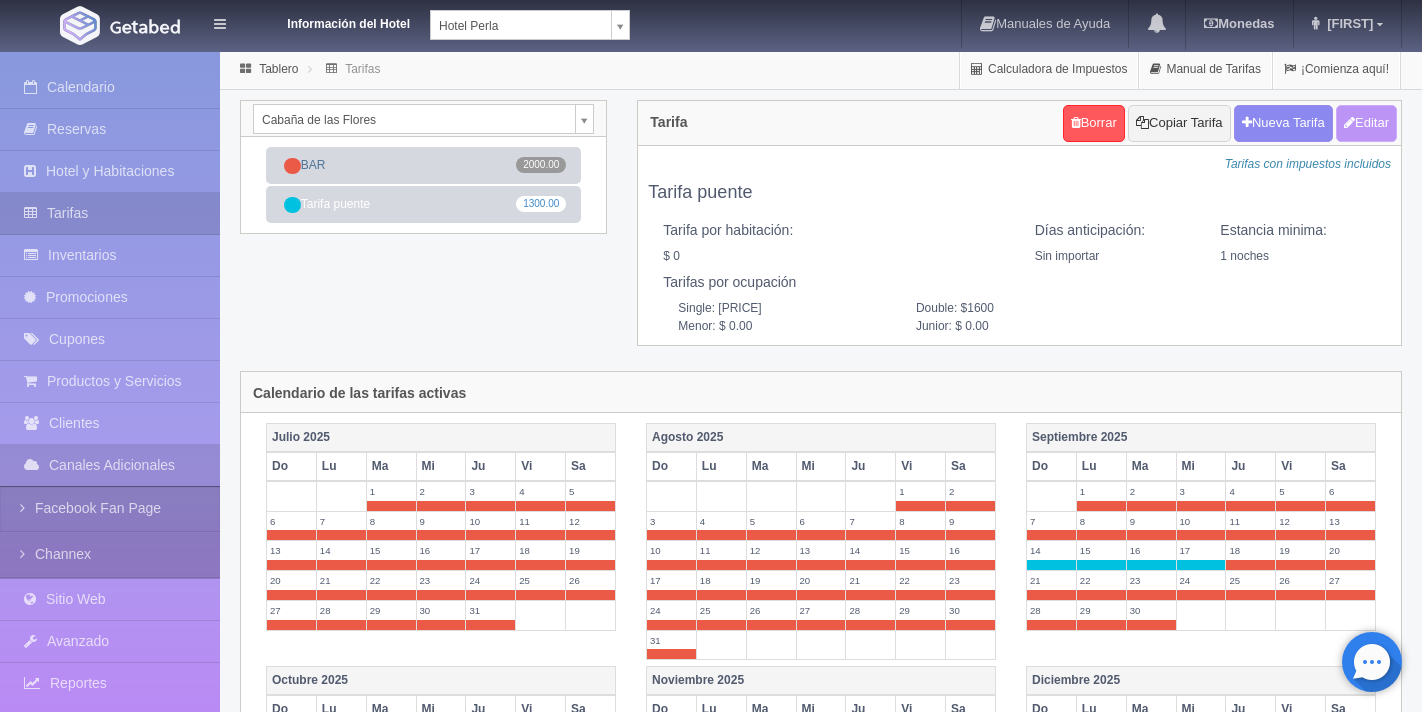 click on "Editar" at bounding box center [1366, 123] 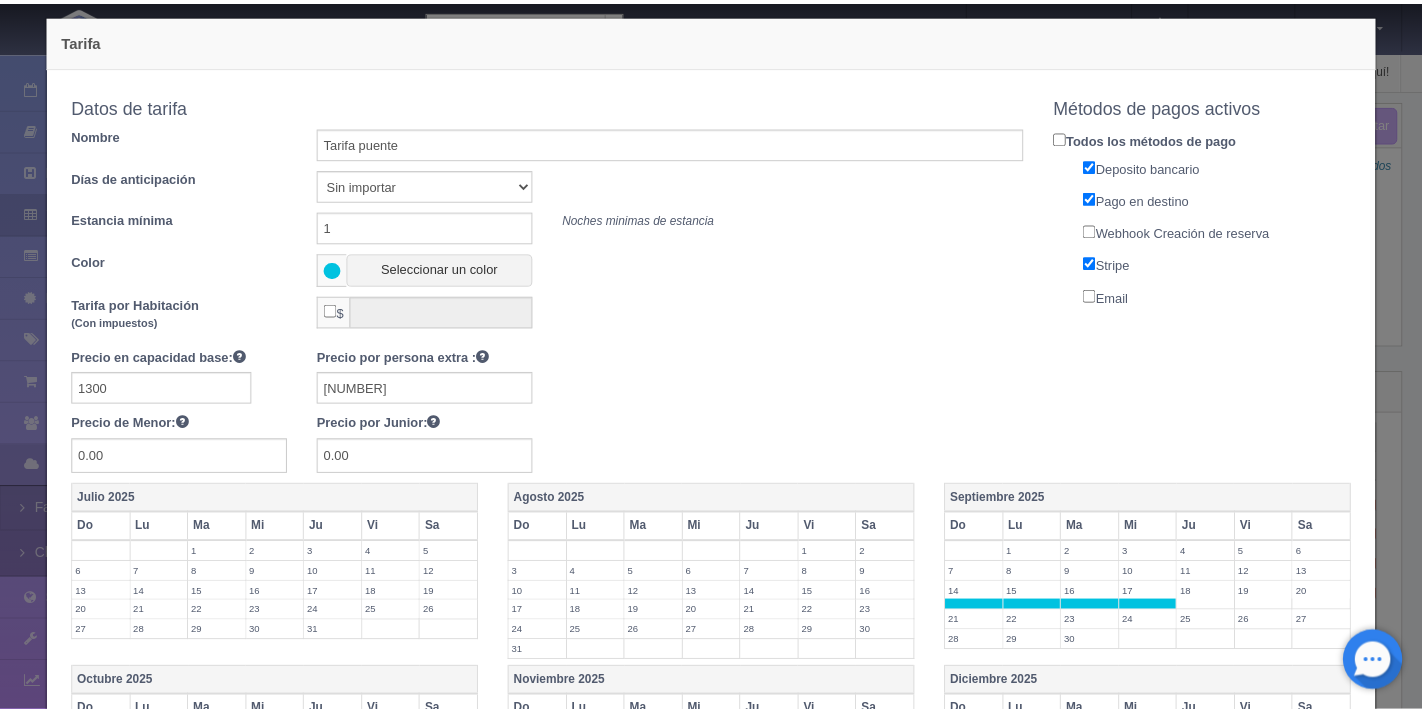 scroll, scrollTop: 0, scrollLeft: 0, axis: both 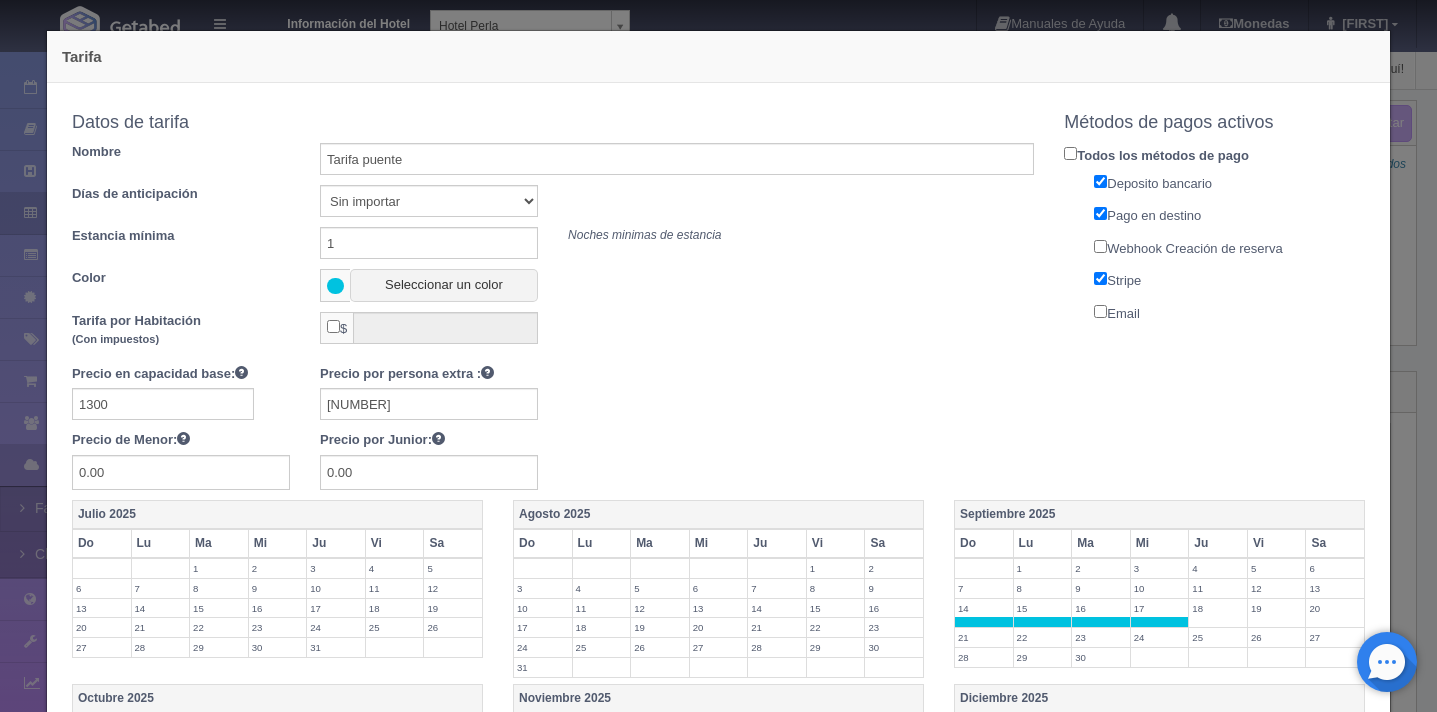 click on "Tarifa
Copiar tarifa a la habitación
Cabaña de las Flores
Cabaña de las Flores
Cabaña de la Abuela
Cabaña el Roble
Cabaña de la Barranca
Datos de tarifa
Nombre
Tarifa puente
Días de anticipación
Sin importar
1
2
3
4
5
6
7
8
9
10
Estancia mínima
1
Noches minimas de estancia
Color
Seleccionar un color" at bounding box center [718, 356] 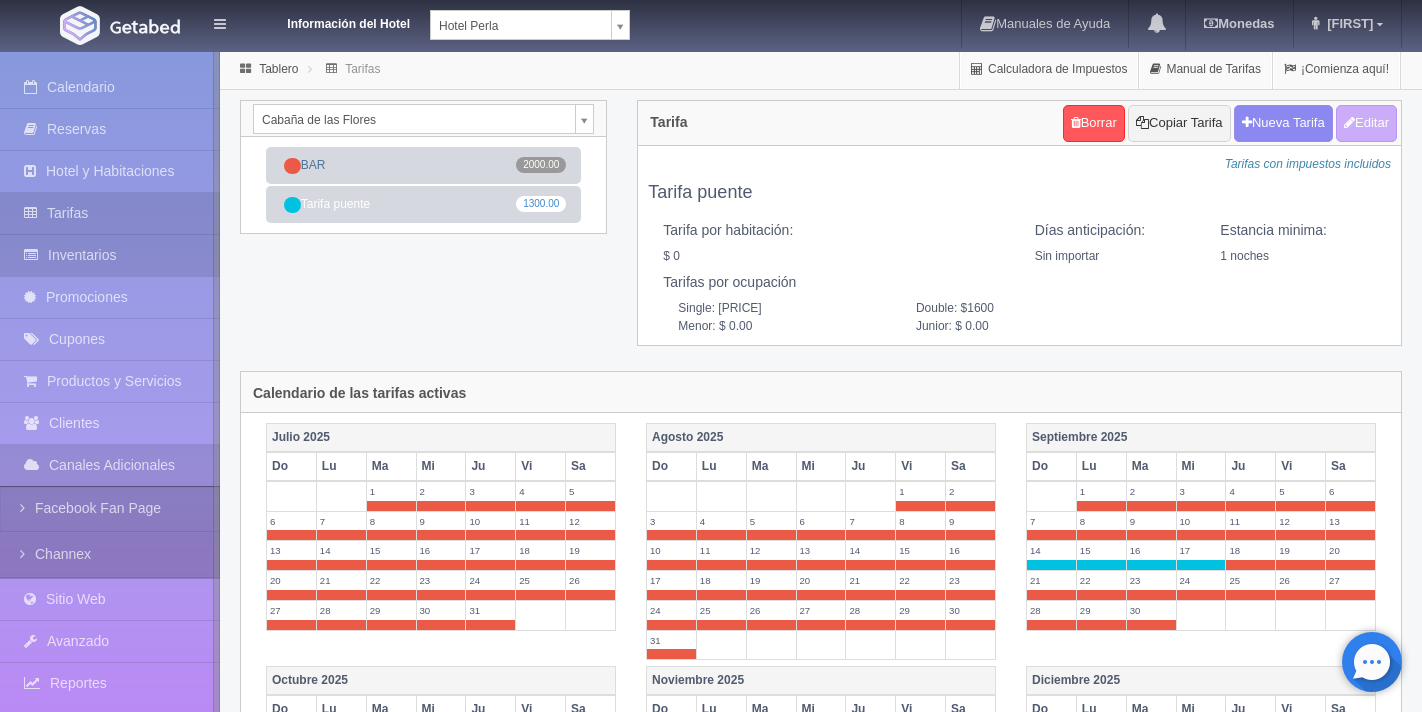 click on "Inventarios" at bounding box center (110, 255) 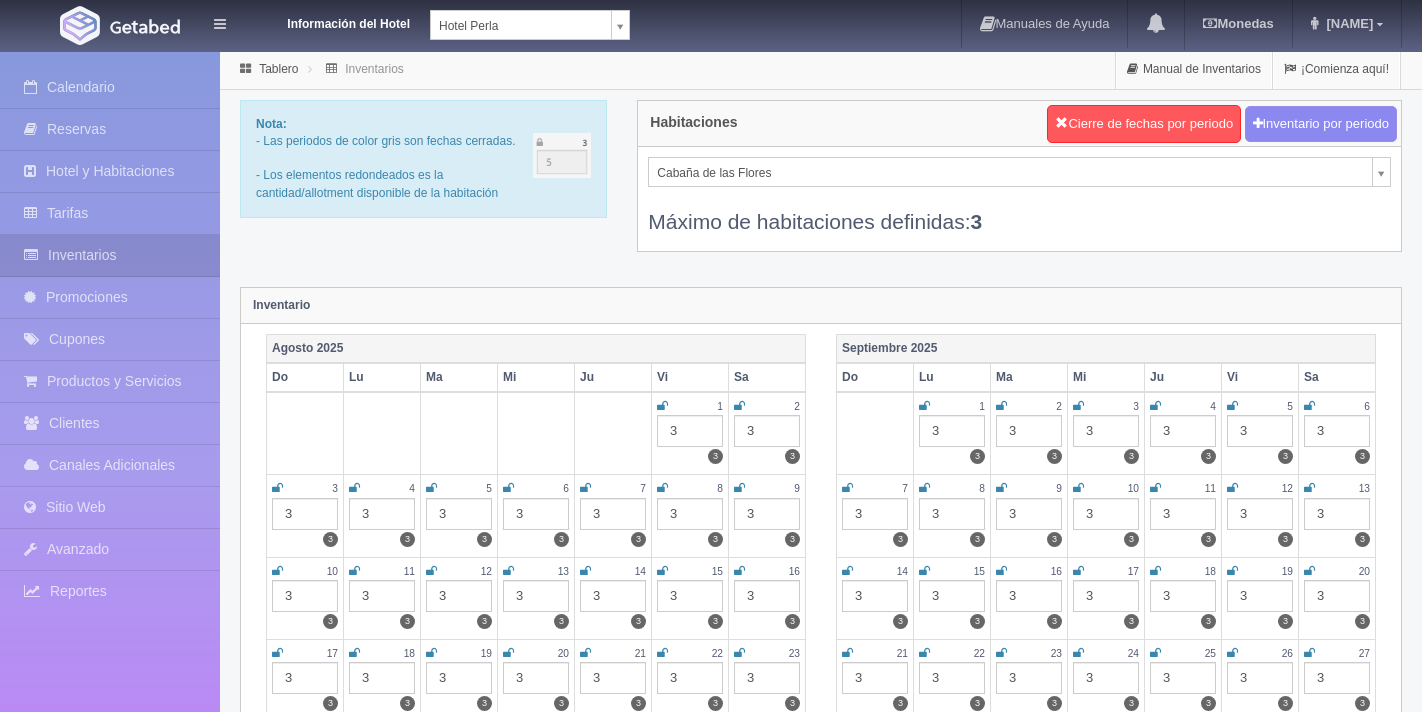 scroll, scrollTop: 0, scrollLeft: 0, axis: both 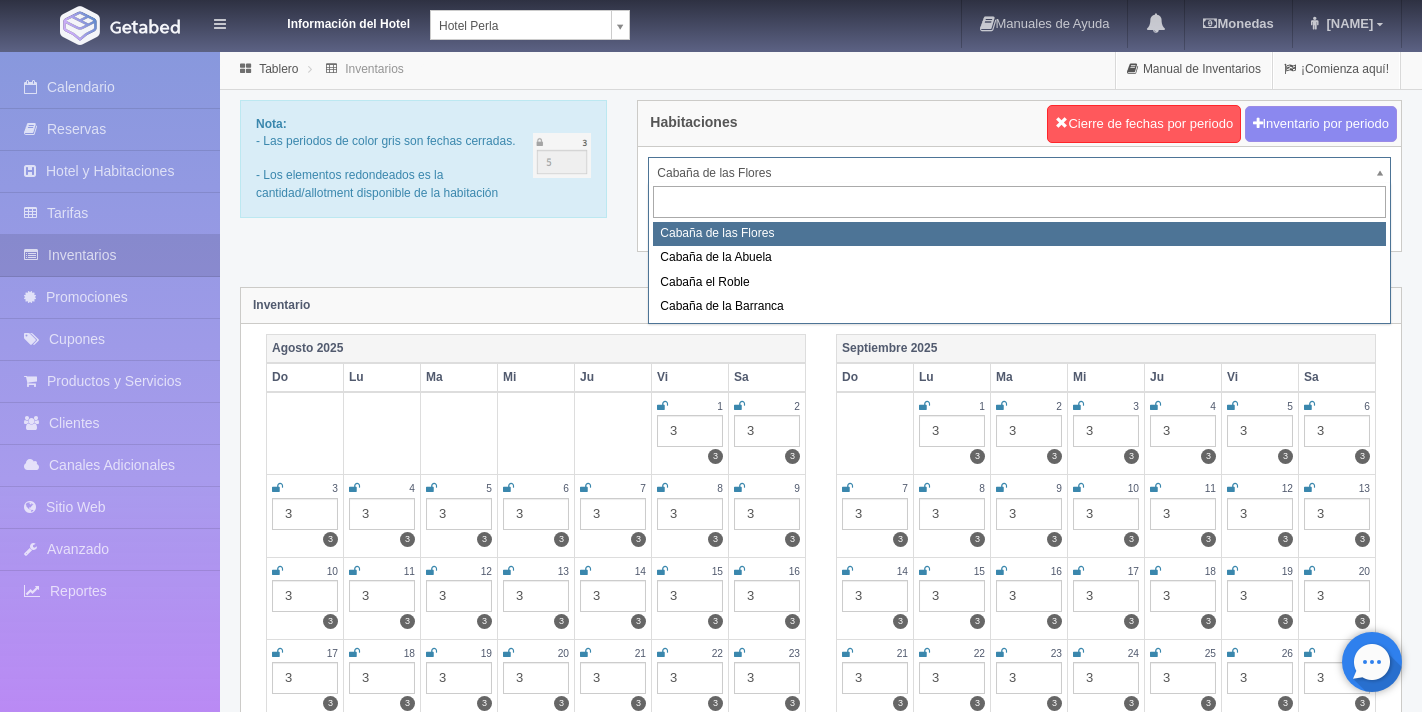 click on "Información del Hotel
Hotel Perla
Hotel Tiburón
Hotel Perla
Hotel Gema
Hotel Aguamarina
Hotel Zafiro
Manuales de Ayuda
Actualizaciones recientes
Monedas
Tipo de cambio/moneda MXN
1 MXN
=
0.051285							USD
1 MXN
=
0.005157							COP
1 MXN
=
0.028493							CRC" at bounding box center [711, 1776] 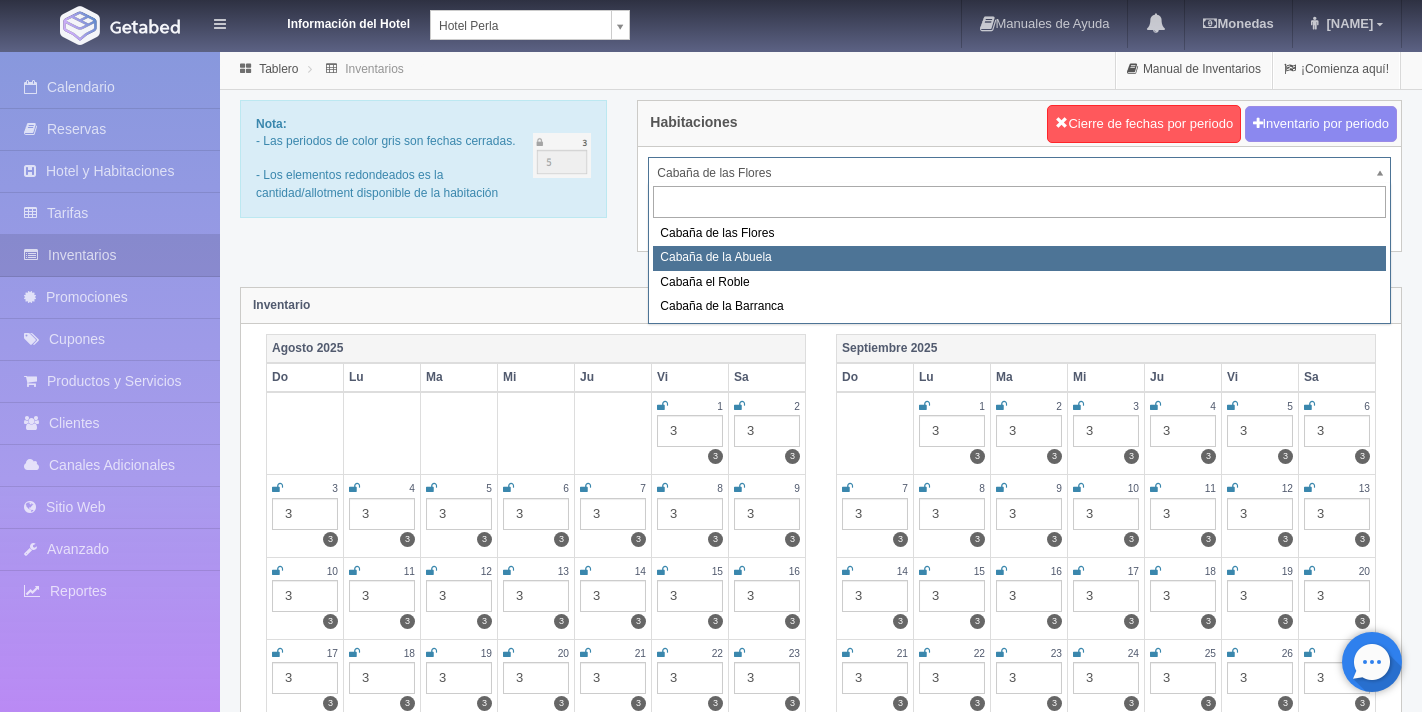 select on "1464" 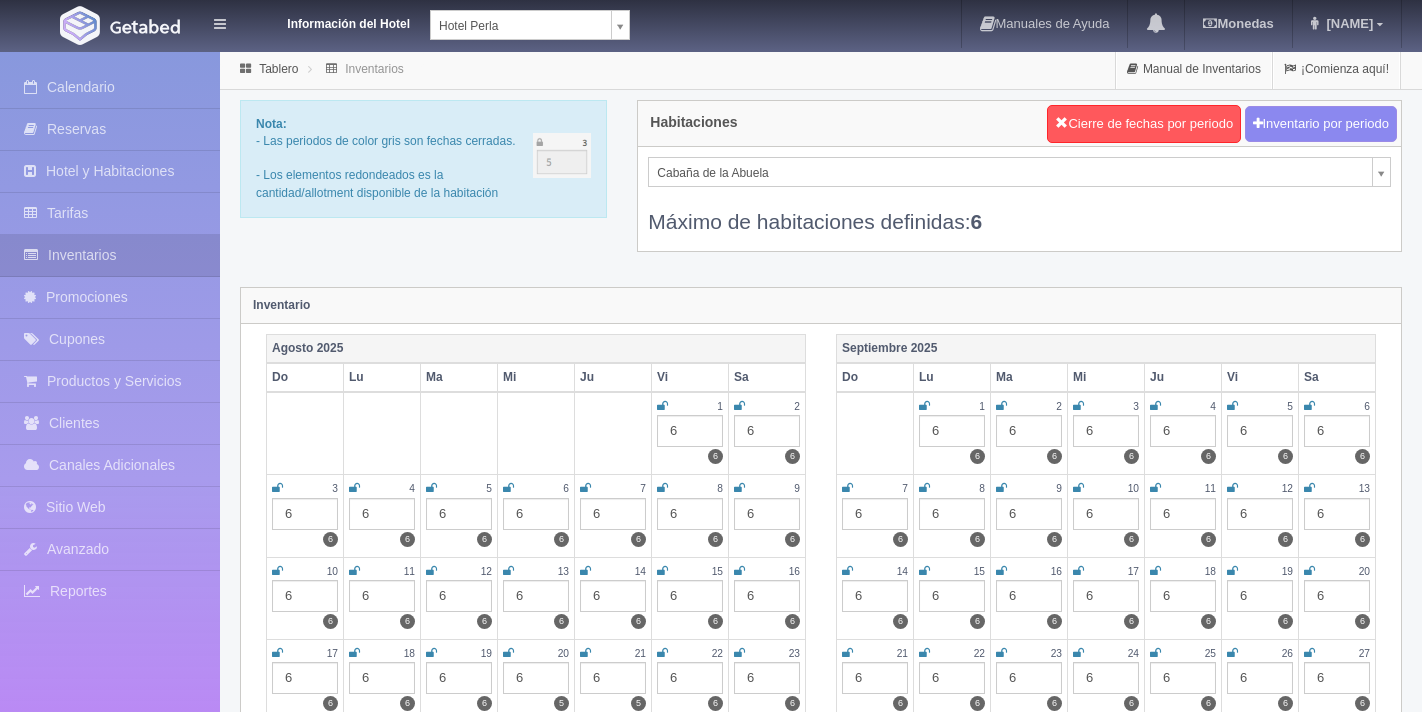 scroll, scrollTop: 0, scrollLeft: 0, axis: both 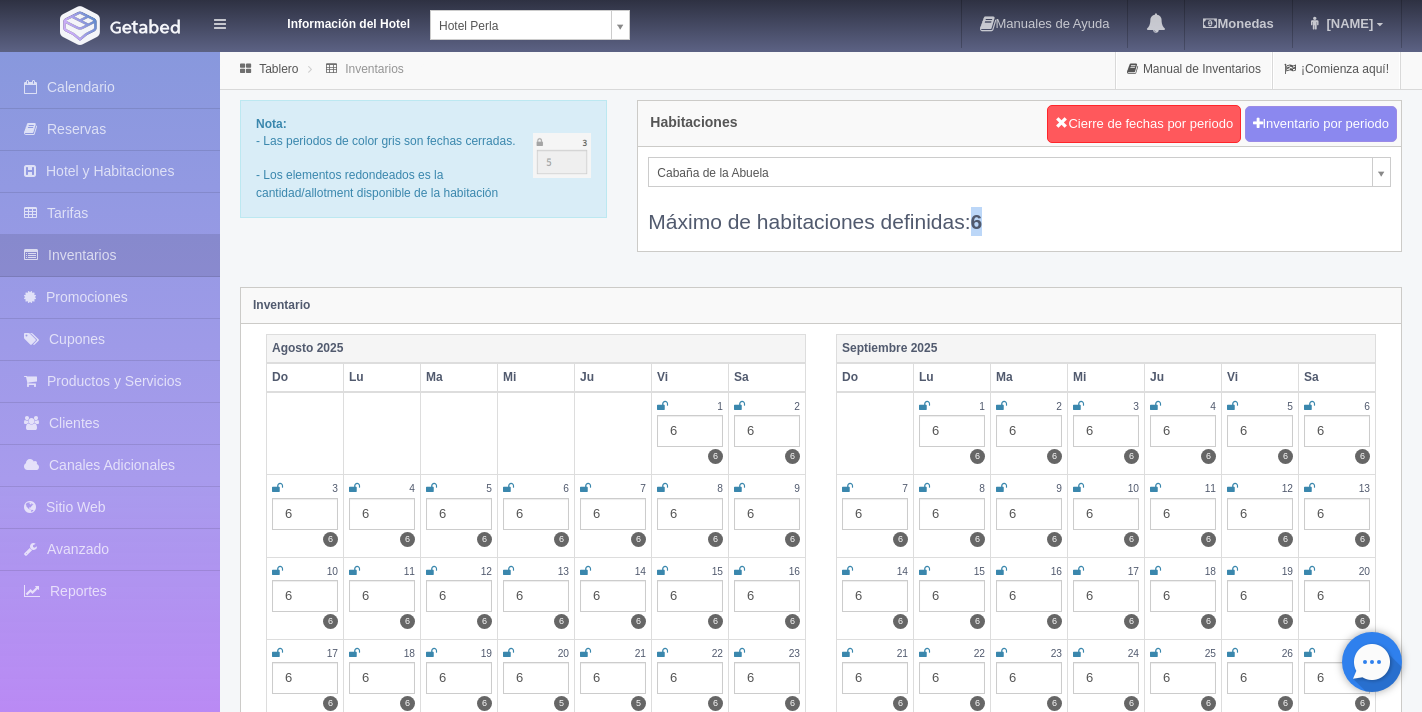 drag, startPoint x: 953, startPoint y: 221, endPoint x: 1024, endPoint y: 215, distance: 71.25307 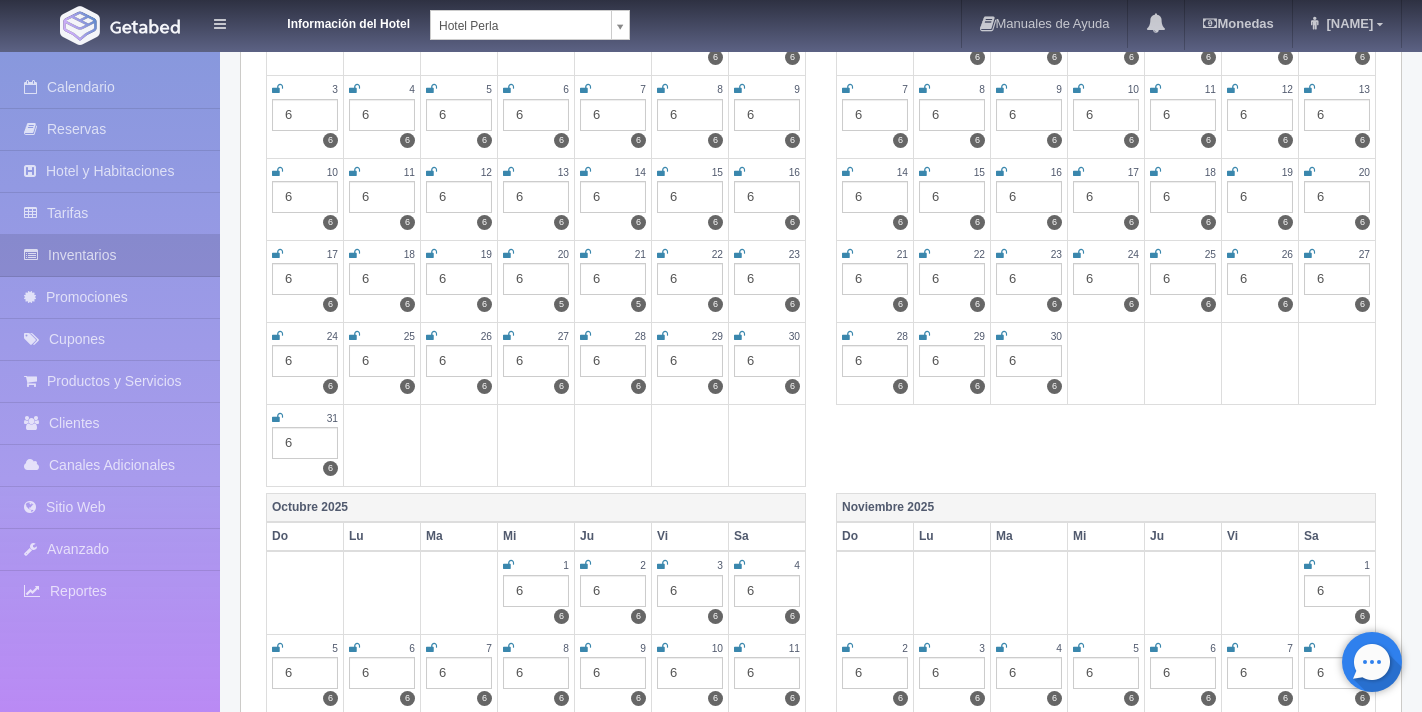 scroll, scrollTop: 0, scrollLeft: 0, axis: both 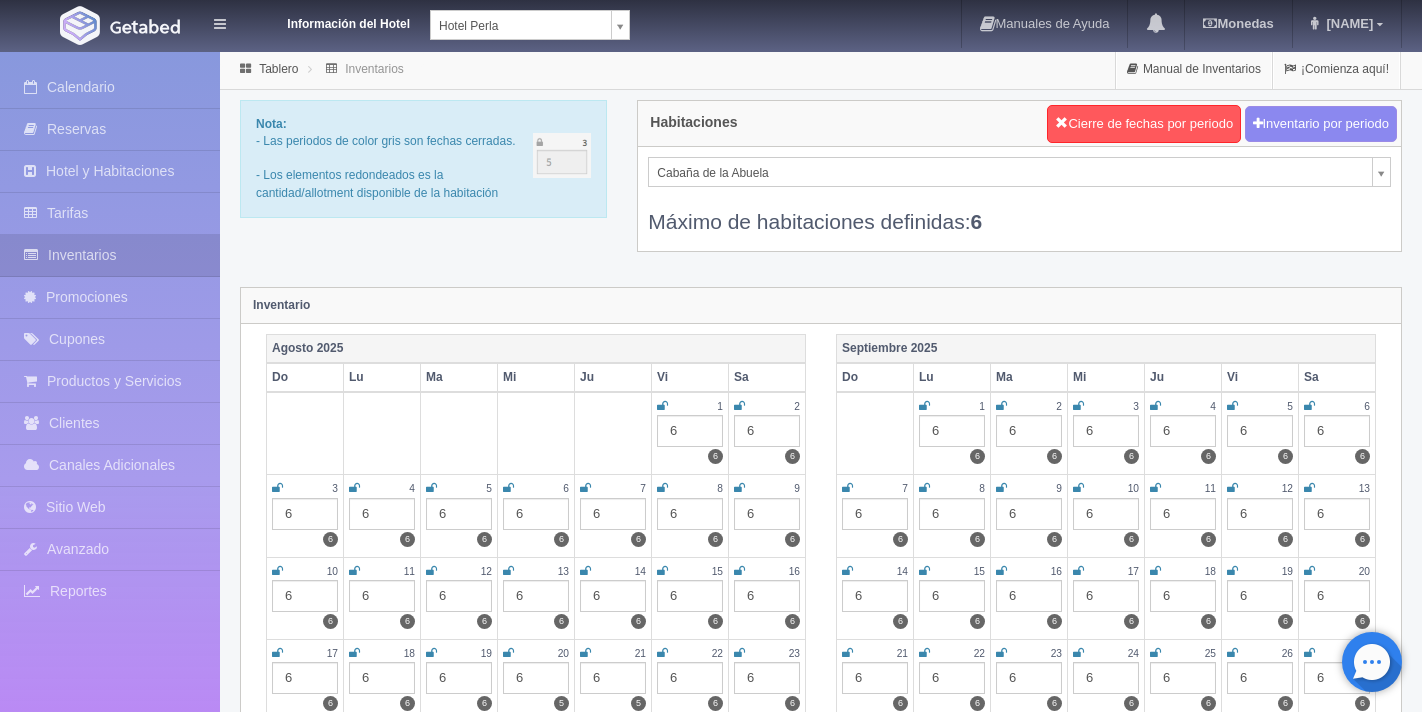 click at bounding box center (662, 406) 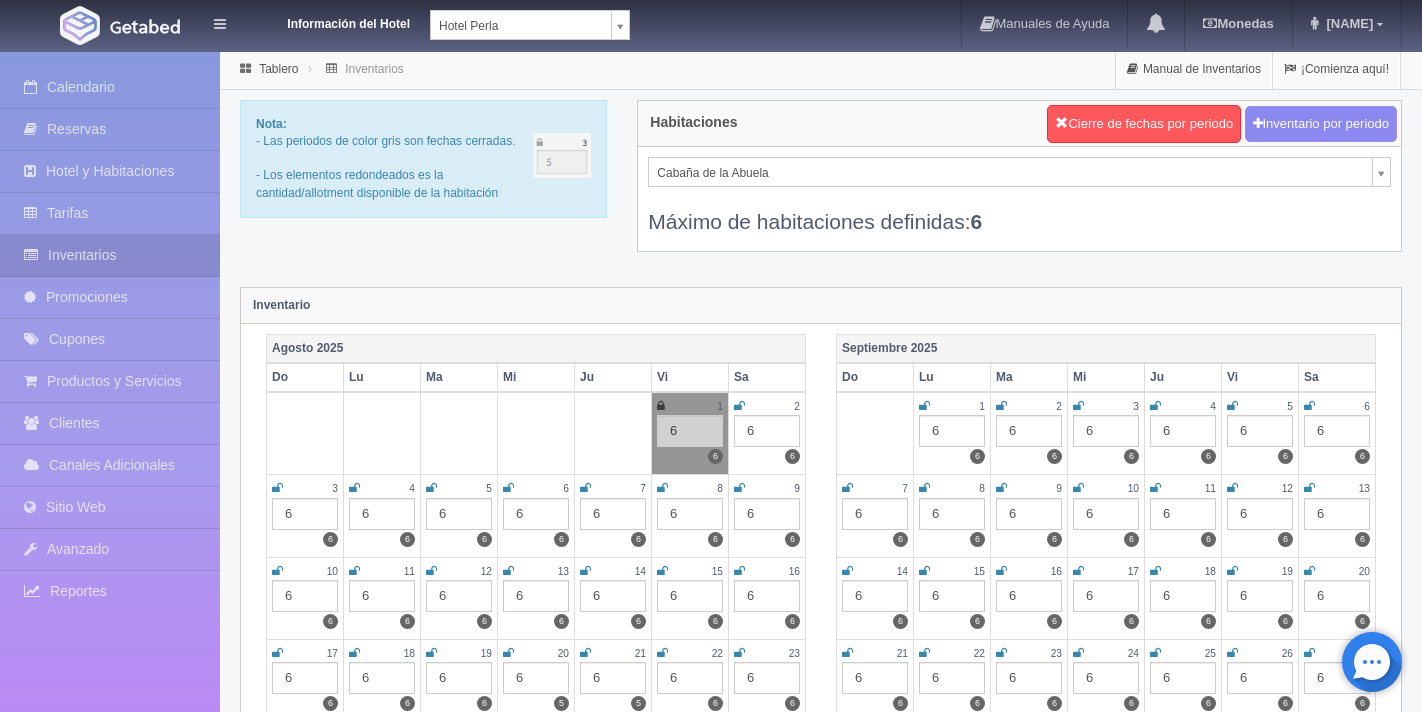 click at bounding box center [739, 406] 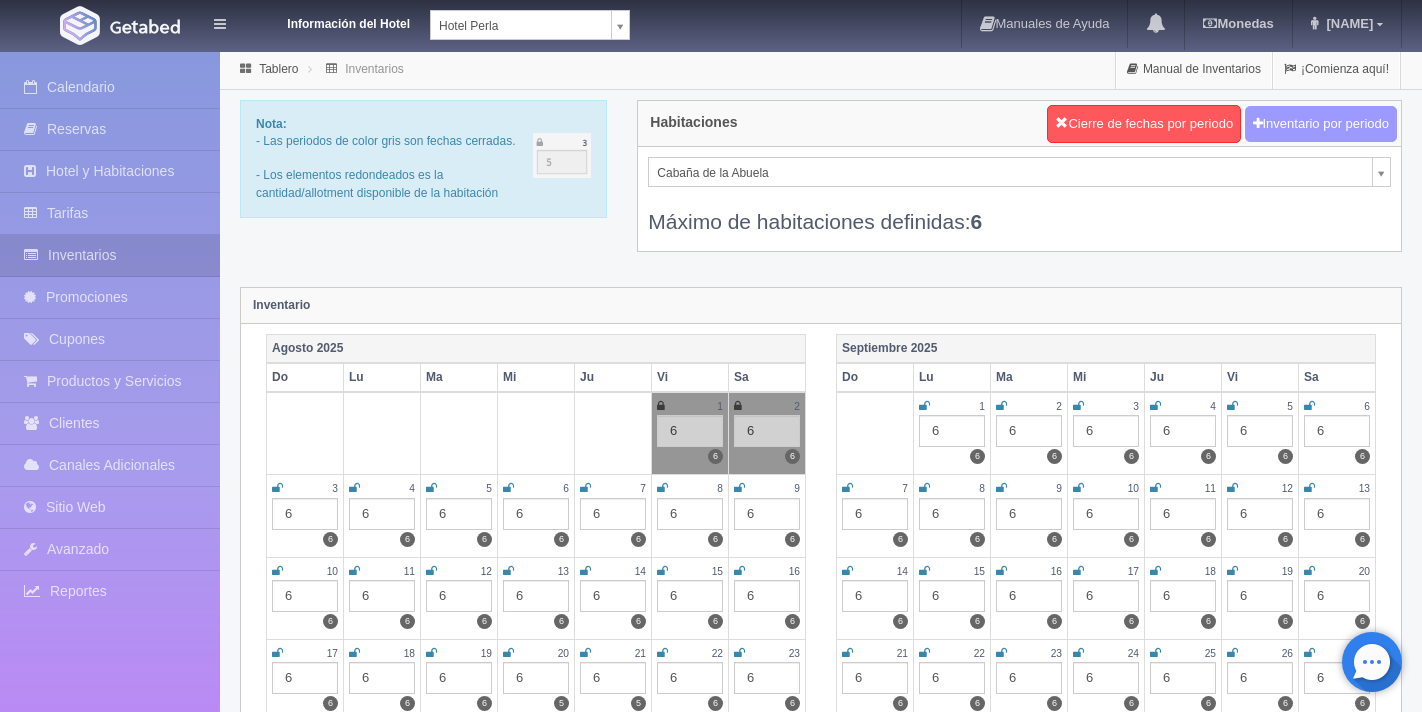 click on "Inventario por periodo" at bounding box center (1321, 124) 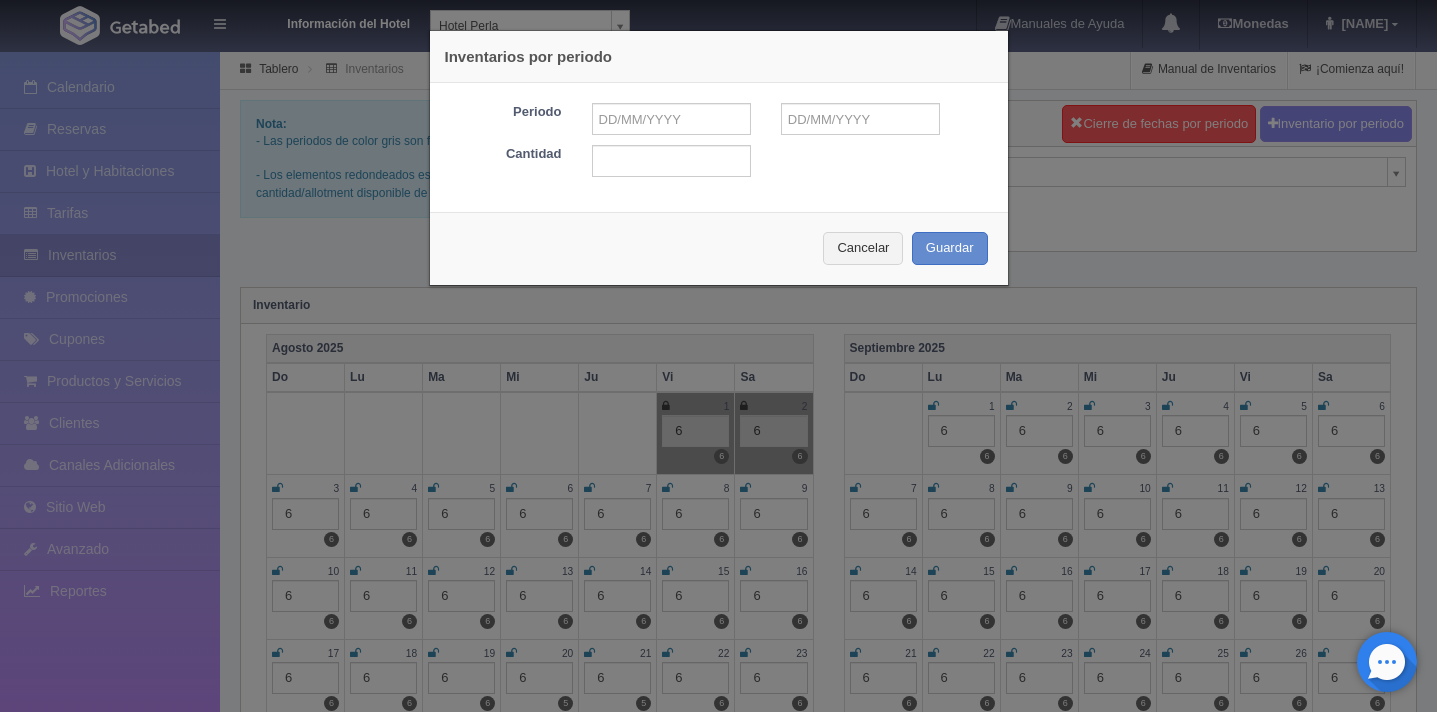 click on "Inventarios por periodo
Periodo
Cantidad
Cancelar
Guardar" at bounding box center [718, 356] 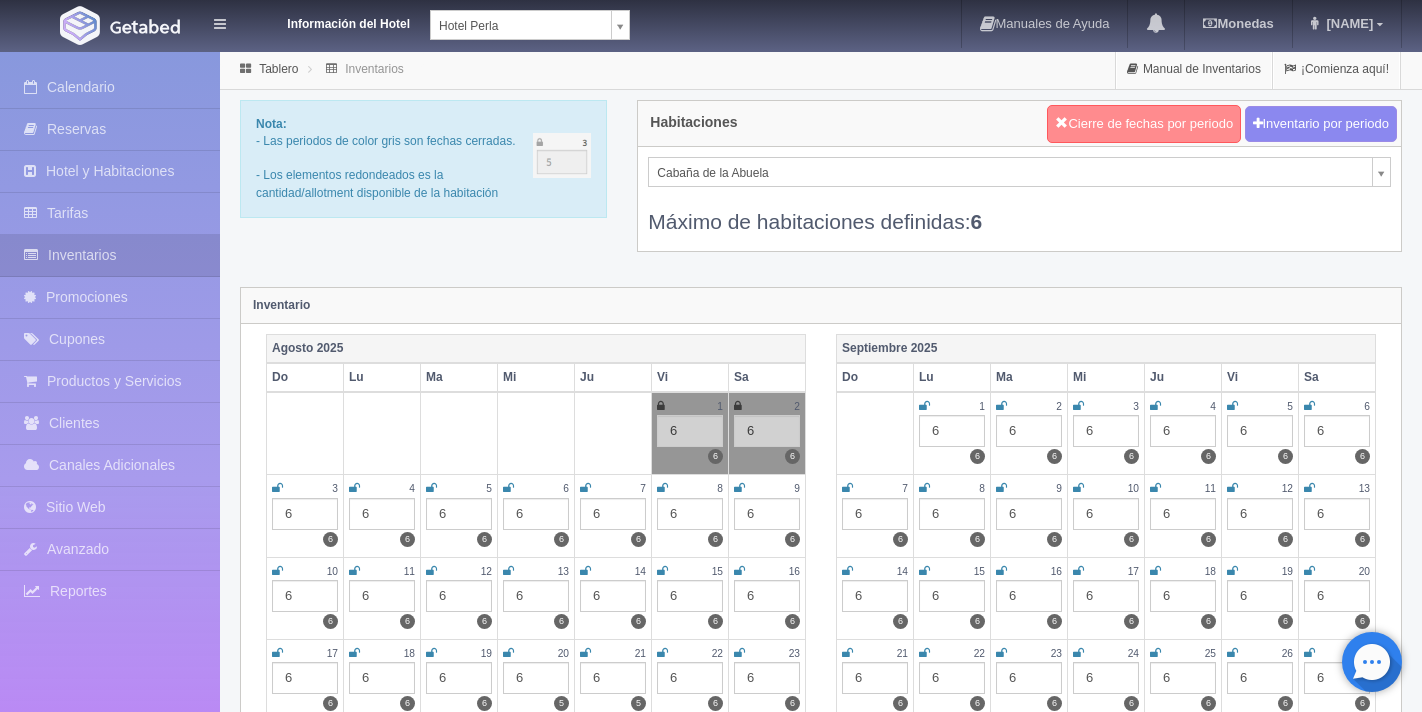 click on "Cierre de fechas por periodo" at bounding box center [1144, 124] 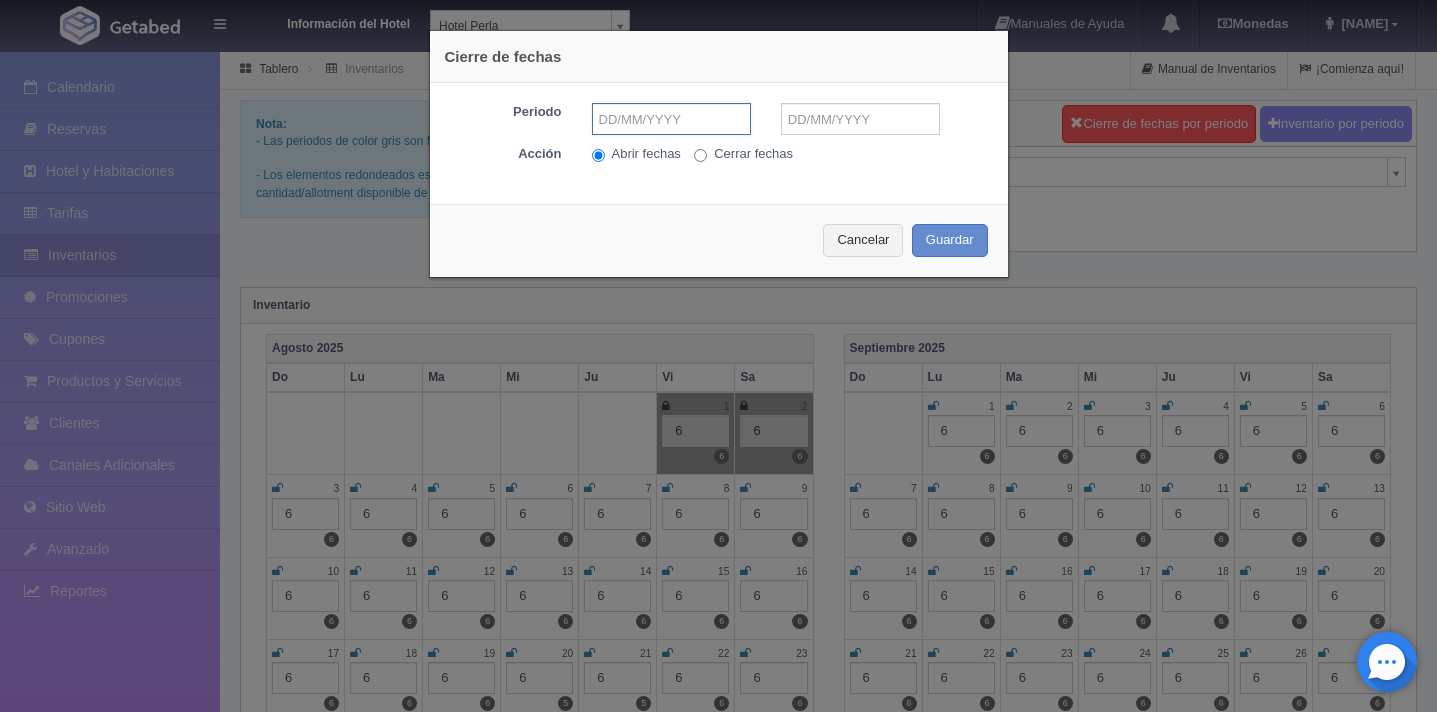 click at bounding box center (671, 119) 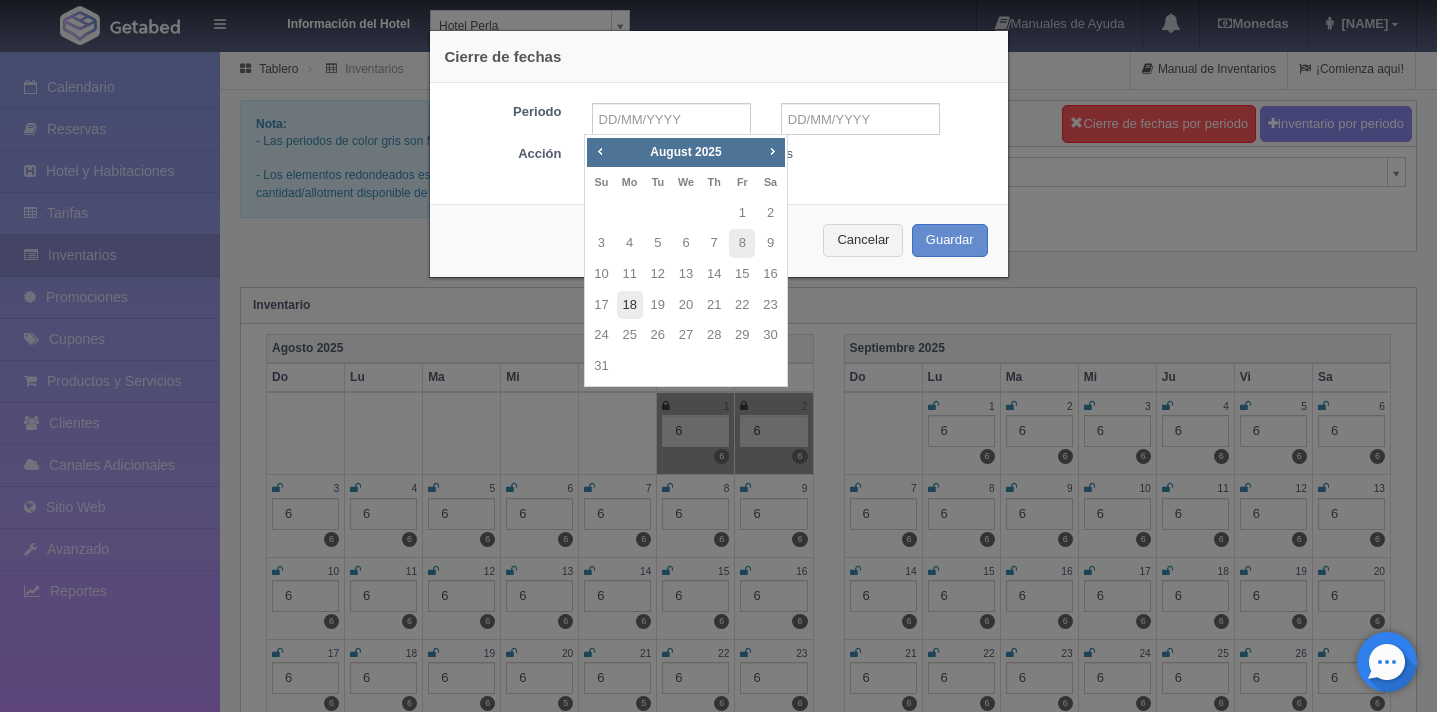 click on "18" at bounding box center [630, 305] 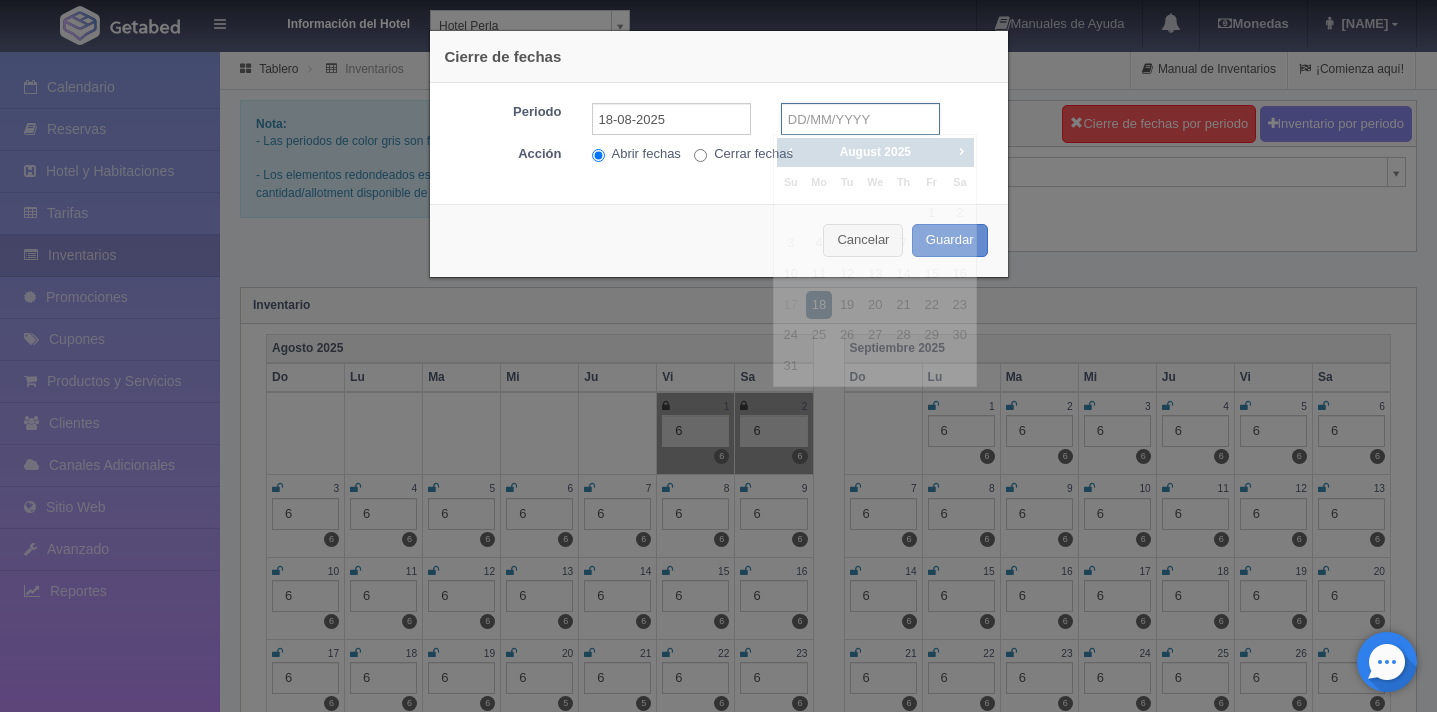 click at bounding box center (860, 119) 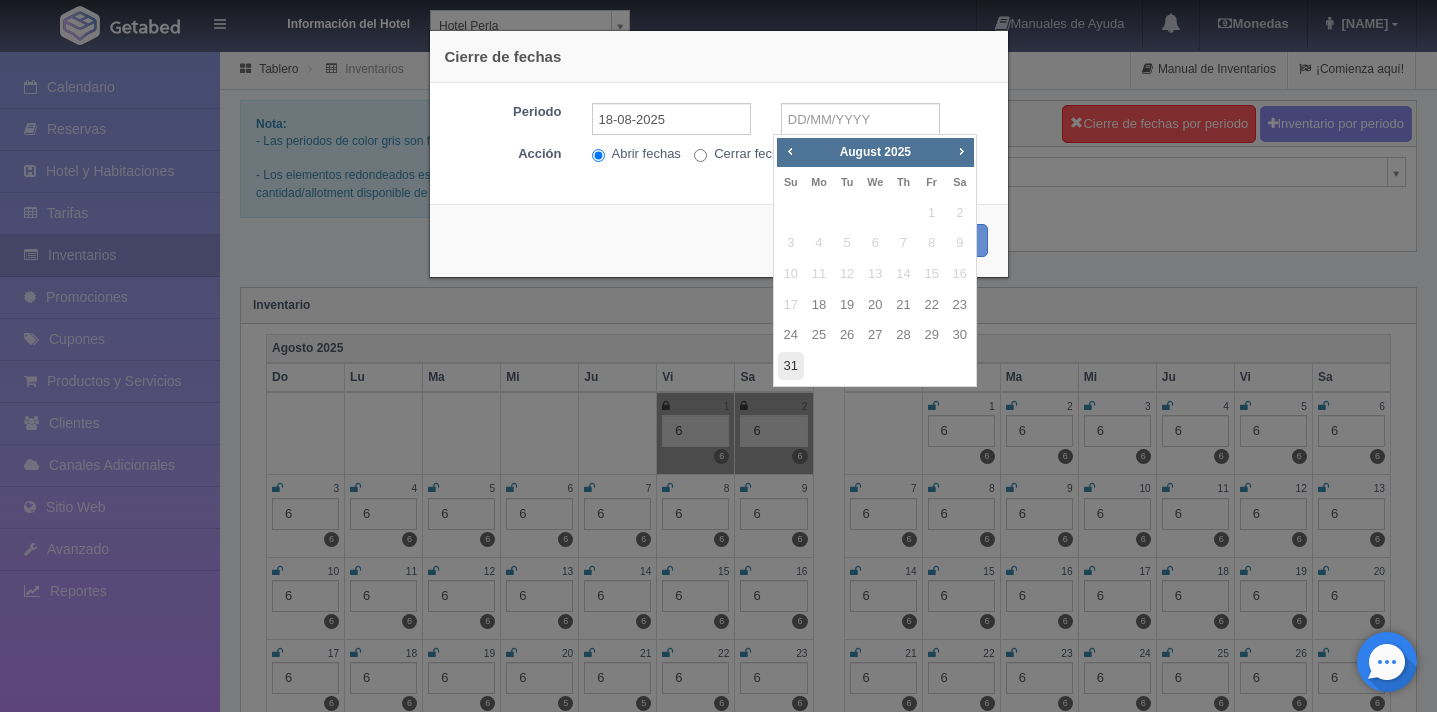 click on "31" at bounding box center (791, 366) 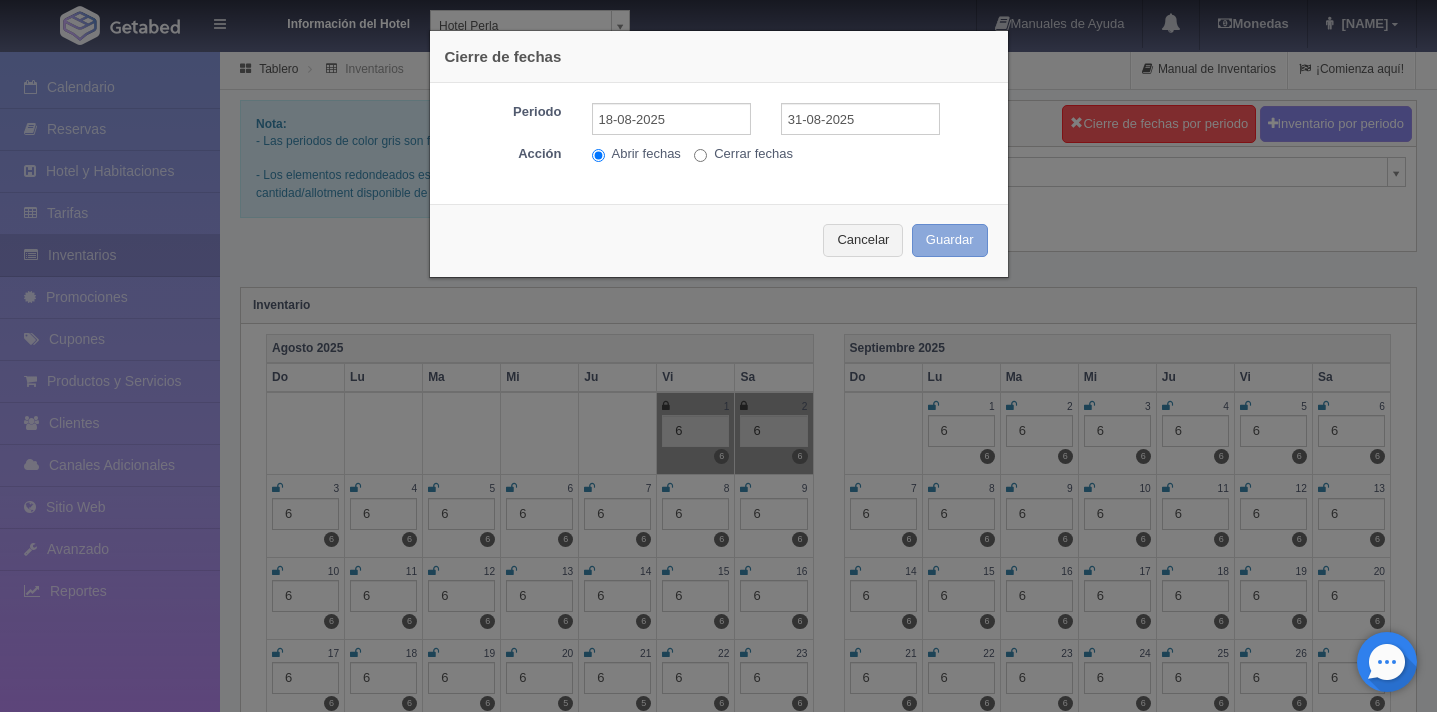 click on "Guardar" at bounding box center [950, 240] 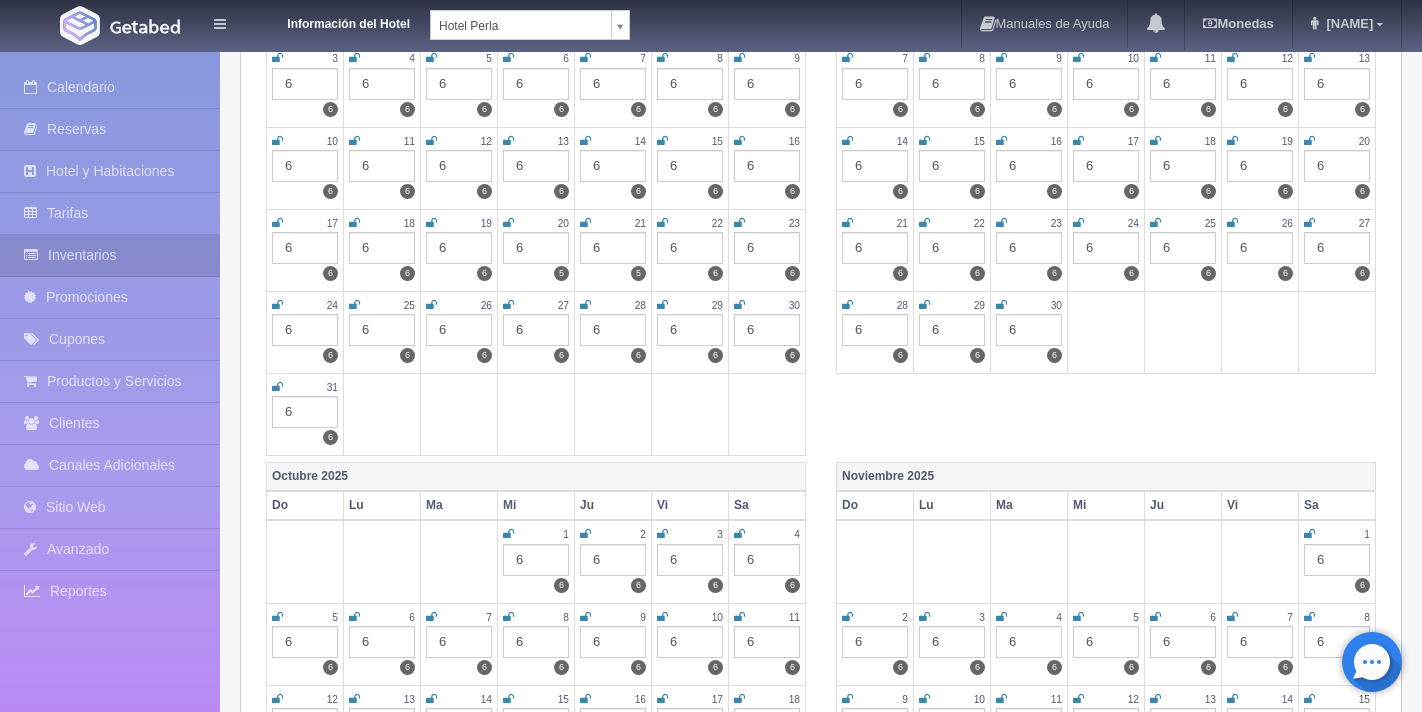 scroll, scrollTop: 0, scrollLeft: 0, axis: both 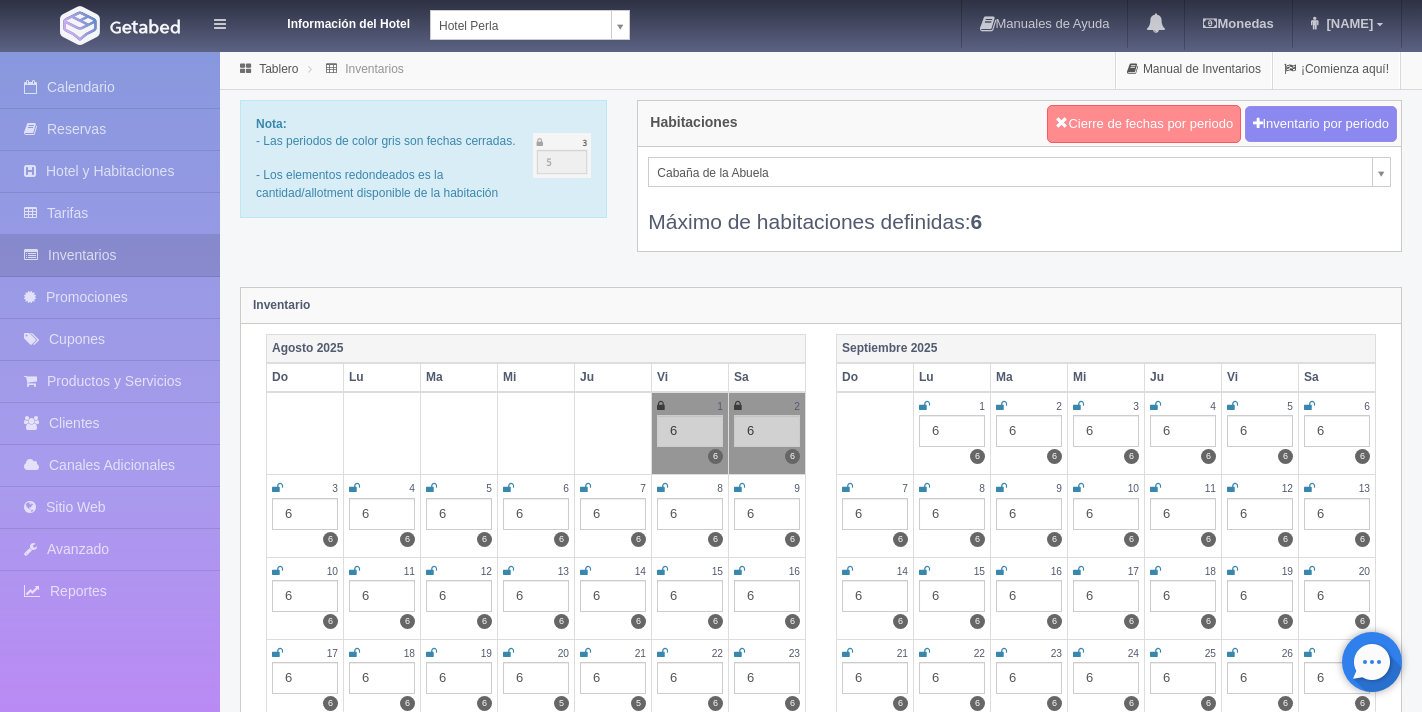 click on "Cierre de fechas por periodo" at bounding box center (1144, 124) 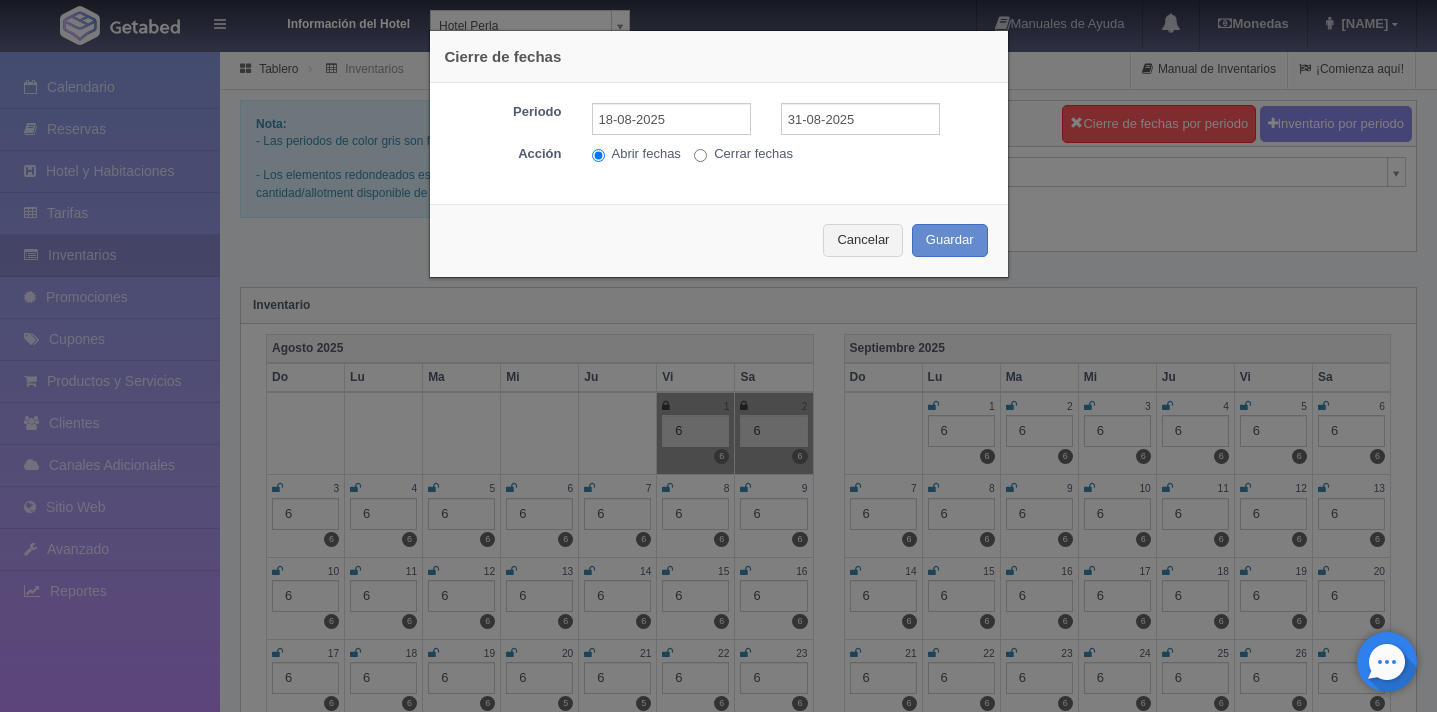 click on "Cerrar fechas" at bounding box center (700, 155) 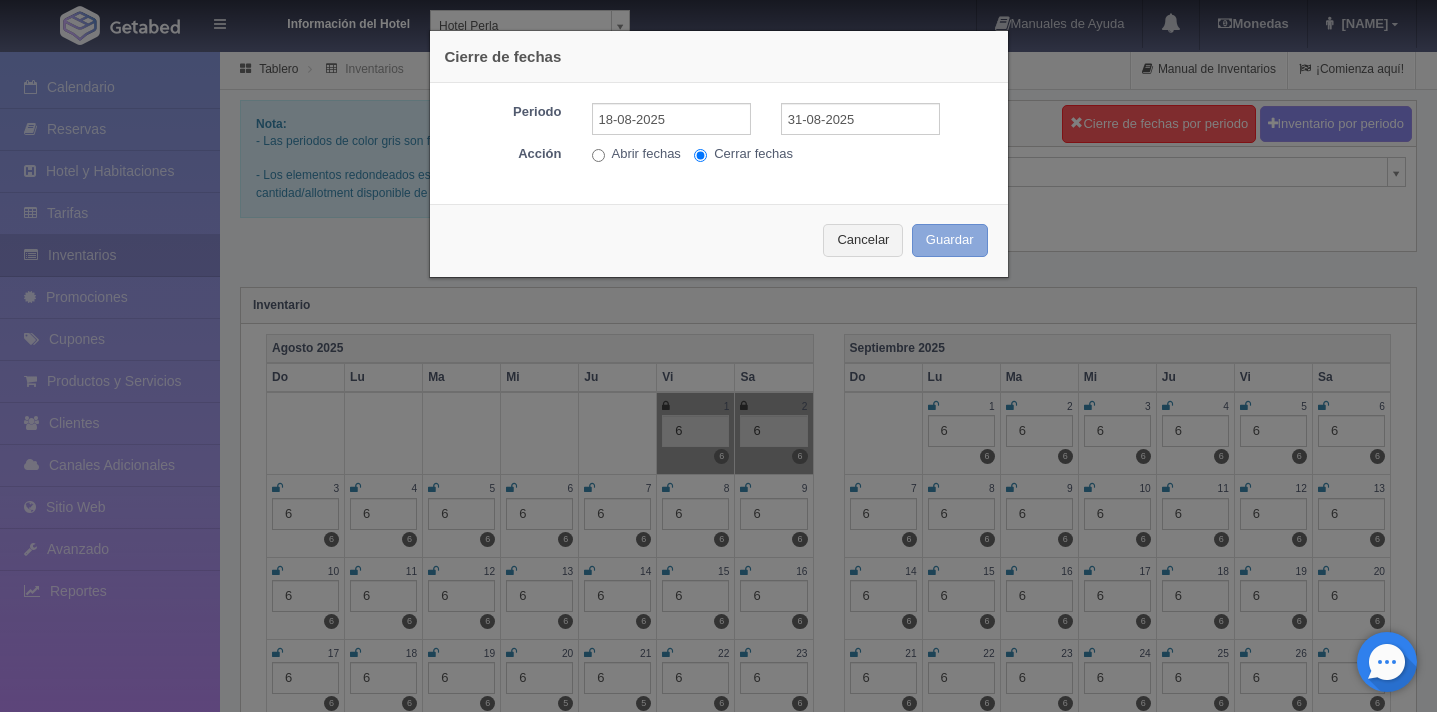 click on "Guardar" at bounding box center [950, 240] 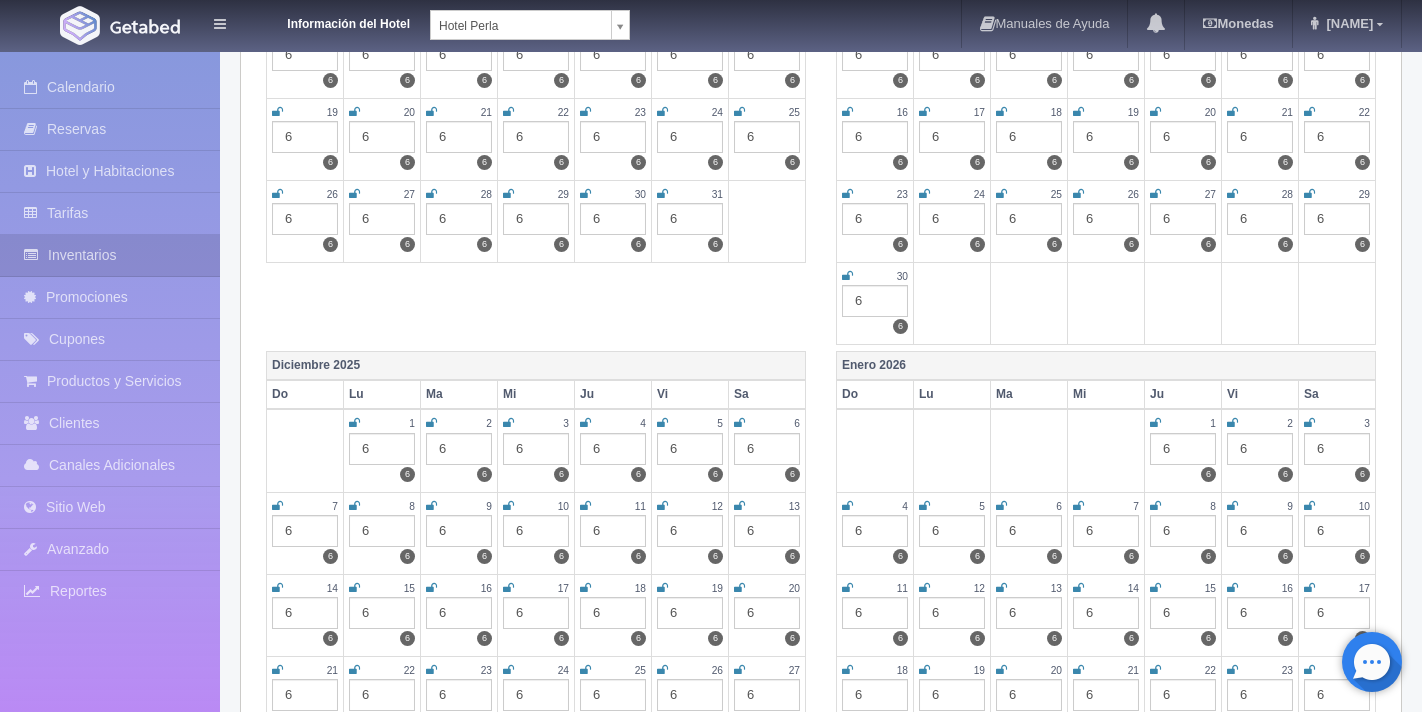 scroll, scrollTop: 969, scrollLeft: 0, axis: vertical 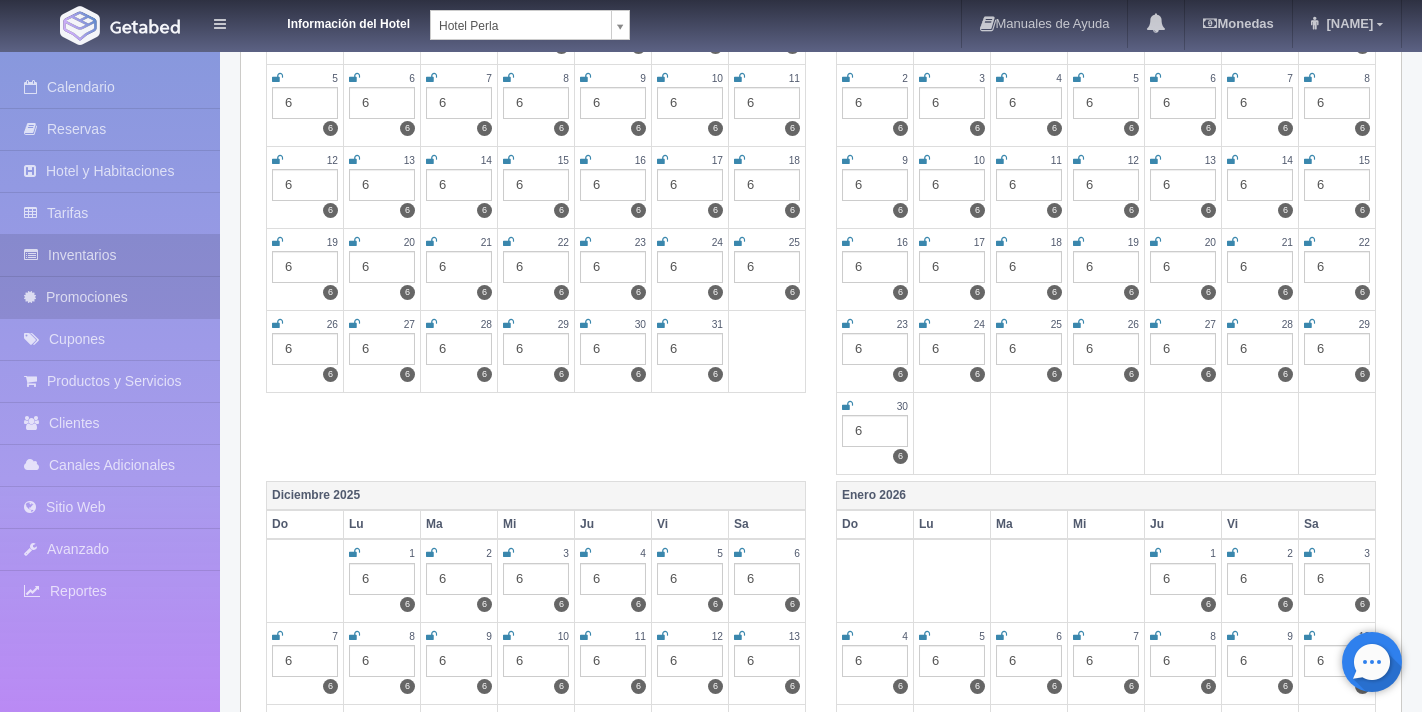 click on "Promociones" at bounding box center [110, 297] 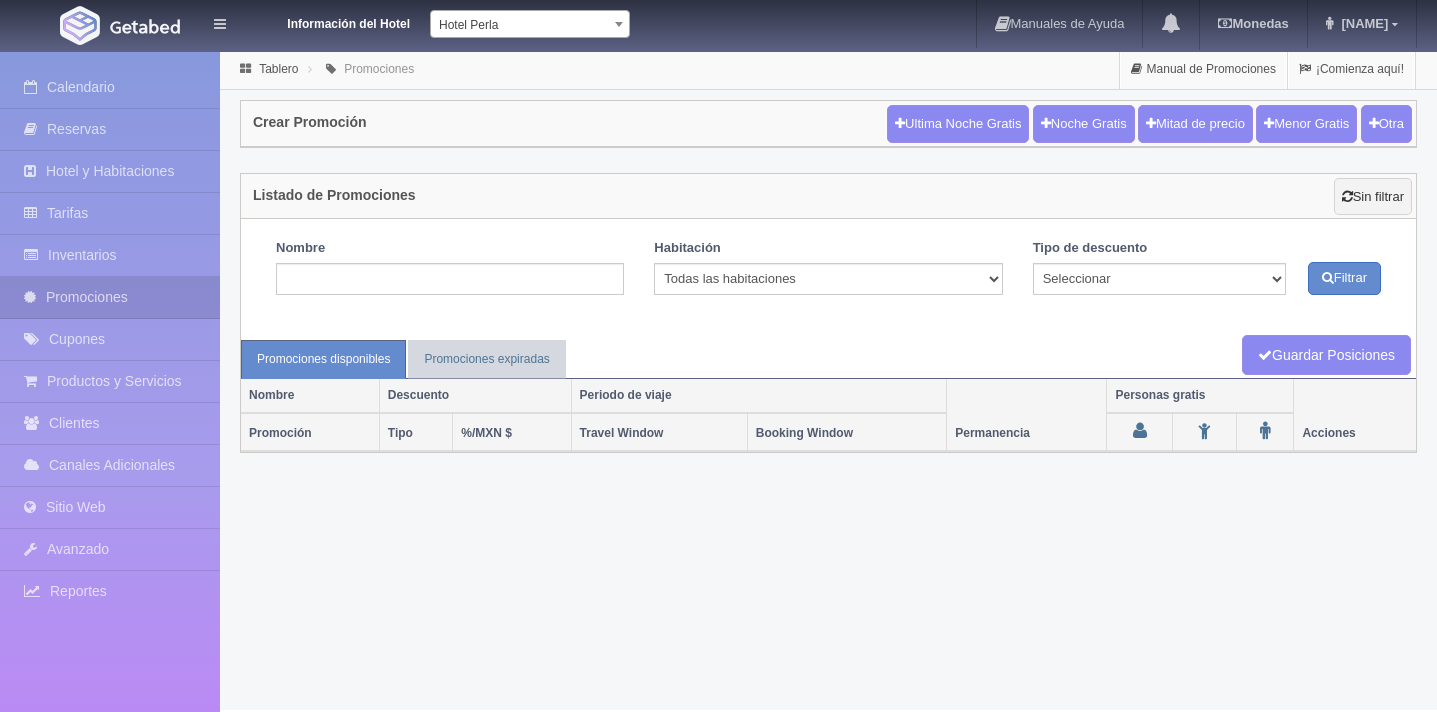 scroll, scrollTop: 0, scrollLeft: 0, axis: both 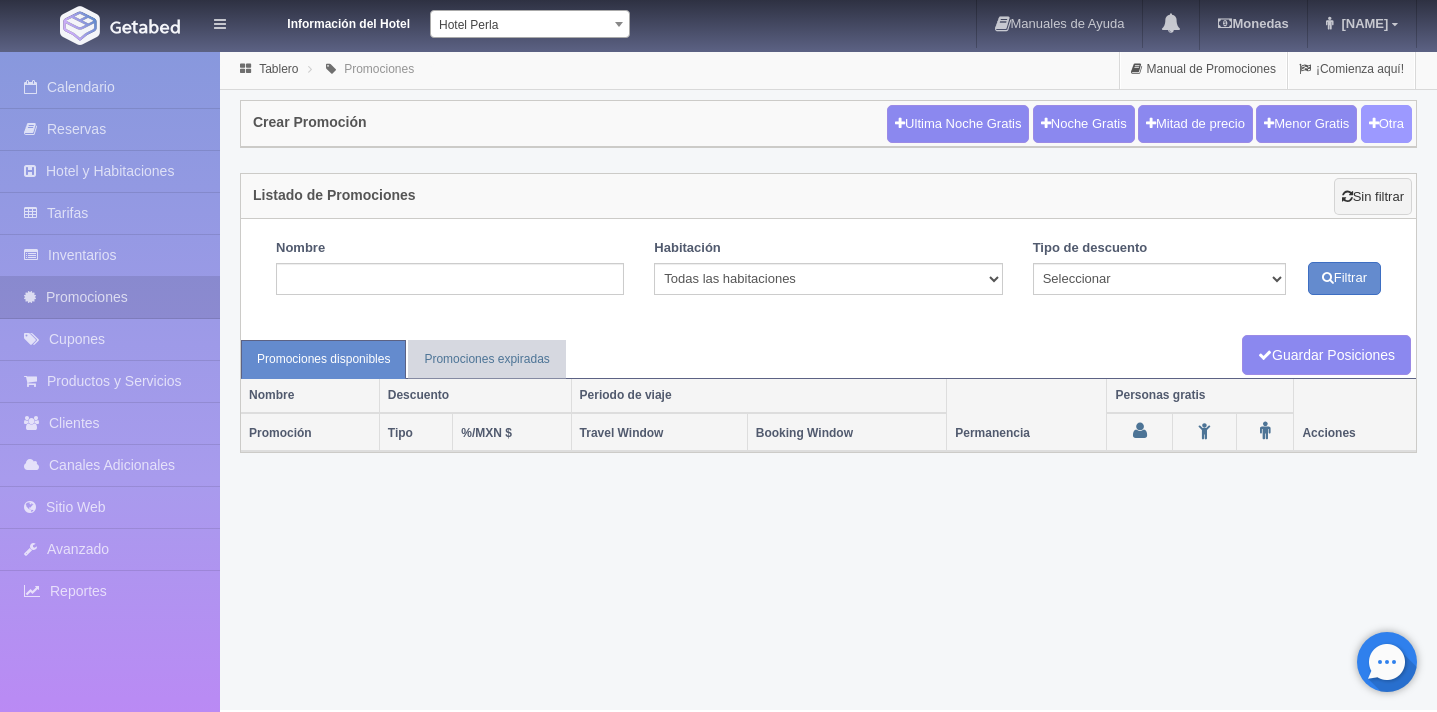 click on "Otra" at bounding box center (1386, 124) 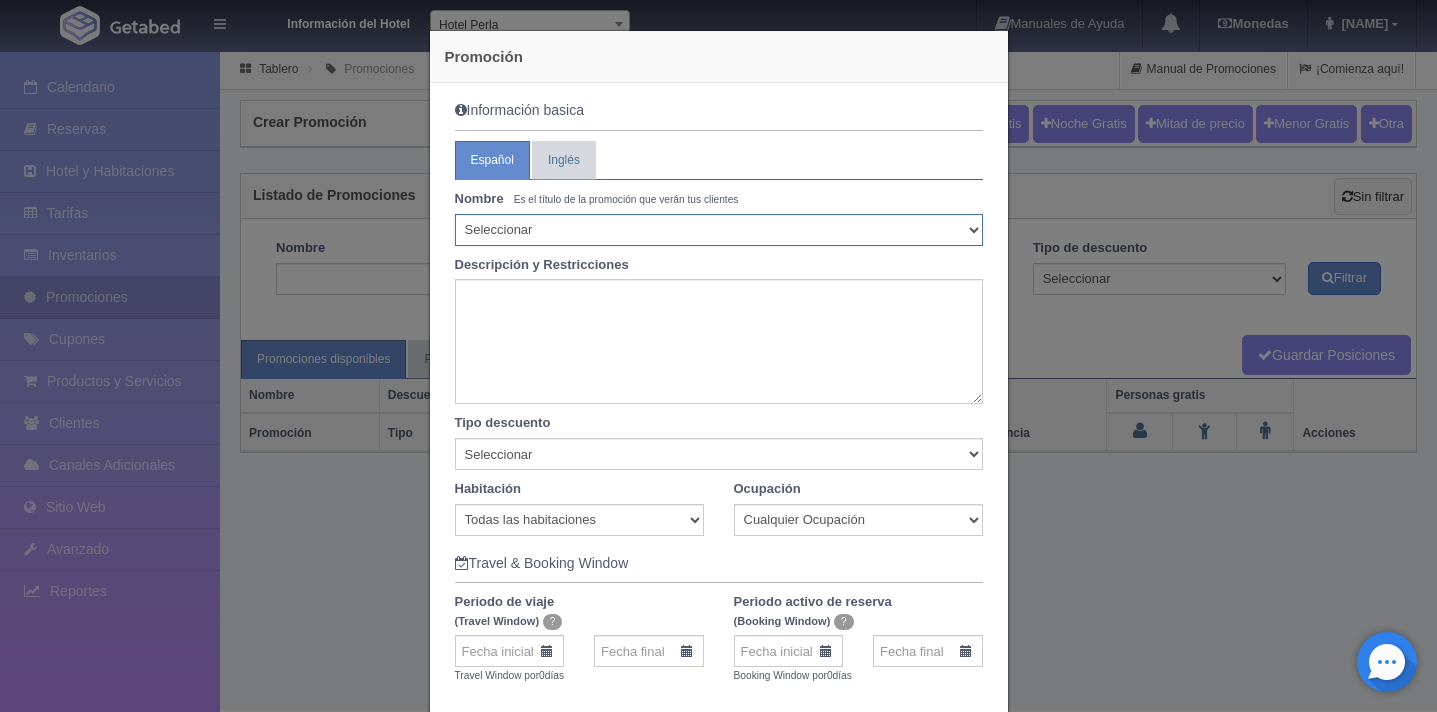 click on "Seleccionar 10% de descuento 15% de descuento 15% de descuento y 2 menores gratis 20% de descuento 20% de descuento y 2 menores gratis 25% de descuento 25% de descuento y 2 menores gratis 30% de descuento 30% de descuento y 2 menores gratis 30% de descuento más desayuno americano 32% de descuento 33% de descuento 34% de descuento 35% de descuento 35% de descuento y 2 menores gratis 36% de descuento 37% de descuento 38% de descuento 40% de descuento 40% de descuento y 2 menores gratis 40% de descuento y desayuno americano gratis 41% de descuento 42% de descuento 43% de descuento 44% de descuento 45% de descuento 45% de descuento y 2 menores gratis 46% de descuento 46% de descuento y un menores gratis 47% de descuento 48% de descuento 49% de descuento 50% de descuento 50% de descuento y 2 menores gratis 50% de descuento y desayuno continental 55% de descuento 55% de descuento y 2 menores gratis 57% de descuento 60% de descuento 60% de descuento y 2 menores gratis 65% de descuento 70% de descuento Acapulcazo" at bounding box center [719, 230] 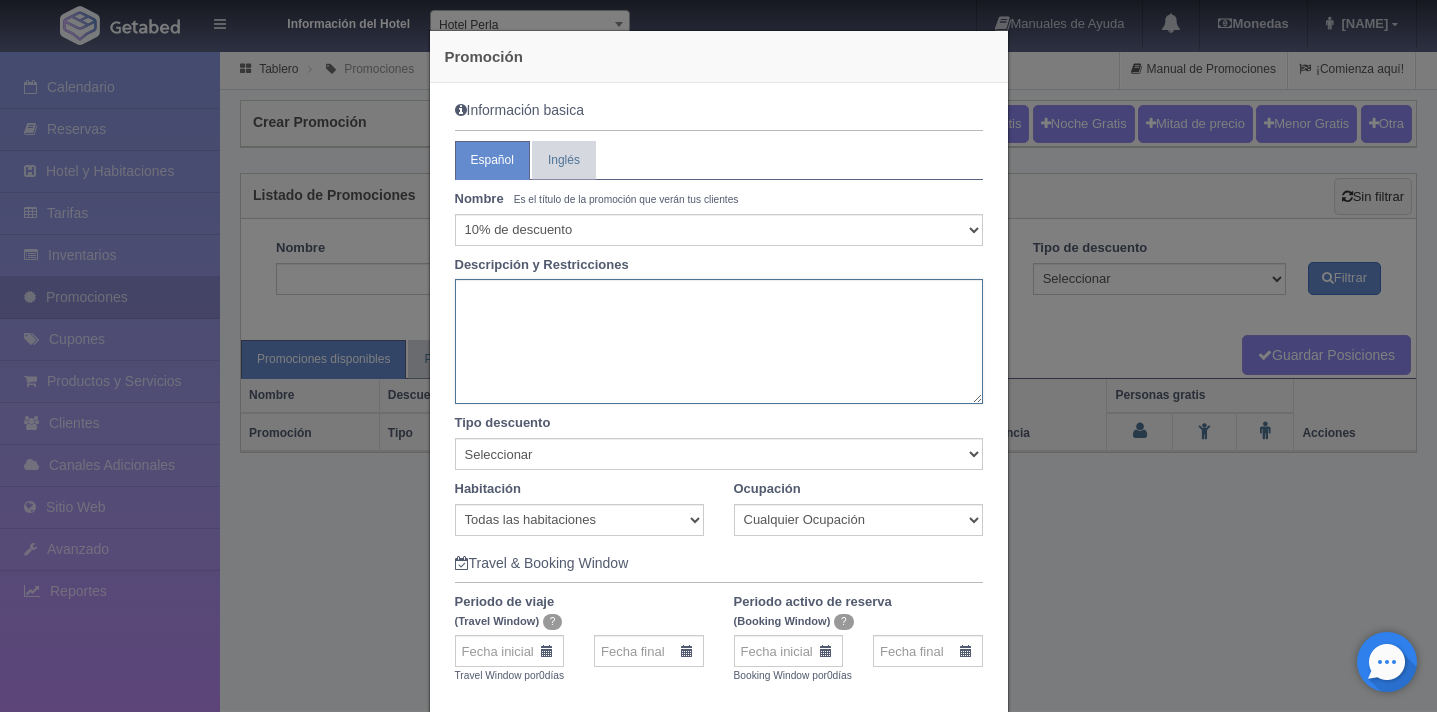 click at bounding box center [719, 341] 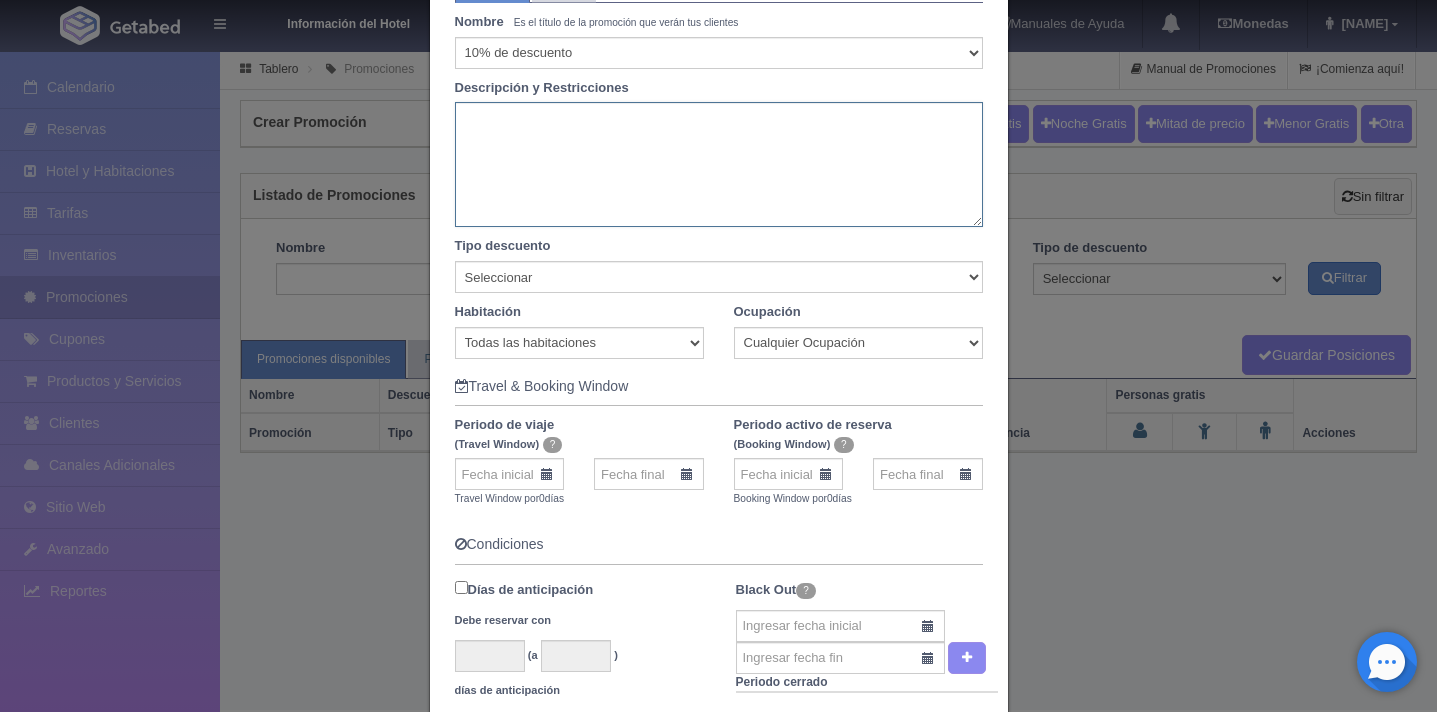 scroll, scrollTop: 189, scrollLeft: 0, axis: vertical 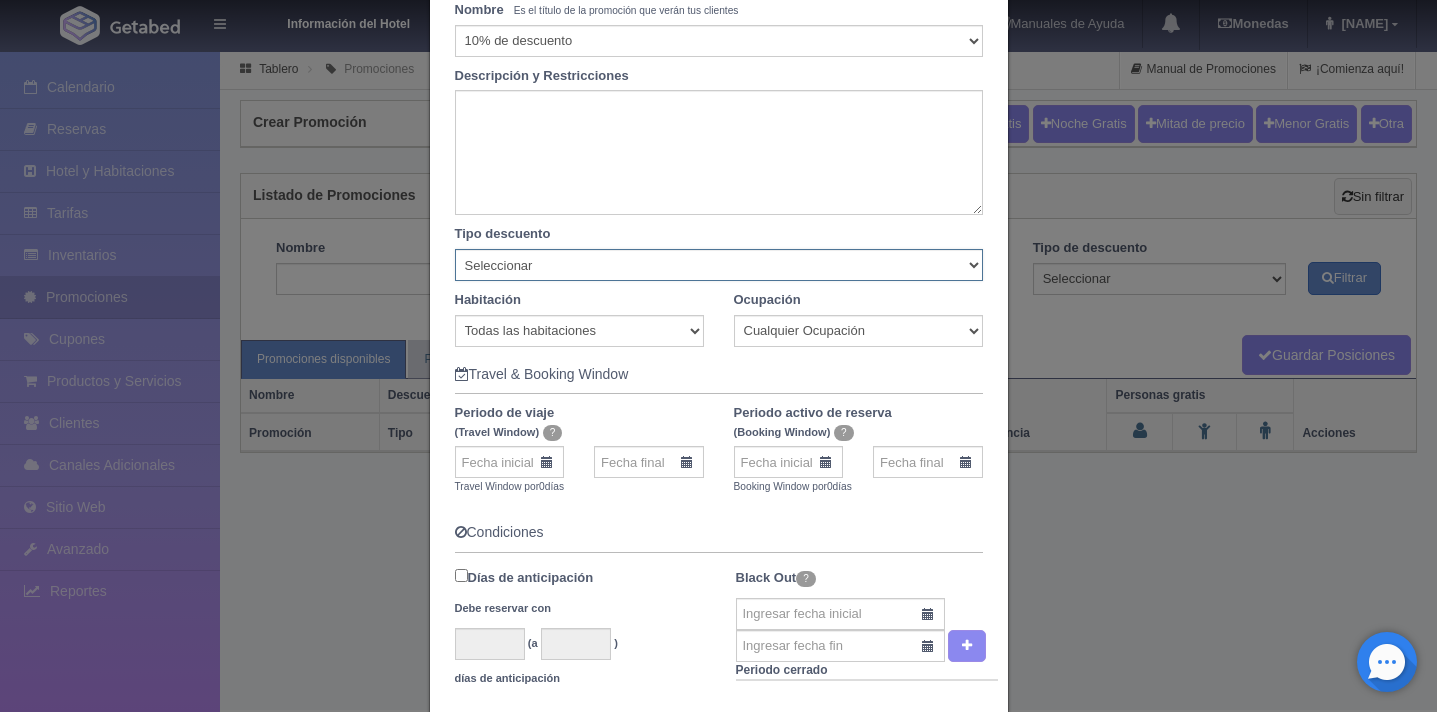 click on "Seleccionar
Noche gratis
Última Noche
General" at bounding box center (719, 265) 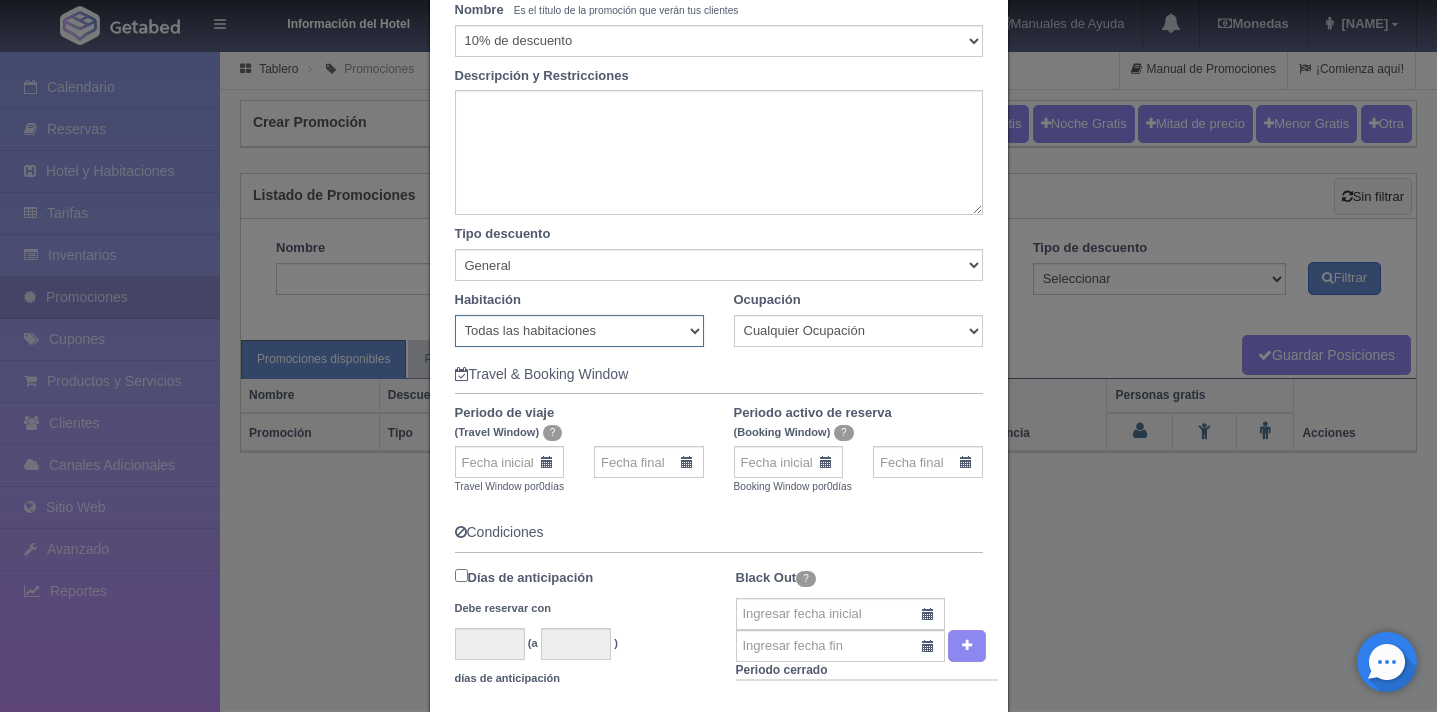 click on "Todas las habitaciones
Cabaña de la Abuela
Cabaña de la Barranca
Cabaña de las Flores
Cabaña el Roble" at bounding box center [579, 331] 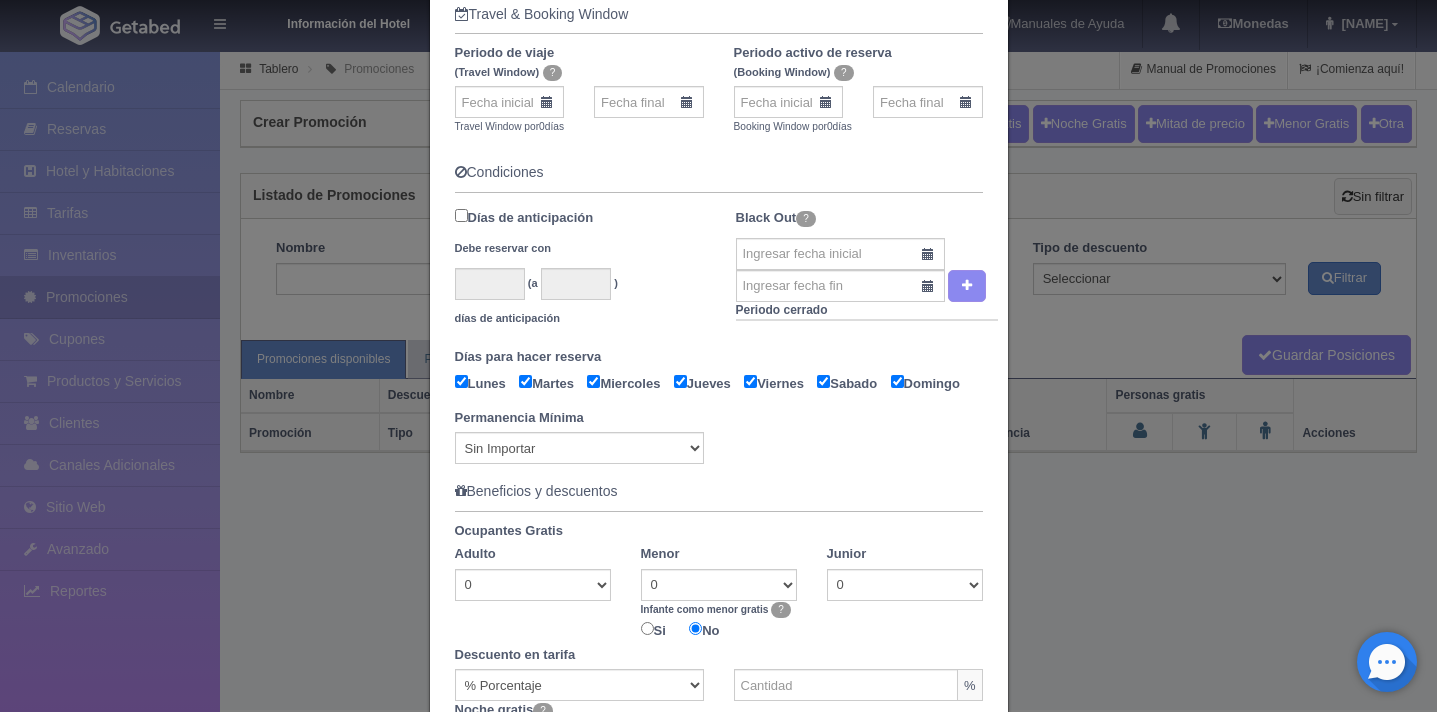 scroll, scrollTop: 546, scrollLeft: 0, axis: vertical 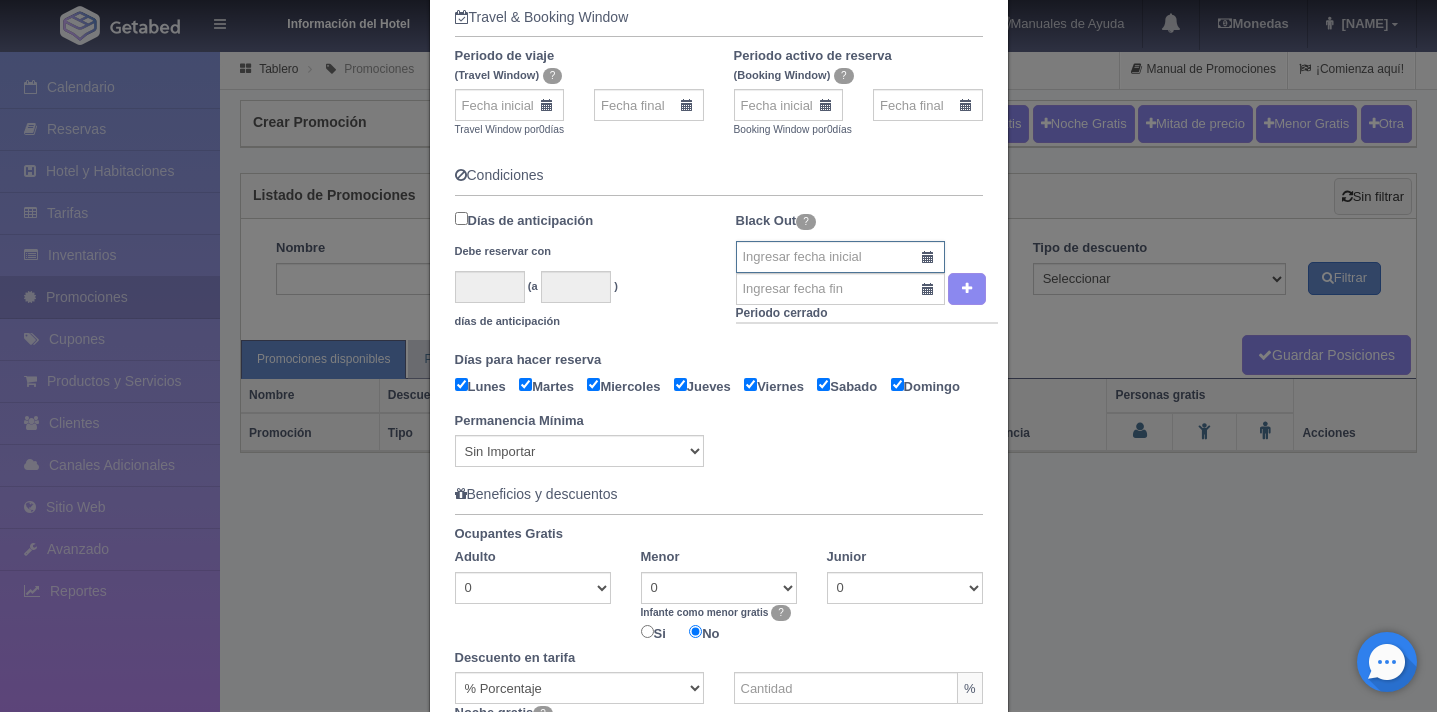 click at bounding box center (841, 257) 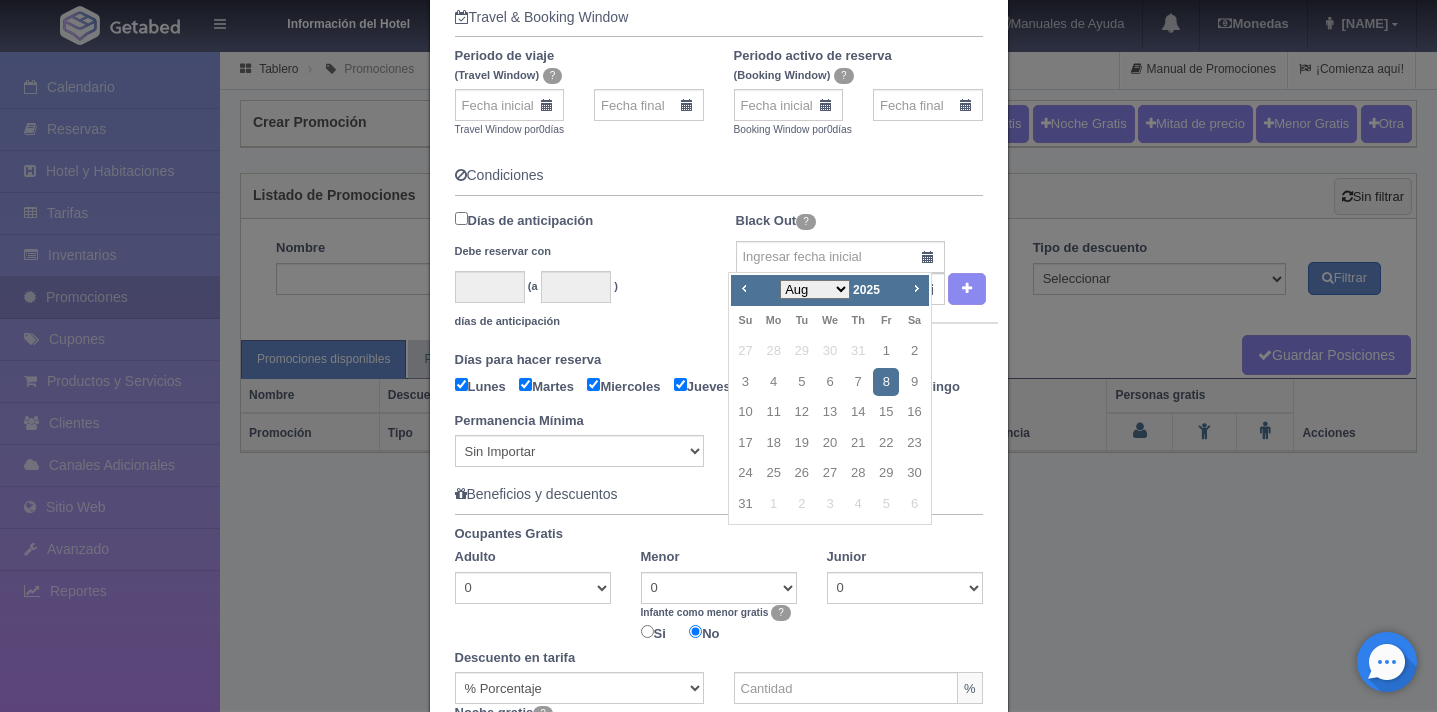 click on "Black Out  ?
Periodo cerrado" at bounding box center (867, 273) 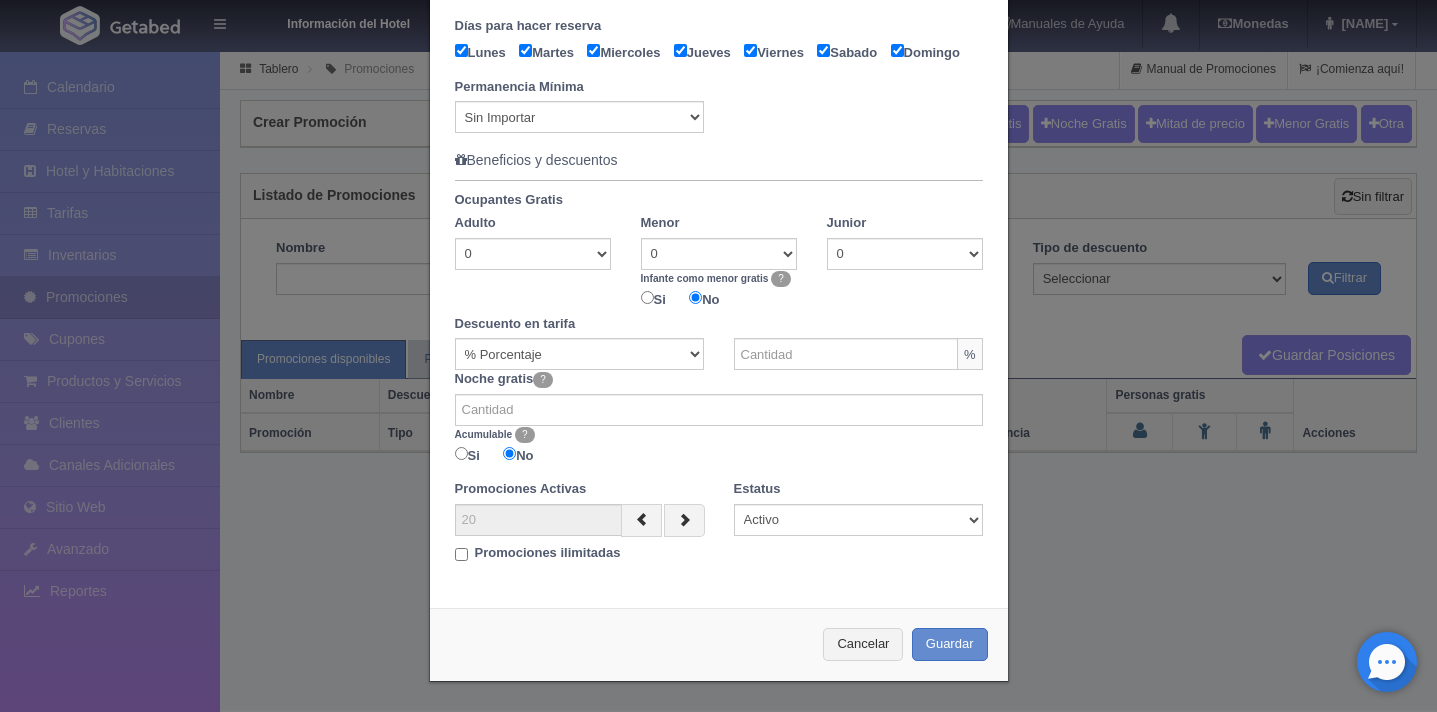 scroll, scrollTop: 903, scrollLeft: 0, axis: vertical 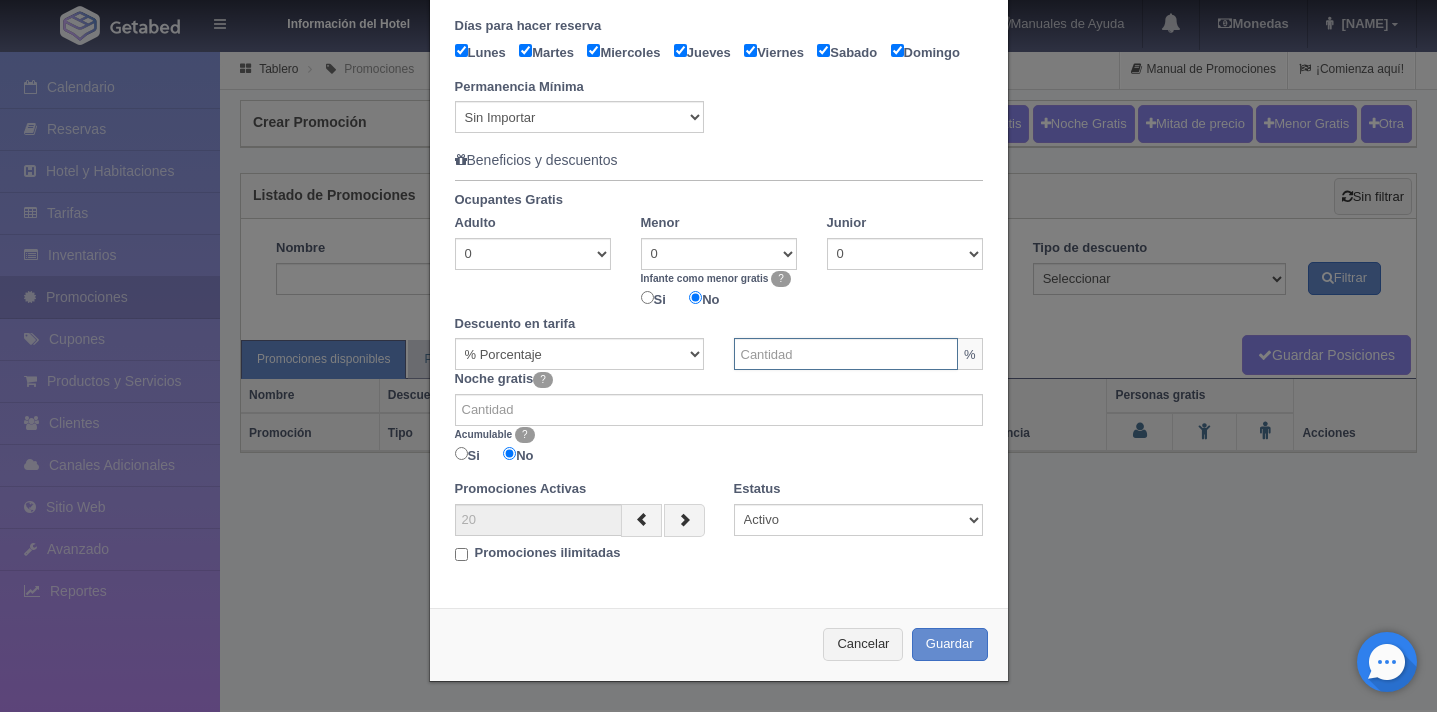 click at bounding box center (846, 354) 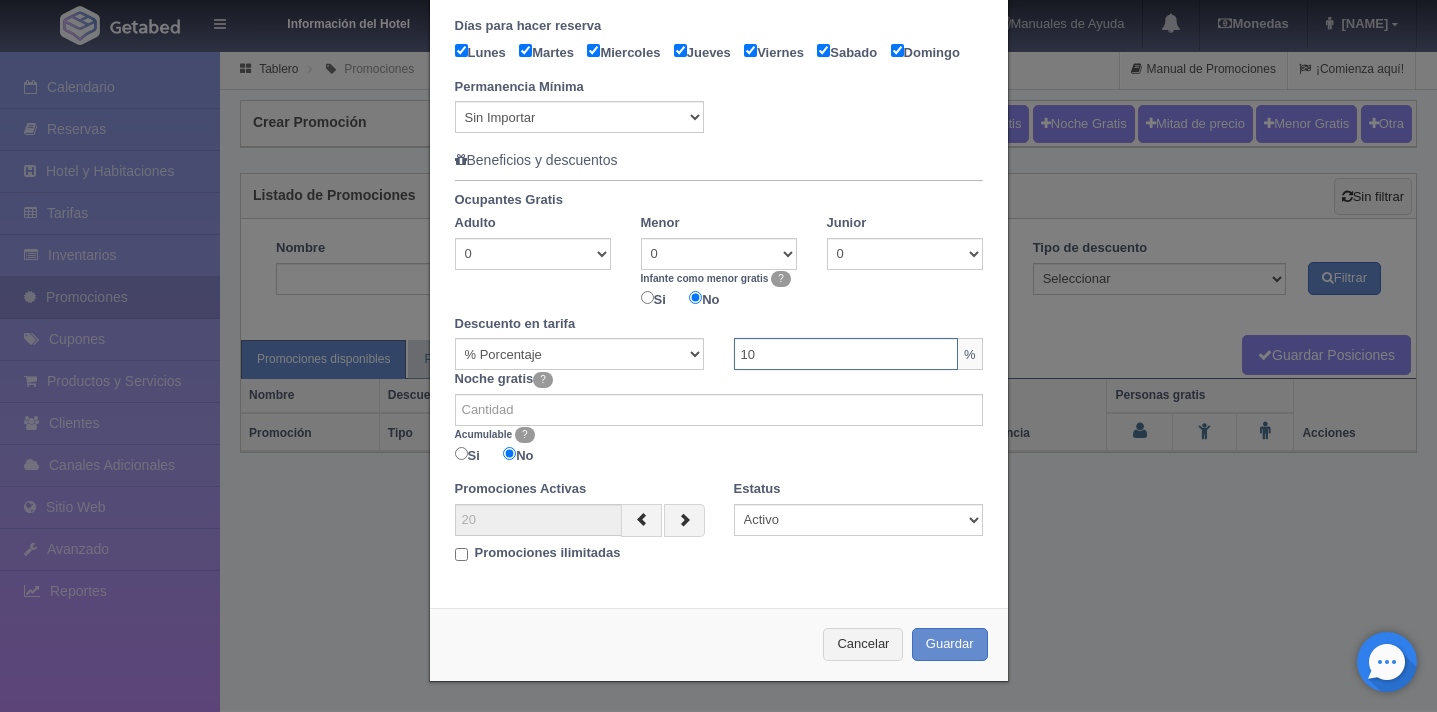 type on "10" 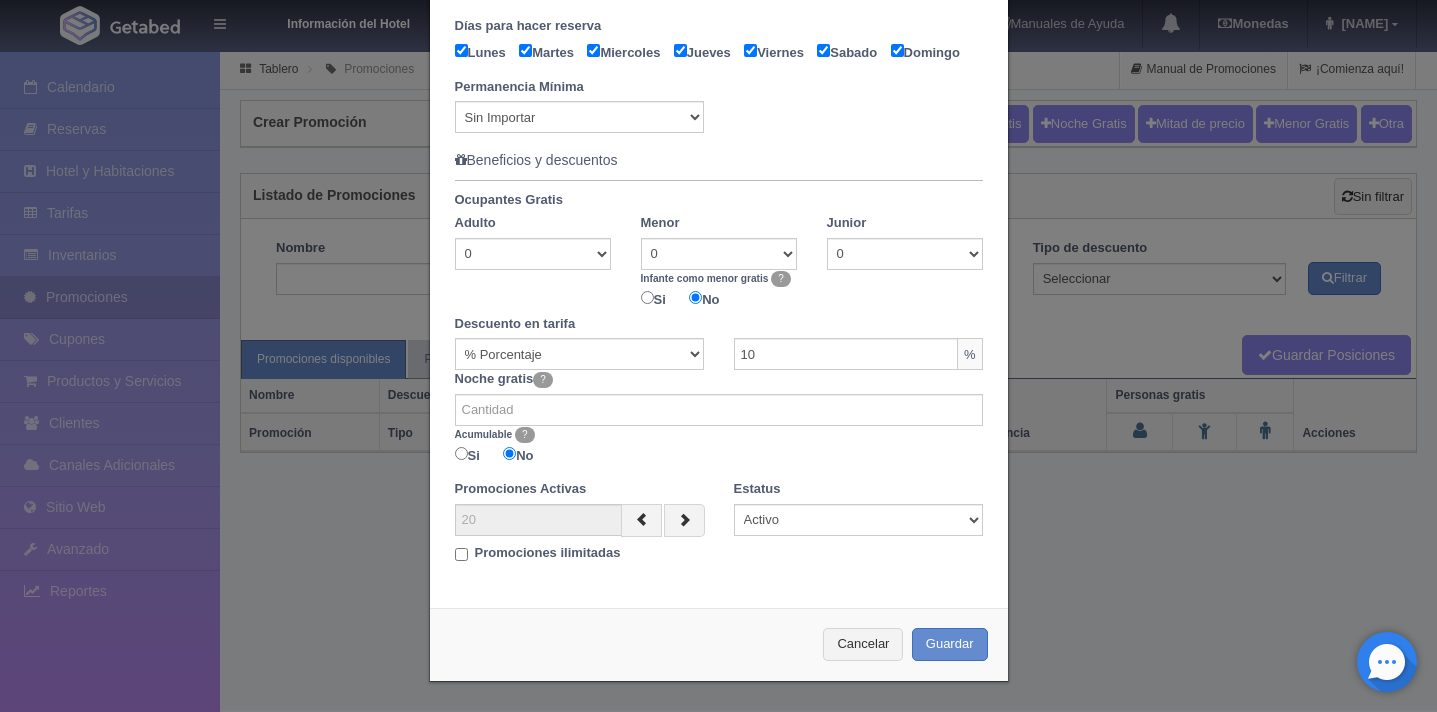 click on "Si
No" at bounding box center [719, 457] 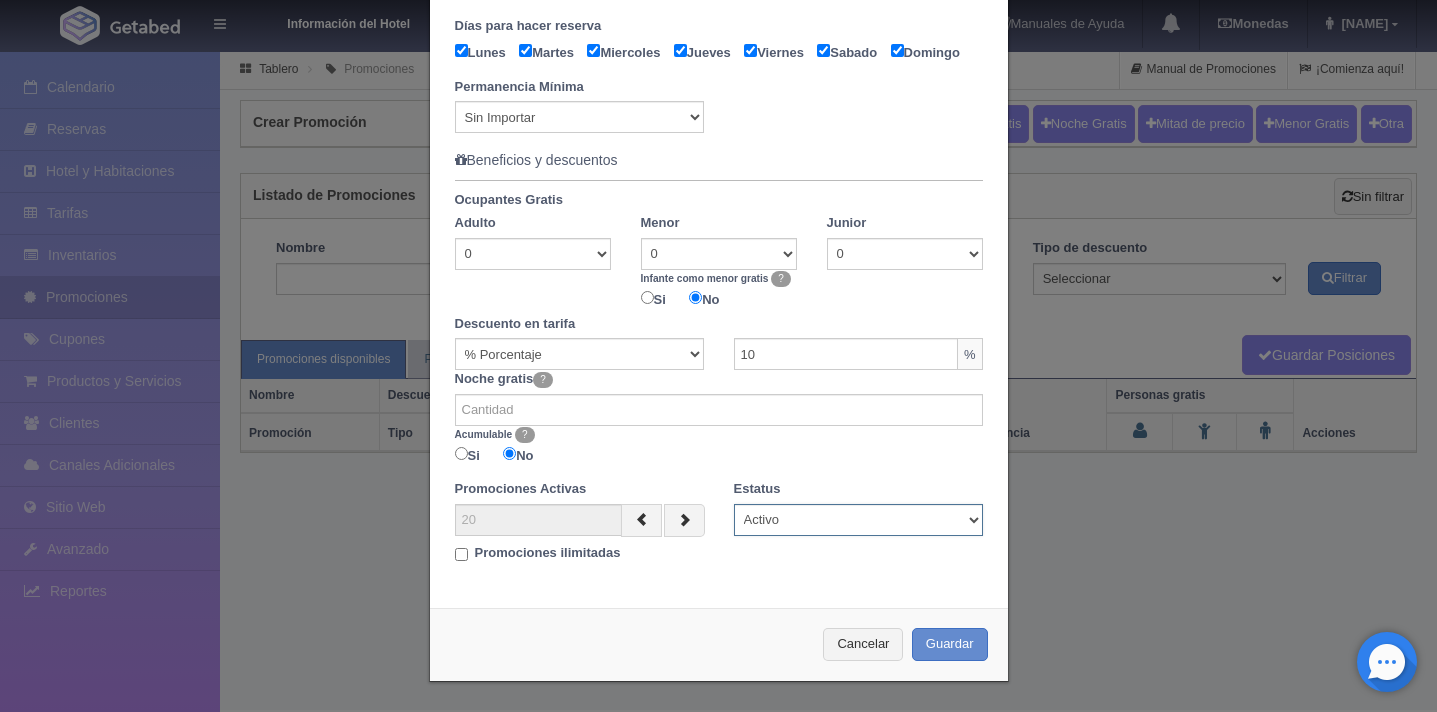 click on "Activo
Inactivo" at bounding box center (858, 520) 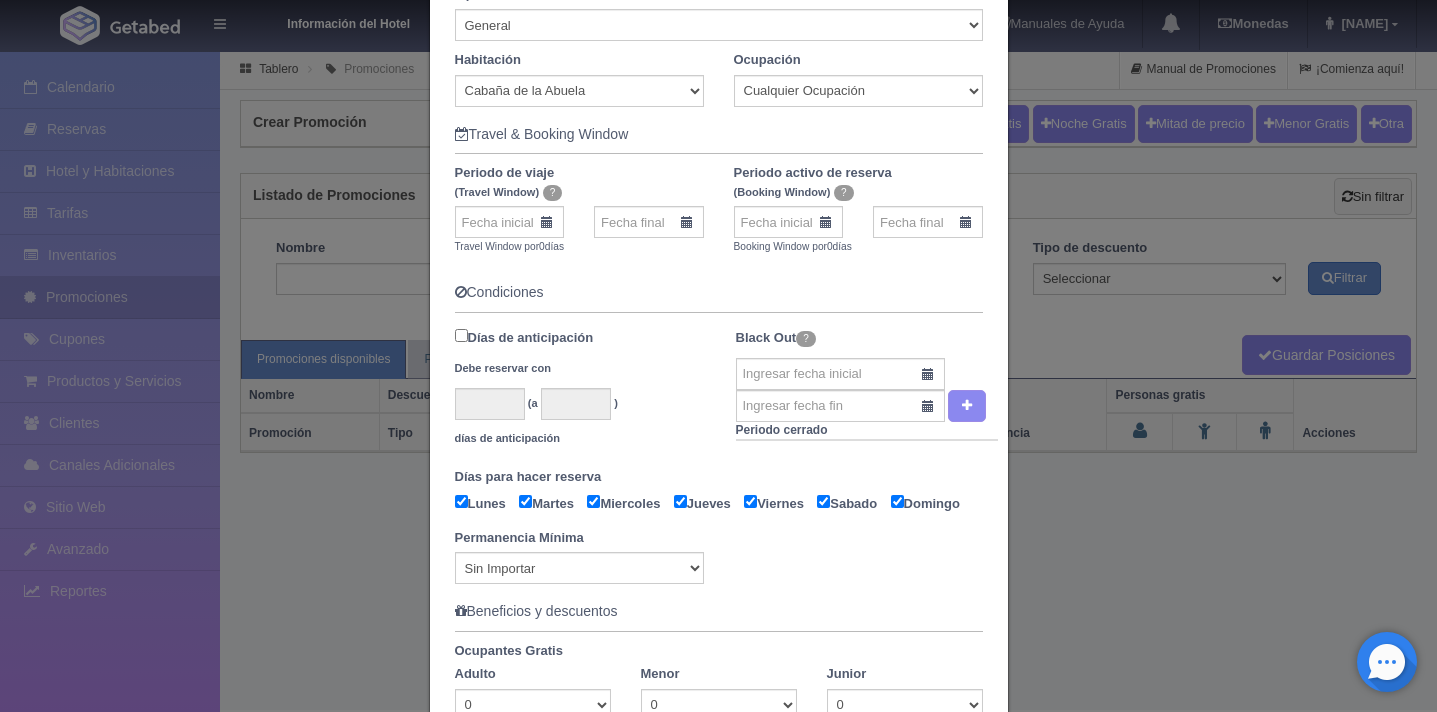 scroll, scrollTop: 337, scrollLeft: 0, axis: vertical 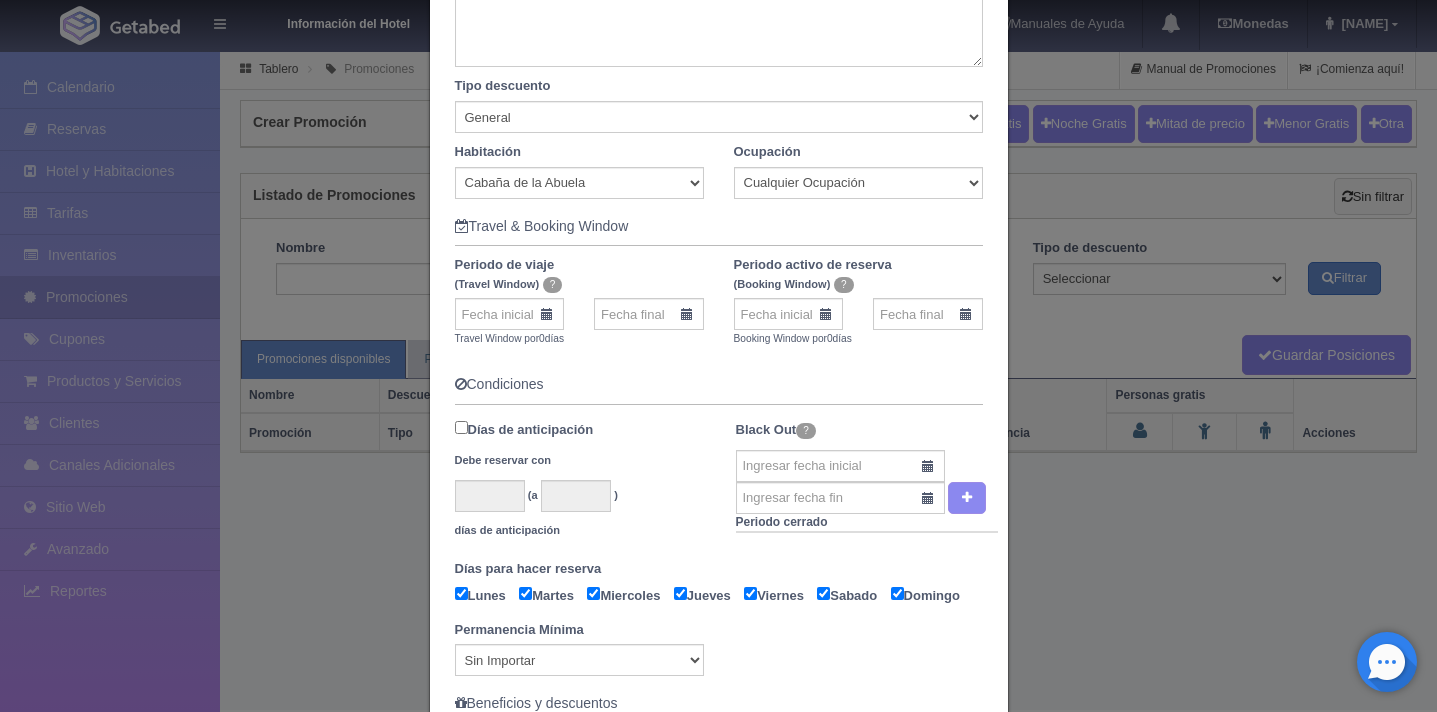 click on "Promoción
Información basica
Español
Inglés
Nombre     Es el título de la promoción que verán tus clientes
Seleccionar 10% de descuento 15% de descuento 15% de descuento y 2 menores gratis 20% de descuento 20% de descuento y 2 menores gratis 25% de descuento 25% de descuento y 2 menores gratis 30% de descuento 30% de descuento y 2 menores gratis 30% de descuento más desayuno americano 32% de descuento 33% de descuento 34% de descuento 35% de descuento 35% de descuento y 2 menores gratis 36% de descuento 37% de descuento 38% de descuento 40% de descuento 40% de descuento y 2 menores gratis 40% de descuento y desayuno americano gratis 41% de descuento 42% de descuento 43% de descuento 44% de descuento Pascua" at bounding box center [718, 356] 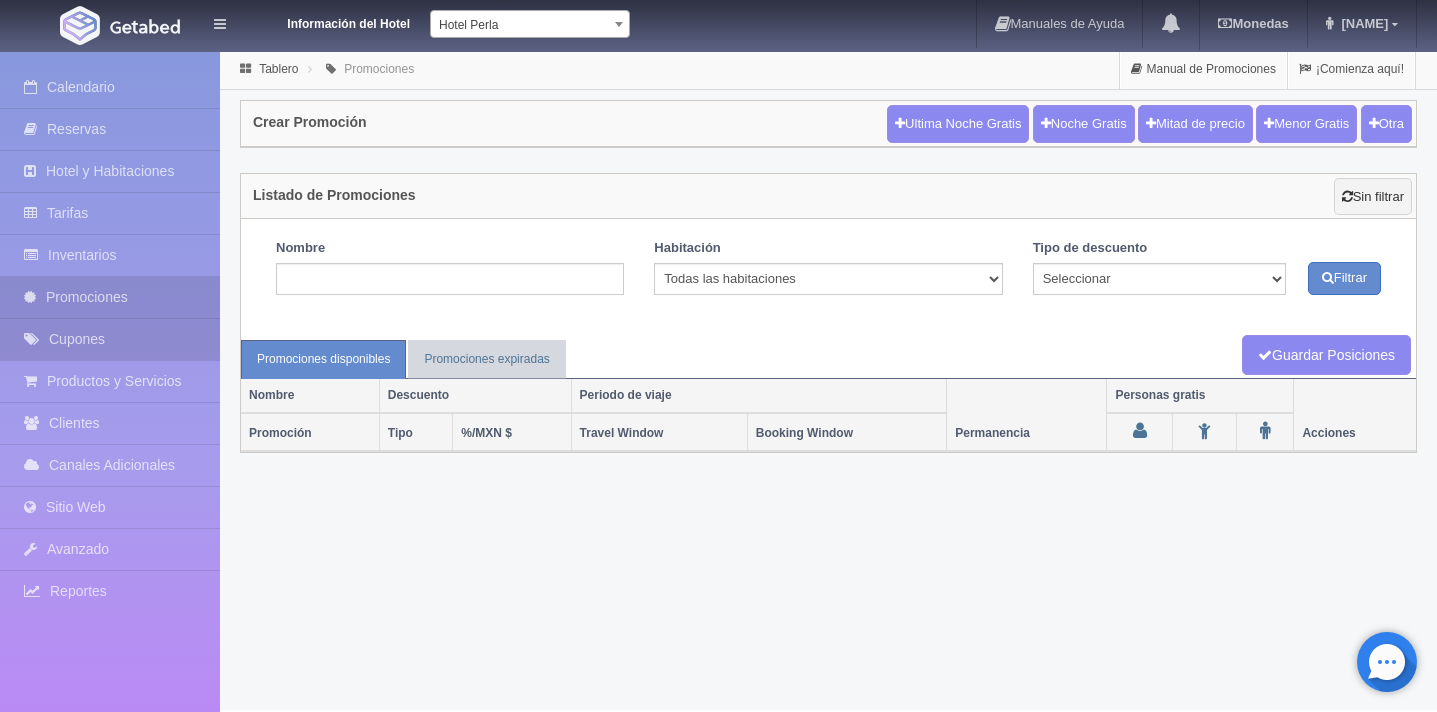 click on "Cupones" at bounding box center (110, 339) 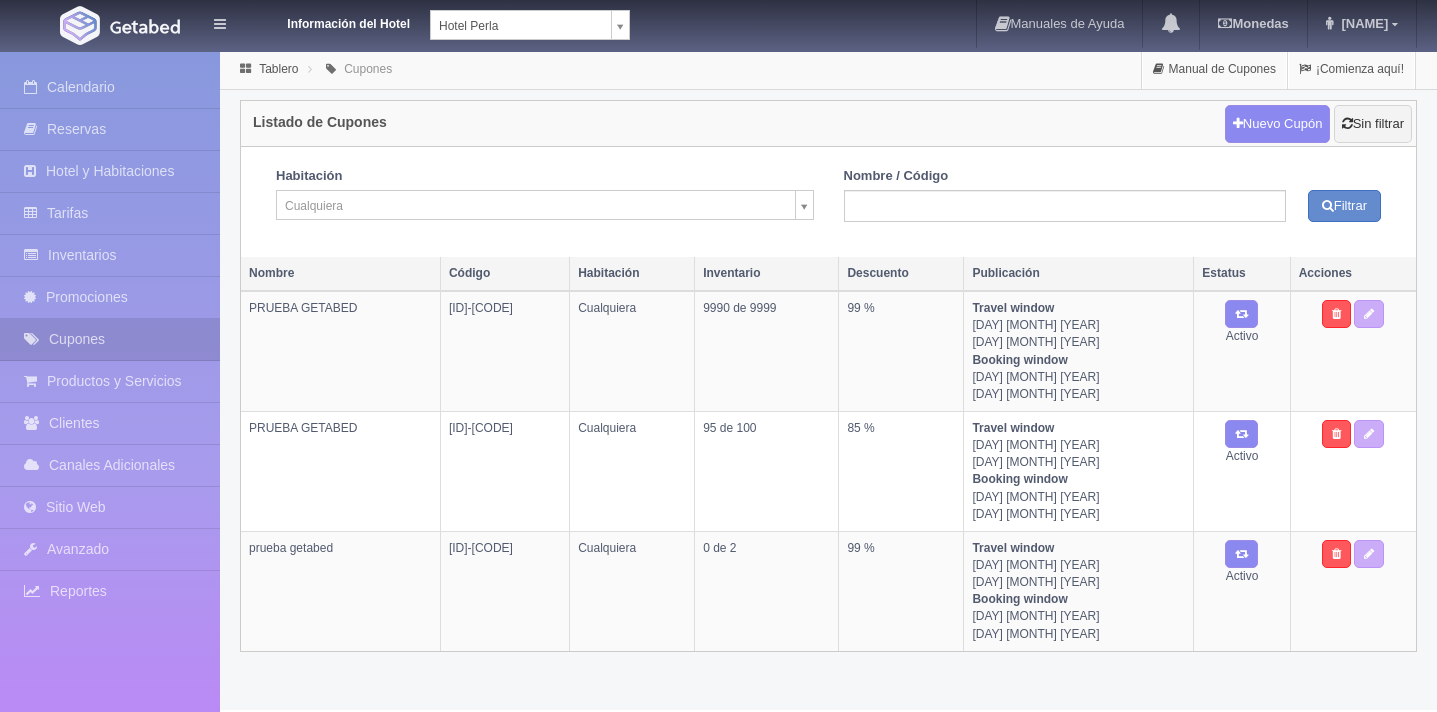 scroll, scrollTop: 0, scrollLeft: 0, axis: both 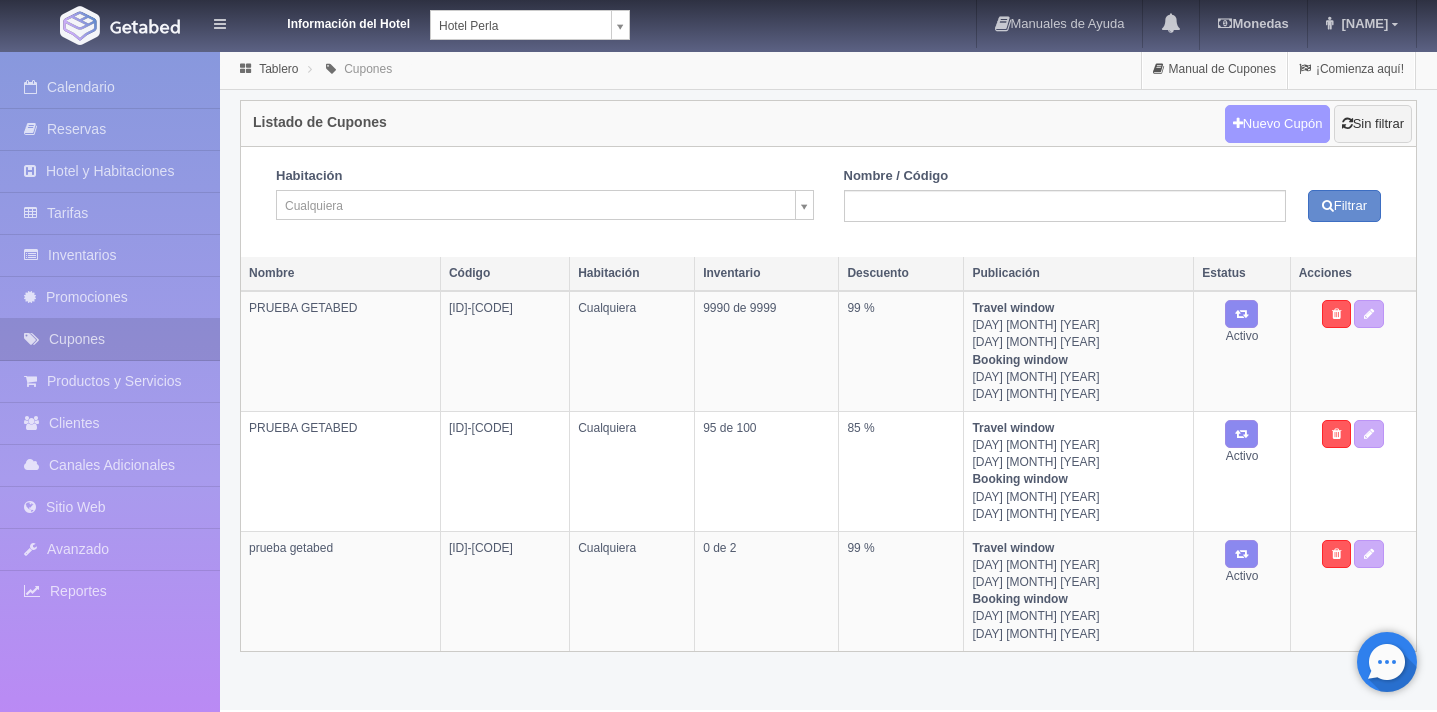 click at bounding box center [1238, 123] 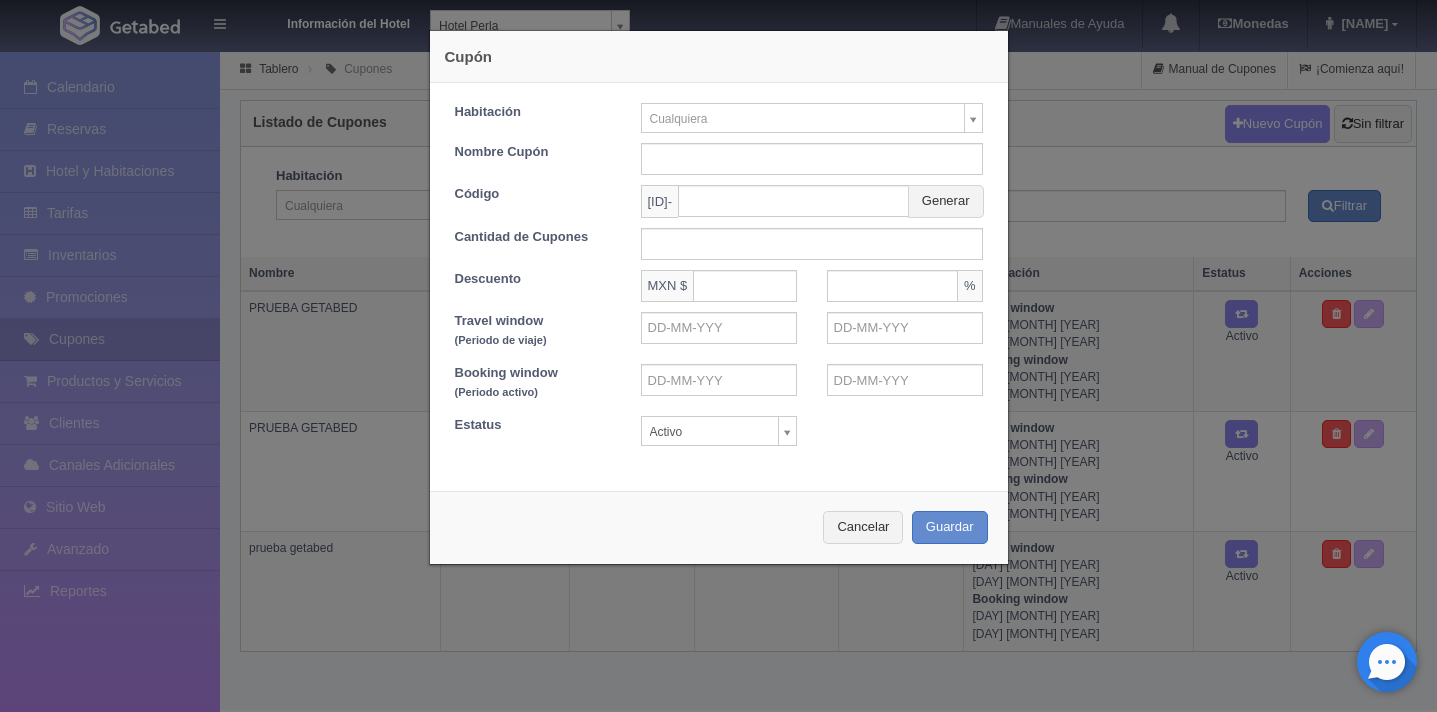 click on "Información del Hotel
Hotel Perla
Hotel Tiburón
Hotel Perla
Hotel Gema
Hotel Aguamarina
Hotel Zafiro
Manuales de Ayuda
Actualizaciones recientes
Monedas
Tipo de cambio/moneda MXN
1 MXN
=
0.051285							USD
1 MXN
=
0.005157							COP
1 MXN
=
0.028493							CRC" at bounding box center (718, 380) 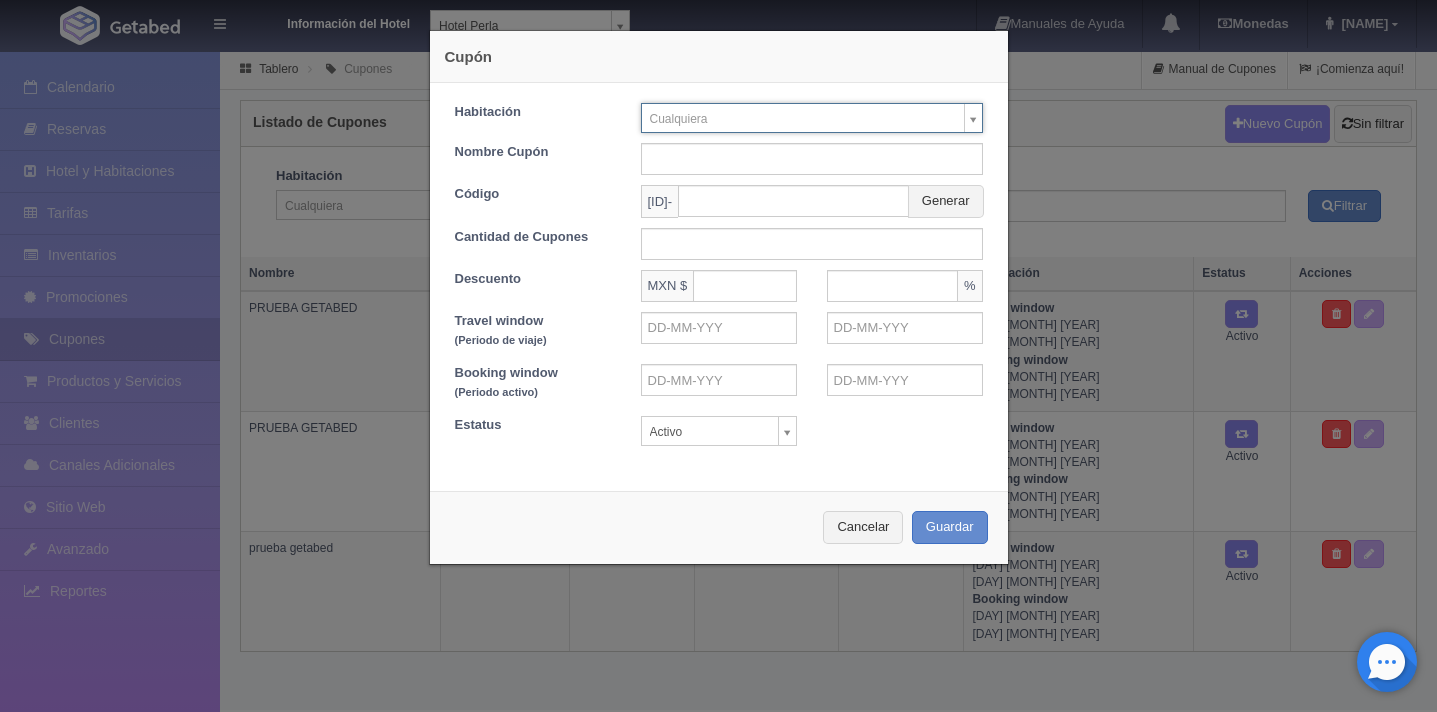 click on "Información del Hotel
Hotel Perla
Hotel Tiburón
Hotel Perla
Hotel Gema
Hotel Aguamarina
Hotel Zafiro
Manuales de Ayuda
Actualizaciones recientes
Monedas
Tipo de cambio/moneda MXN
1 MXN
=
0.051285							USD
1 MXN
=
0.005157							COP
1 MXN
=
0.028493							CRC" at bounding box center (718, 380) 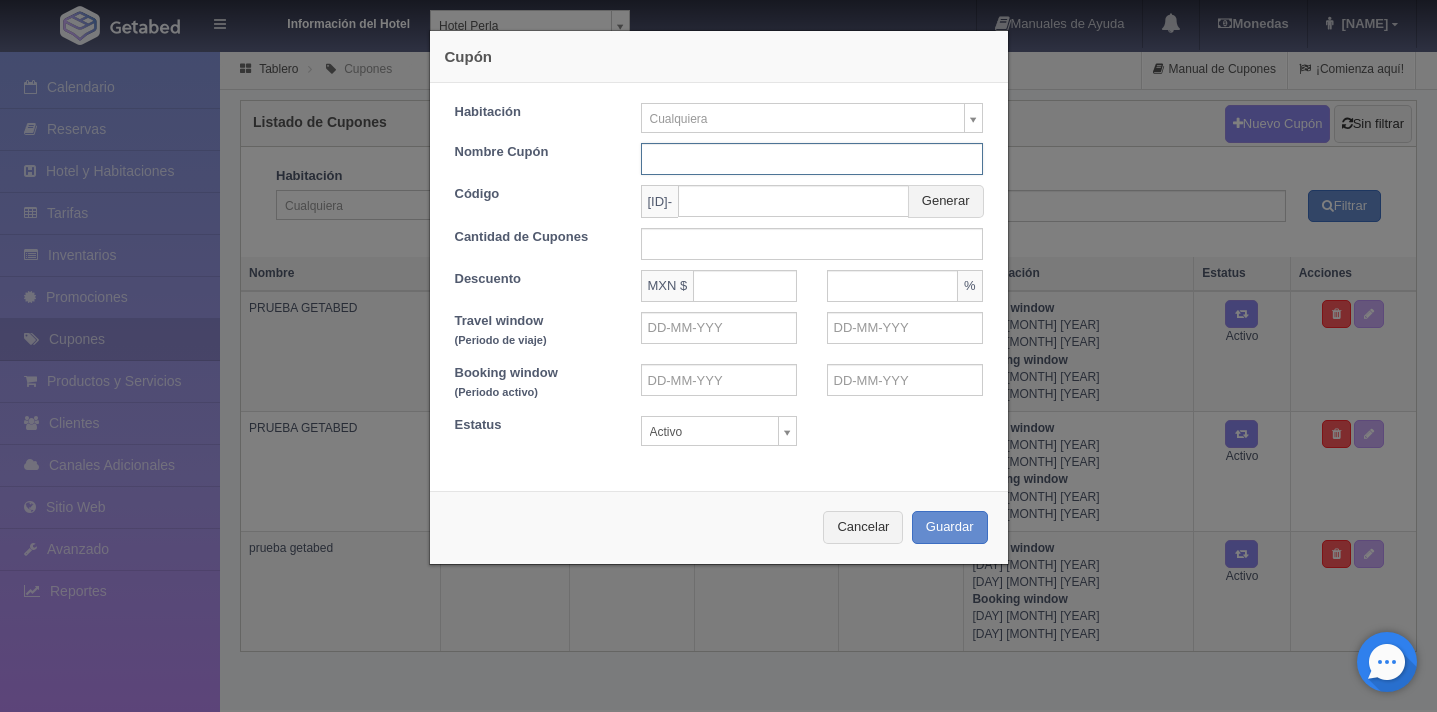 click at bounding box center (812, 159) 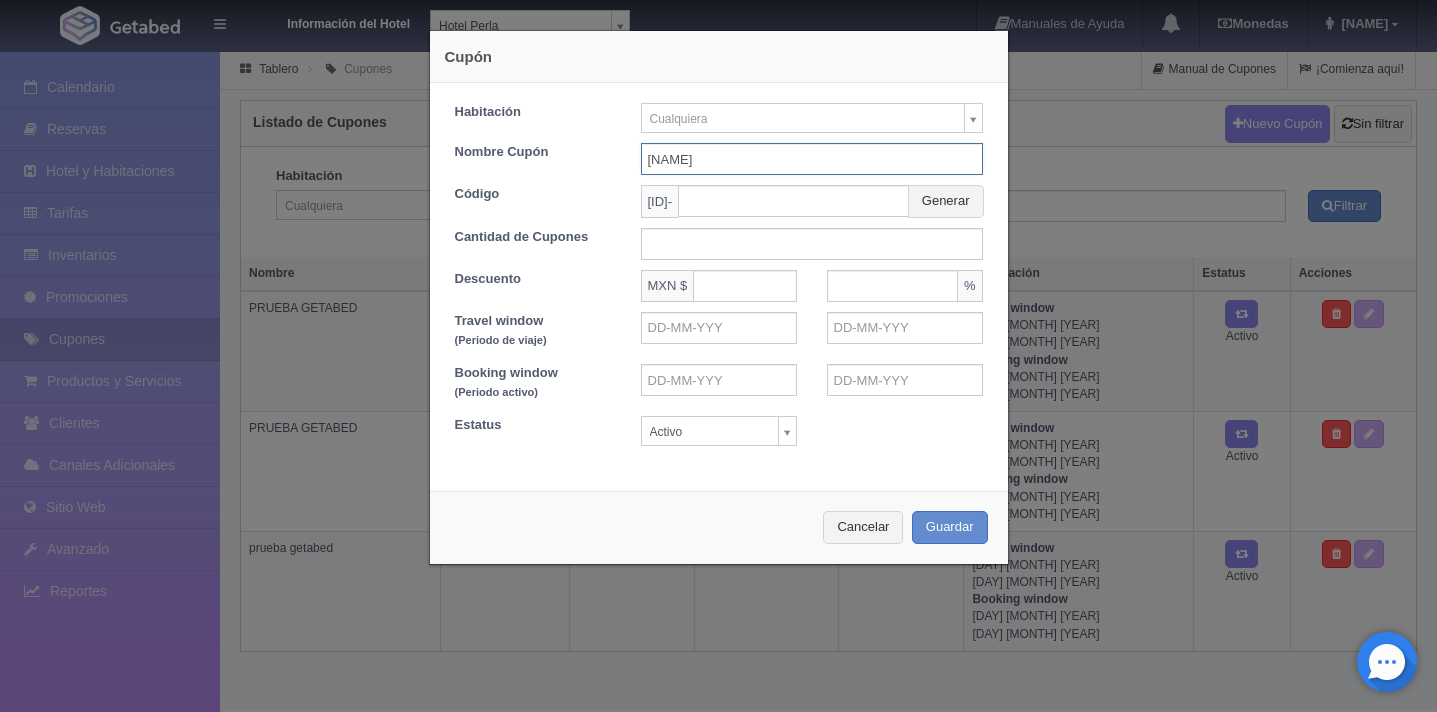 type on "[NAME]" 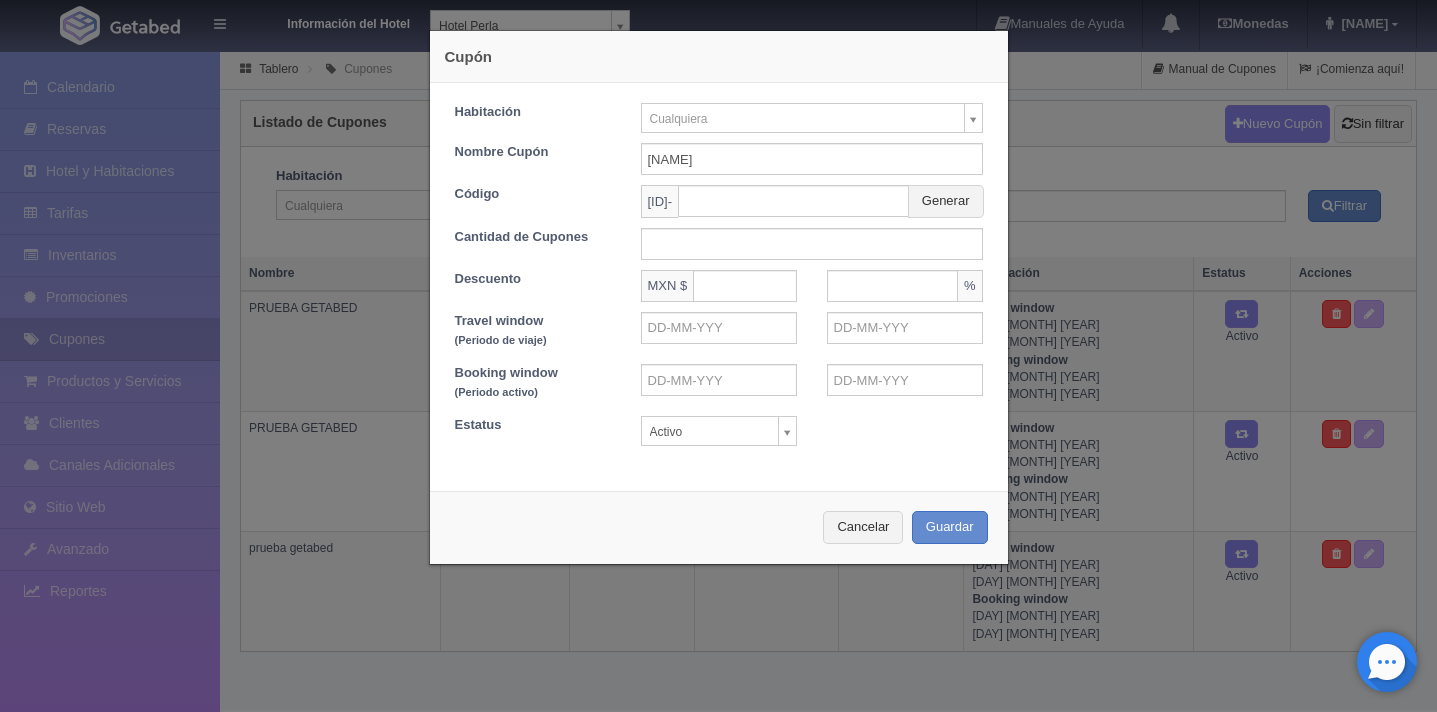 click on "Código" at bounding box center [533, 194] 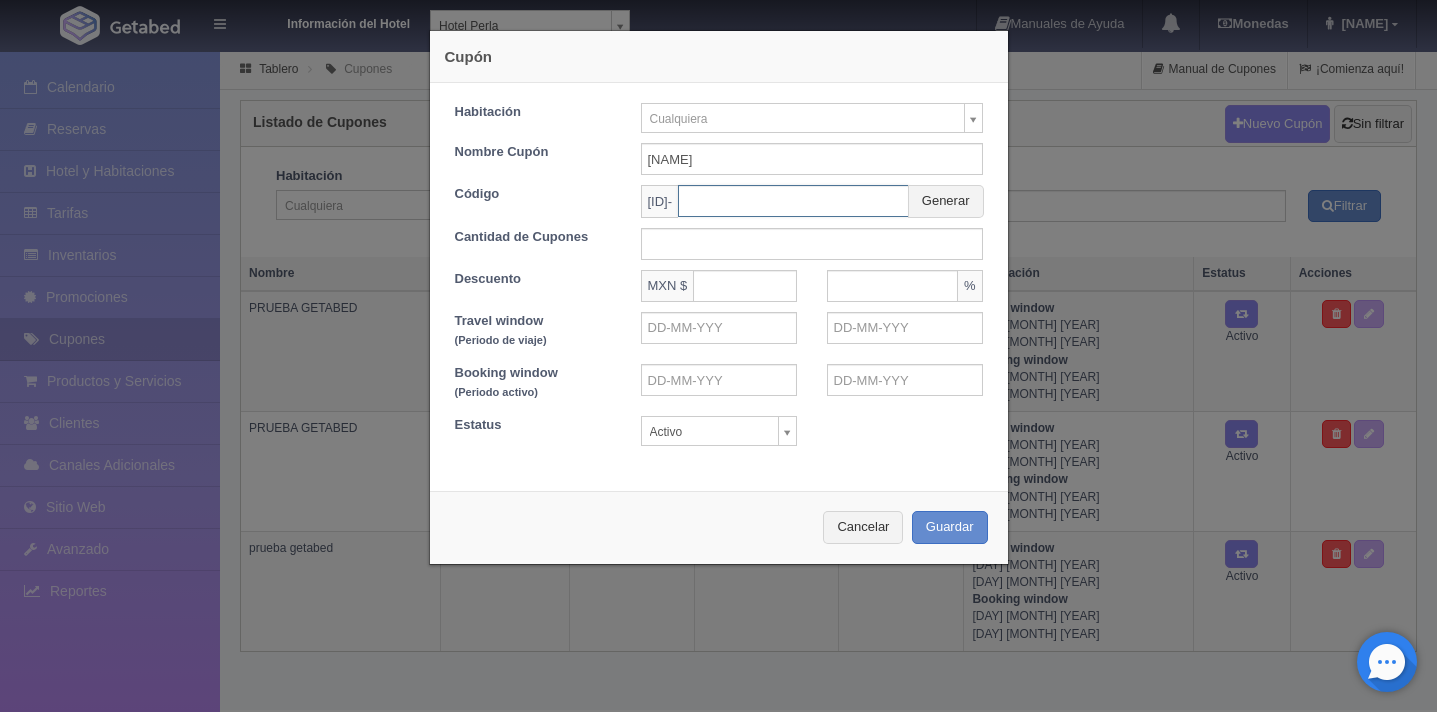 click at bounding box center (793, 201) 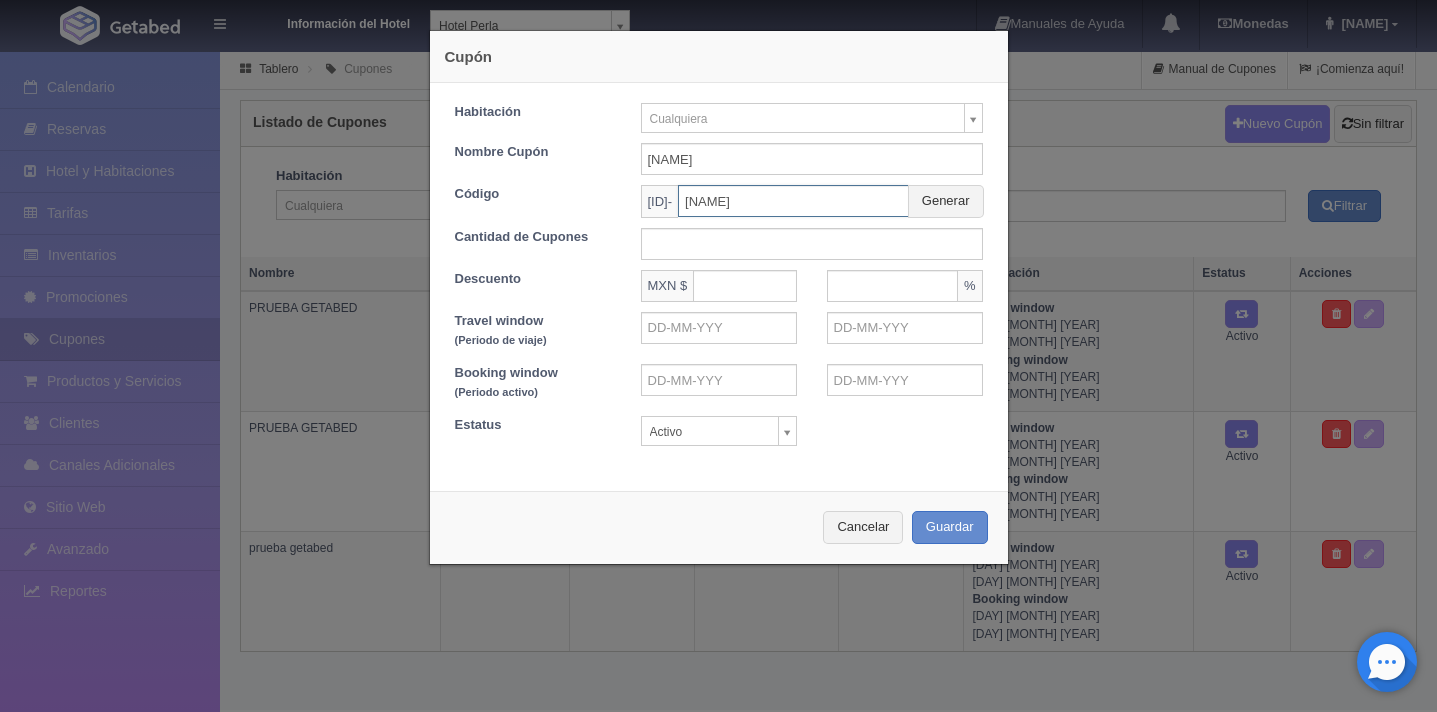 type on "o" 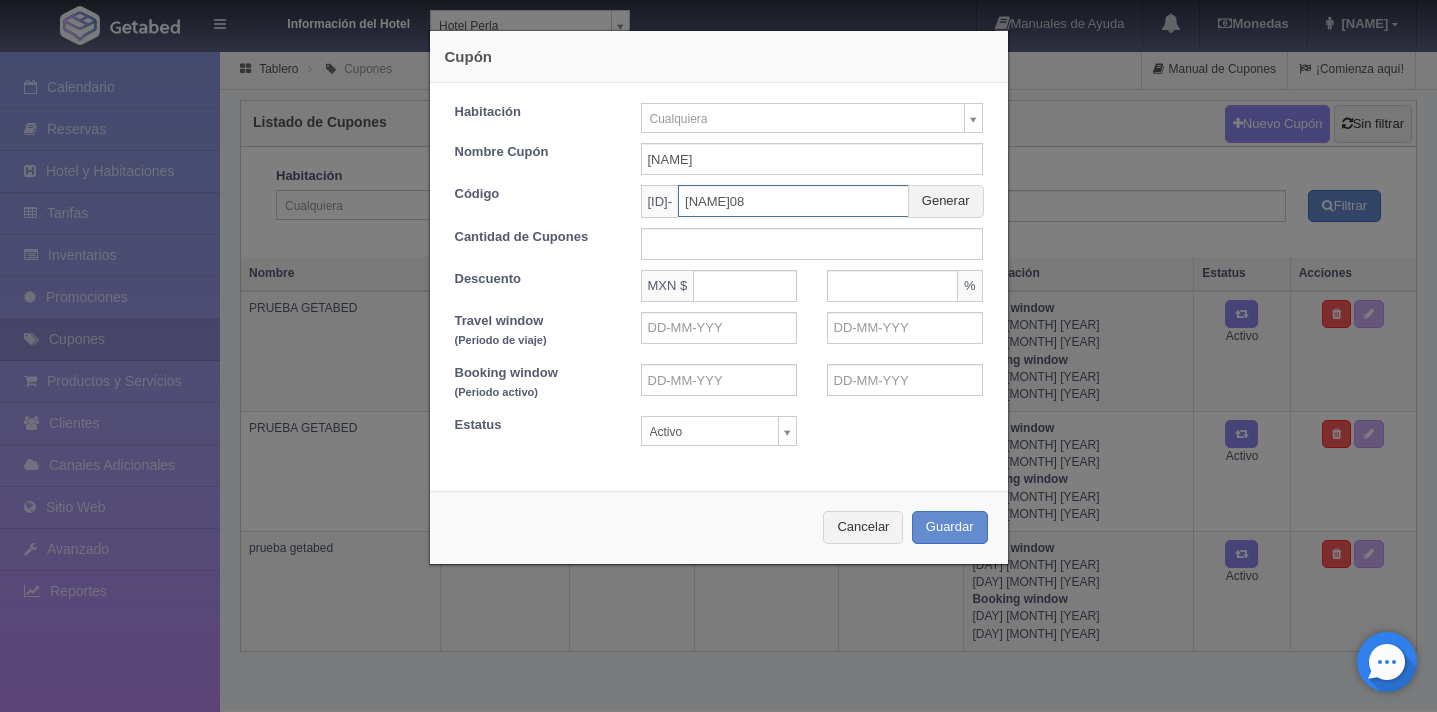 type on "[NAME]08" 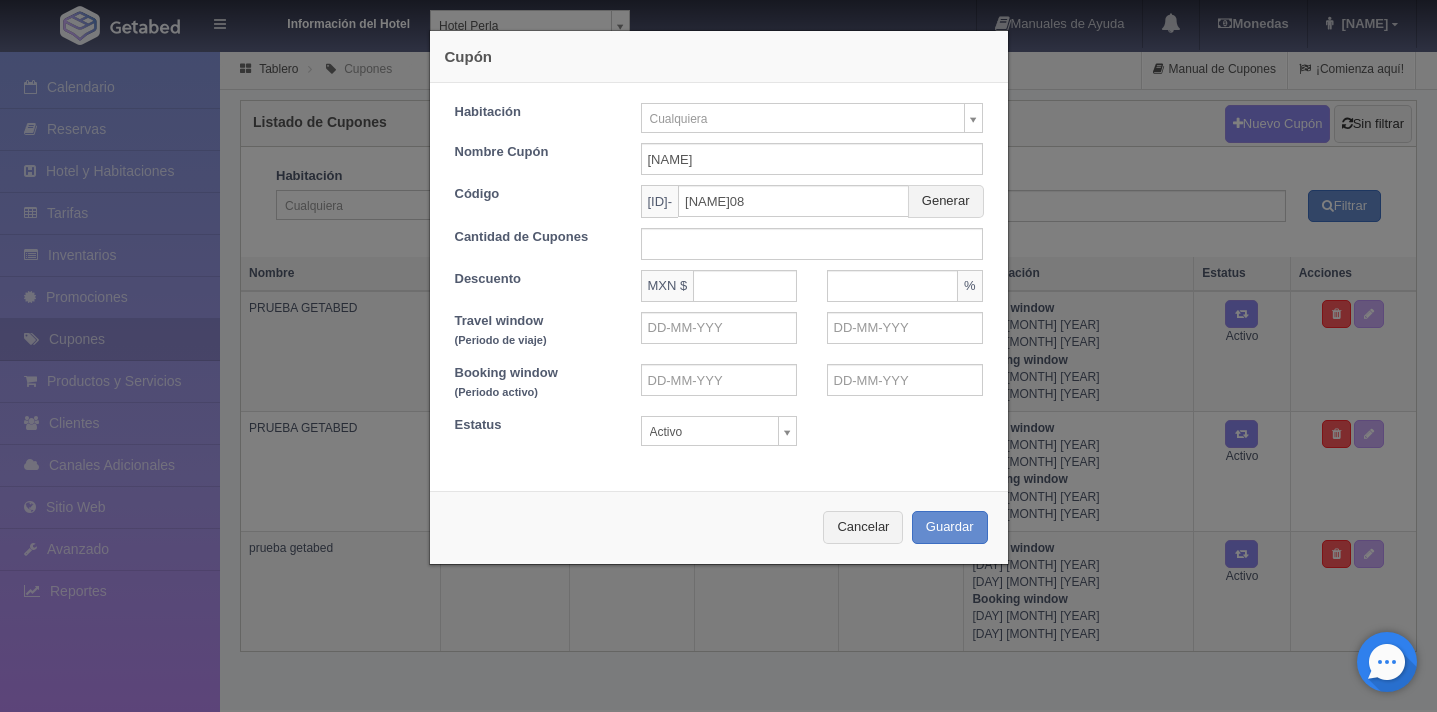 click on "Habitación
Cualquiera
Cualquiera
Cabaña de la Abuela
Cabaña de la Barranca
Cabaña de las Flores
Cabaña el Roble
Nombre Cupón
[NAME]
Código
0516-
[NAME]08
Generar
Cantidad de Cupones
Descuento
MXN $
%
Travel window (Periodo de viaje)
Booking window  (Periodo activo)" at bounding box center [719, 274] 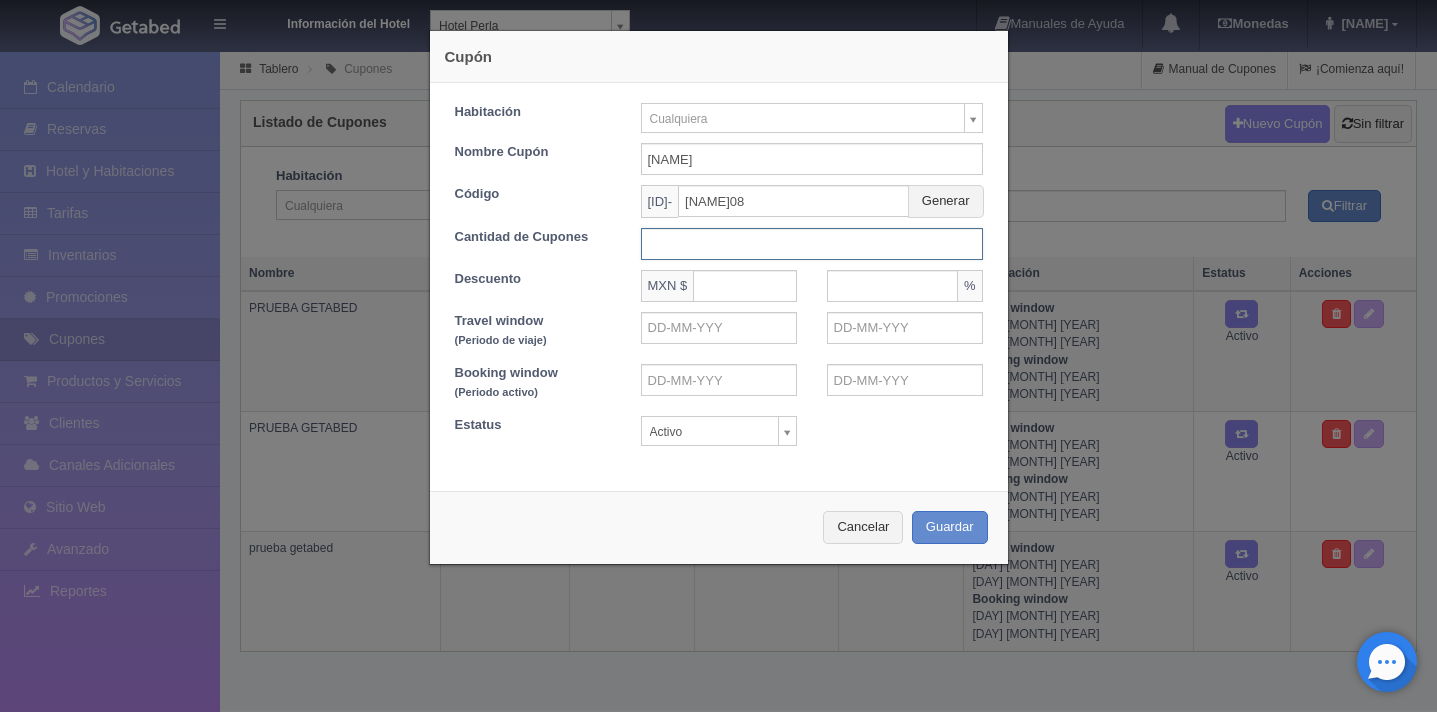 click at bounding box center [812, 244] 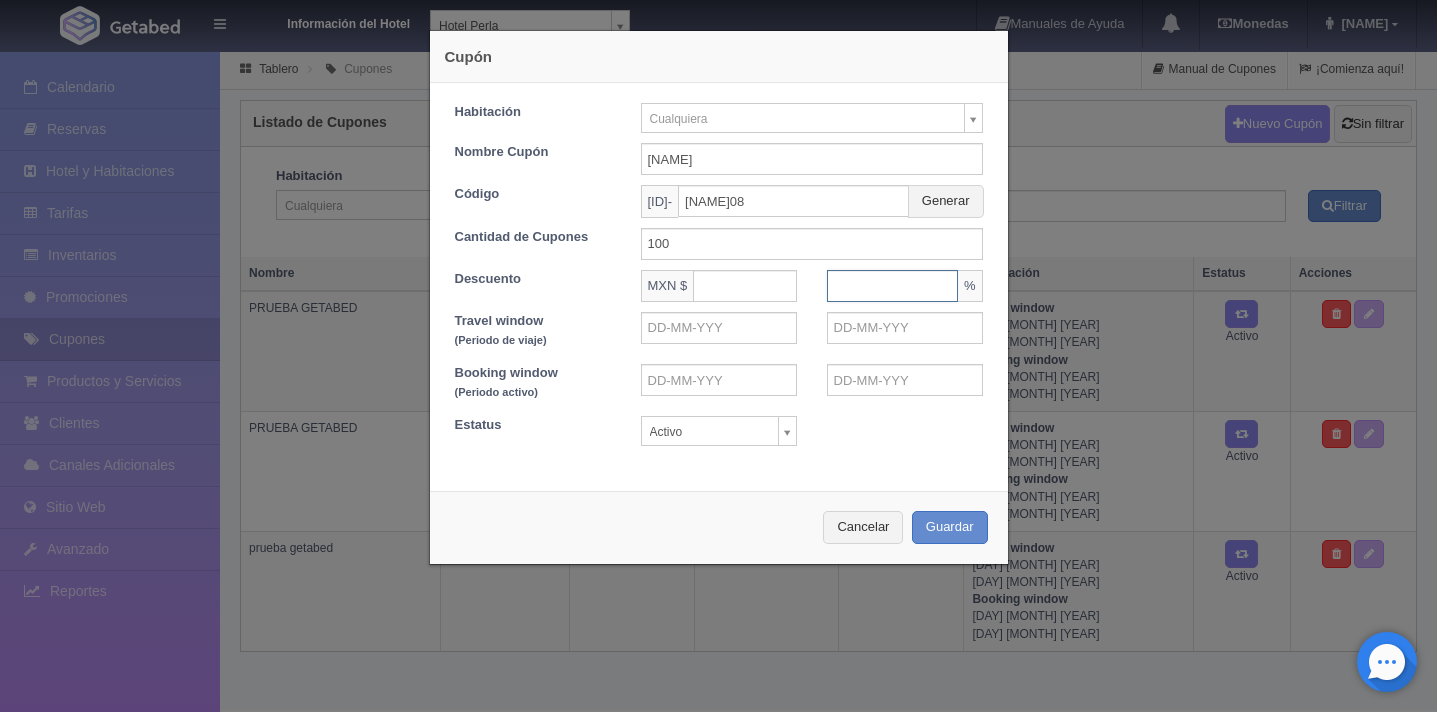 click at bounding box center [892, 286] 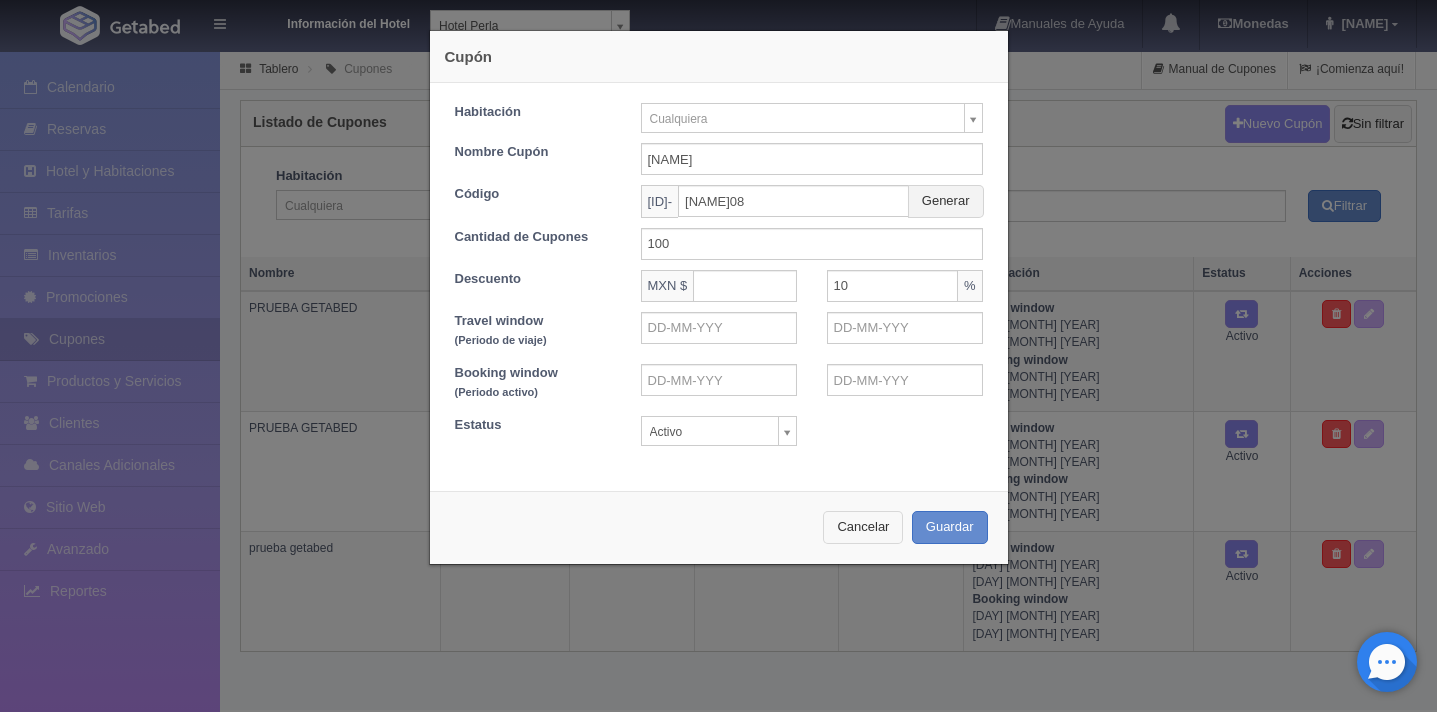 click on "Cancelar" at bounding box center (863, 527) 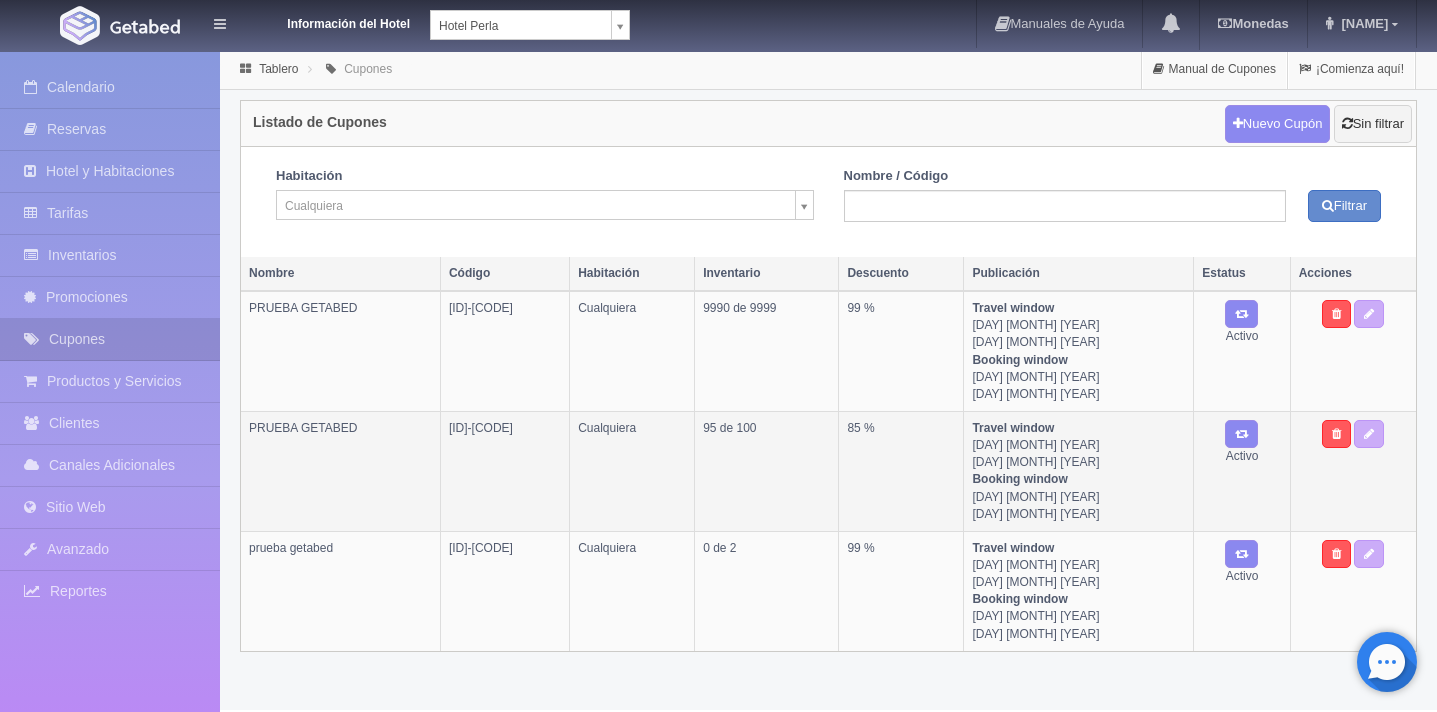 drag, startPoint x: 443, startPoint y: 429, endPoint x: 605, endPoint y: 426, distance: 162.02777 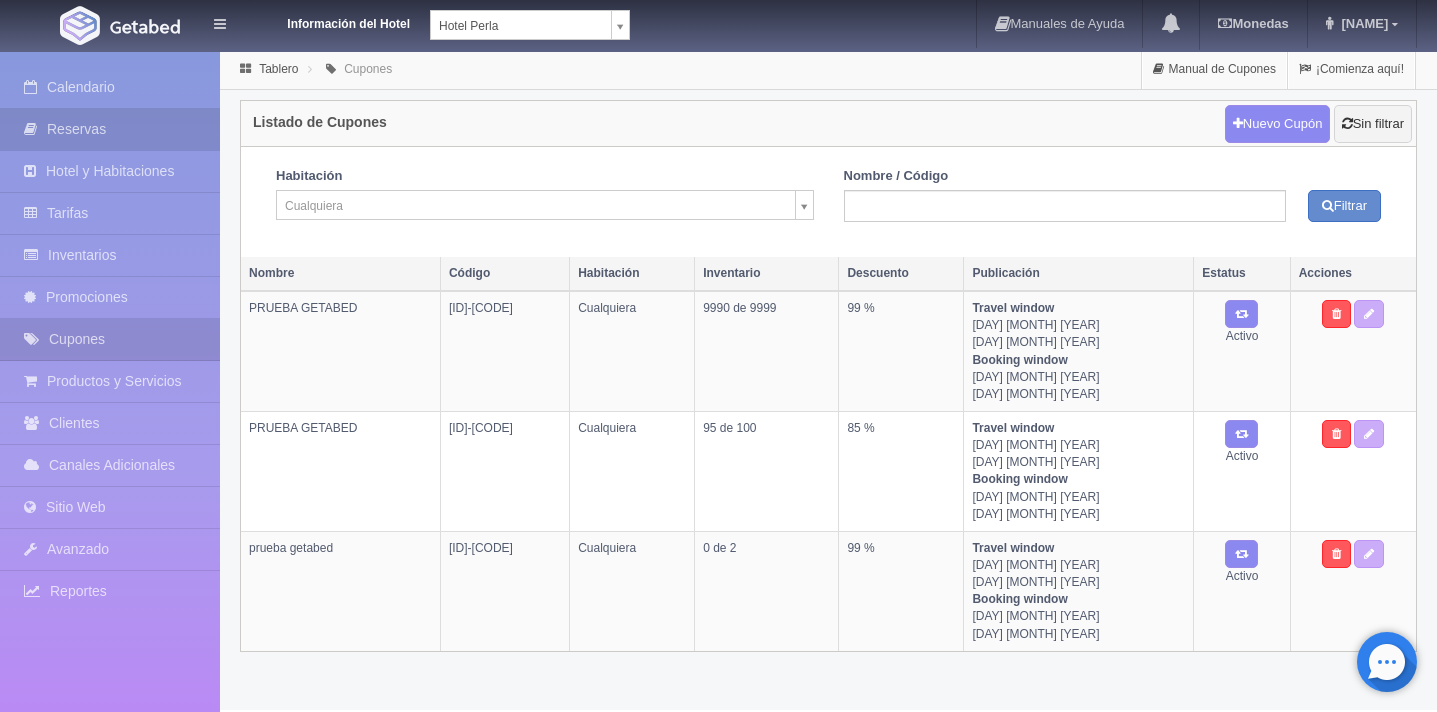 click on "Reservas" at bounding box center (110, 129) 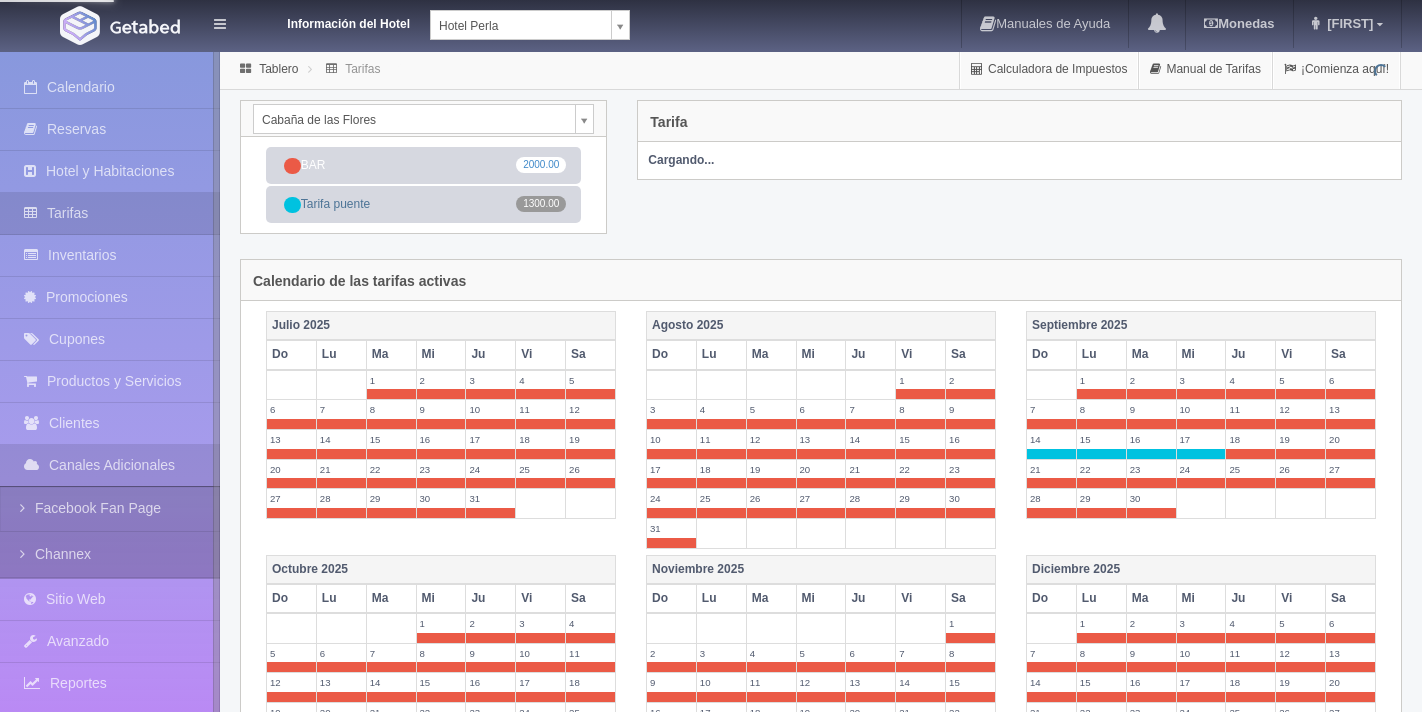 scroll, scrollTop: 0, scrollLeft: 0, axis: both 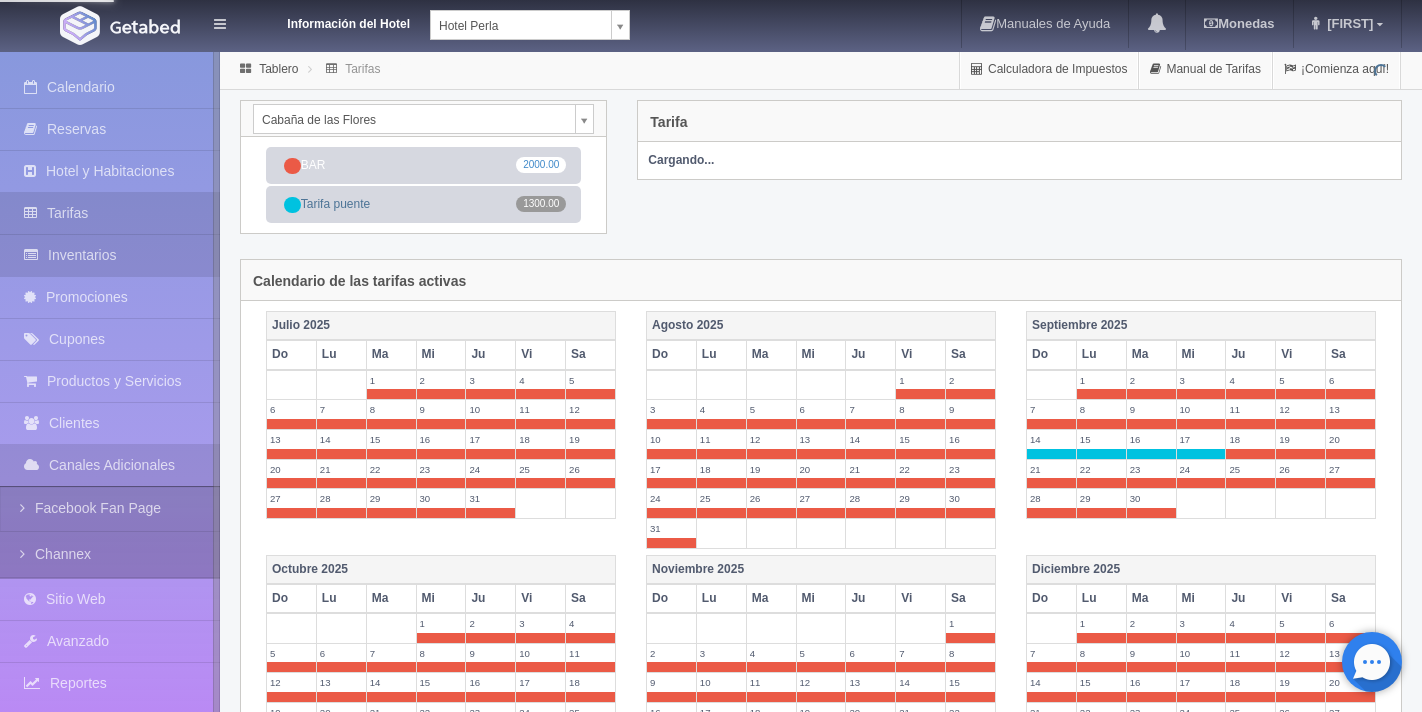 click on "Inventarios" at bounding box center [110, 255] 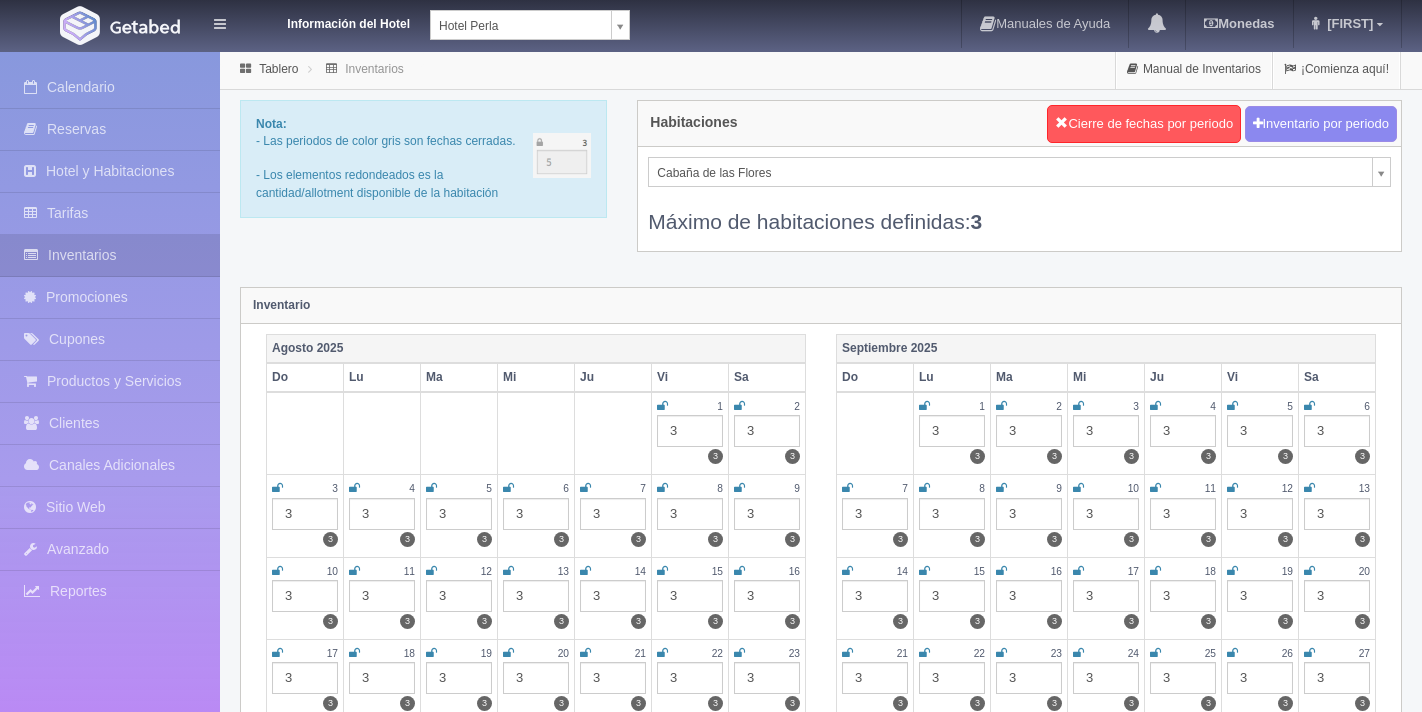 scroll, scrollTop: 0, scrollLeft: 0, axis: both 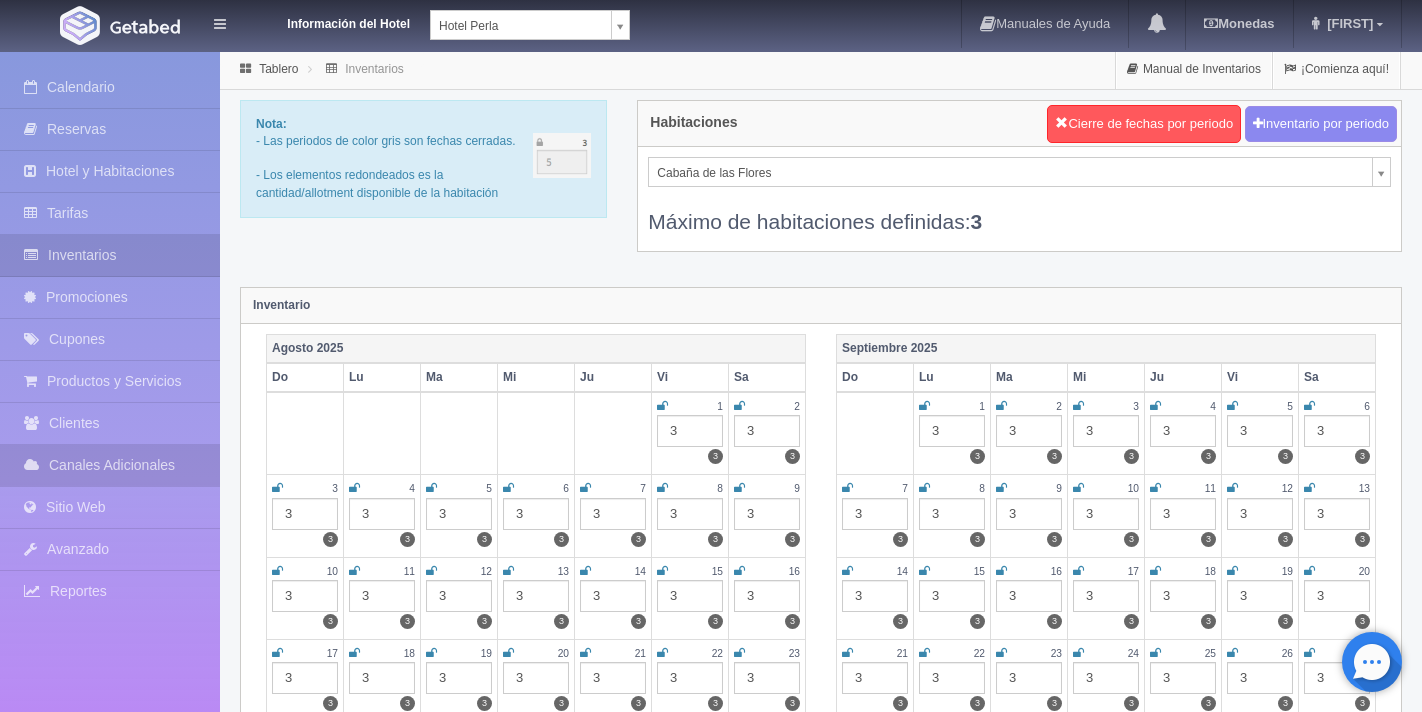 click on "Canales Adicionales" at bounding box center [110, 465] 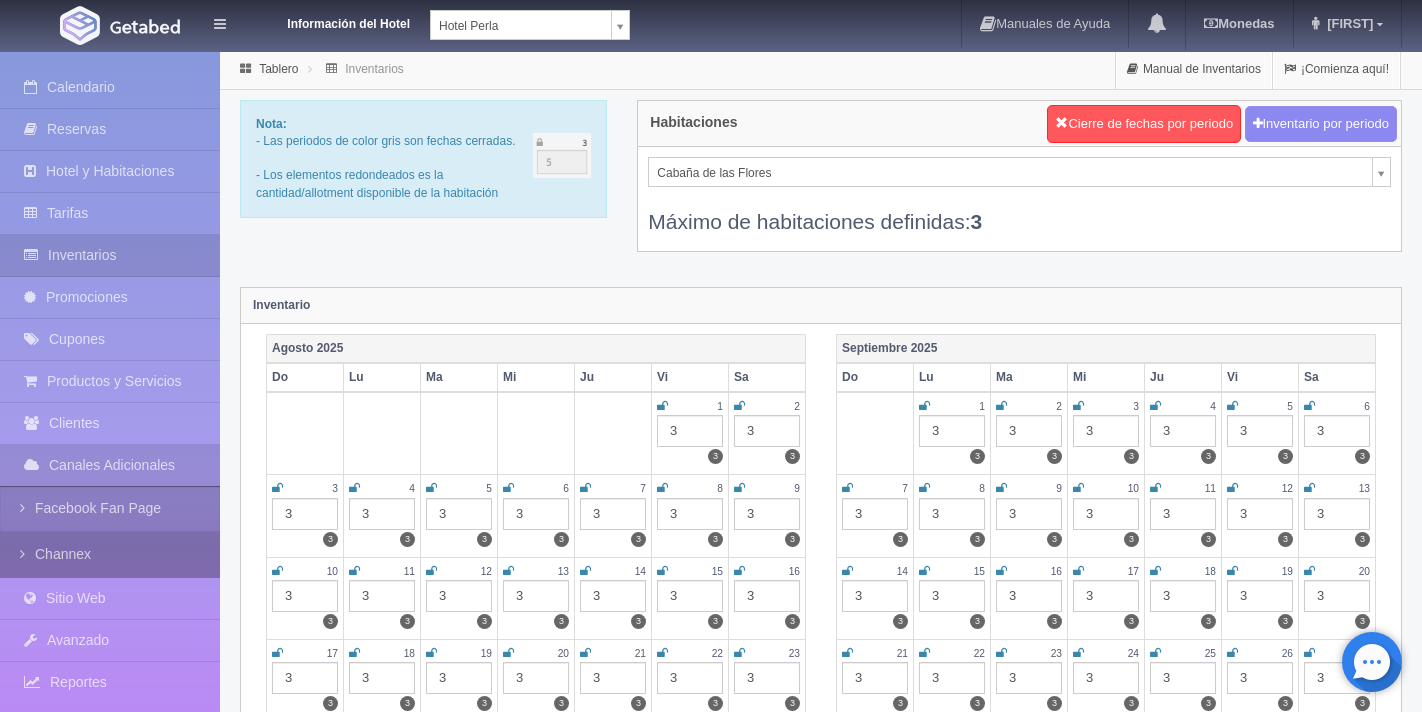 click on "Channex" at bounding box center (110, 554) 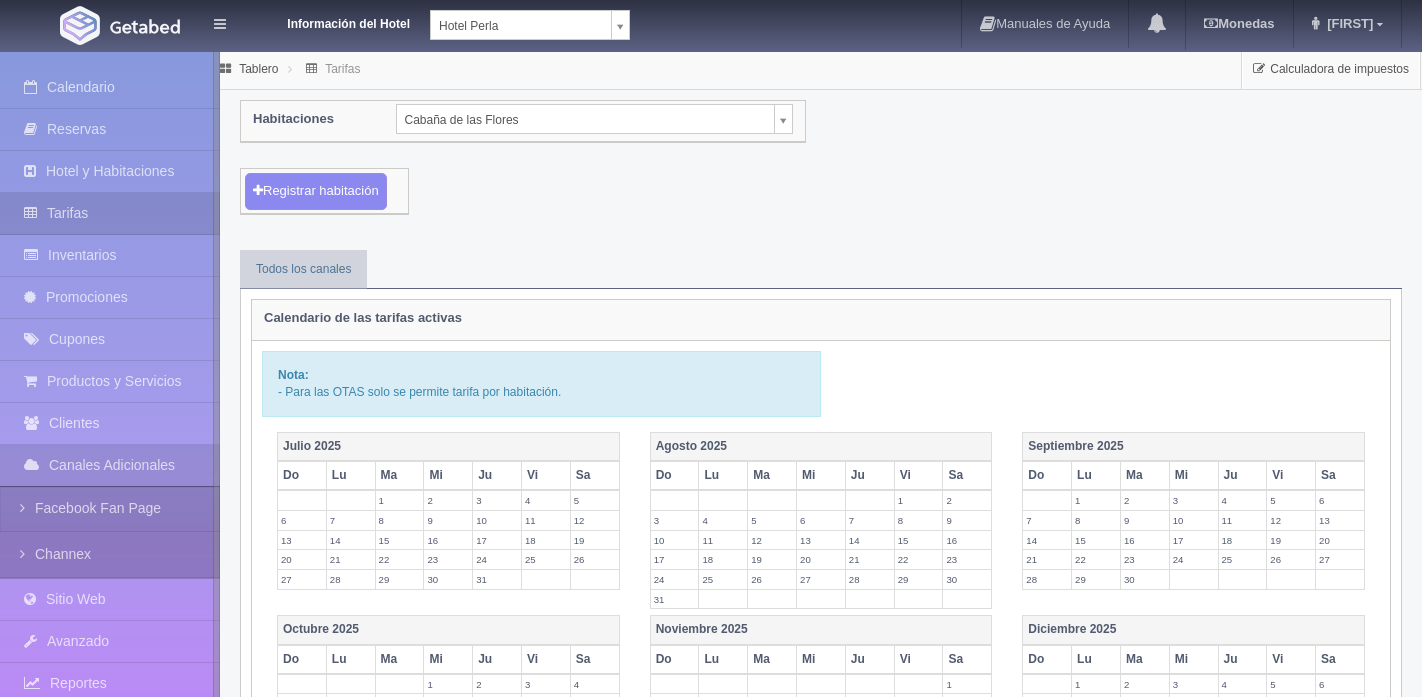 scroll, scrollTop: 0, scrollLeft: 0, axis: both 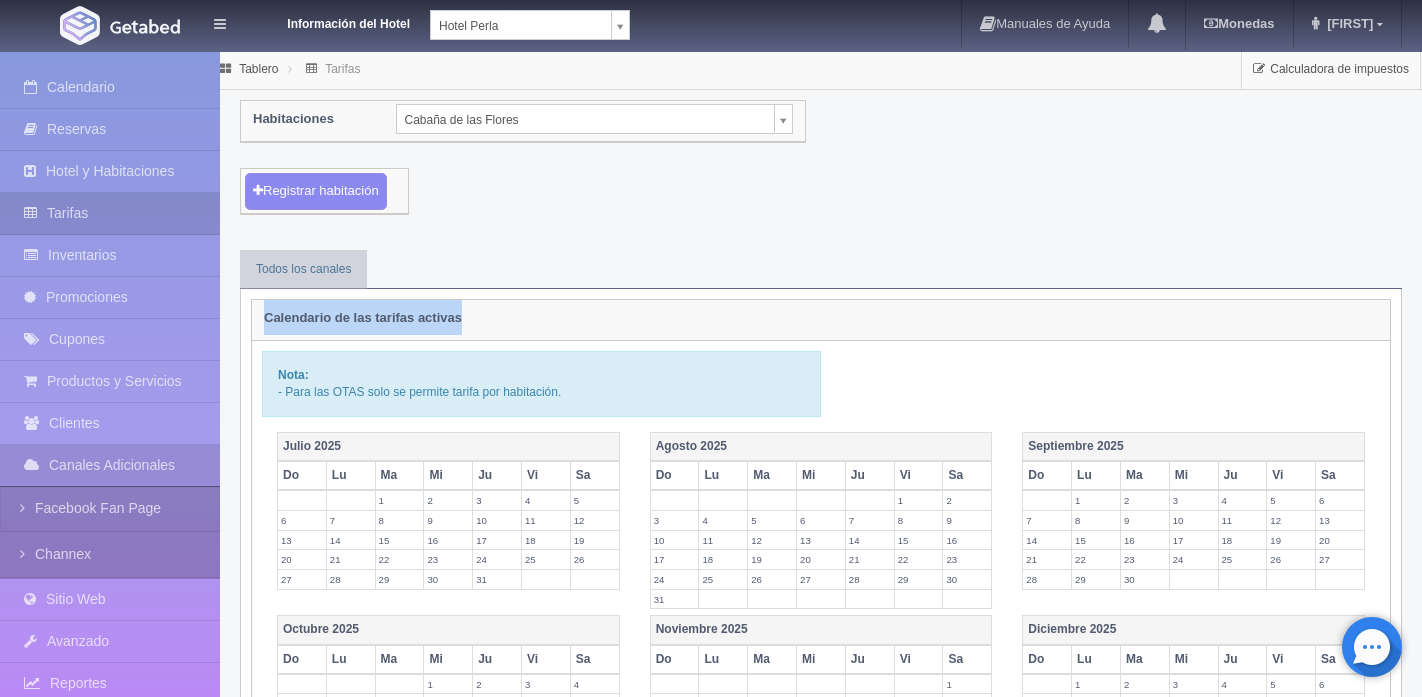 drag, startPoint x: 263, startPoint y: 314, endPoint x: 509, endPoint y: 315, distance: 246.00203 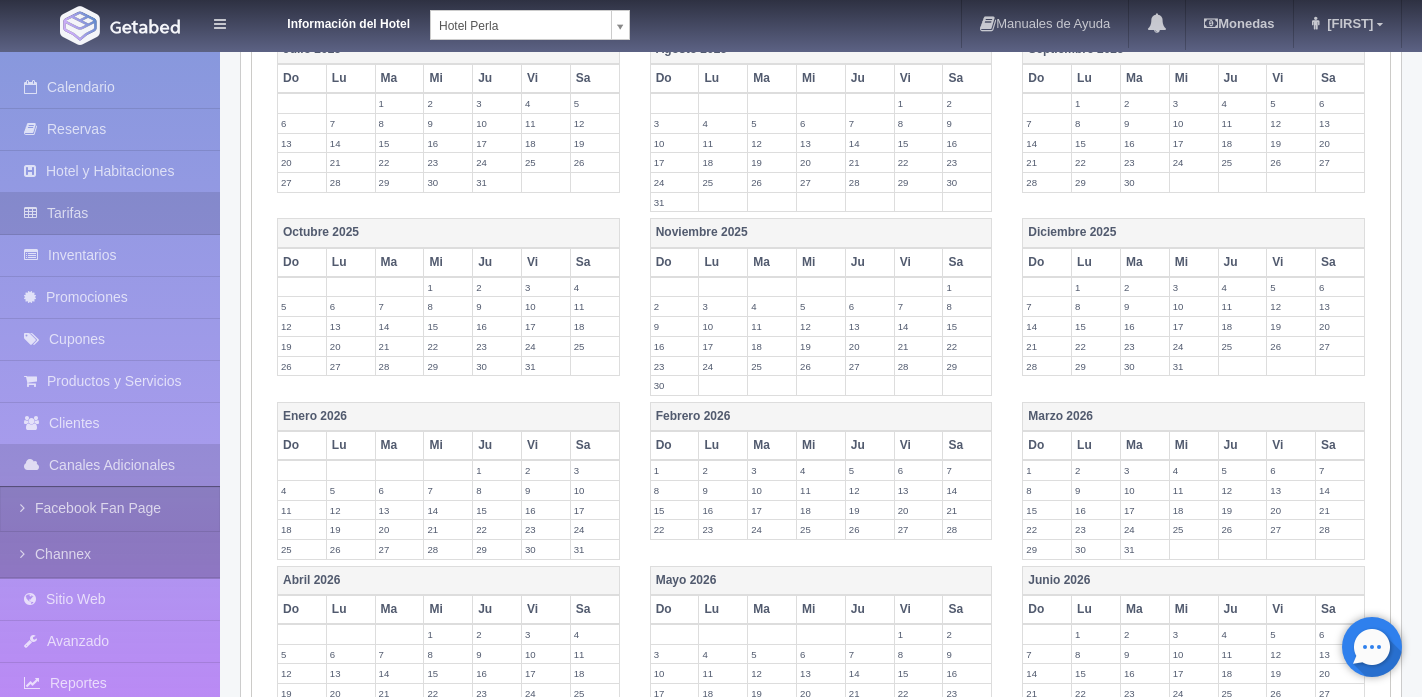 scroll, scrollTop: 0, scrollLeft: 0, axis: both 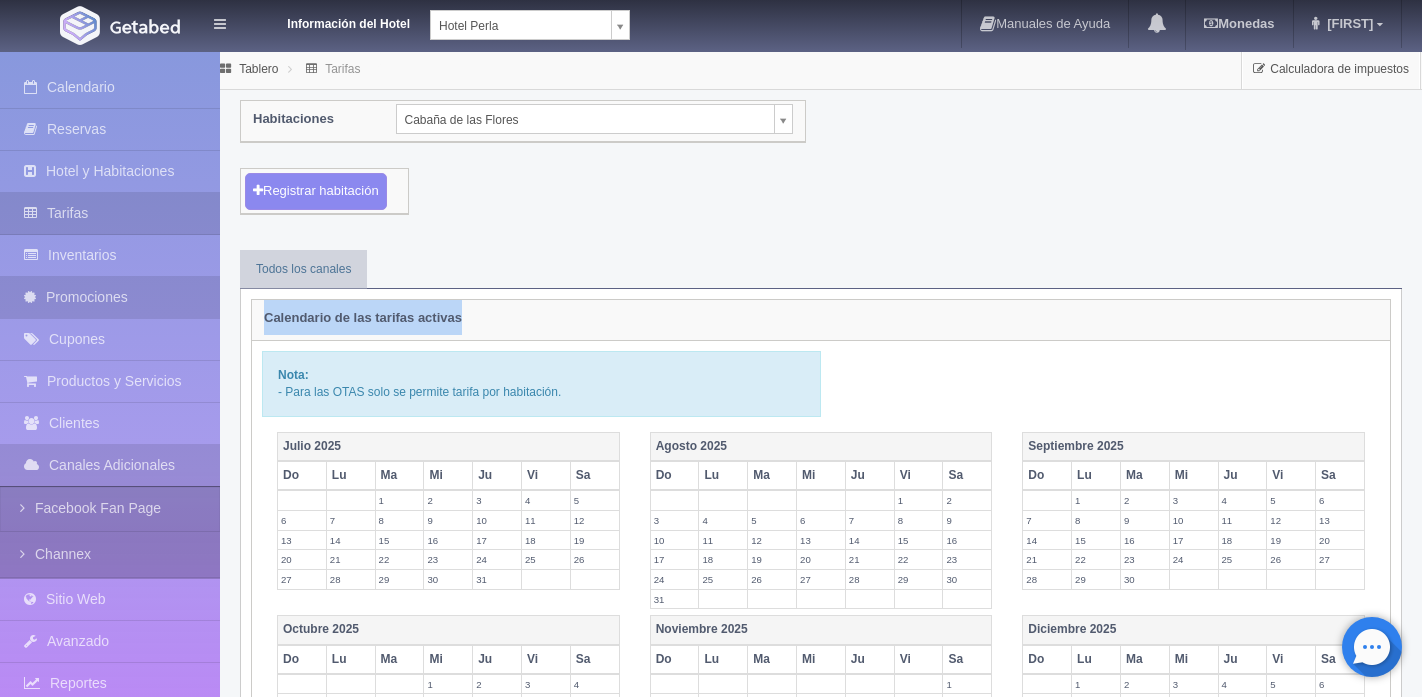 click on "Promociones" at bounding box center (110, 297) 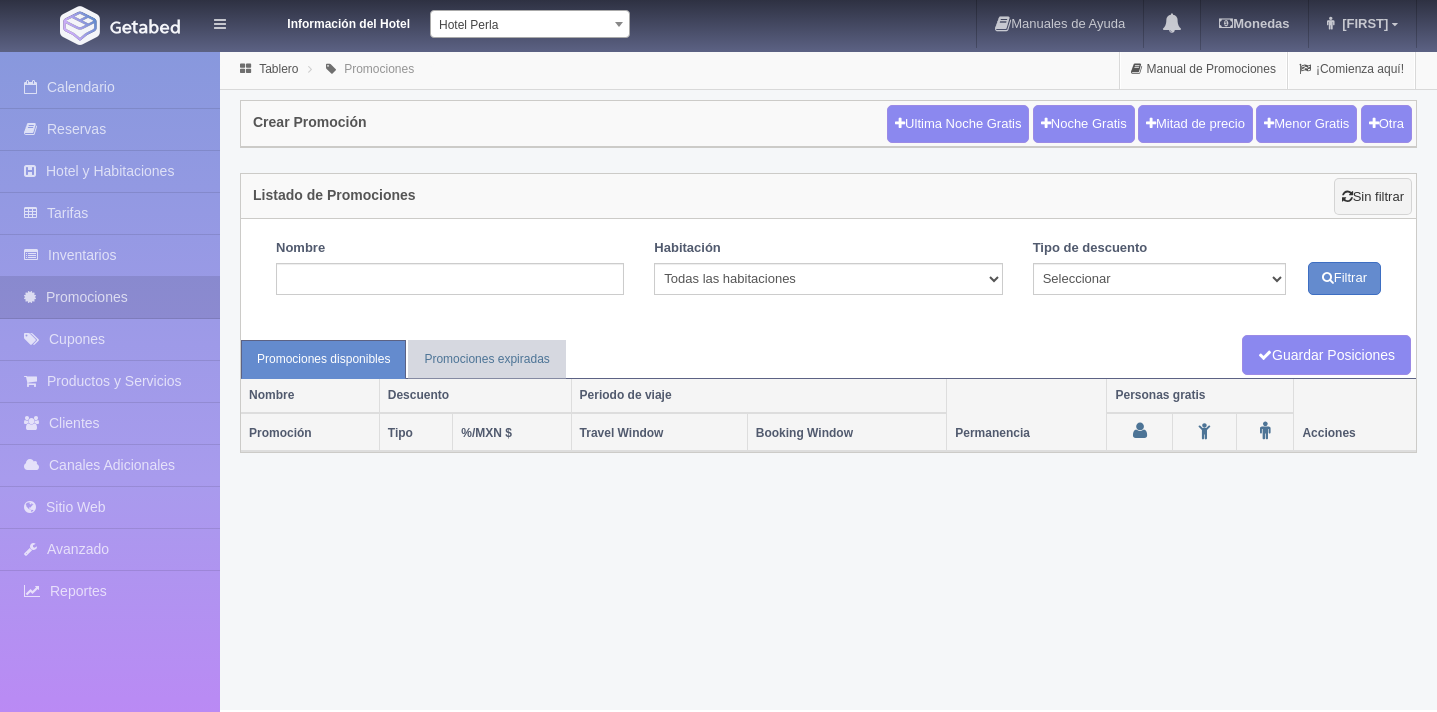 scroll, scrollTop: 0, scrollLeft: 0, axis: both 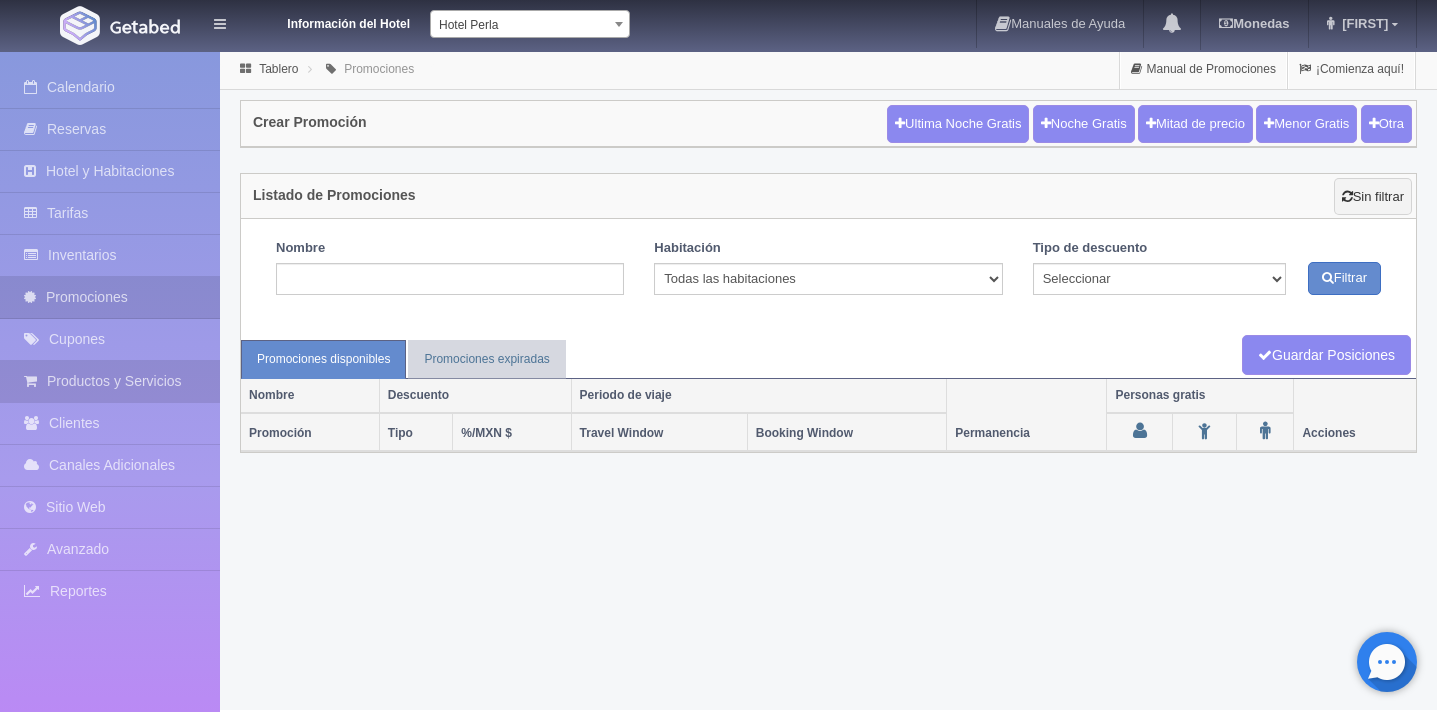 click on "Productos y Servicios" at bounding box center [110, 381] 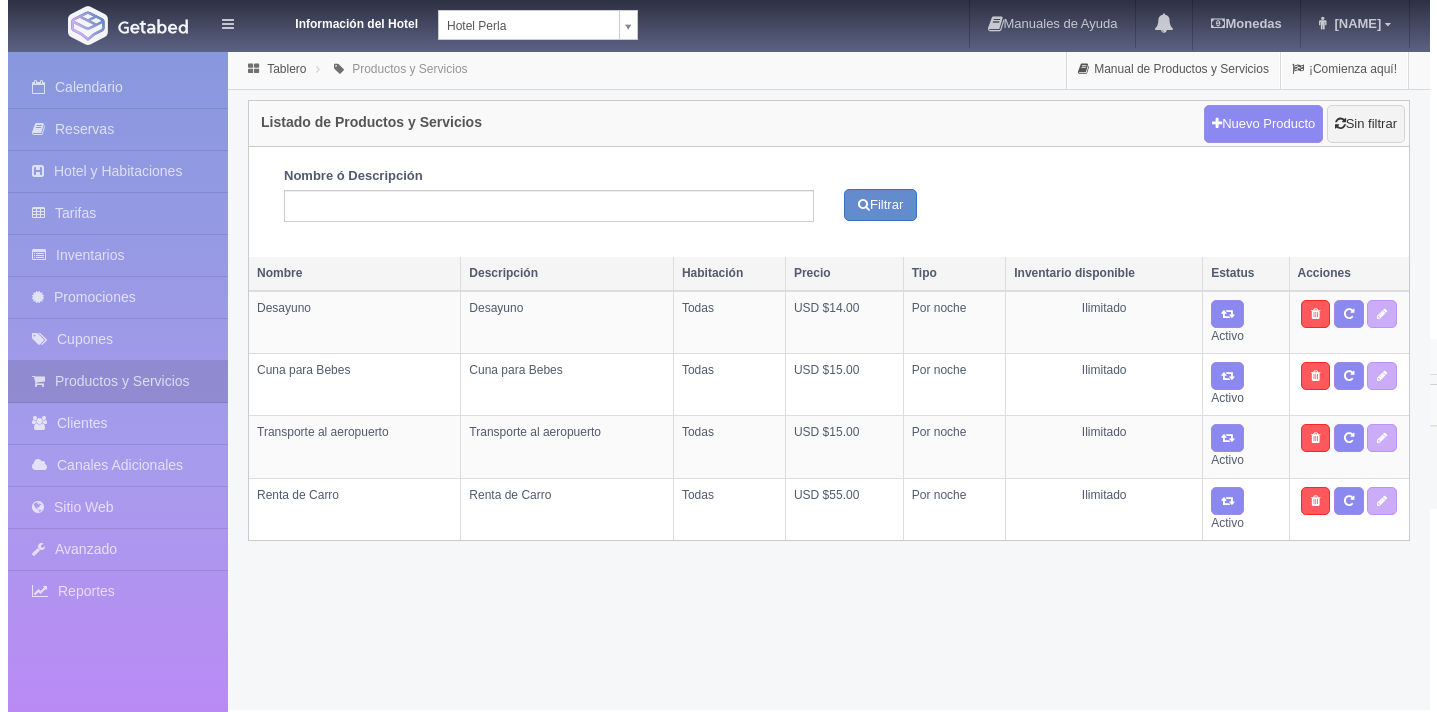scroll, scrollTop: 0, scrollLeft: 0, axis: both 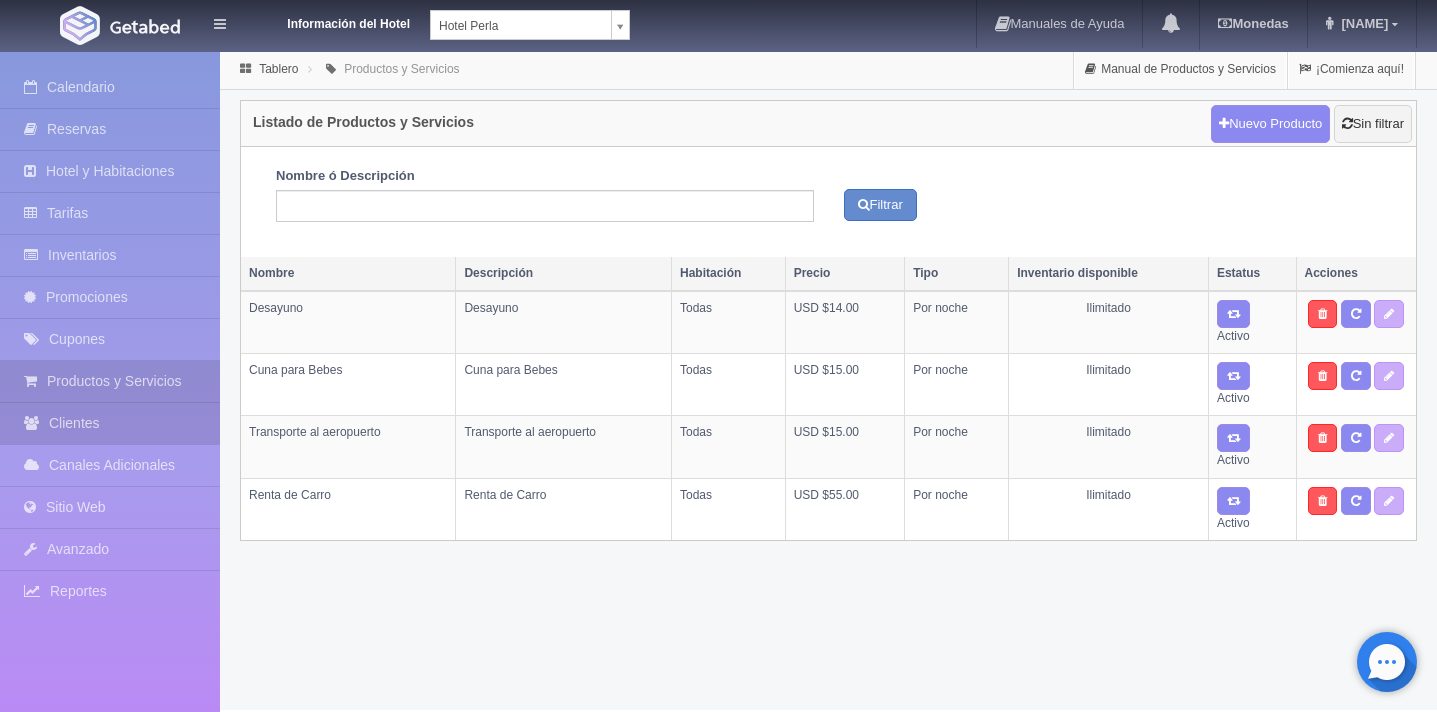 click on "Clientes" at bounding box center (110, 423) 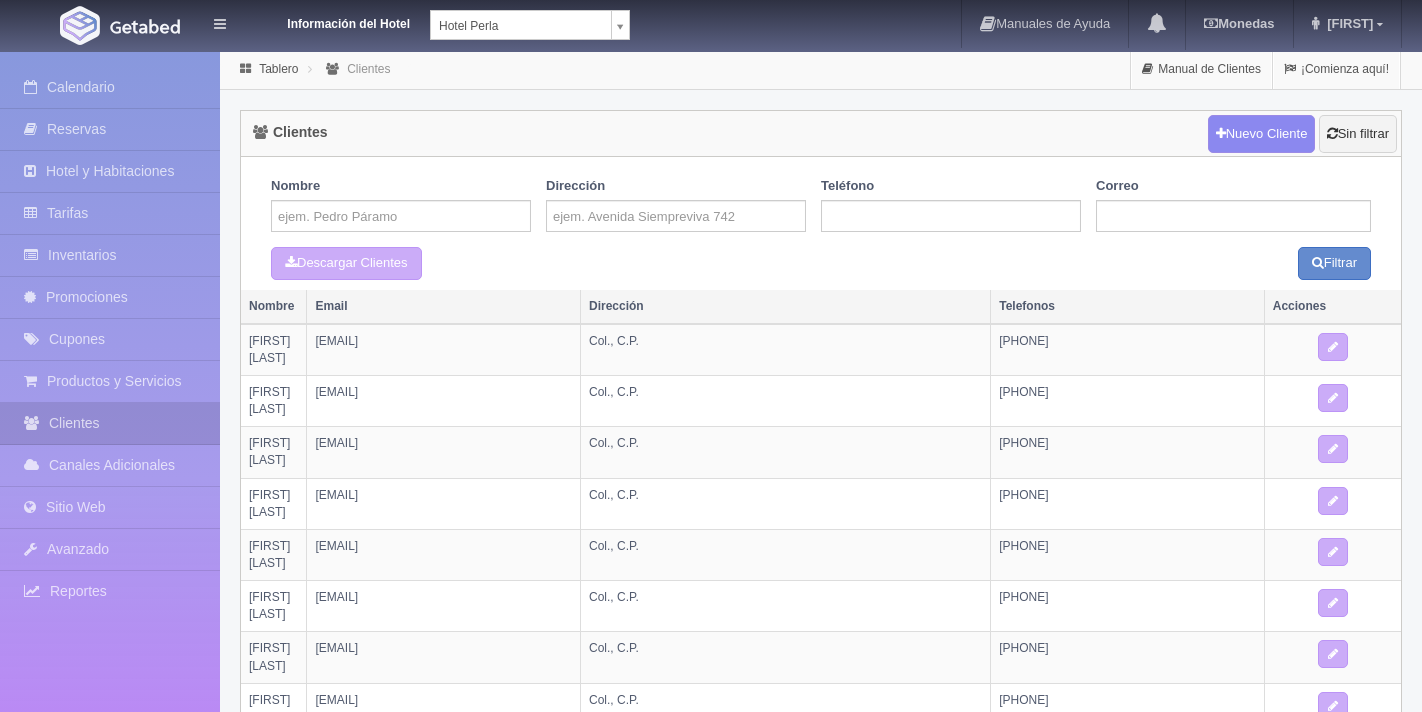scroll, scrollTop: 0, scrollLeft: 0, axis: both 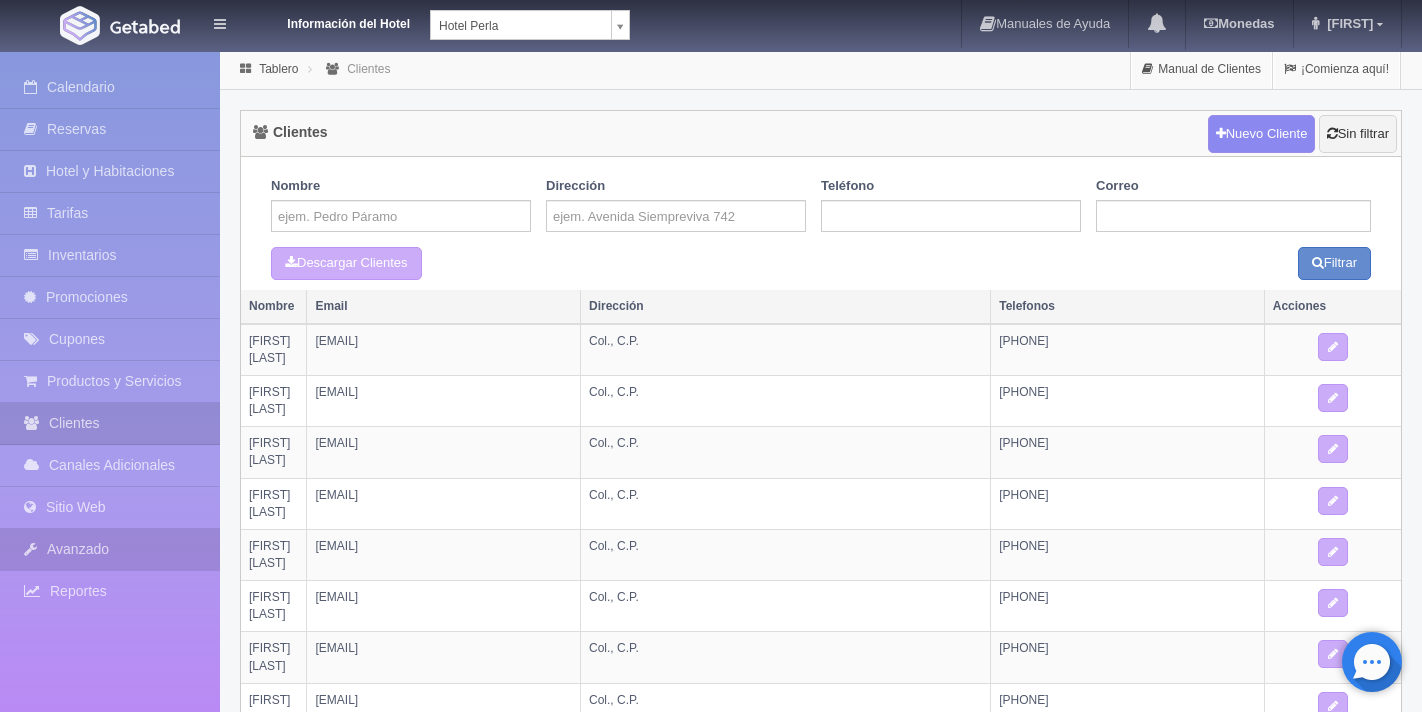 click on "Avanzado" at bounding box center [110, 549] 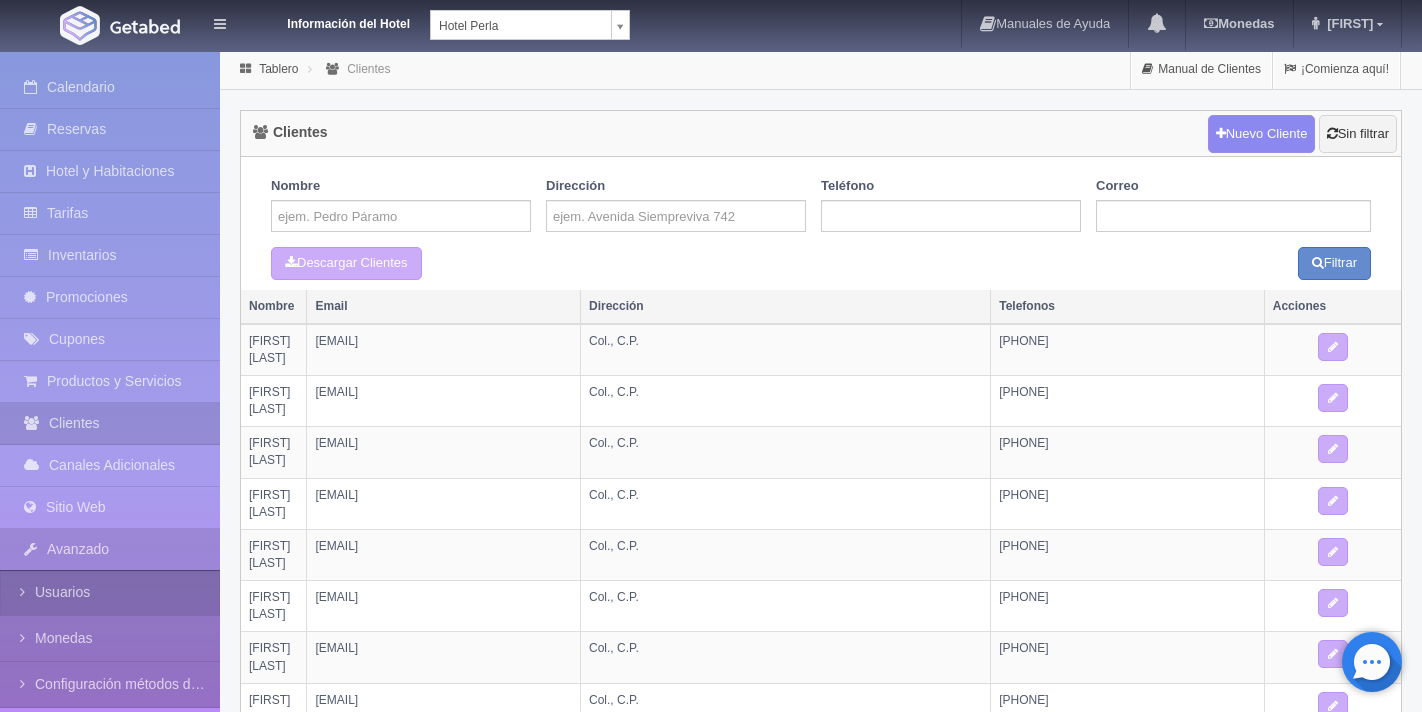 scroll, scrollTop: 77, scrollLeft: 0, axis: vertical 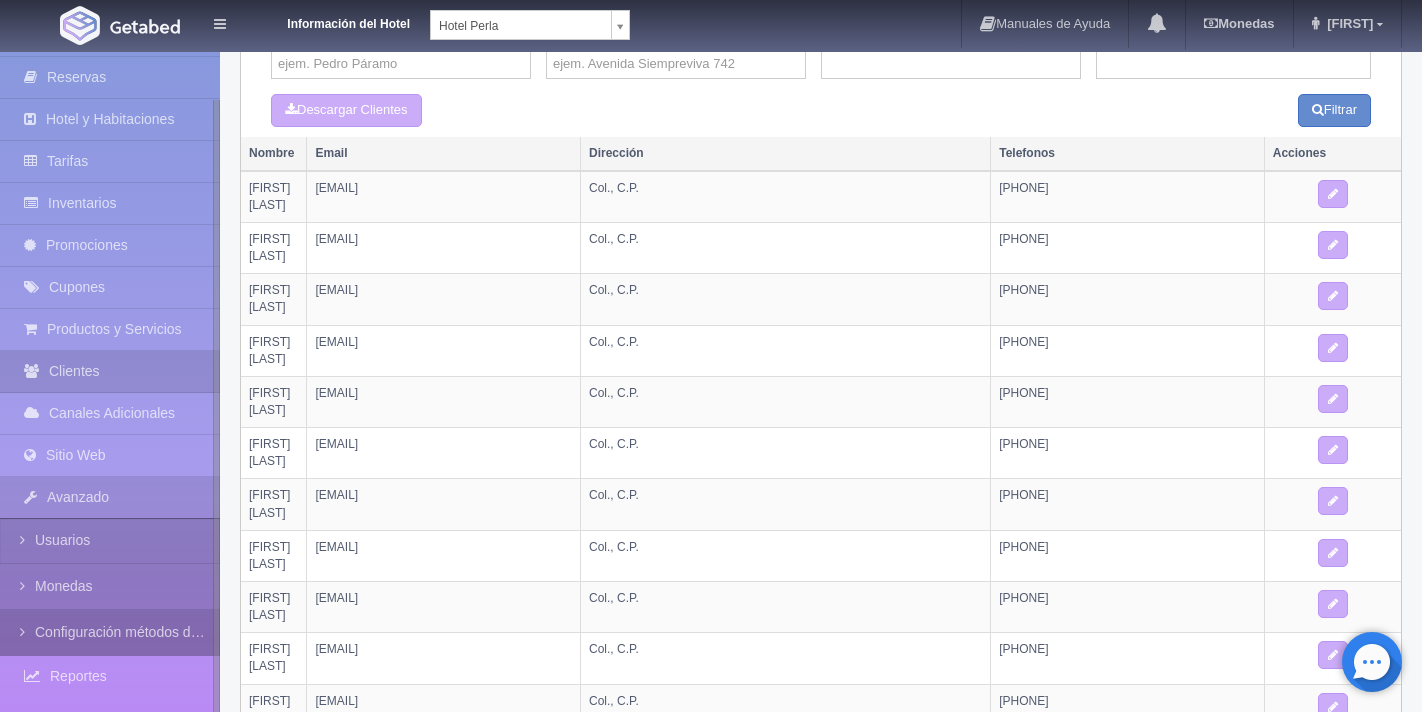 click on "Configuración métodos de pago" at bounding box center (110, 632) 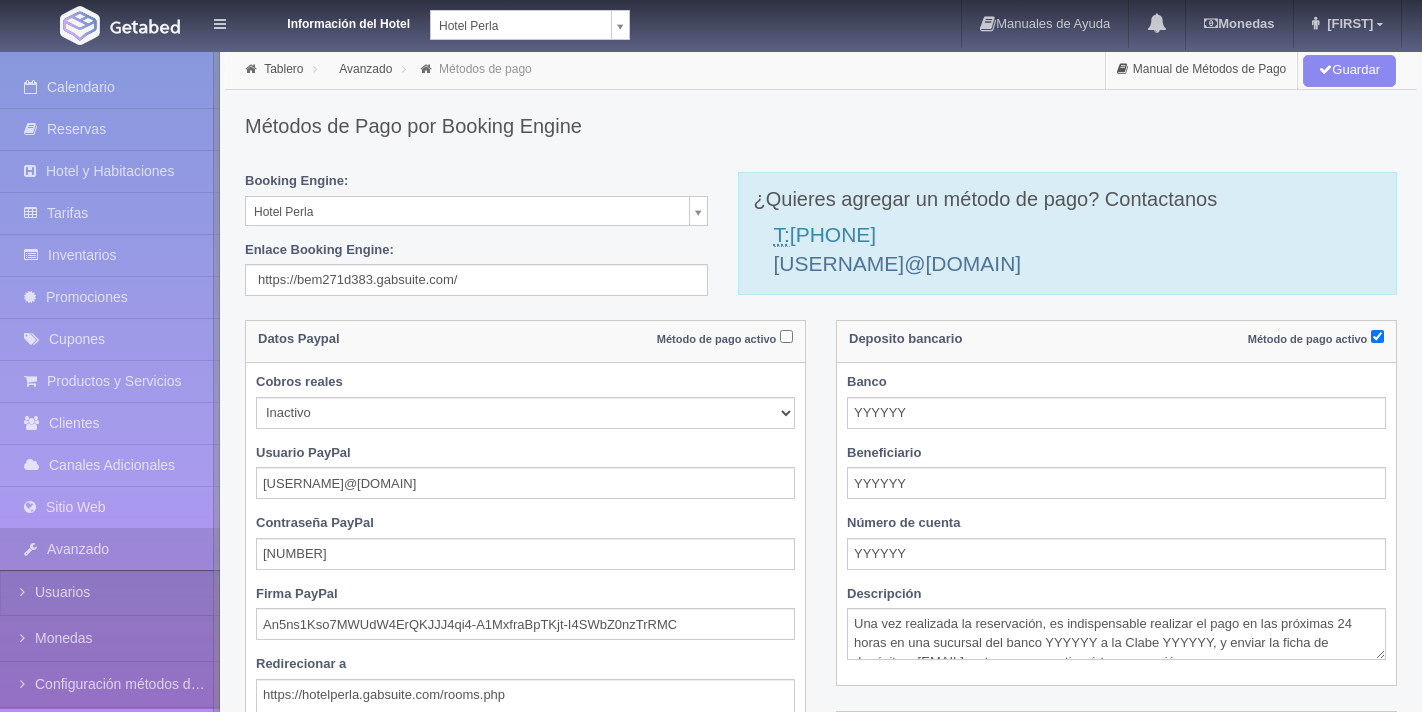 select 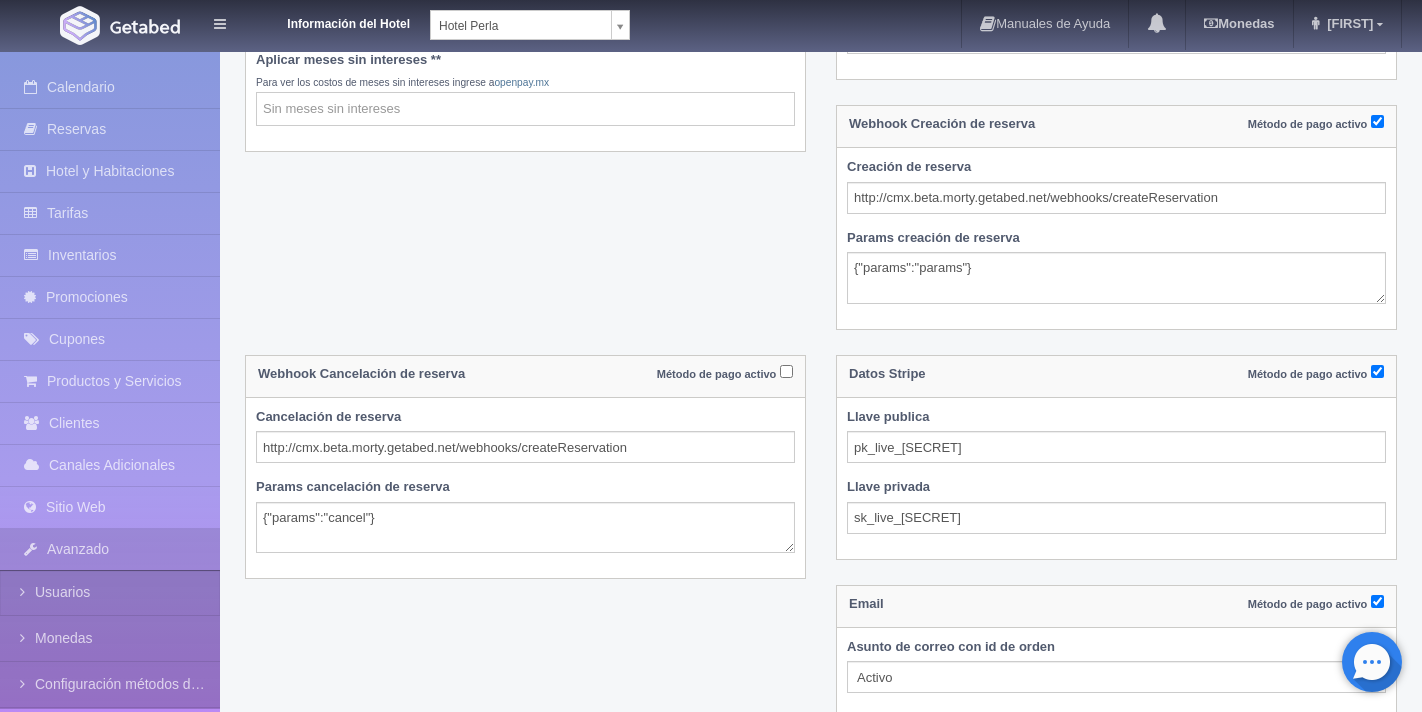 scroll, scrollTop: 1364, scrollLeft: 0, axis: vertical 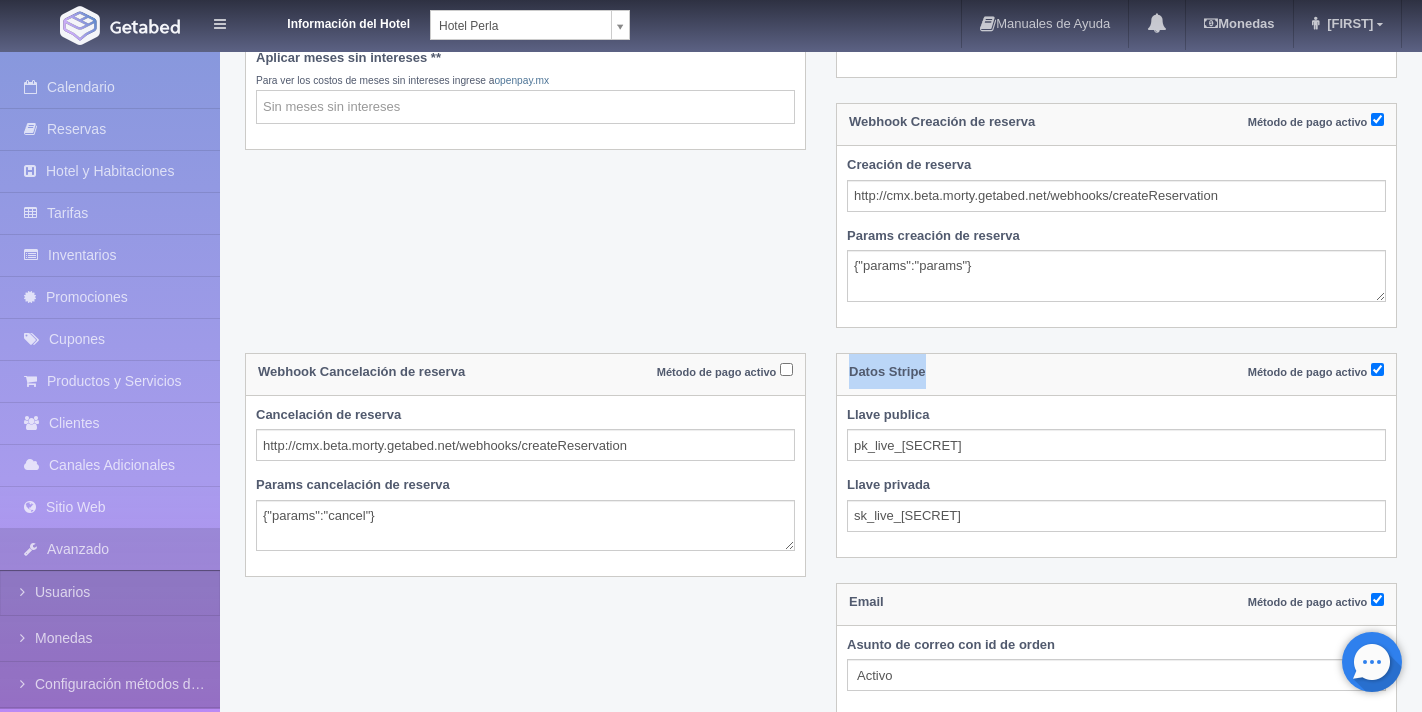 drag, startPoint x: 846, startPoint y: 364, endPoint x: 954, endPoint y: 371, distance: 108.226616 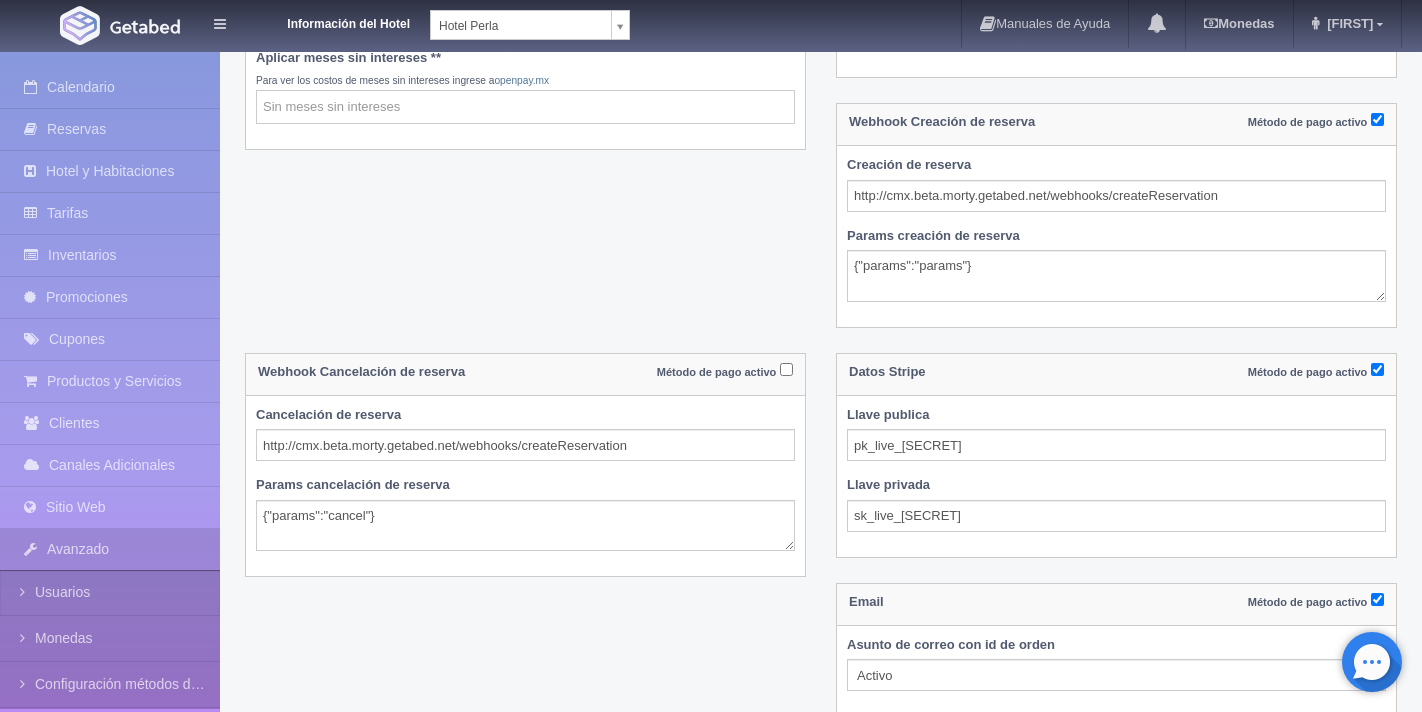 click on "Datos Paypal
Método de pago activo
Cobros reales
Inactivo
Activo
Usuario PayPal
enrique.vg07-facilitator_api1.gmail.com
Contraseña PayPal
1381351223
Firma PayPal
An5ns1Kso7MWUdW4ErQKJJJ4qi4-A1MxfraBpTKjt-I4SWbZ0nzTrRMC
Redirecionar a
https://hotelperla.gabsuite.com/rooms.php
Deposito bancario
Método de pago activo" at bounding box center (821, -151) 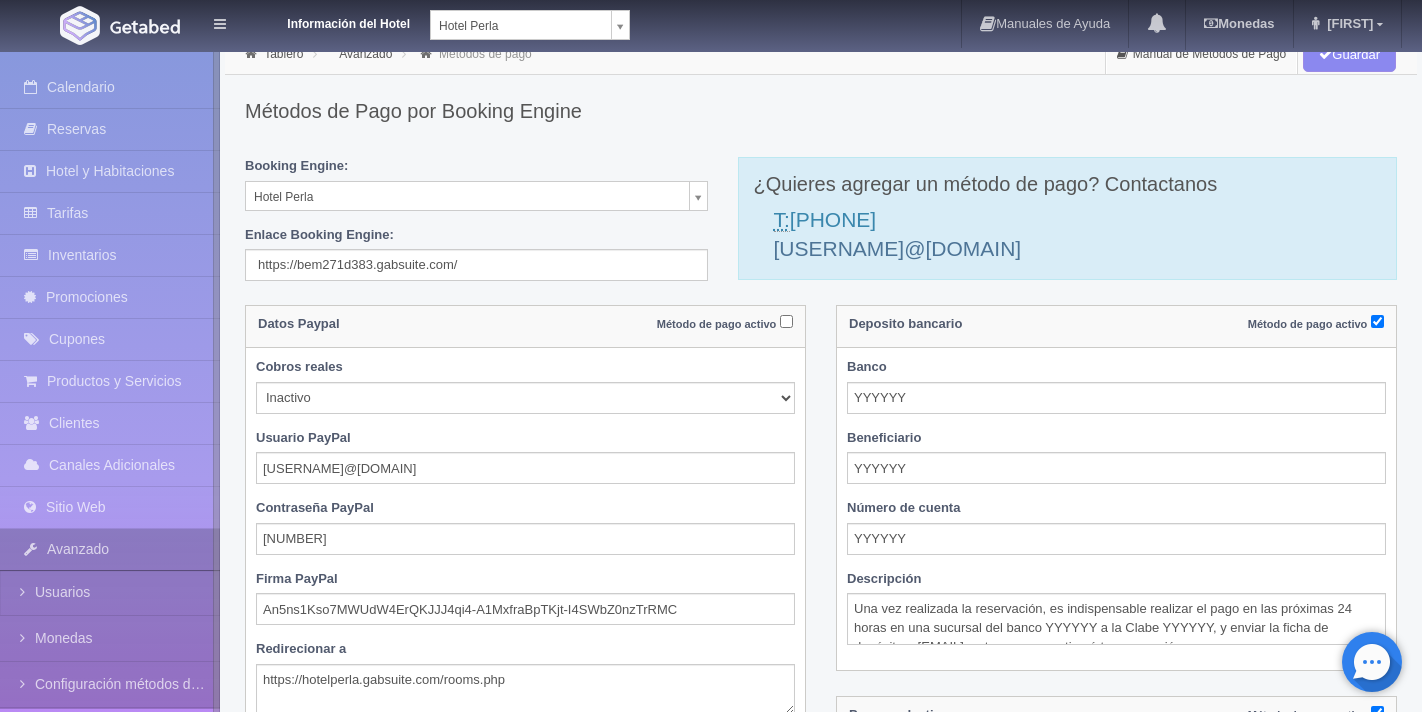 scroll, scrollTop: 146, scrollLeft: 0, axis: vertical 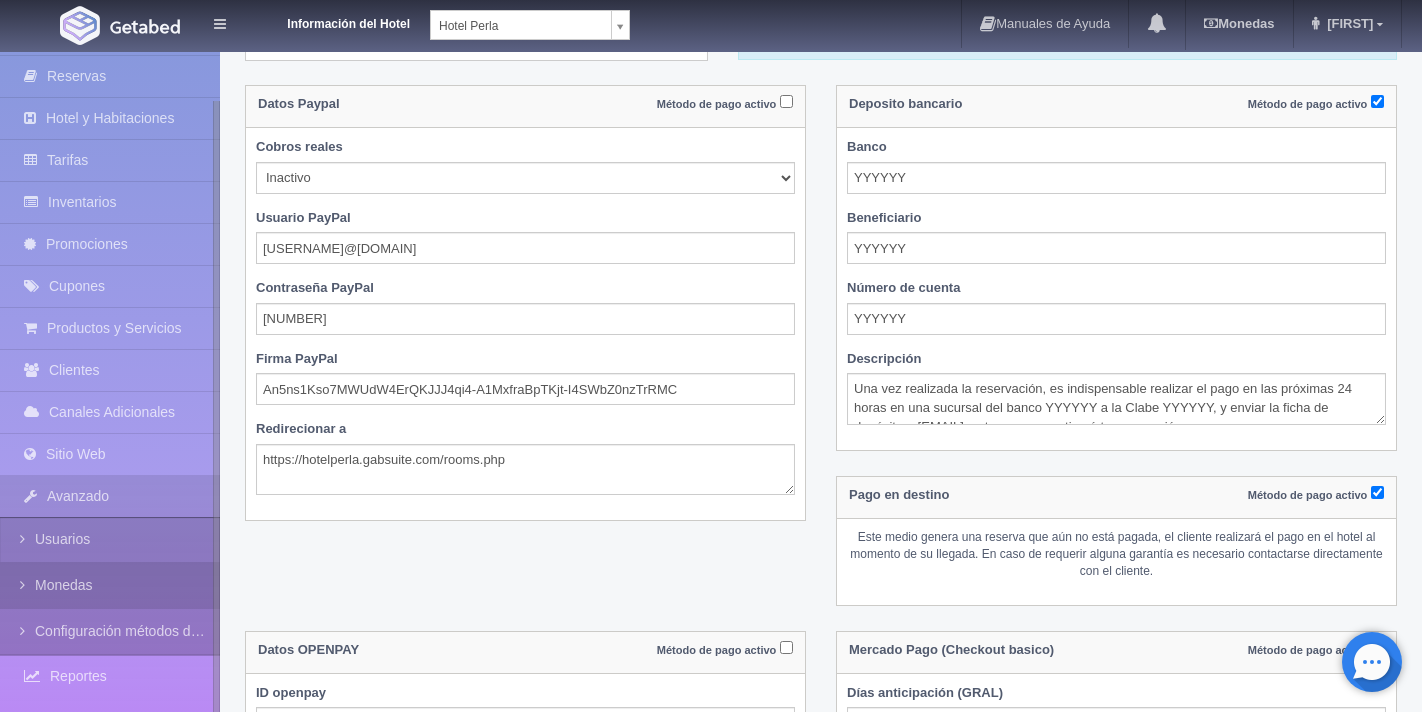 click on "Monedas" at bounding box center [110, 585] 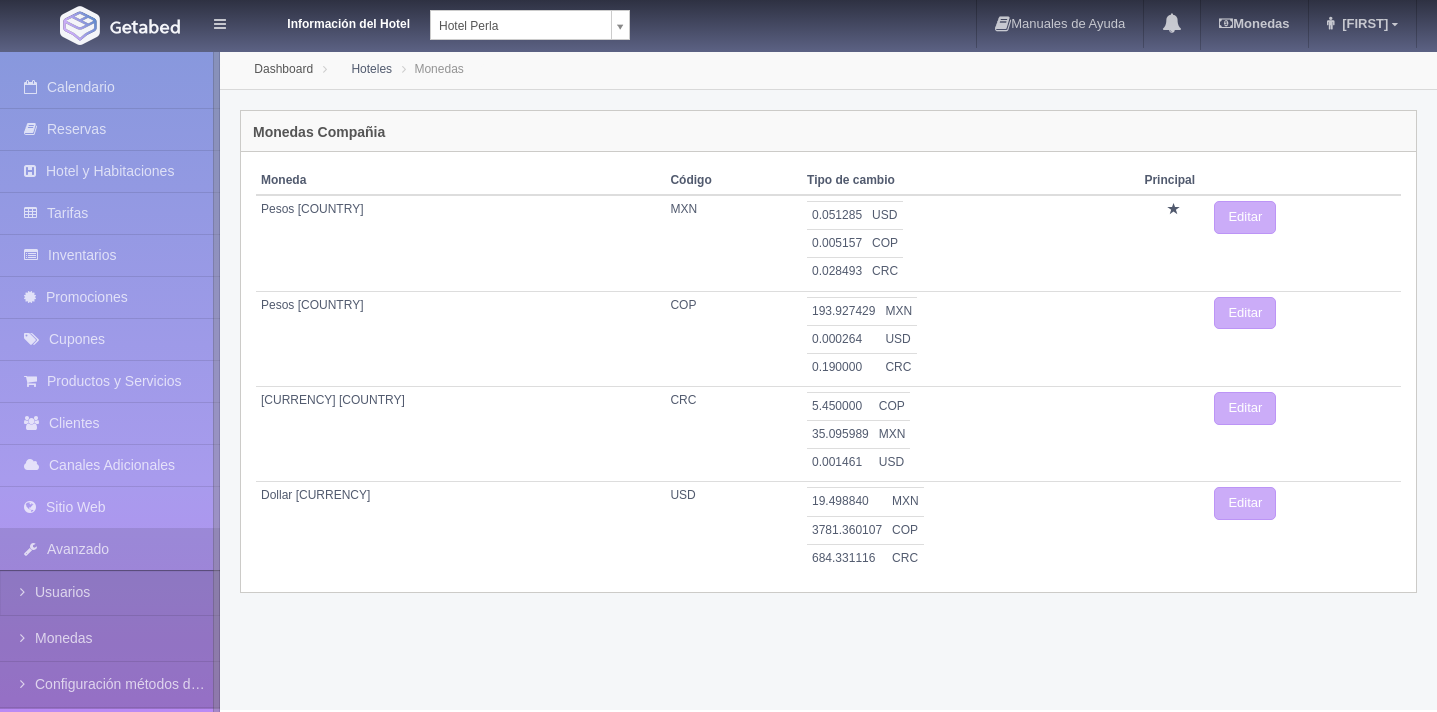 scroll, scrollTop: 0, scrollLeft: 0, axis: both 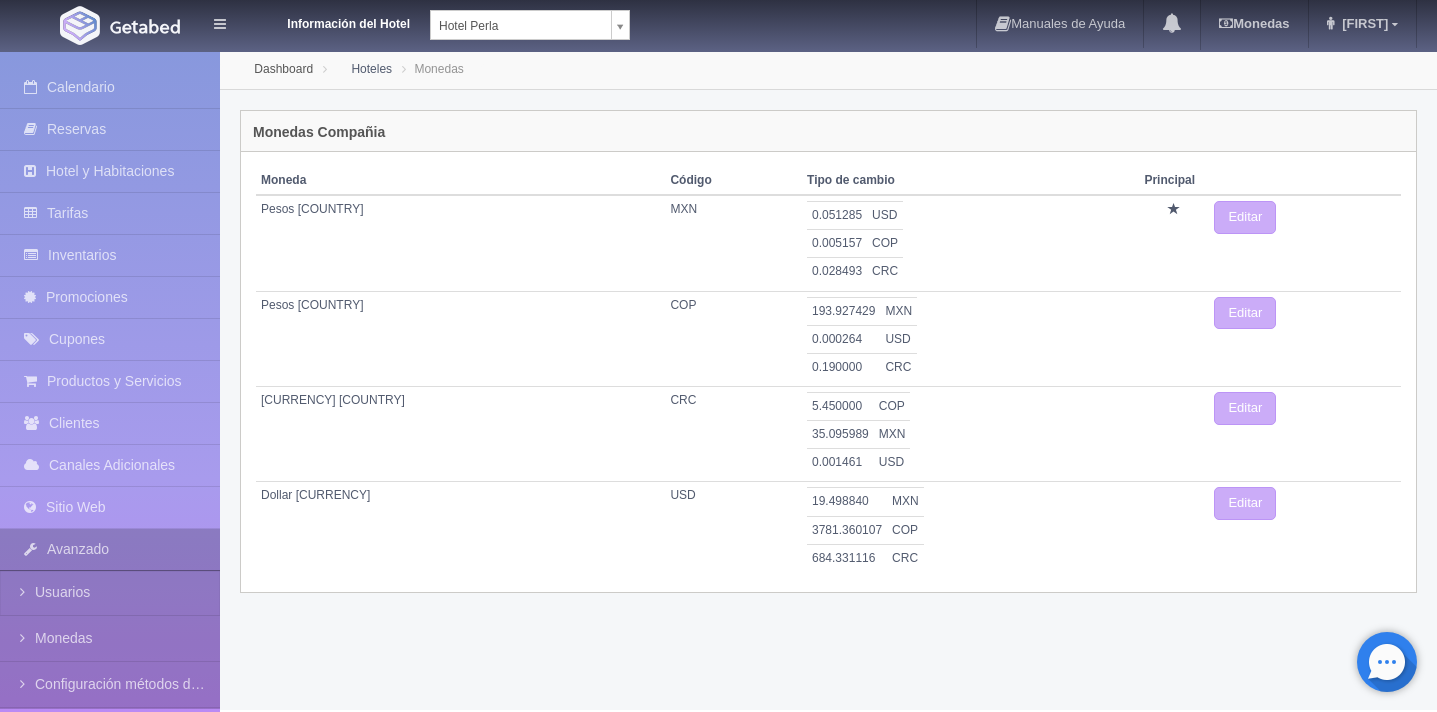 click on "Avanzado" at bounding box center [110, 549] 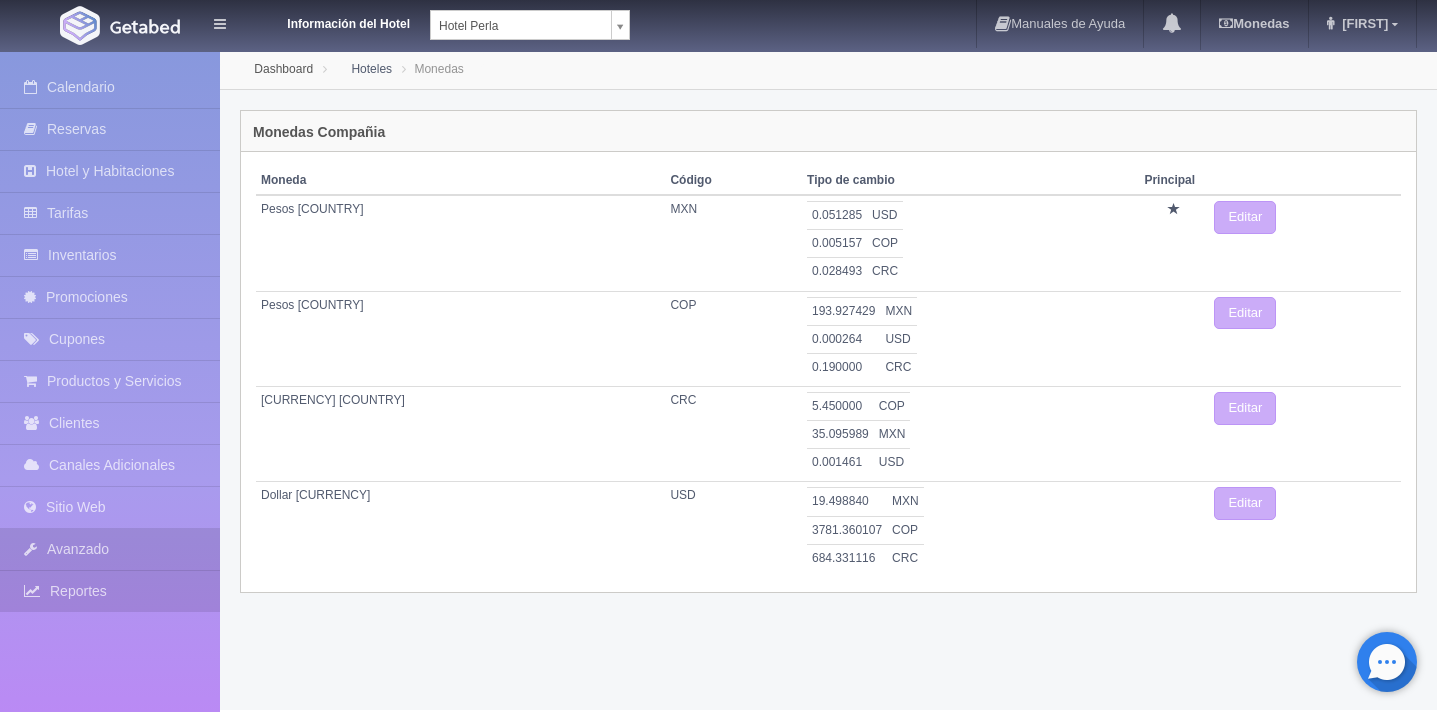 click on "Reportes" at bounding box center [110, 591] 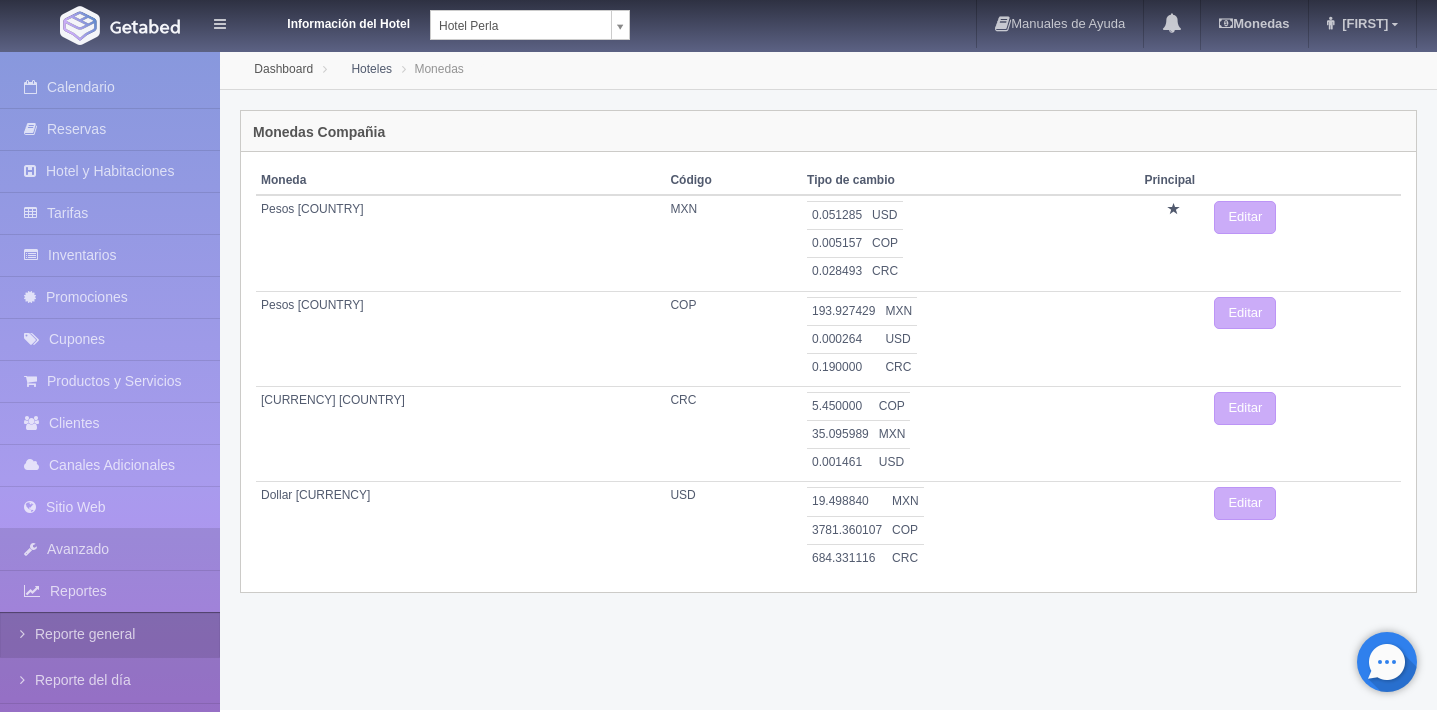 click on "Reporte general" at bounding box center (110, 634) 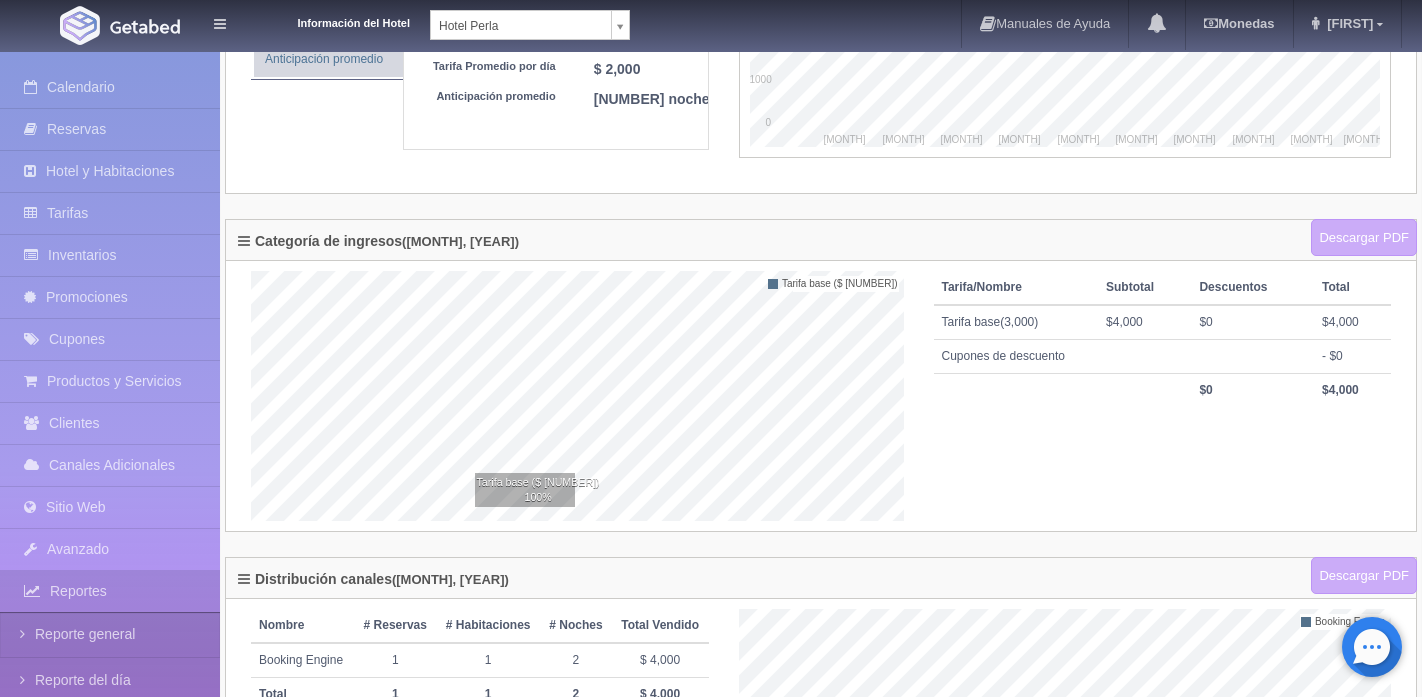 scroll, scrollTop: 572, scrollLeft: 0, axis: vertical 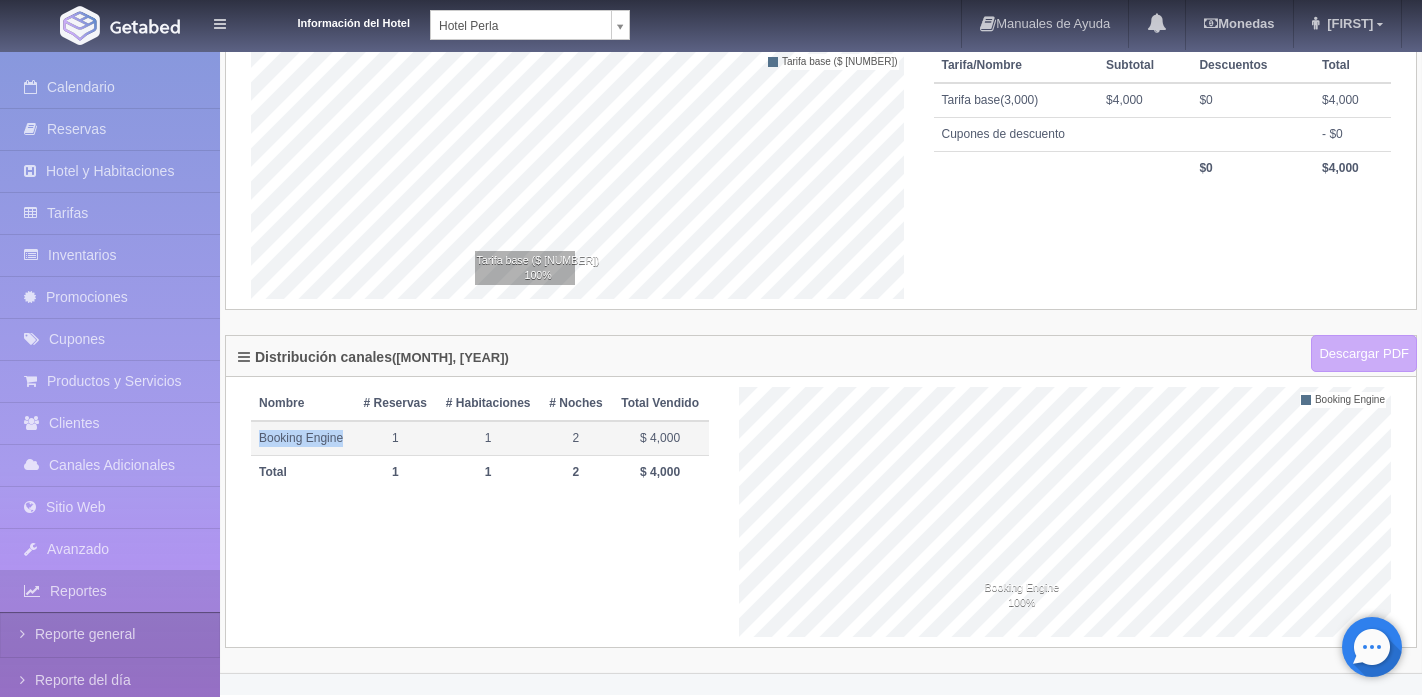 drag, startPoint x: 262, startPoint y: 434, endPoint x: 366, endPoint y: 442, distance: 104.307236 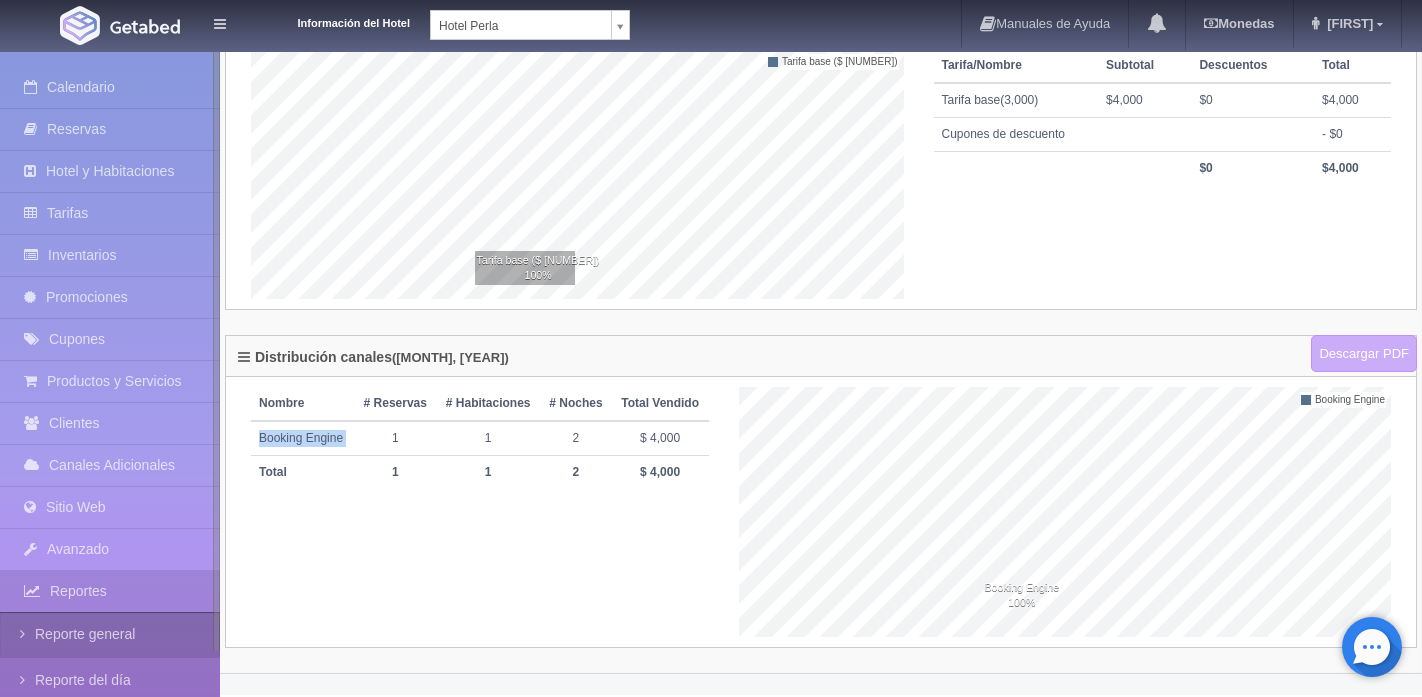 scroll, scrollTop: 114, scrollLeft: 0, axis: vertical 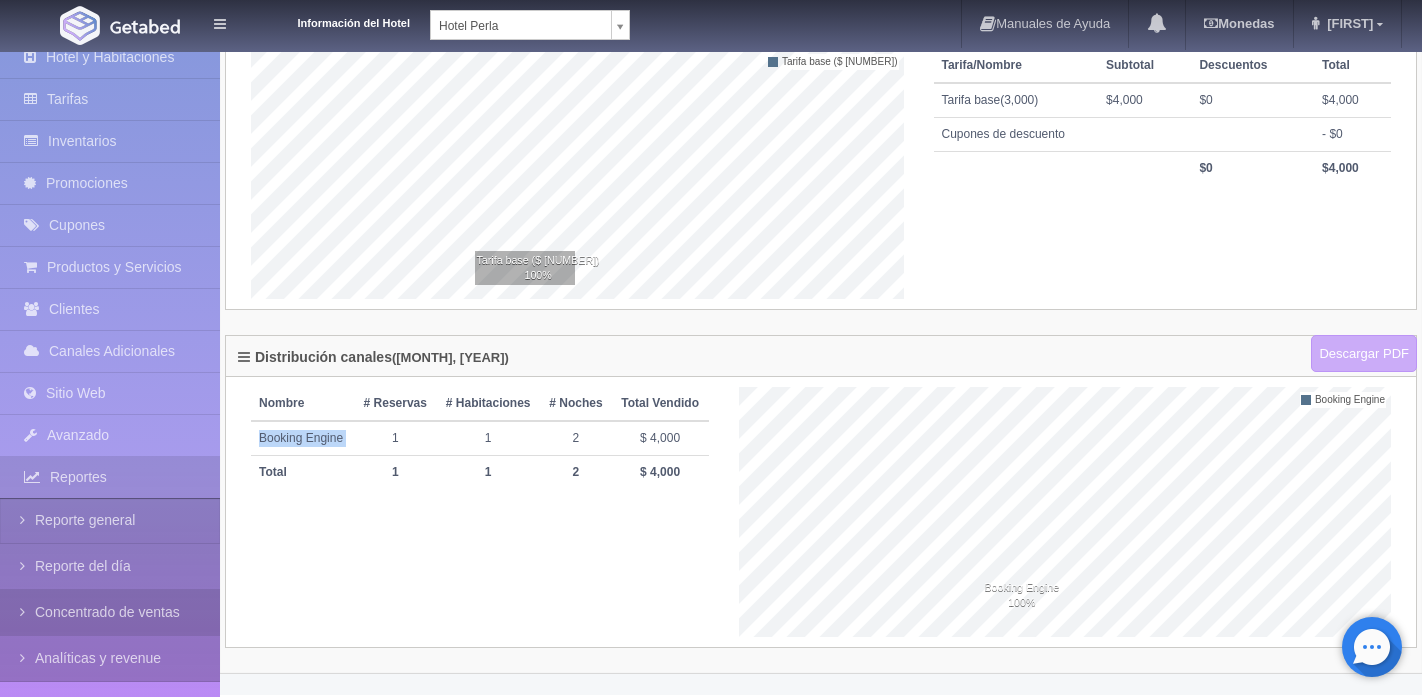 click on "Concentrado de ventas" at bounding box center (110, 612) 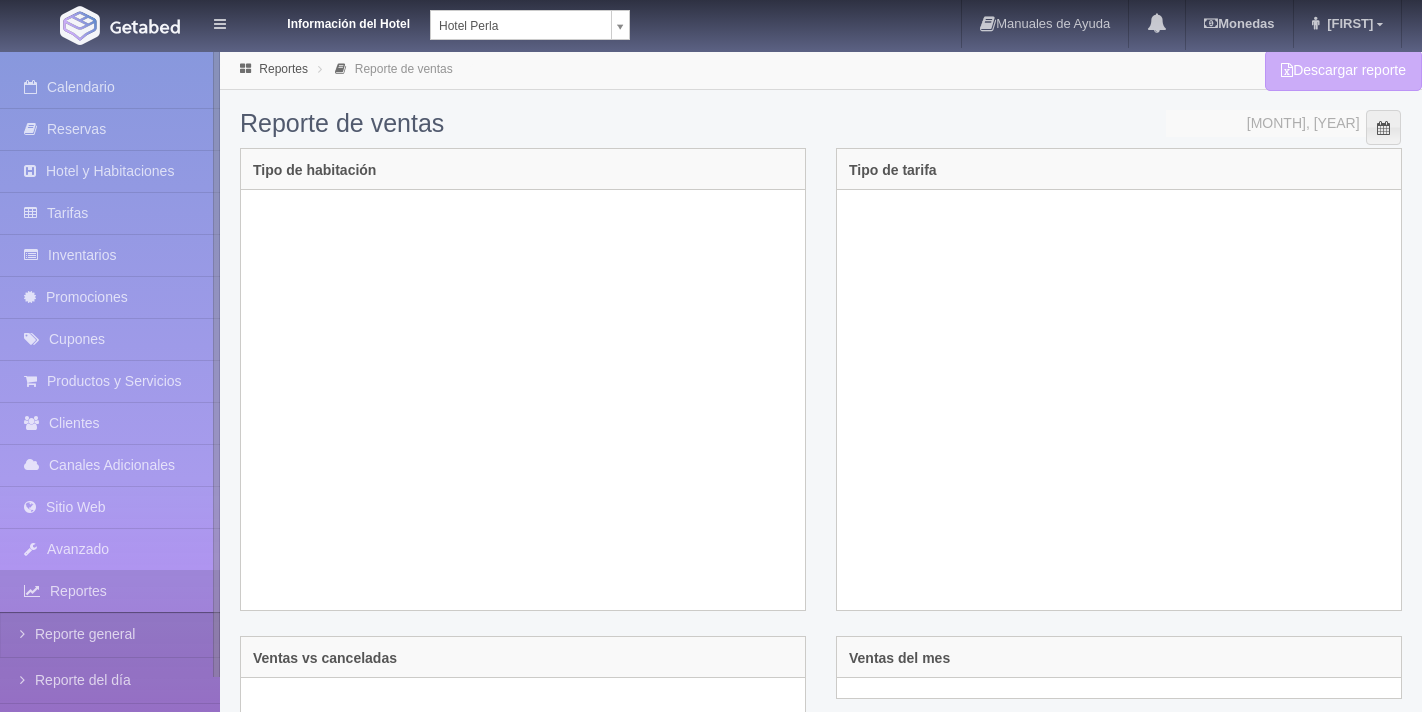 scroll, scrollTop: 0, scrollLeft: 0, axis: both 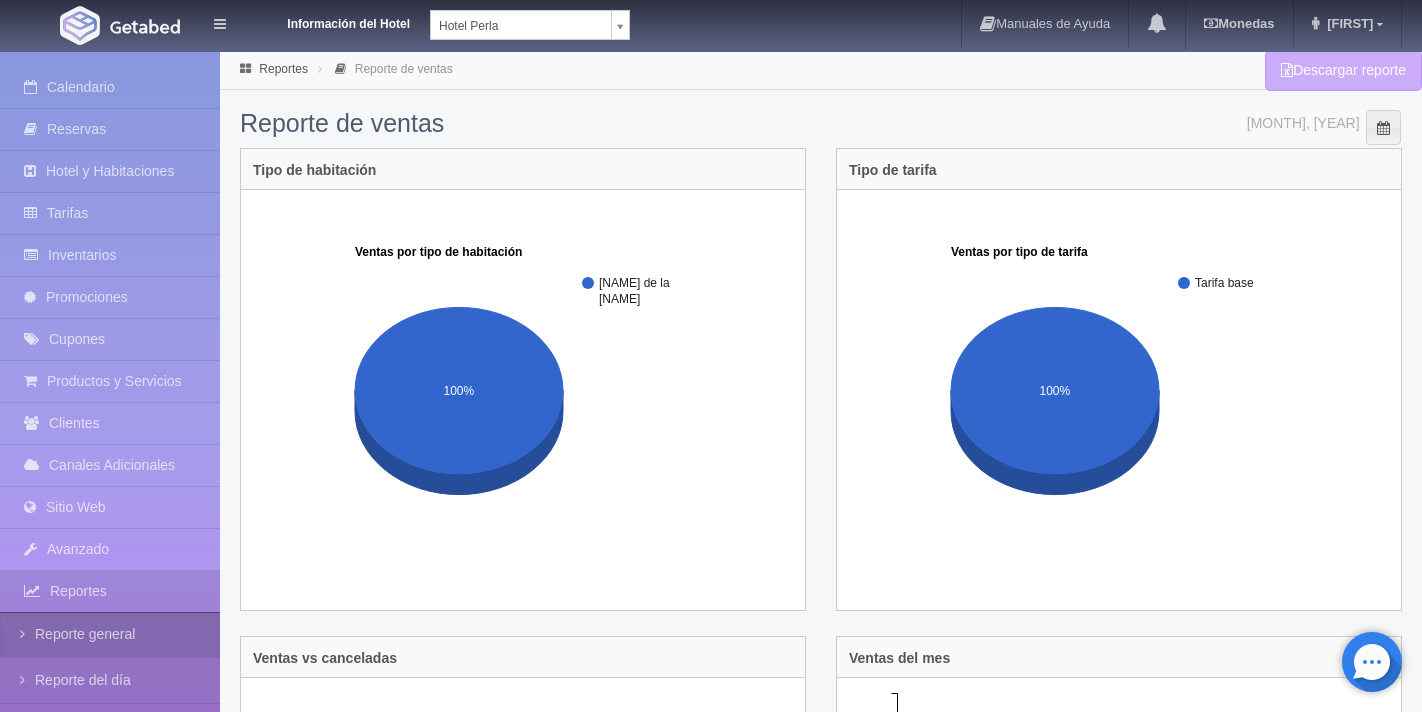 click on "Reporte general" at bounding box center [110, 634] 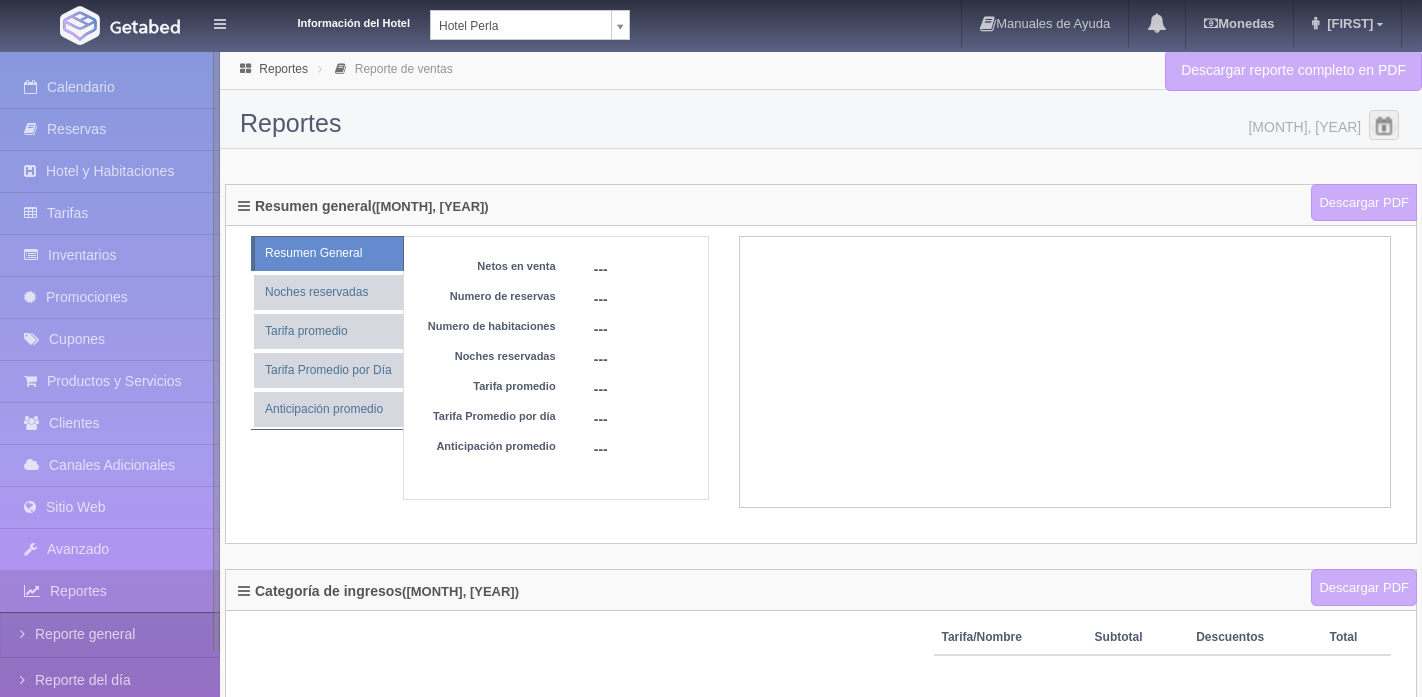 scroll, scrollTop: 0, scrollLeft: 0, axis: both 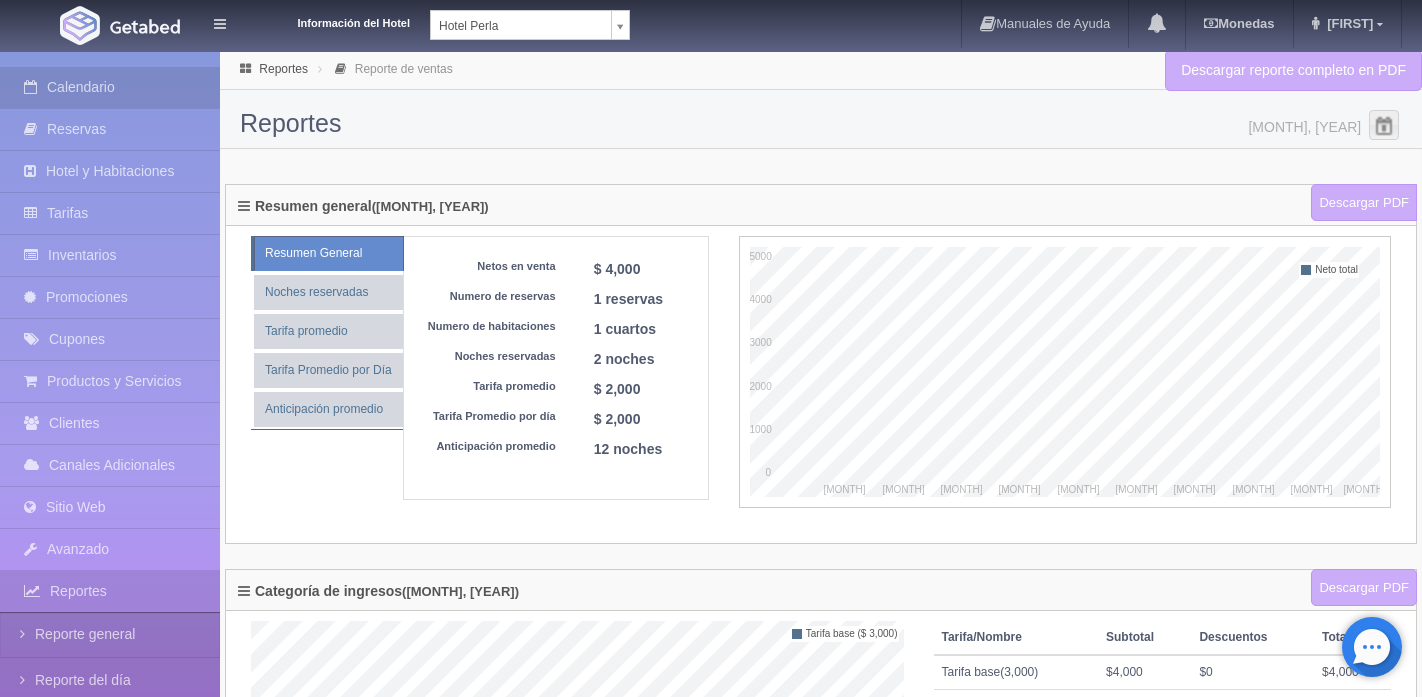 click on "Calendario" at bounding box center (110, 87) 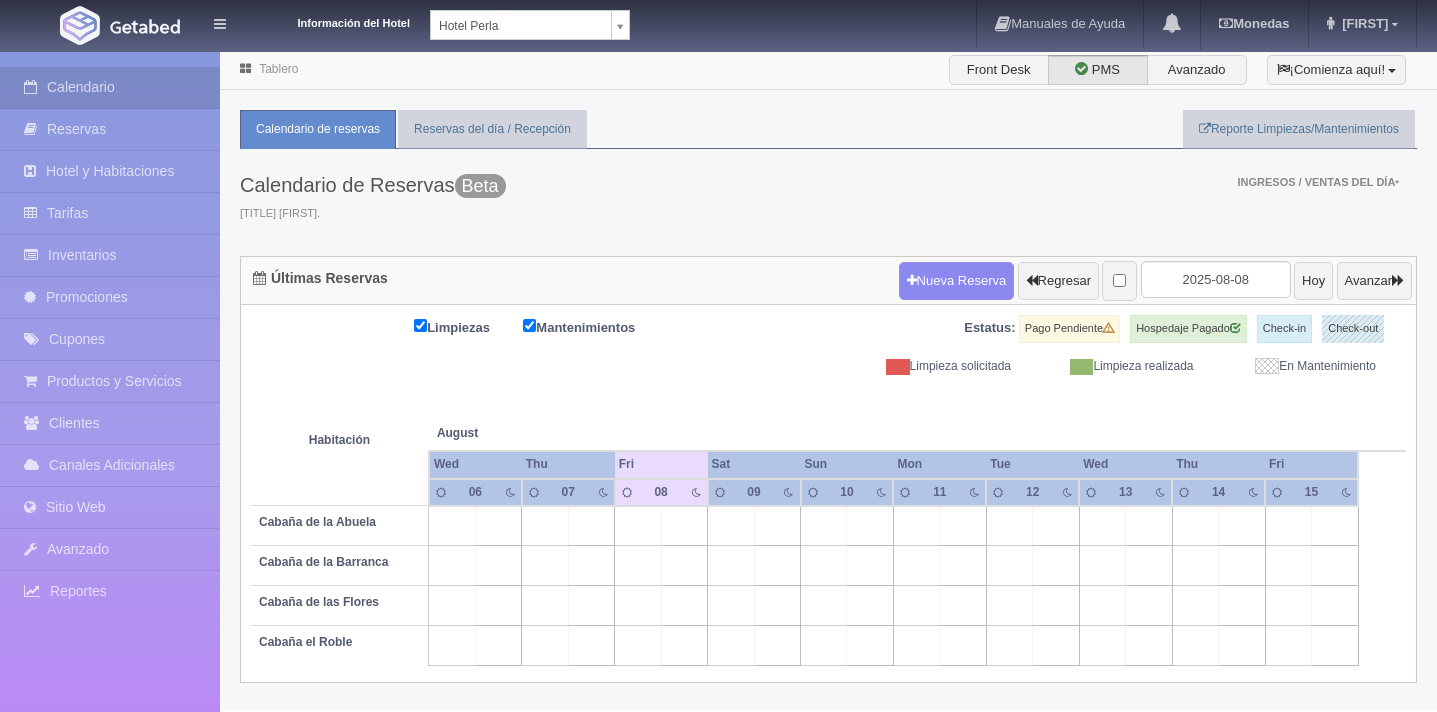 scroll, scrollTop: 0, scrollLeft: 0, axis: both 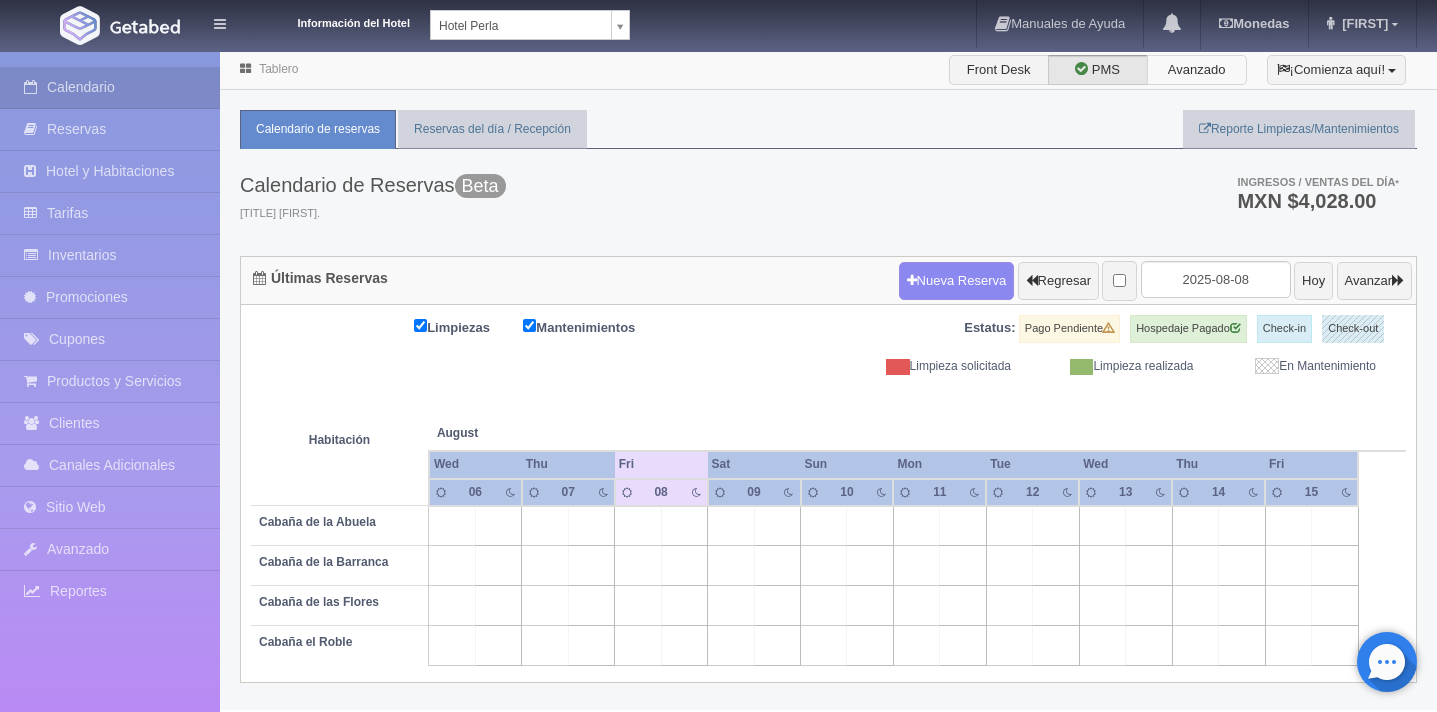 click on "Avanzado" at bounding box center [1197, 70] 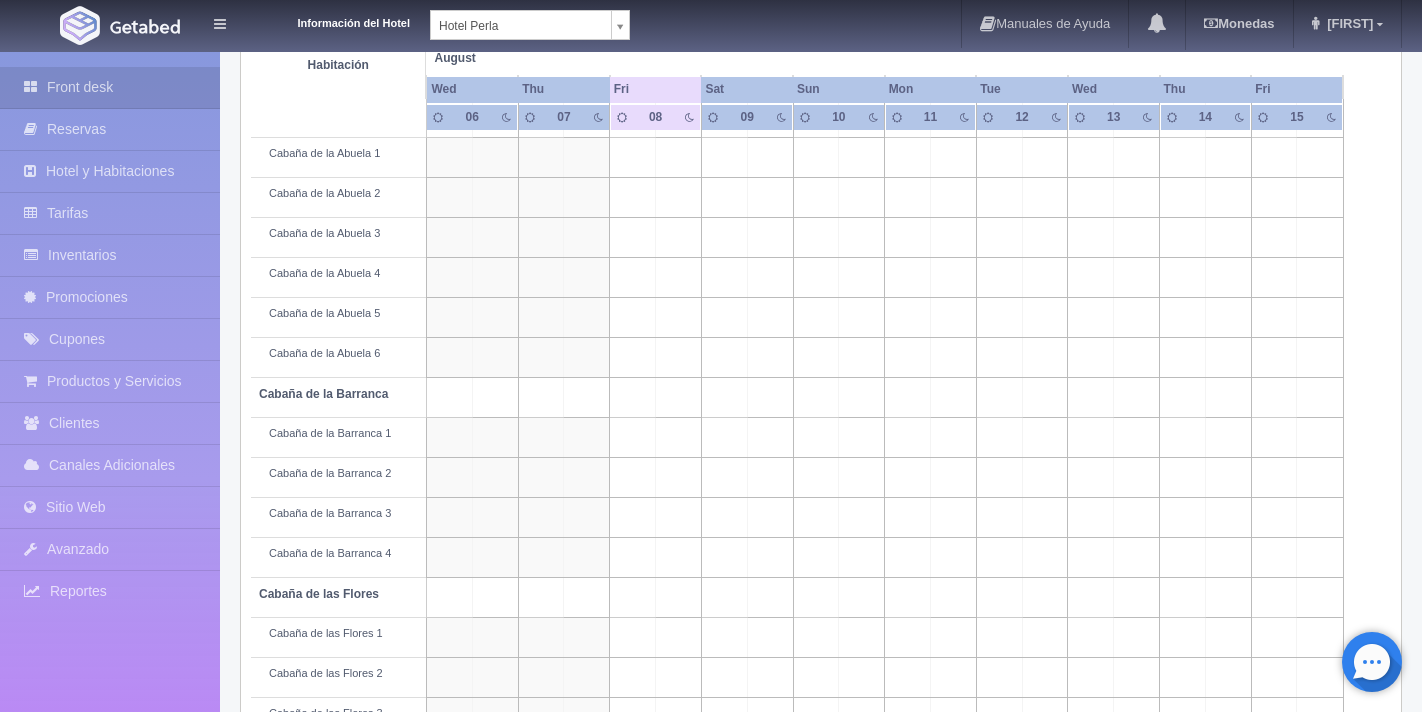 scroll, scrollTop: 0, scrollLeft: 0, axis: both 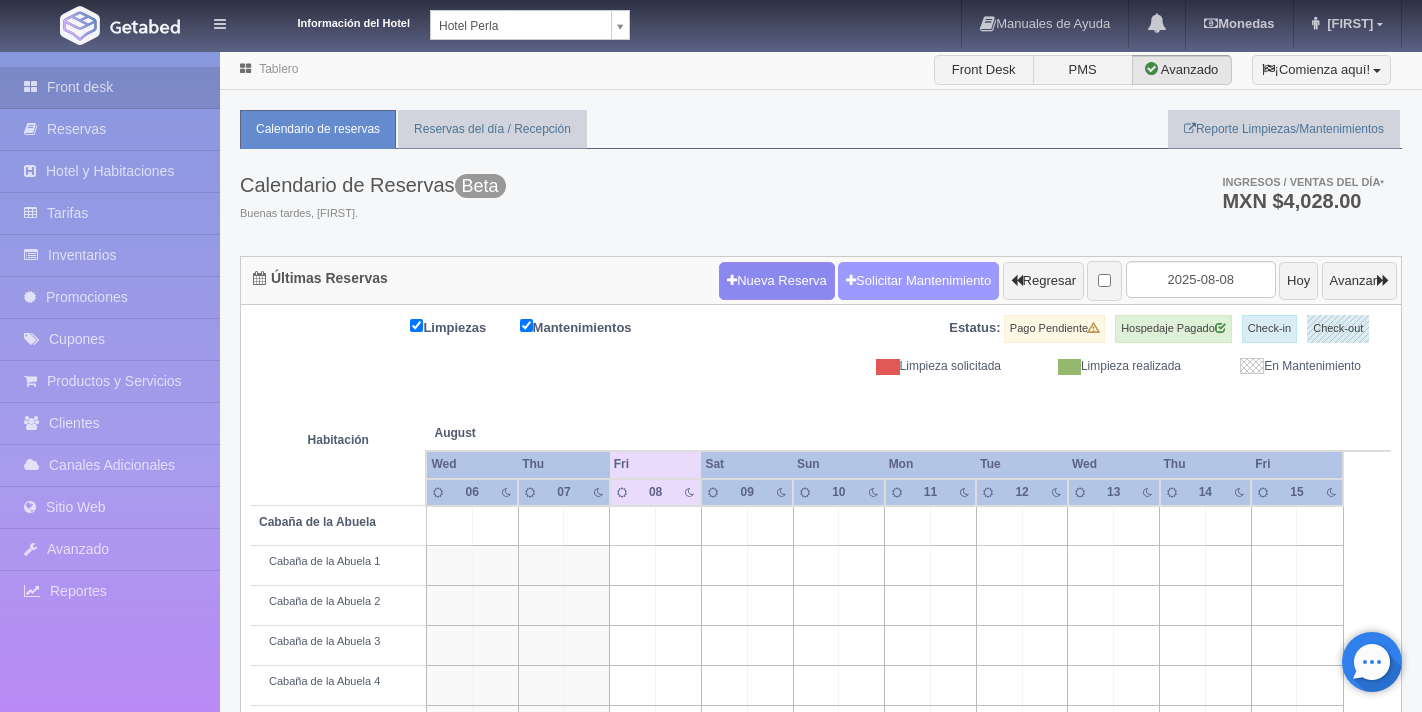 click on "Solicitar Mantenimiento" at bounding box center [918, 281] 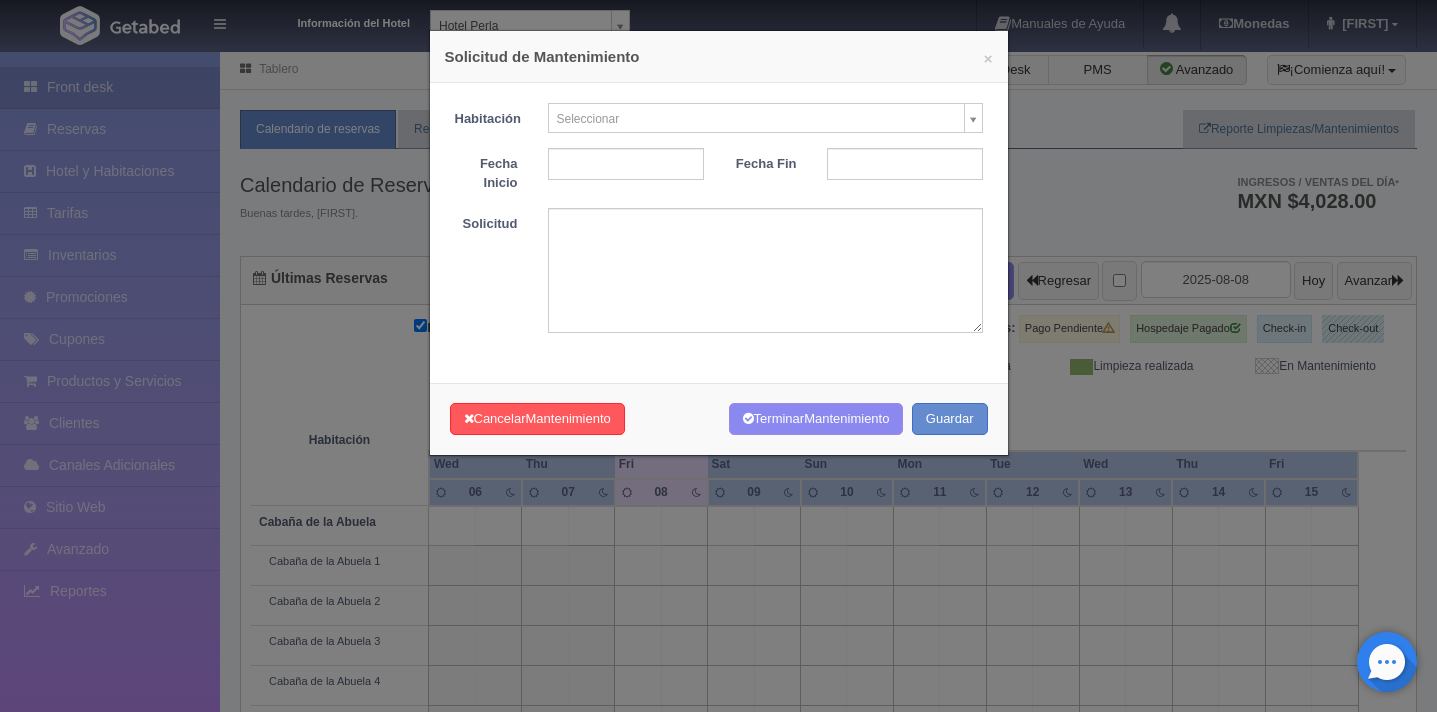 click on "×   Solicitud de Mantenimiento           Habitación       Seleccionar                               Sin Asignar   Cabaña de la Abuela [NUM]   Cabaña de la Abuela [NUM]   Cabaña de la Abuela [NUM]   Cabaña de la Abuela [NUM]   Cabaña de la Abuela [NUM]   Cabaña de la Abuela [NUM]   Sin Asignar   Cabaña de la Barranca [NUM]   Cabaña de la Barranca [NUM]   Cabaña de la Barranca [NUM]   Cabaña de la Barranca [NUM]   Sin Asignar   Cabaña de las Flores [NUM]   Cabaña de las Flores [NUM]   Cabaña de las Flores [NUM]   Cabaña de las Flores [NUM]   Cabaña de las Flores [NUM]   Sin Asignar   Cabaña el Roble [NUM]   Cabaña el Roble [NUM]   Cabaña el Roble [NUM]   Cabaña el Roble [NUM]   Cabaña el Roble [NUM]   Fecha Inicio     Fecha Fin     Solicitud     Comentarios      Cancelar   Mantenimiento    Terminar
Mantenimiento   Guardar" at bounding box center [718, 356] 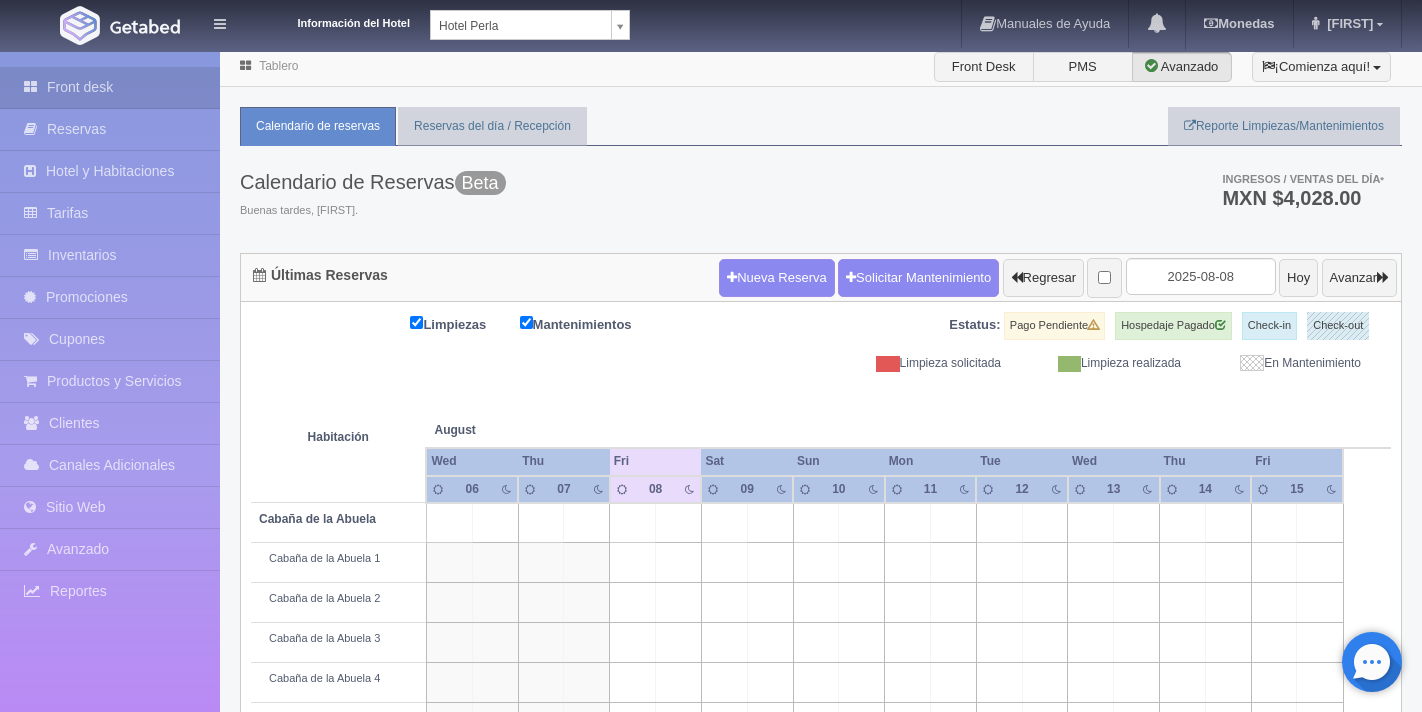 scroll, scrollTop: 0, scrollLeft: 0, axis: both 